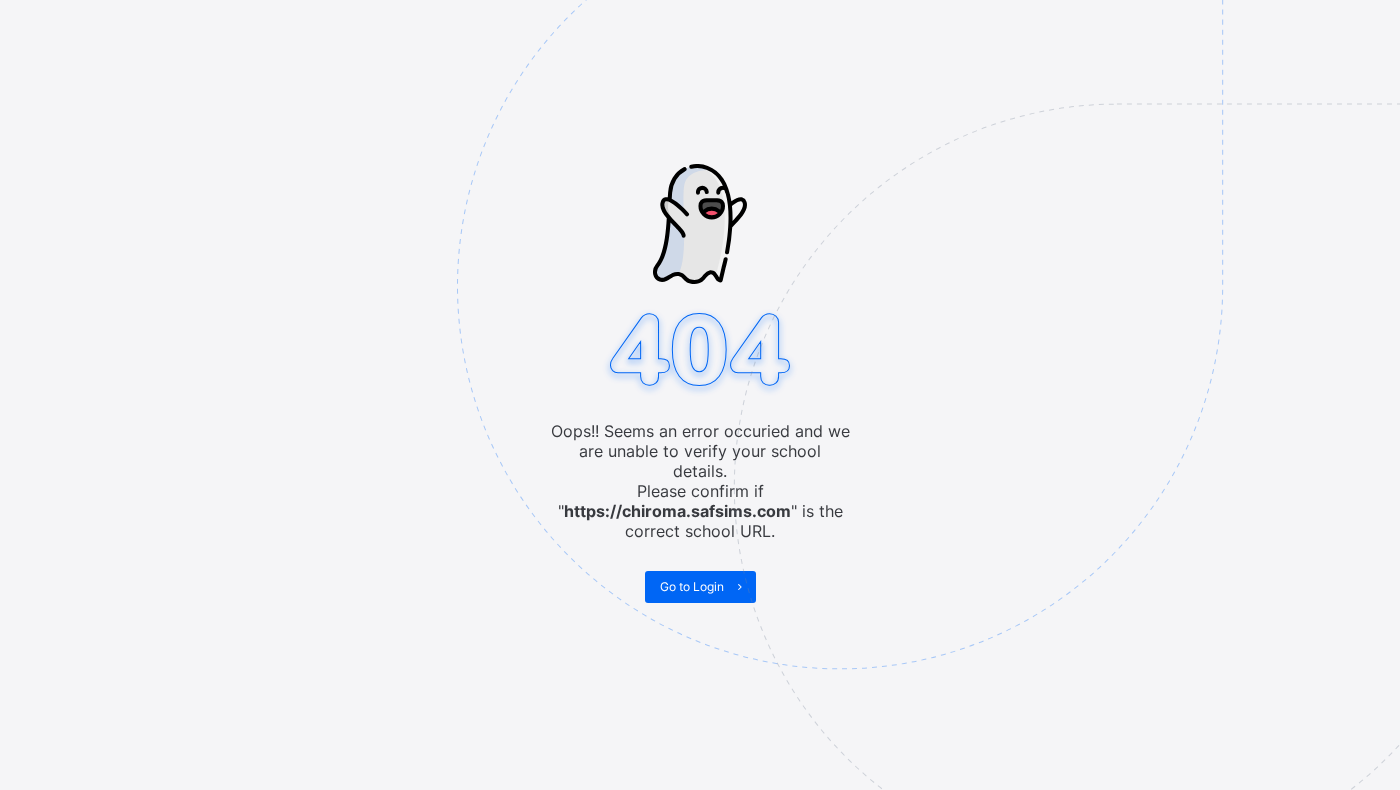scroll, scrollTop: 0, scrollLeft: 0, axis: both 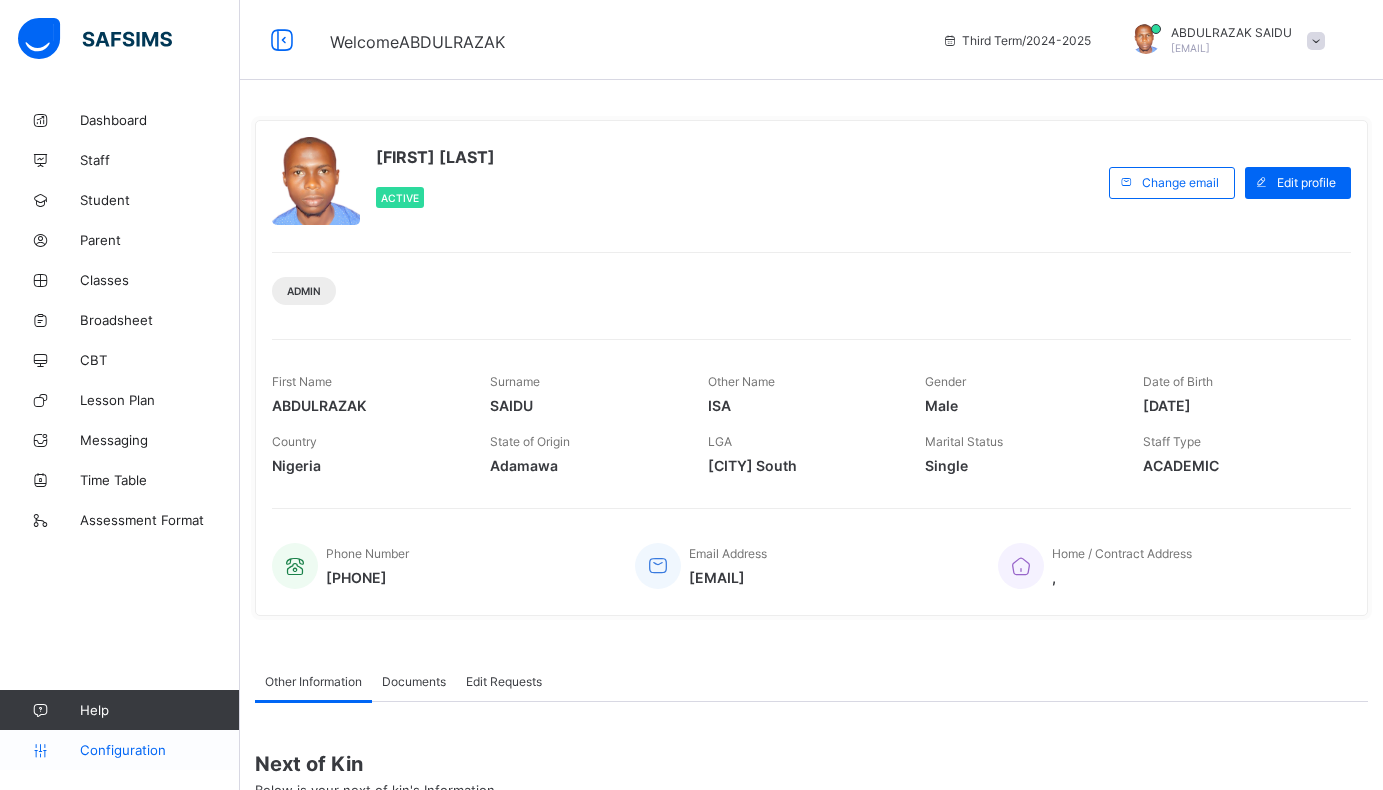 click on "Configuration" at bounding box center (159, 750) 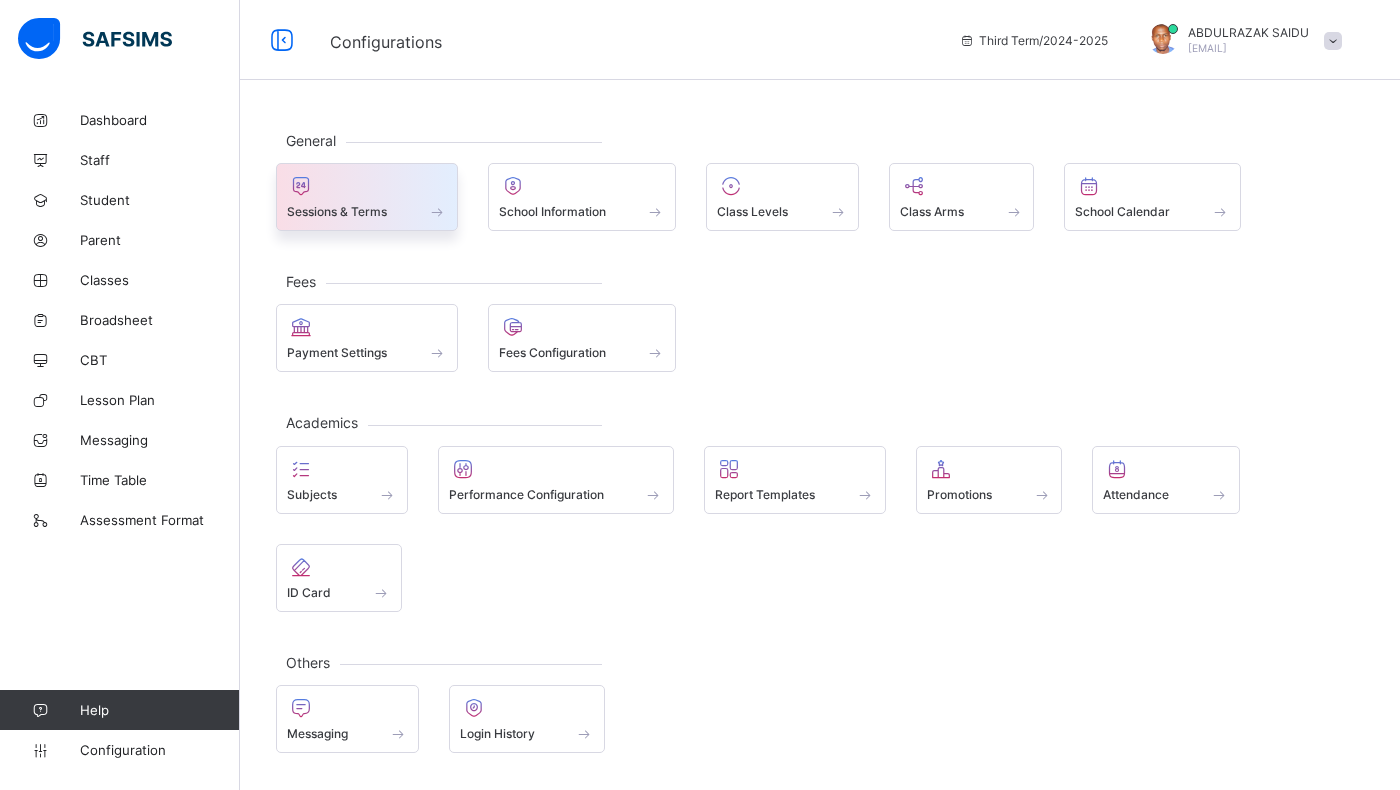 click at bounding box center [367, 200] 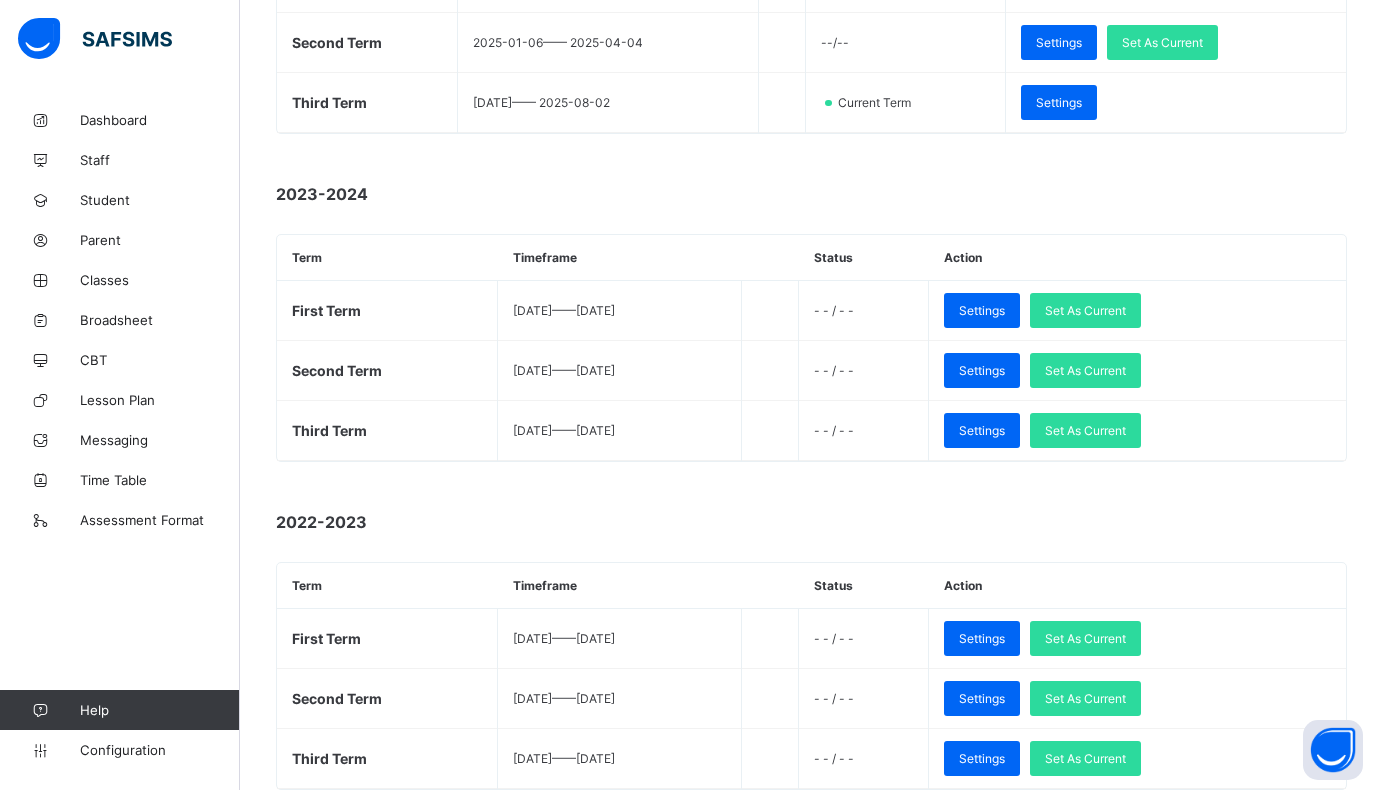 scroll, scrollTop: 253, scrollLeft: 0, axis: vertical 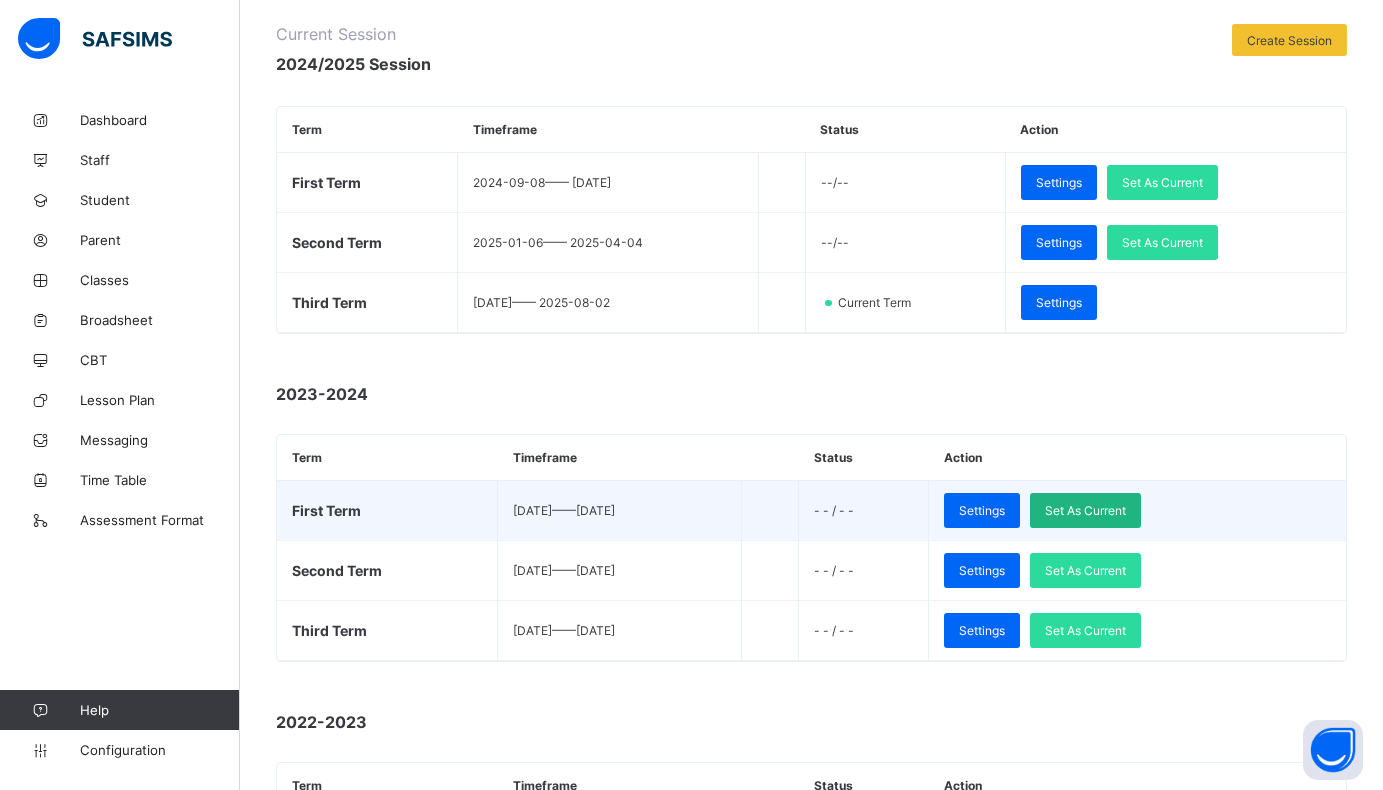click on "Set As Current" at bounding box center [1085, 510] 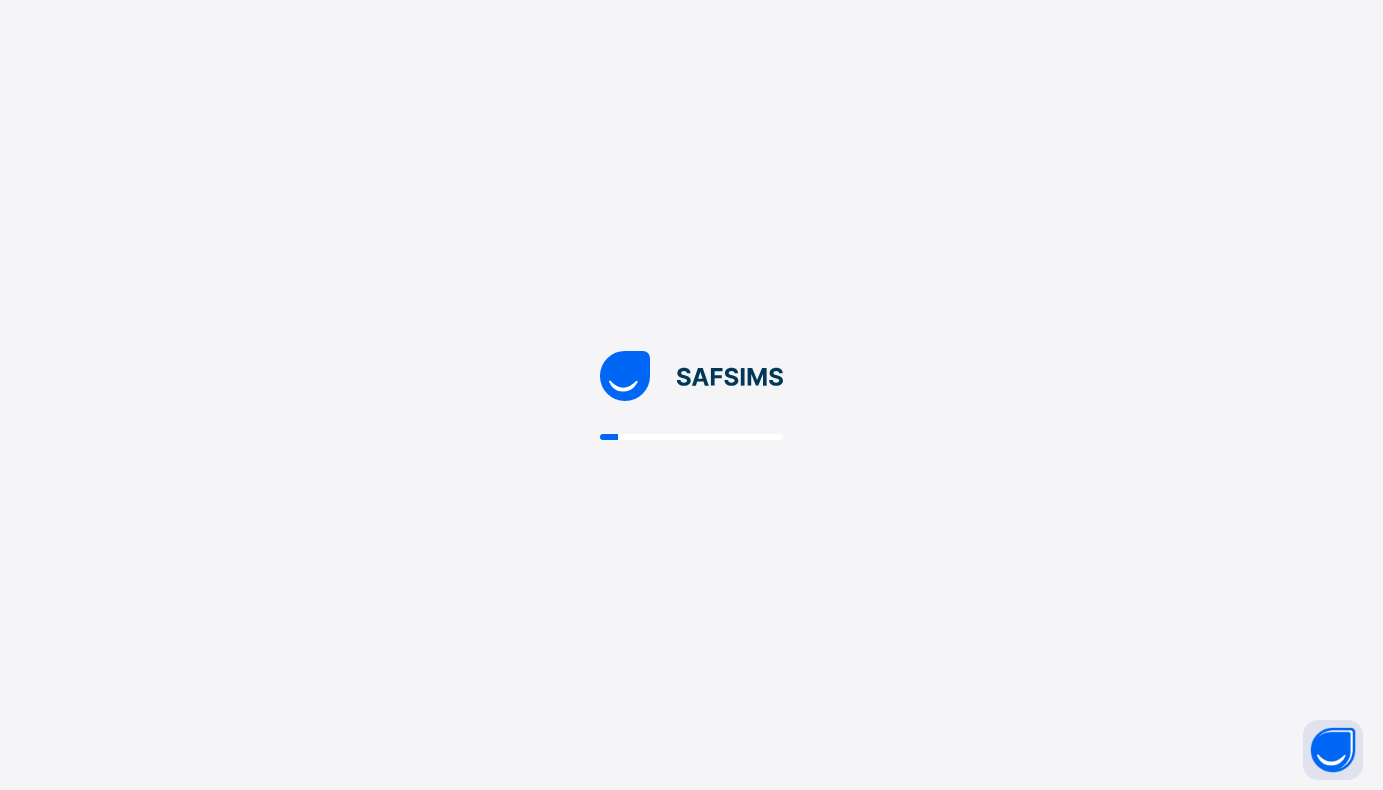 scroll, scrollTop: 0, scrollLeft: 0, axis: both 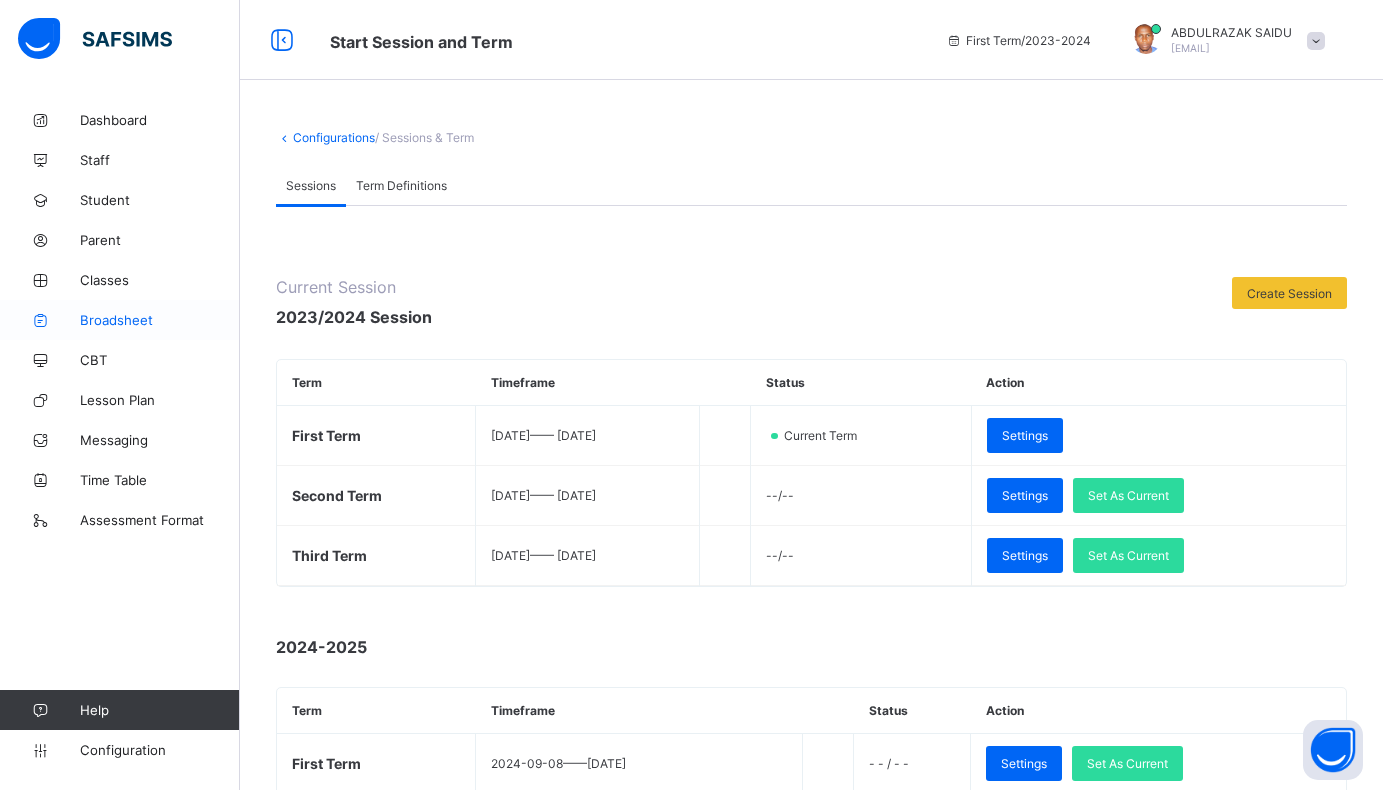 click on "Broadsheet" at bounding box center [160, 320] 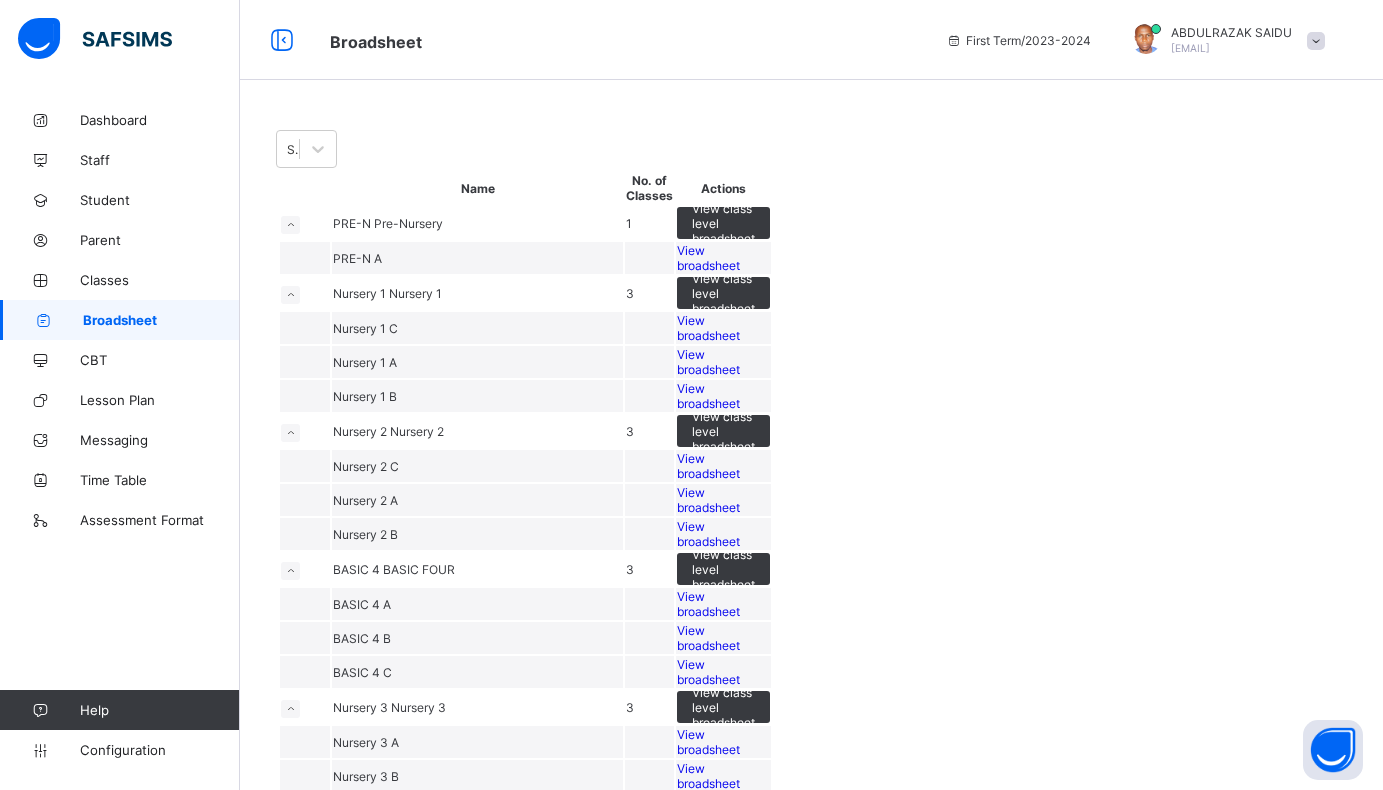 click on "View broadsheet" at bounding box center [708, 258] 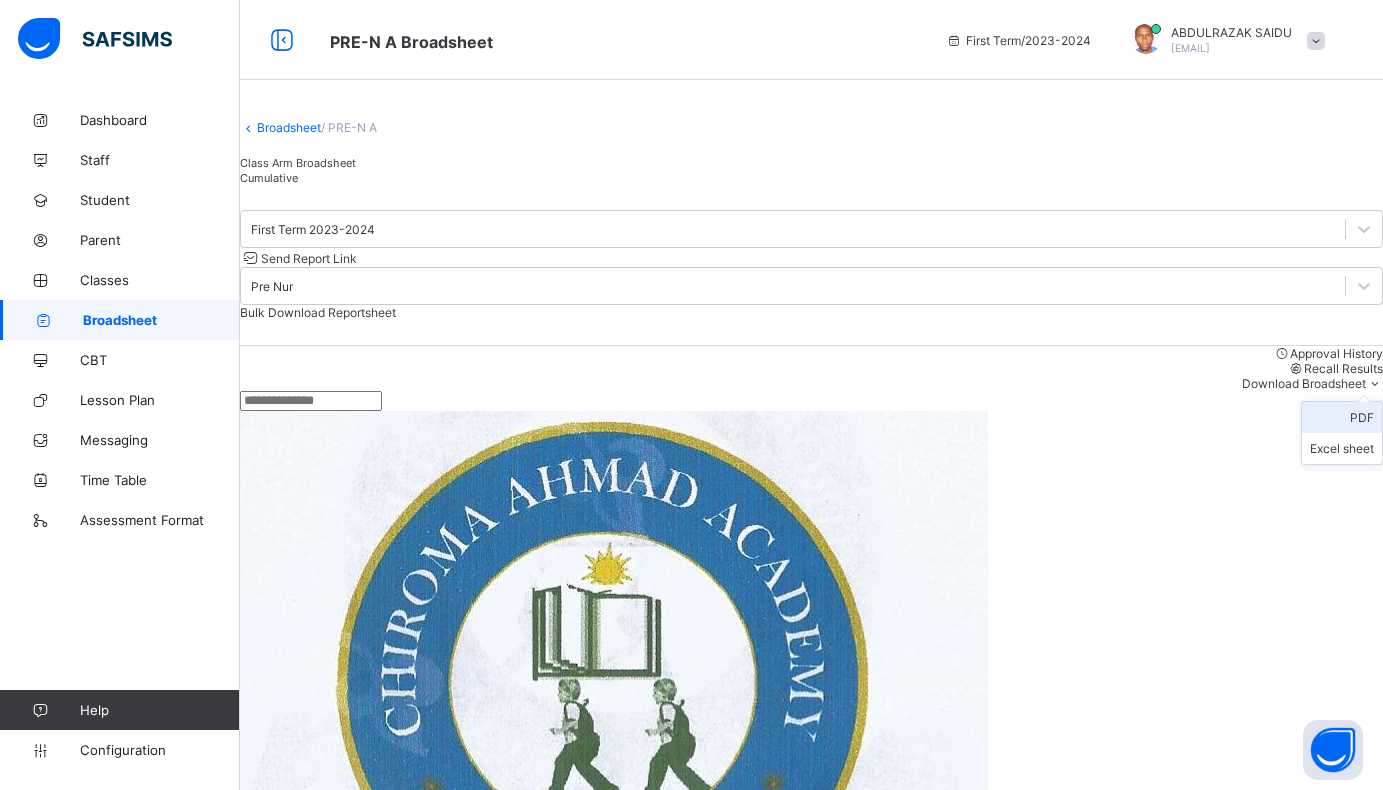 click on "PDF" at bounding box center (1342, 417) 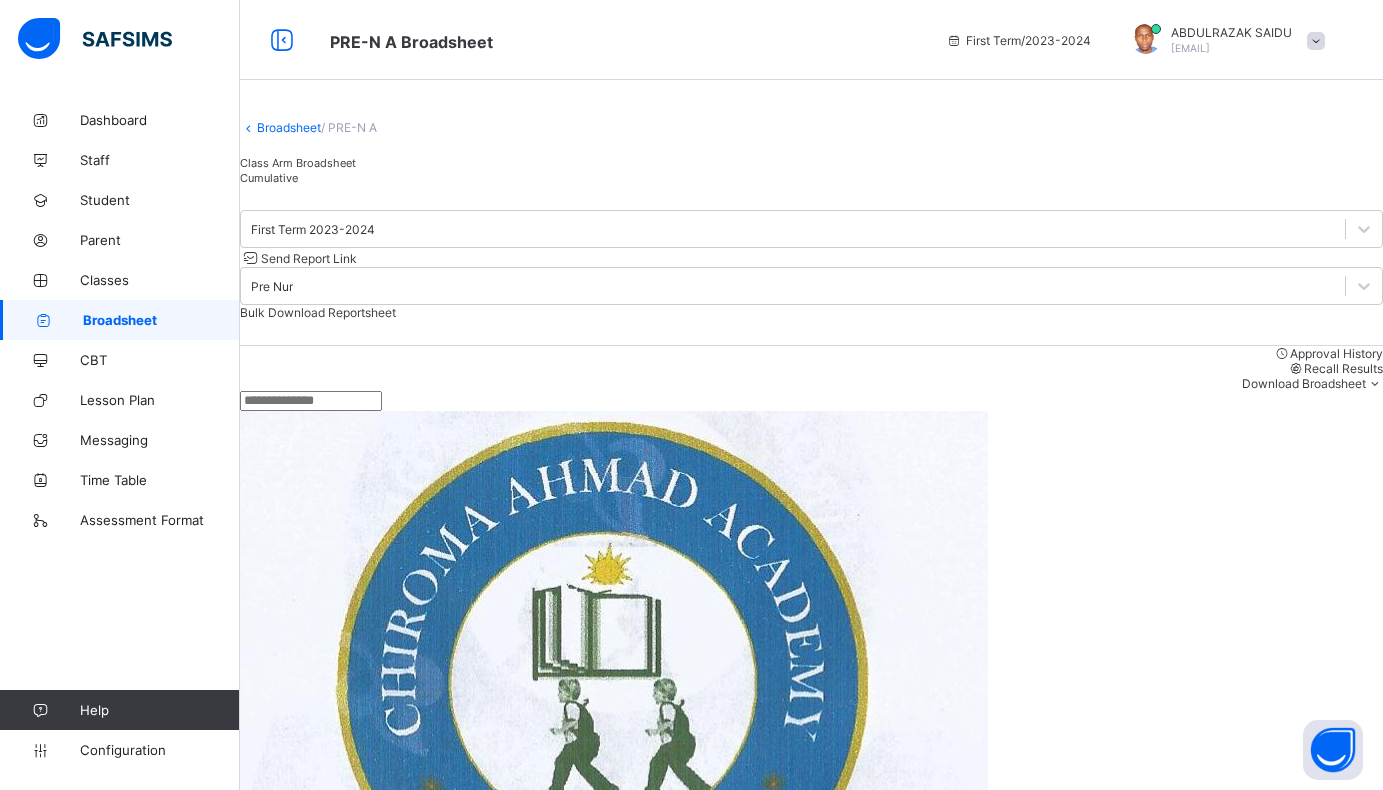 click on "Broadsheet" at bounding box center (289, 127) 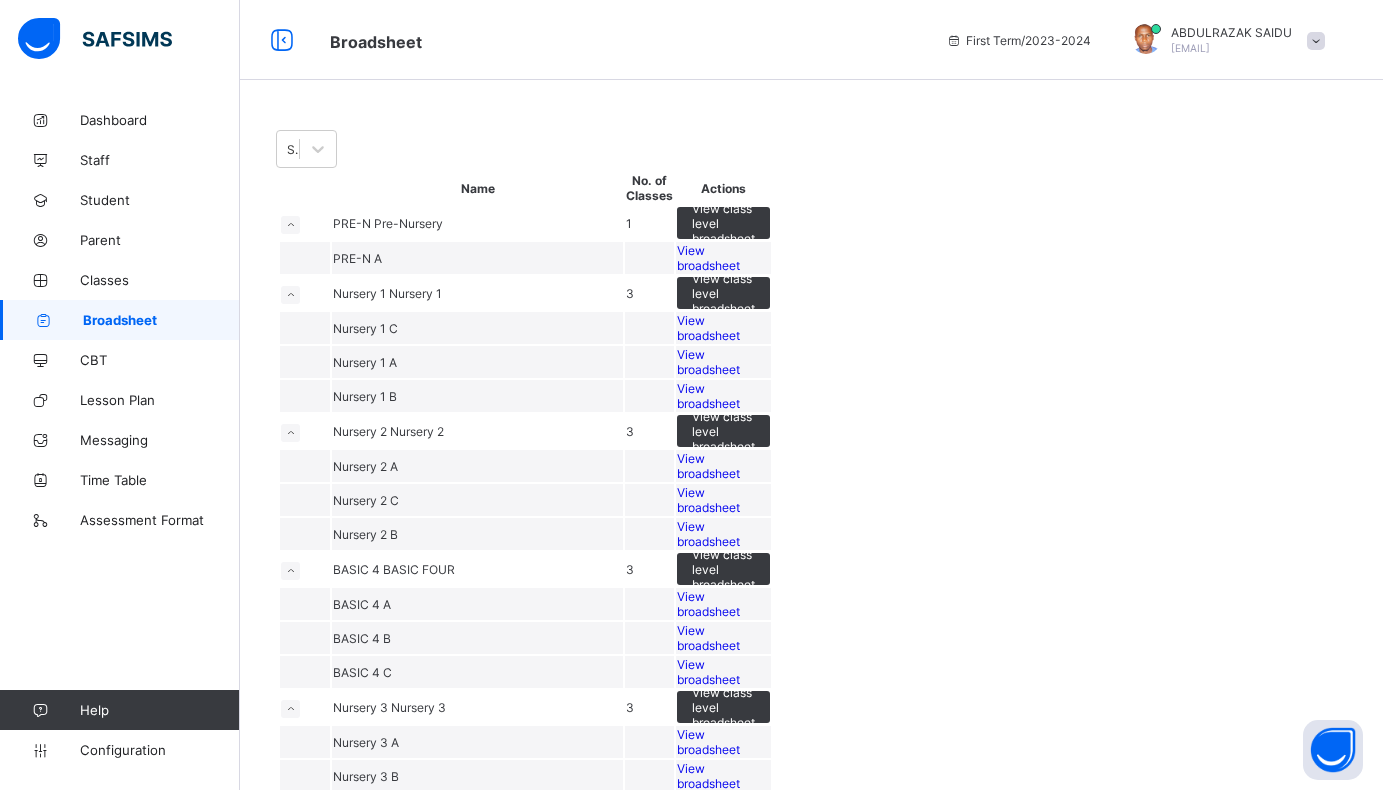 click on "View broadsheet" at bounding box center (708, 362) 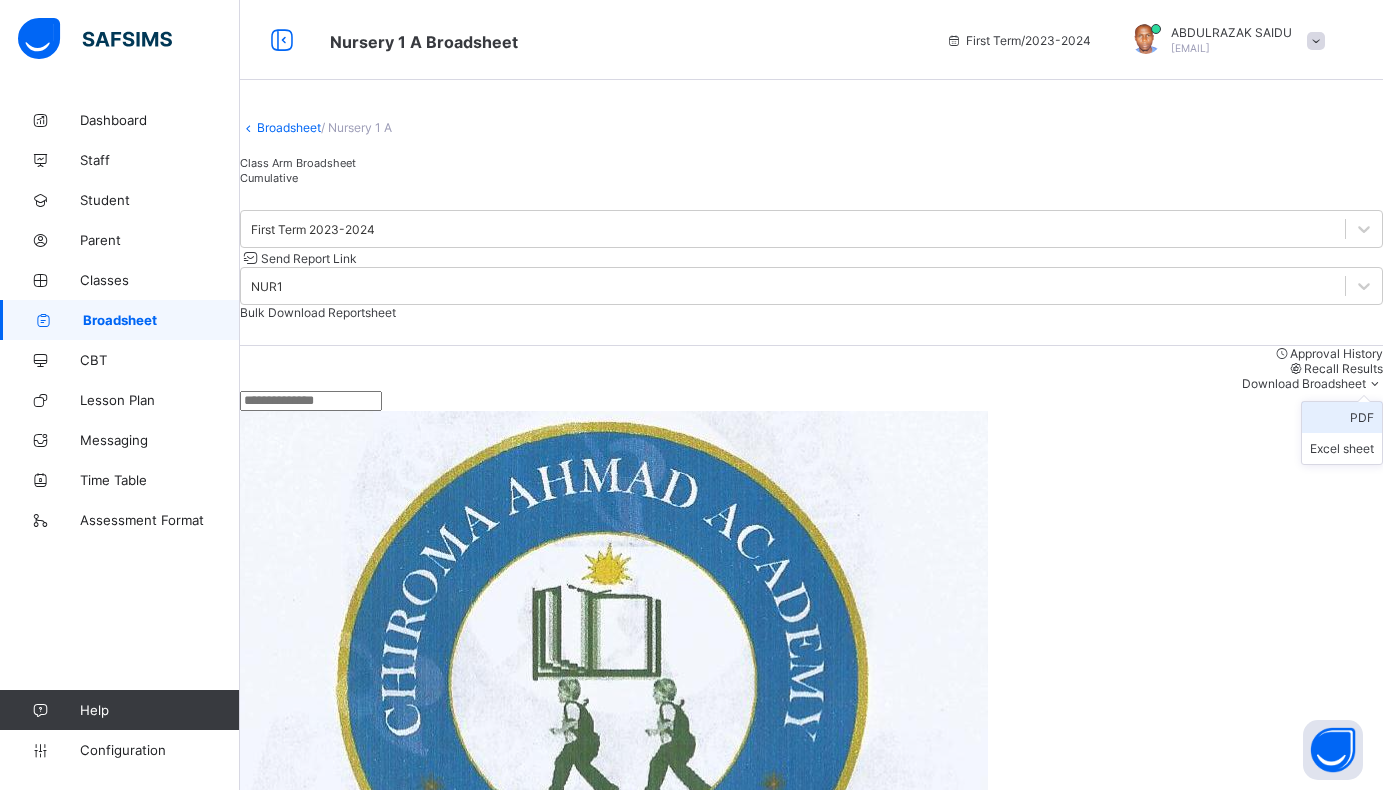 click on "PDF" at bounding box center (1342, 417) 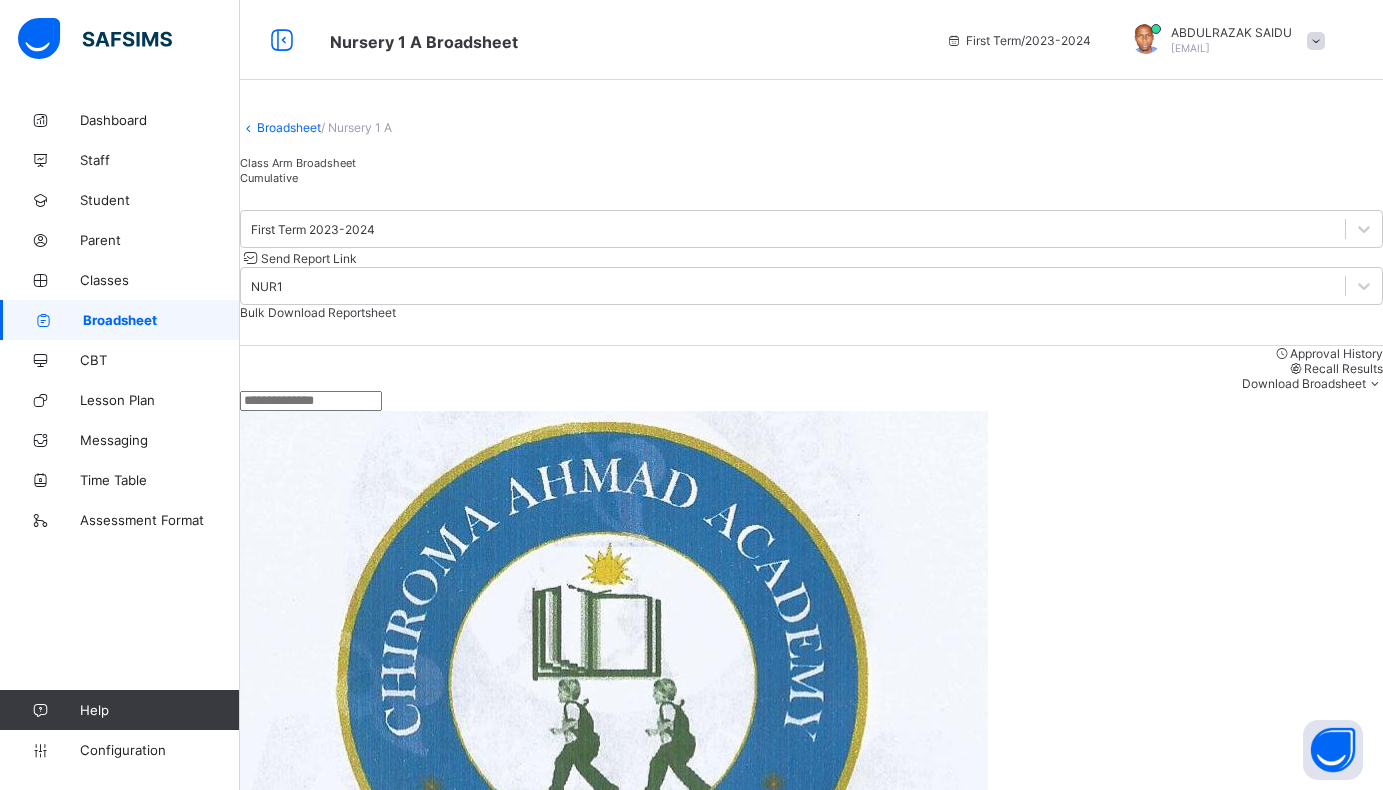 scroll, scrollTop: 0, scrollLeft: 0, axis: both 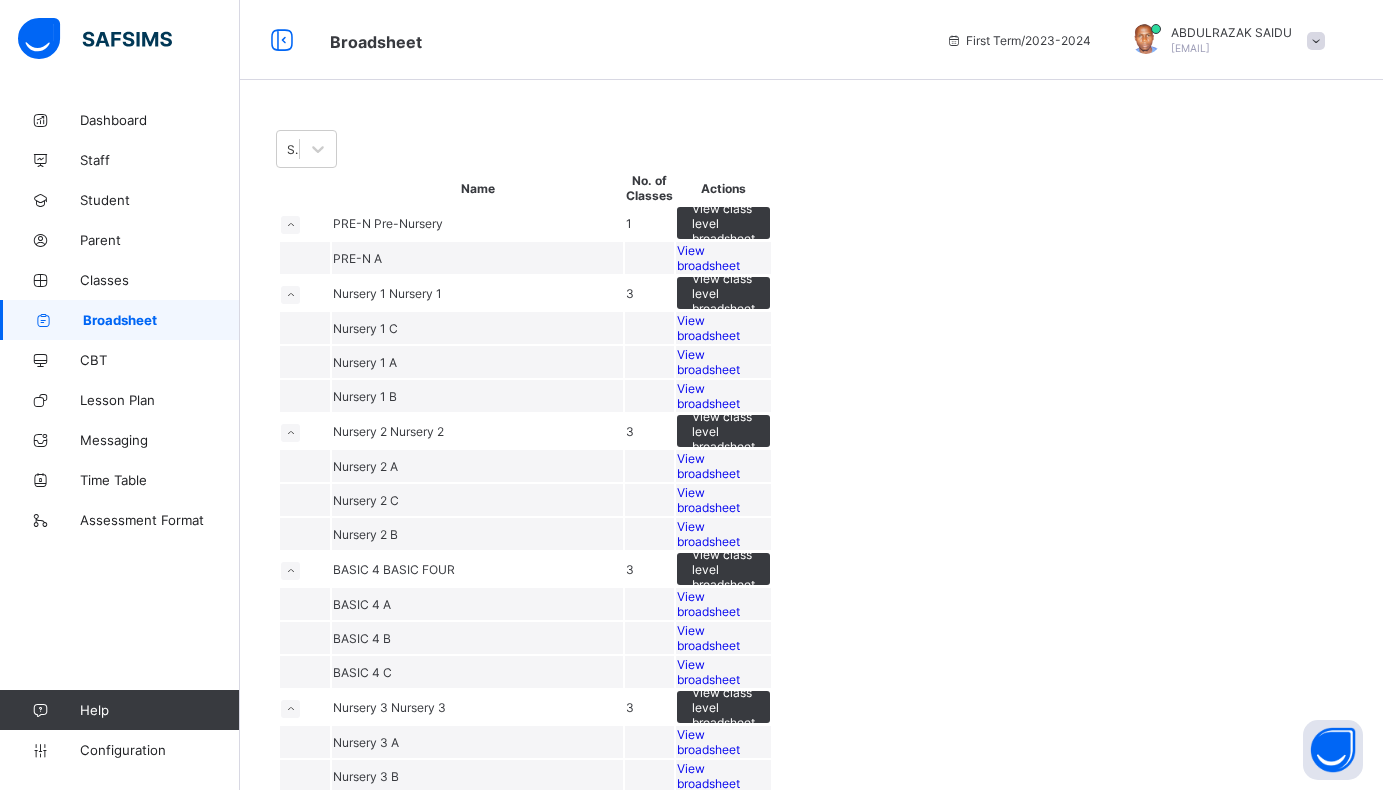 click on "View broadsheet" at bounding box center [708, 396] 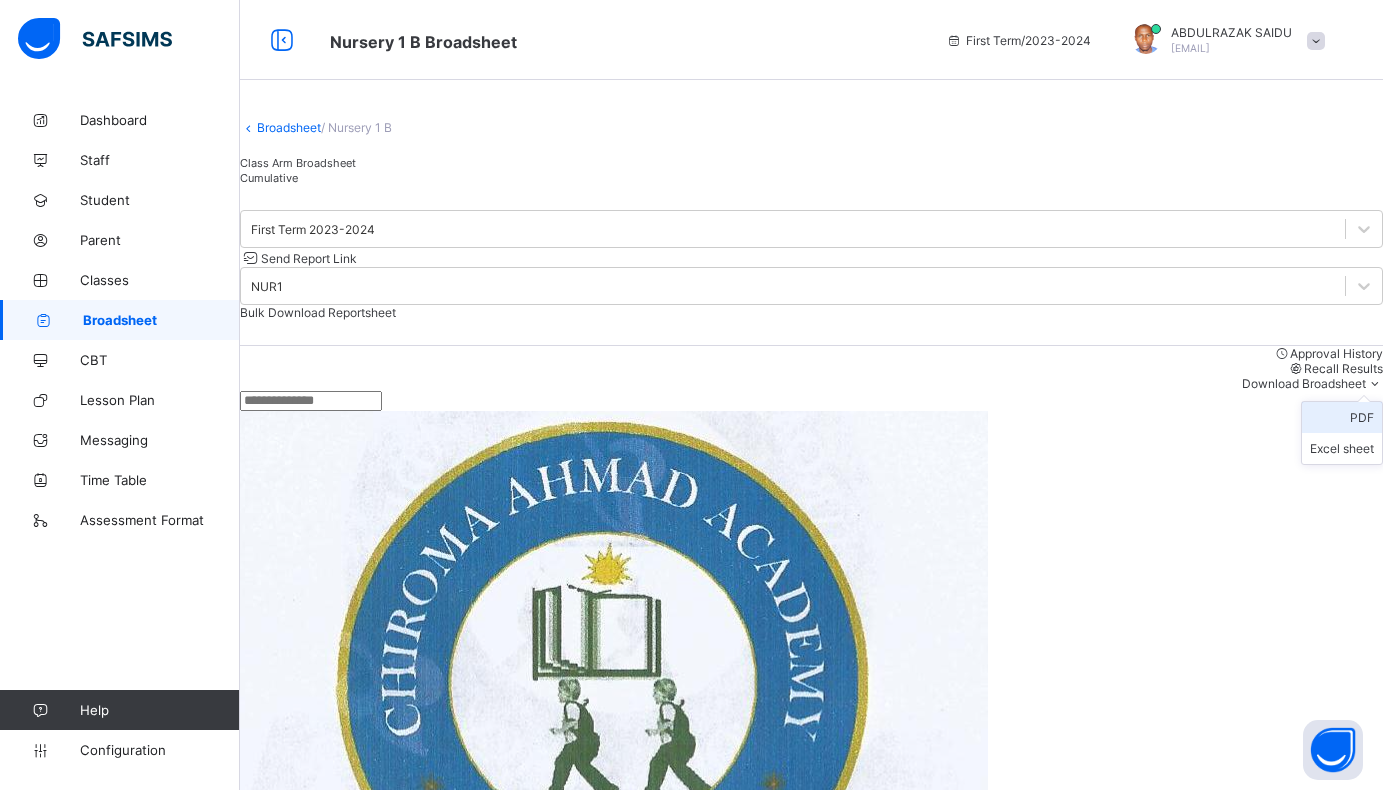 click on "PDF" at bounding box center [1342, 417] 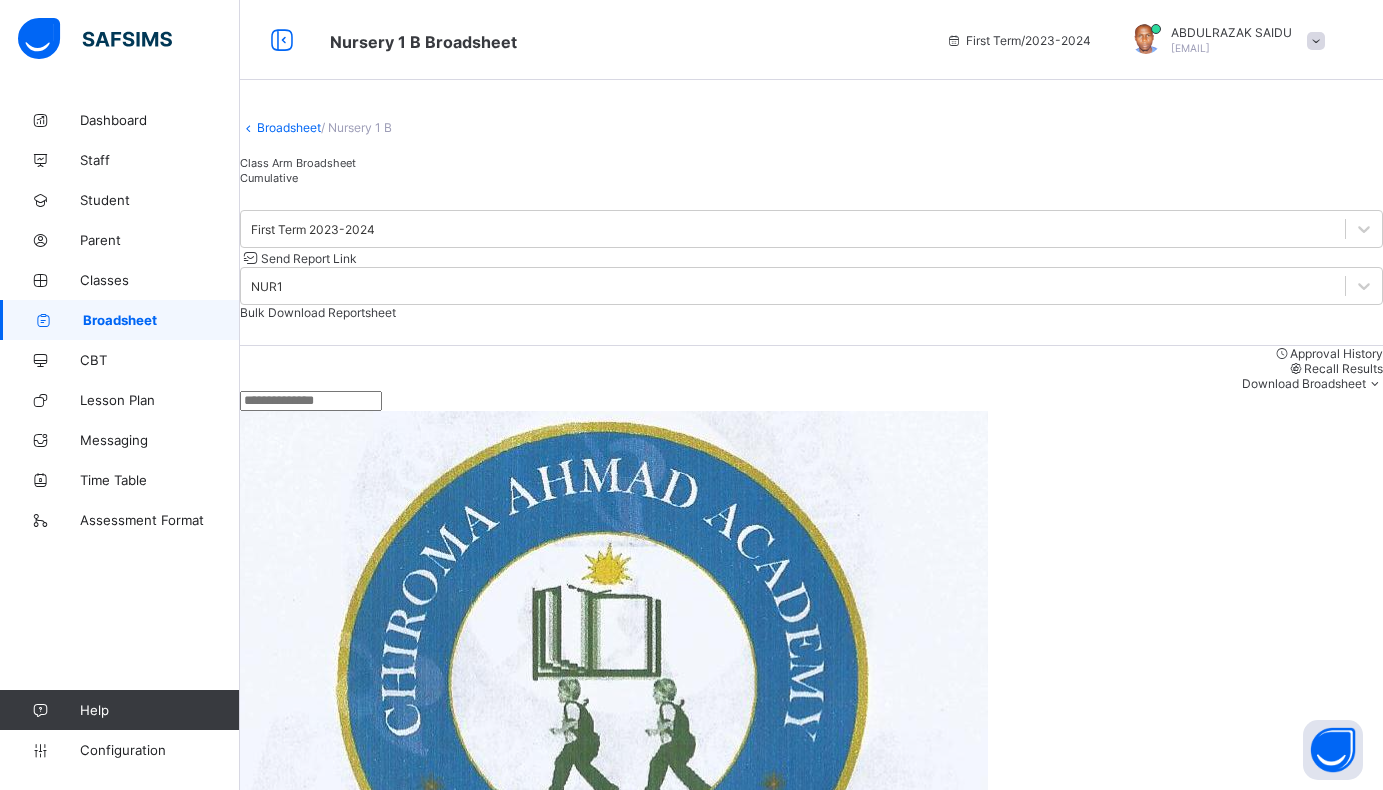 scroll, scrollTop: 0, scrollLeft: 0, axis: both 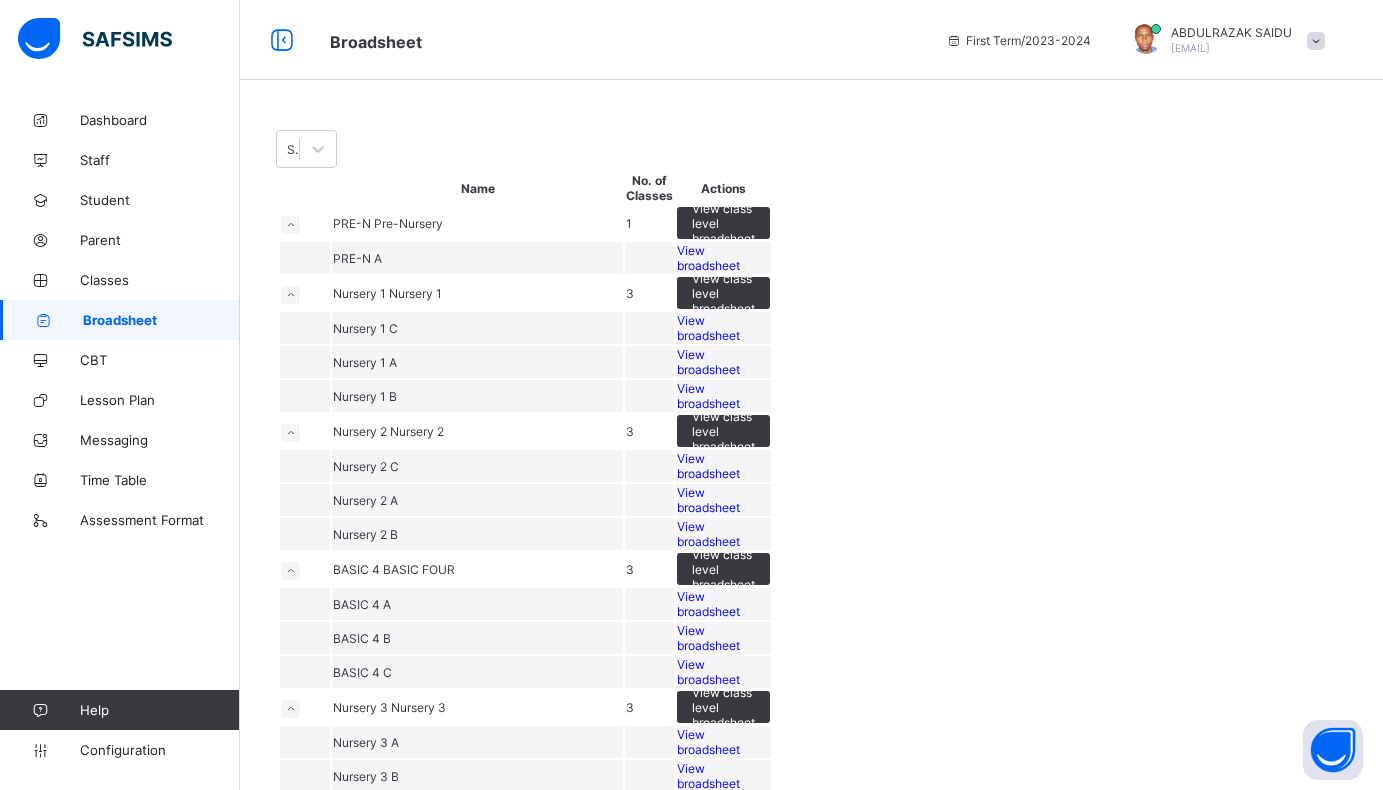 click on "View broadsheet" at bounding box center (708, 328) 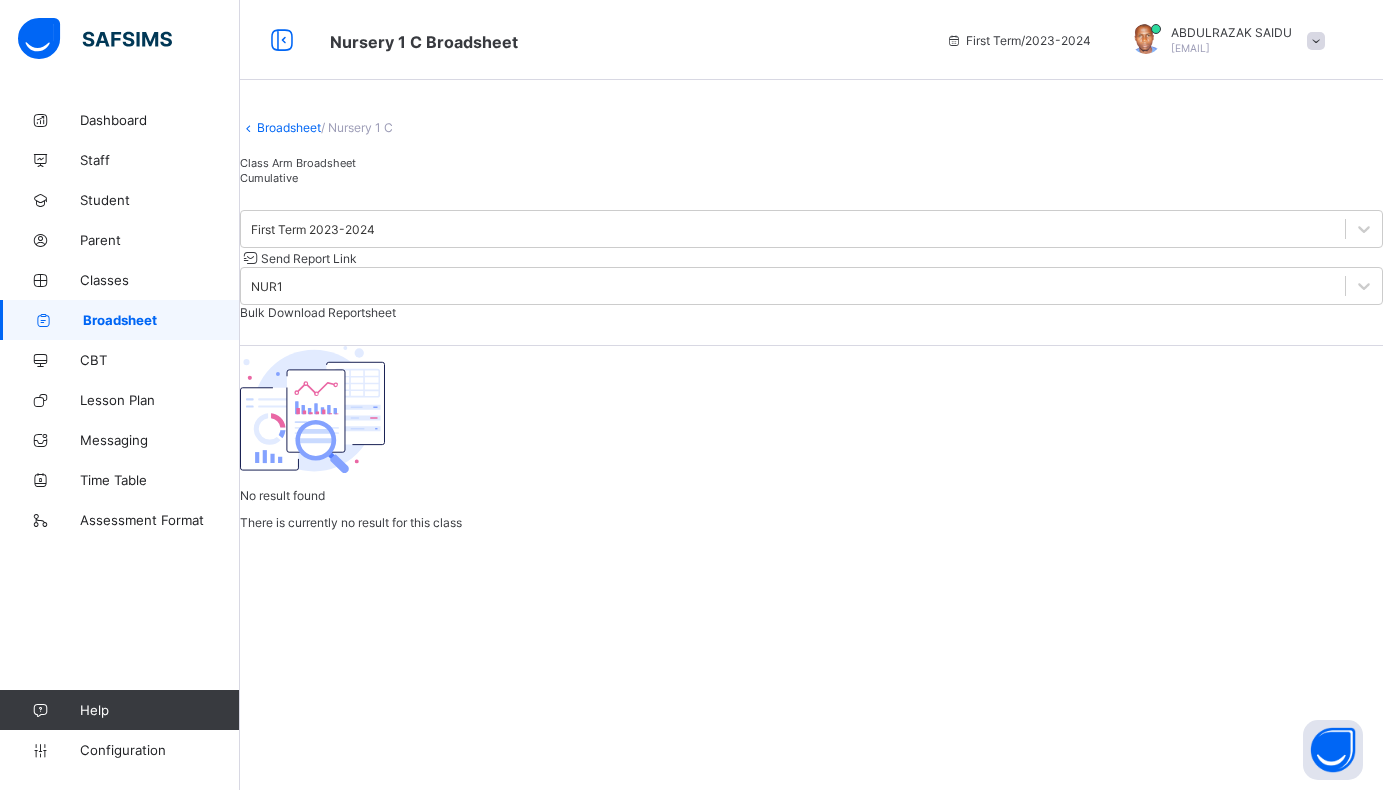 click on "Broadsheet" at bounding box center [289, 127] 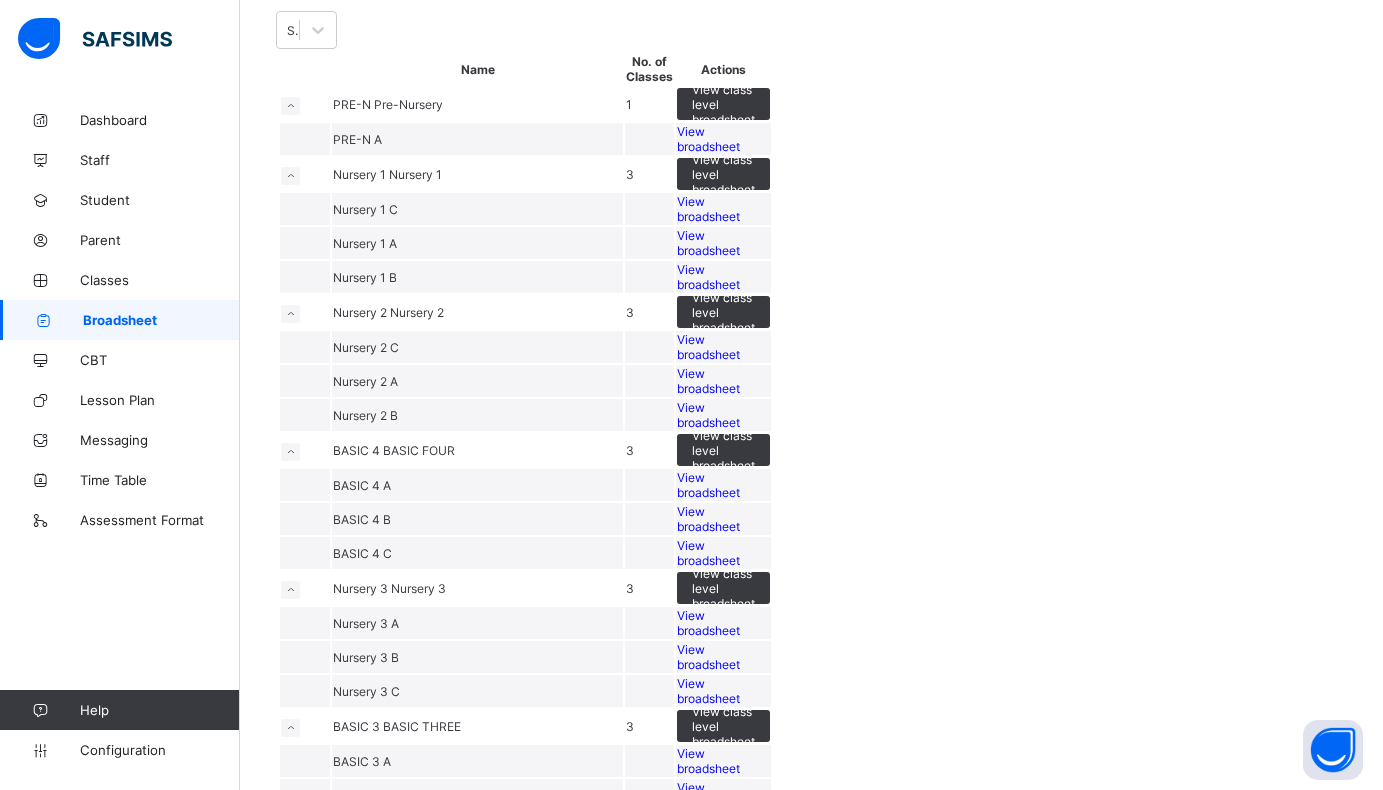 scroll, scrollTop: 200, scrollLeft: 0, axis: vertical 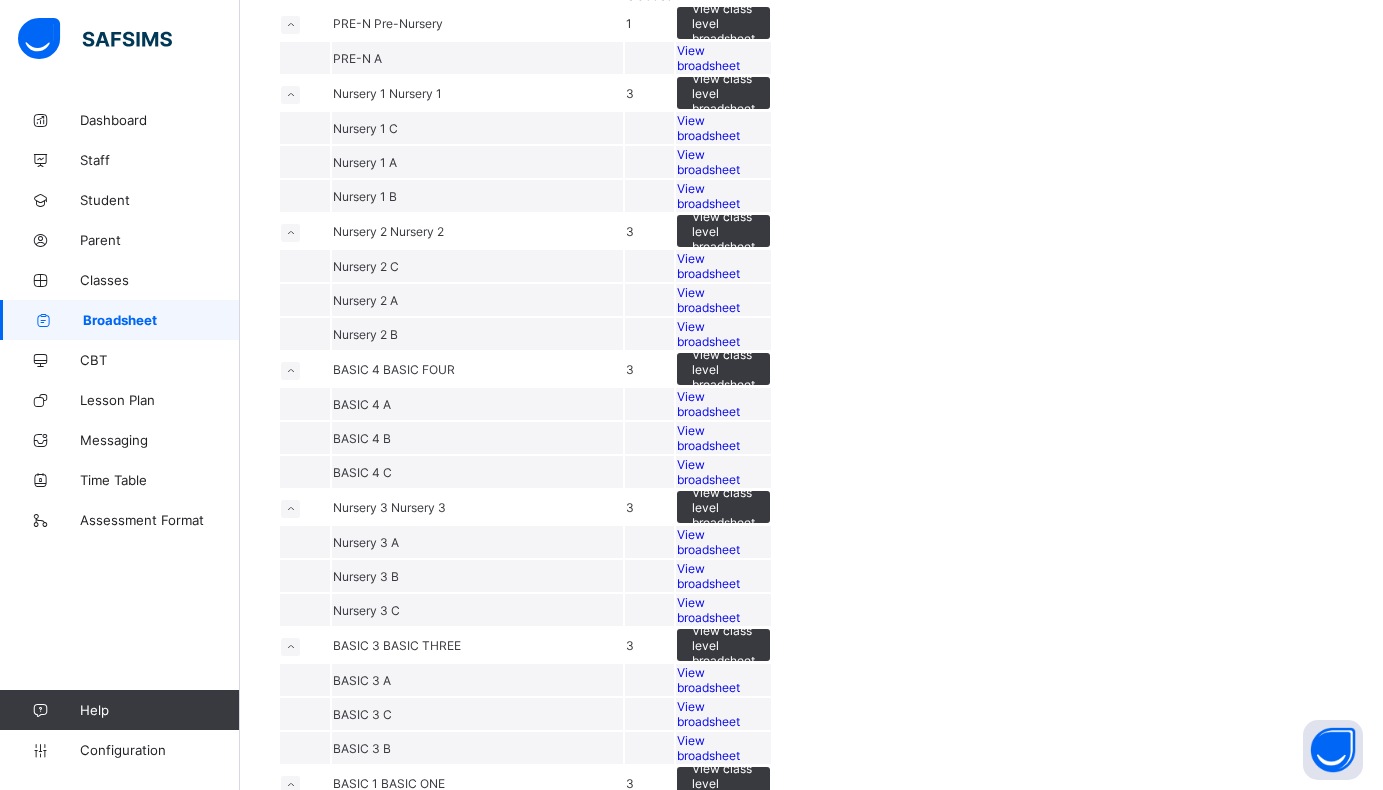 click on "View broadsheet" at bounding box center (708, 300) 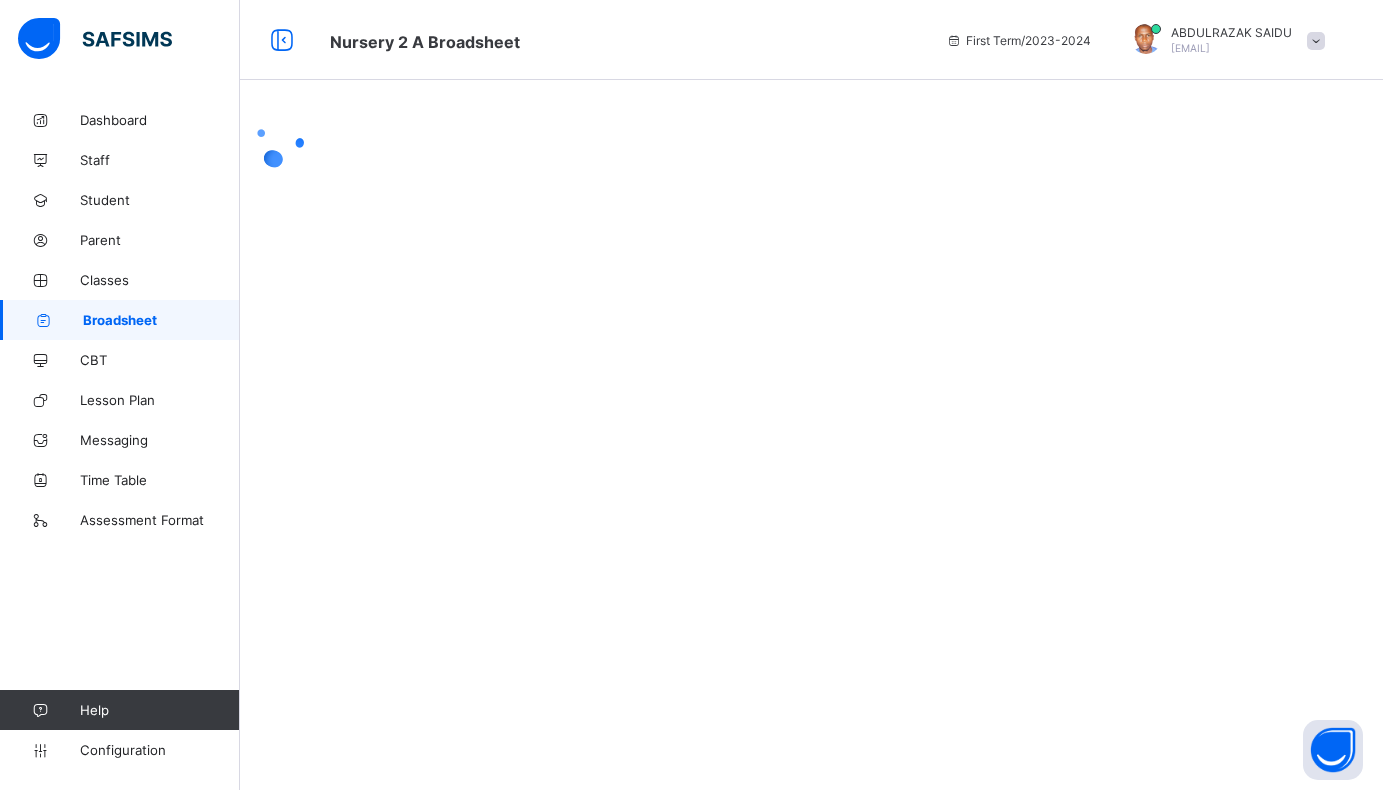 scroll, scrollTop: 0, scrollLeft: 0, axis: both 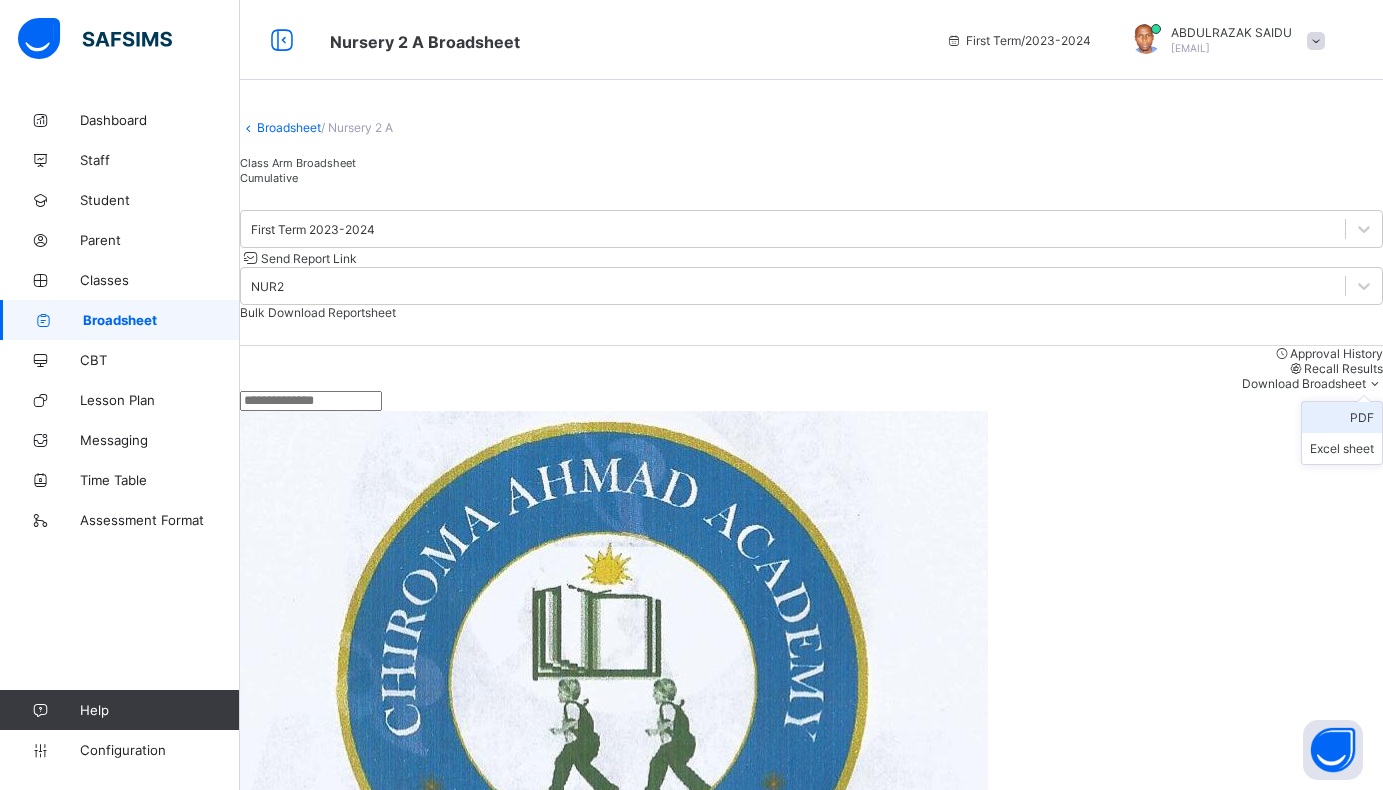 click on "PDF" at bounding box center (1342, 417) 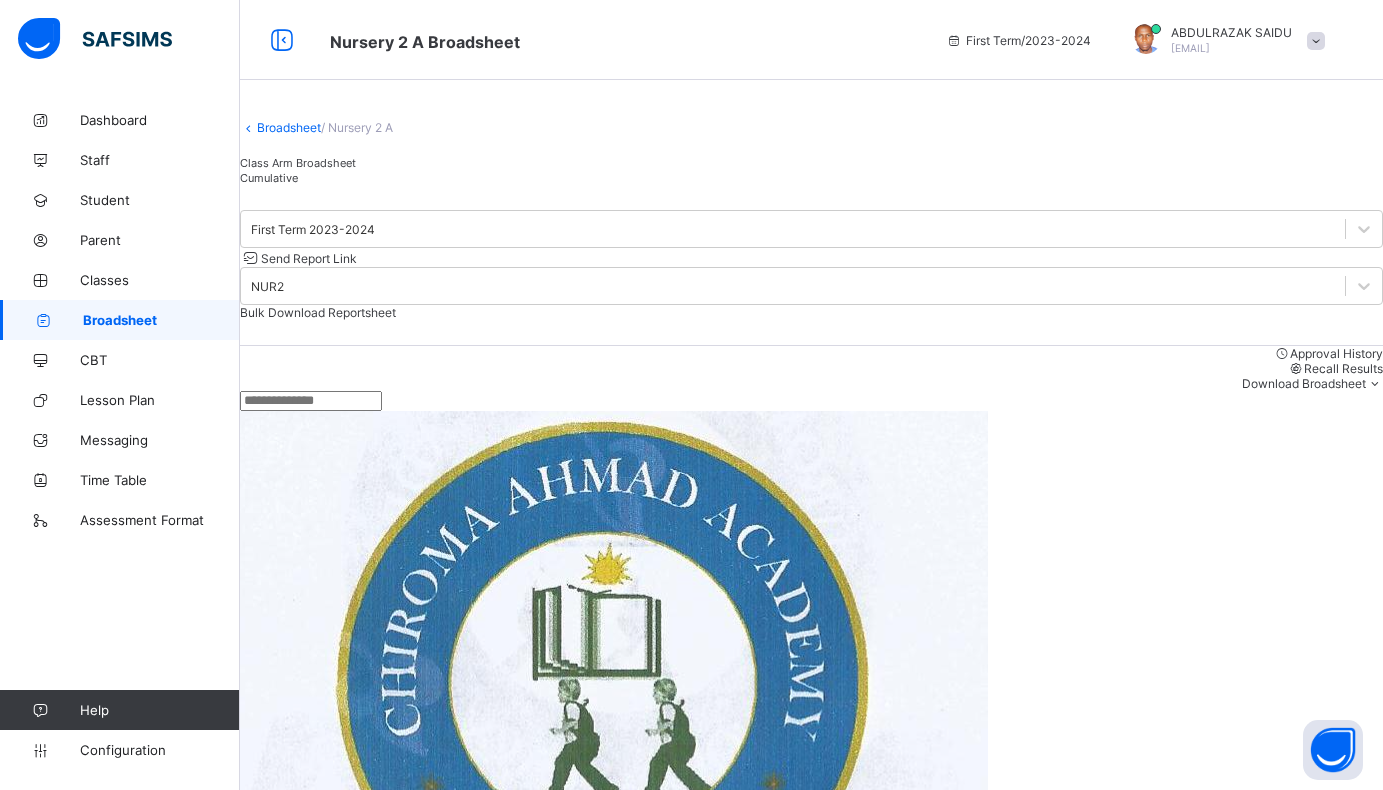click on "Broadsheet" at bounding box center (289, 127) 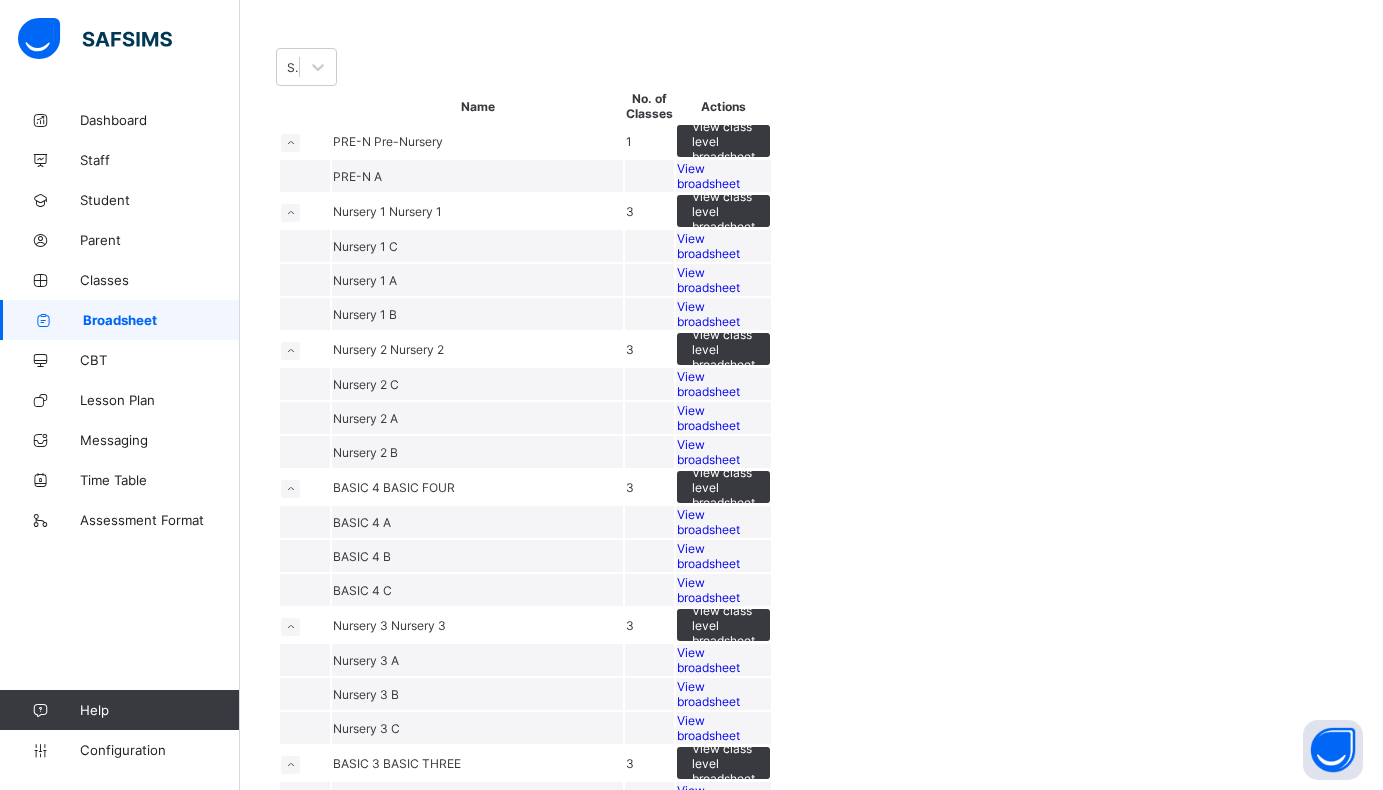 scroll, scrollTop: 300, scrollLeft: 0, axis: vertical 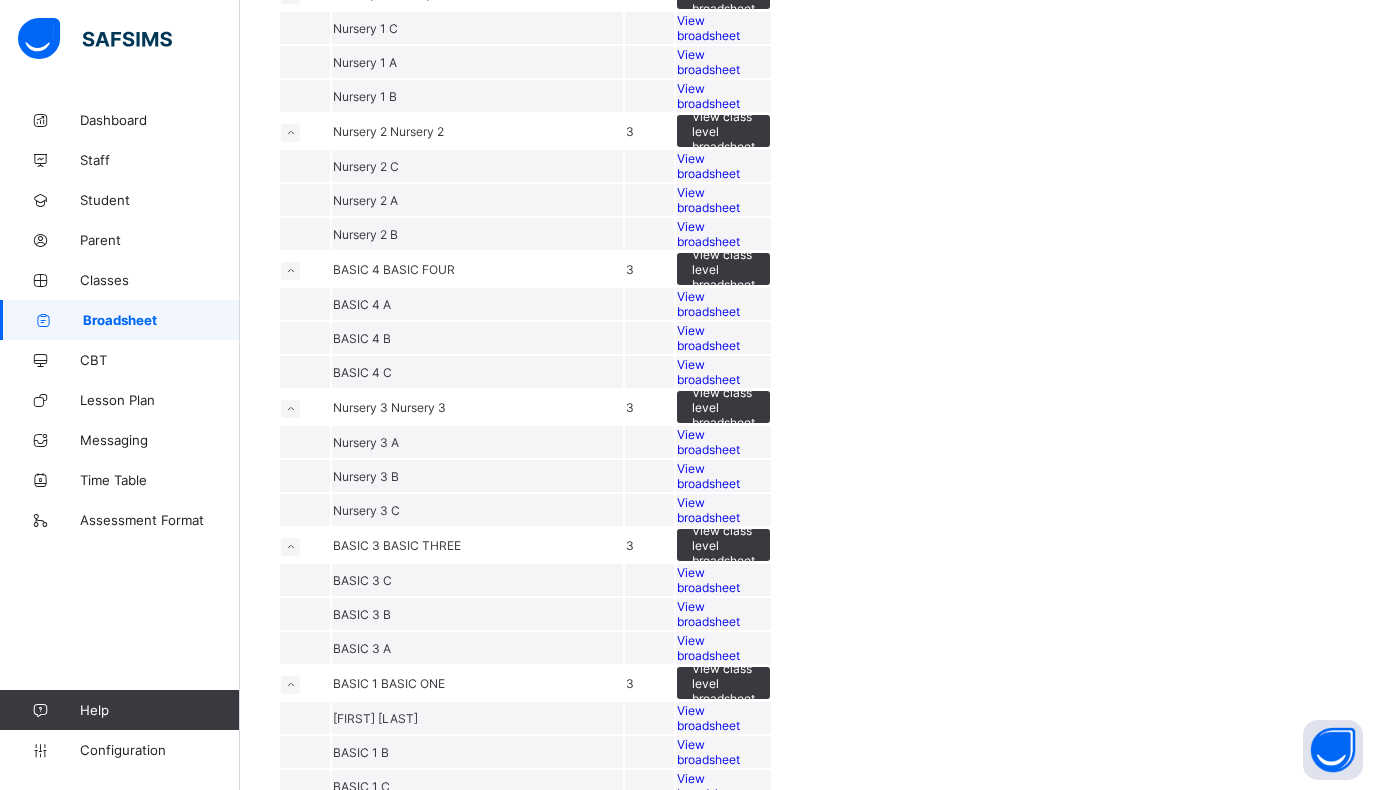 click on "View broadsheet" at bounding box center [708, 234] 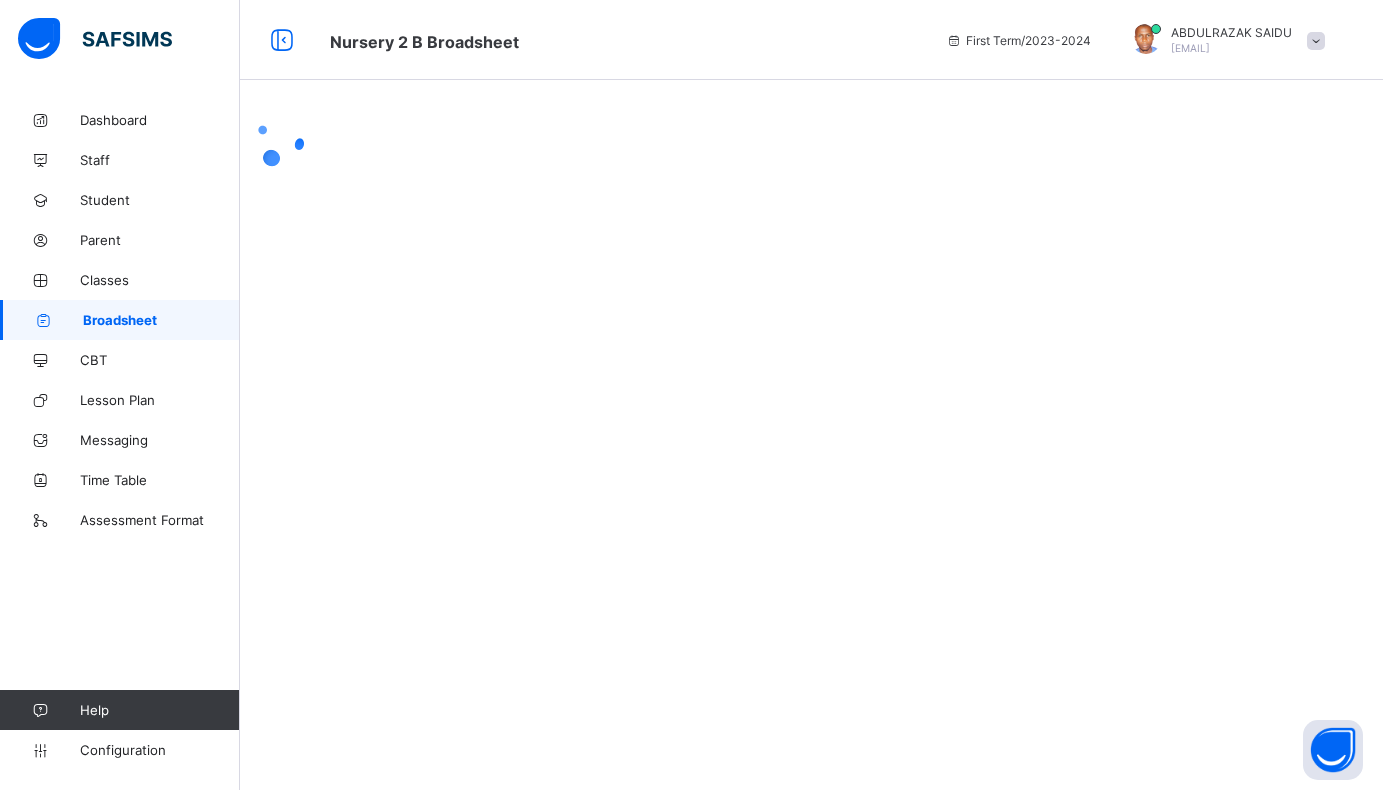 scroll, scrollTop: 0, scrollLeft: 0, axis: both 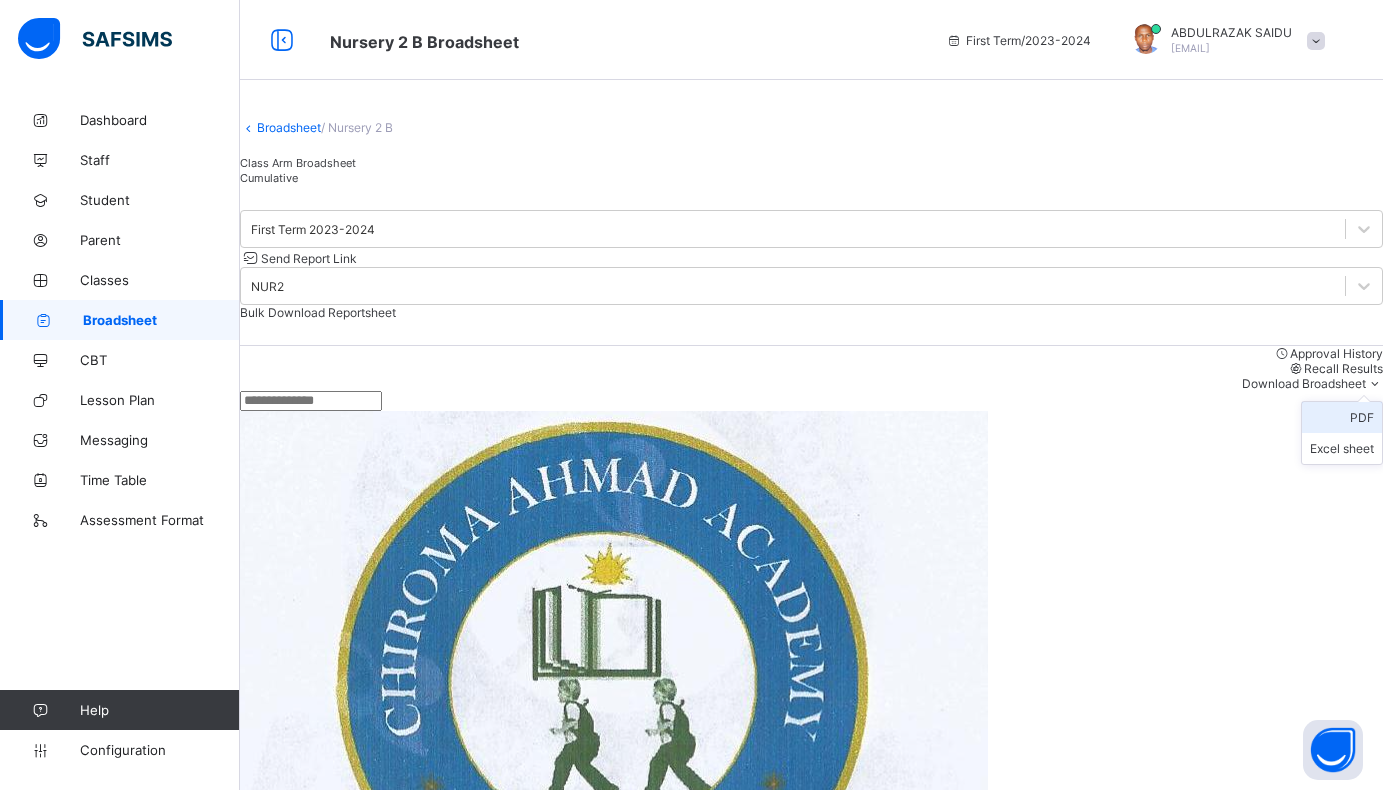 click on "PDF" at bounding box center (1342, 417) 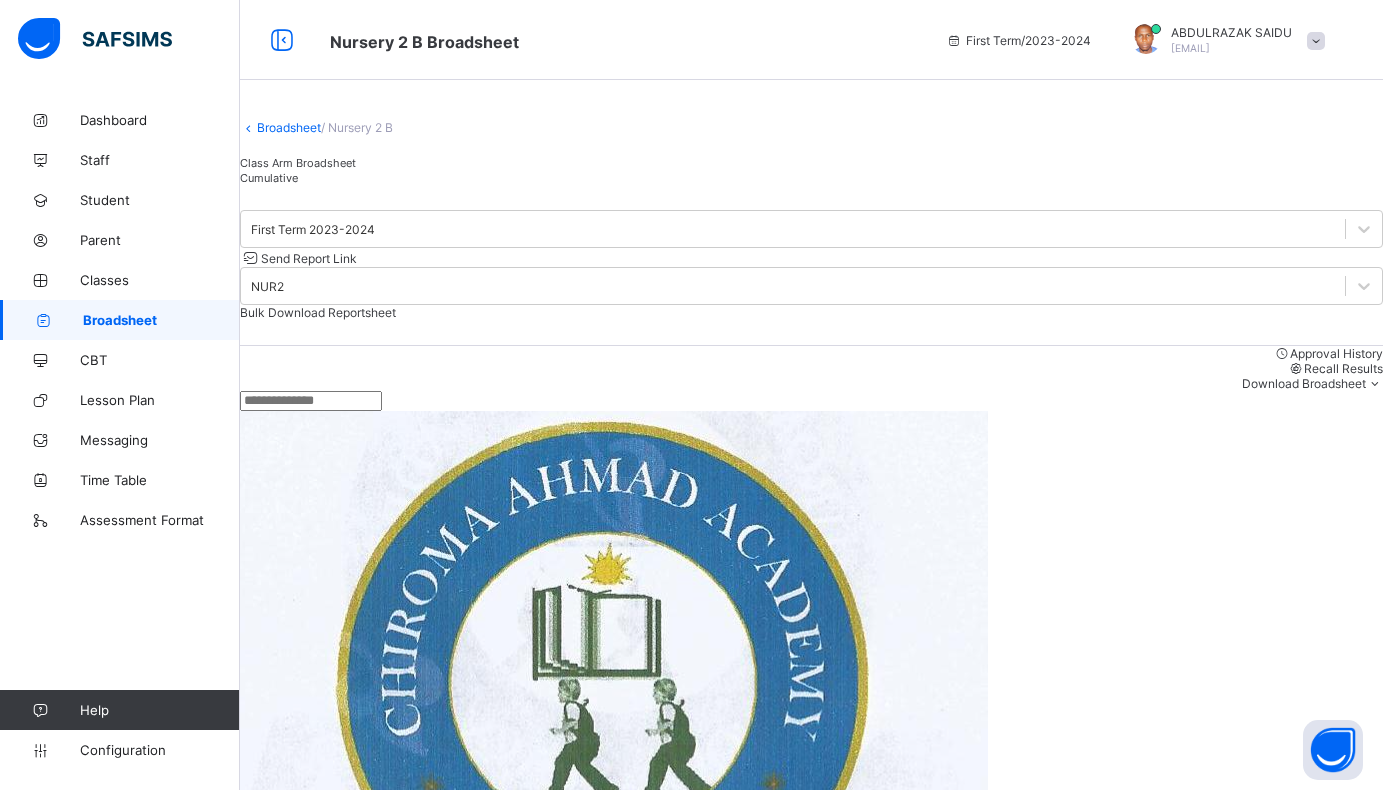 click on "Broadsheet" at bounding box center [289, 127] 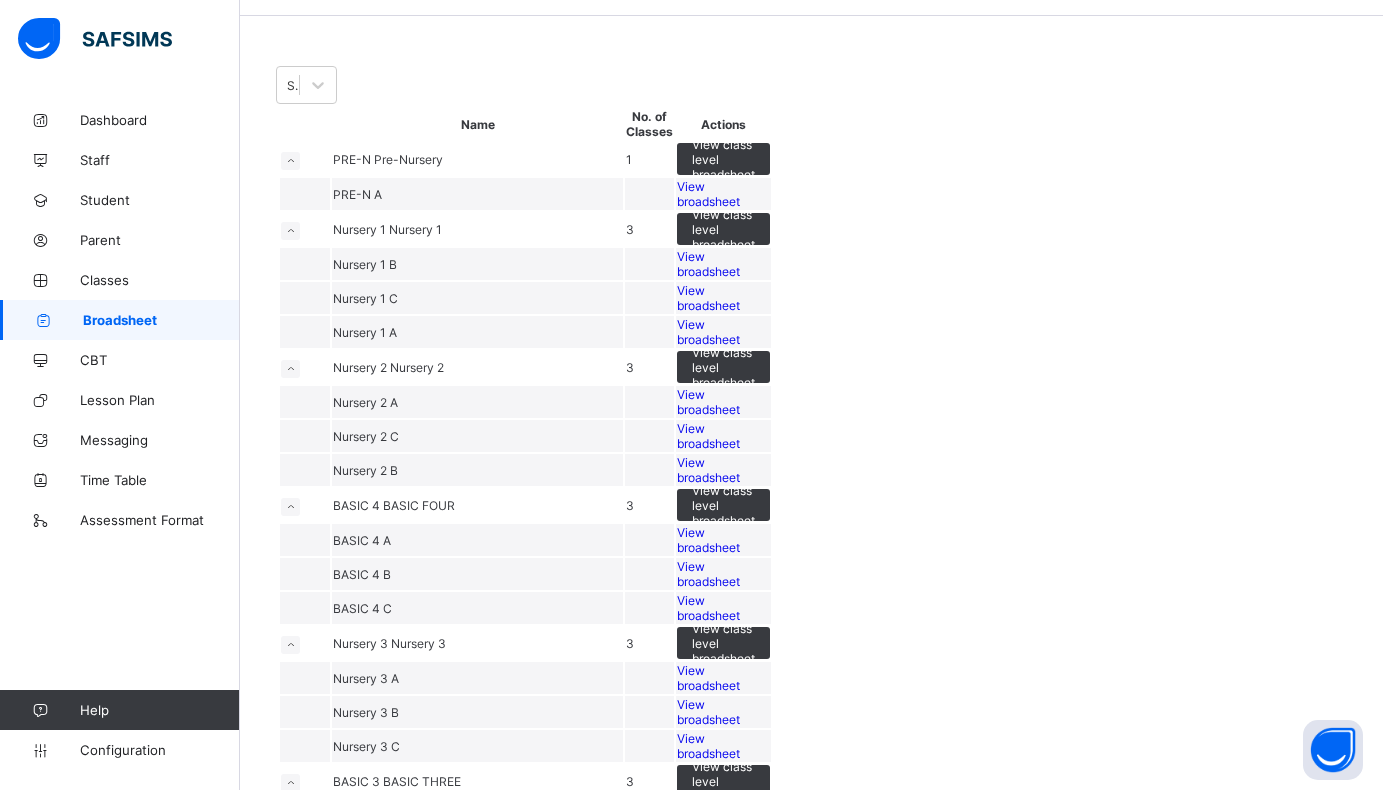 scroll, scrollTop: 100, scrollLeft: 0, axis: vertical 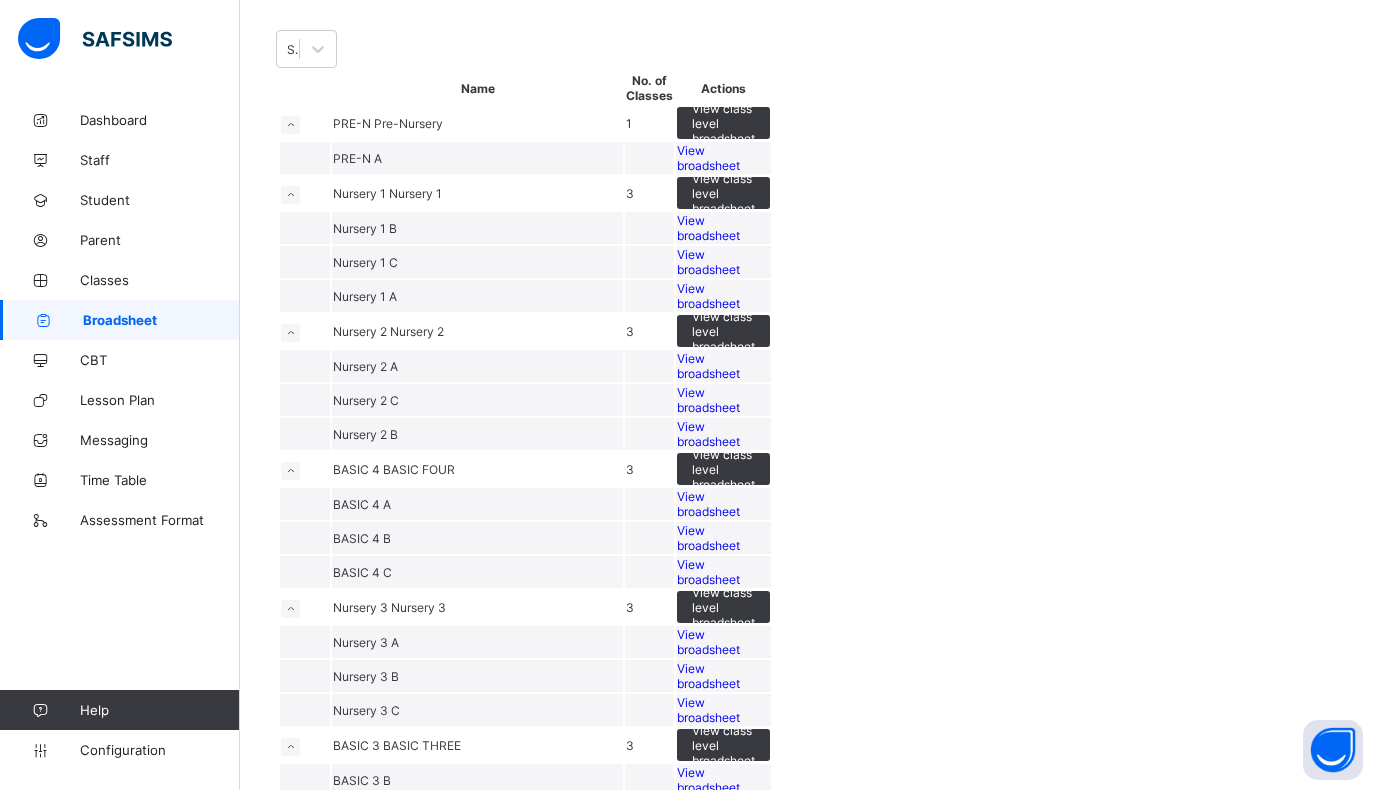 click on "View broadsheet" at bounding box center [708, 400] 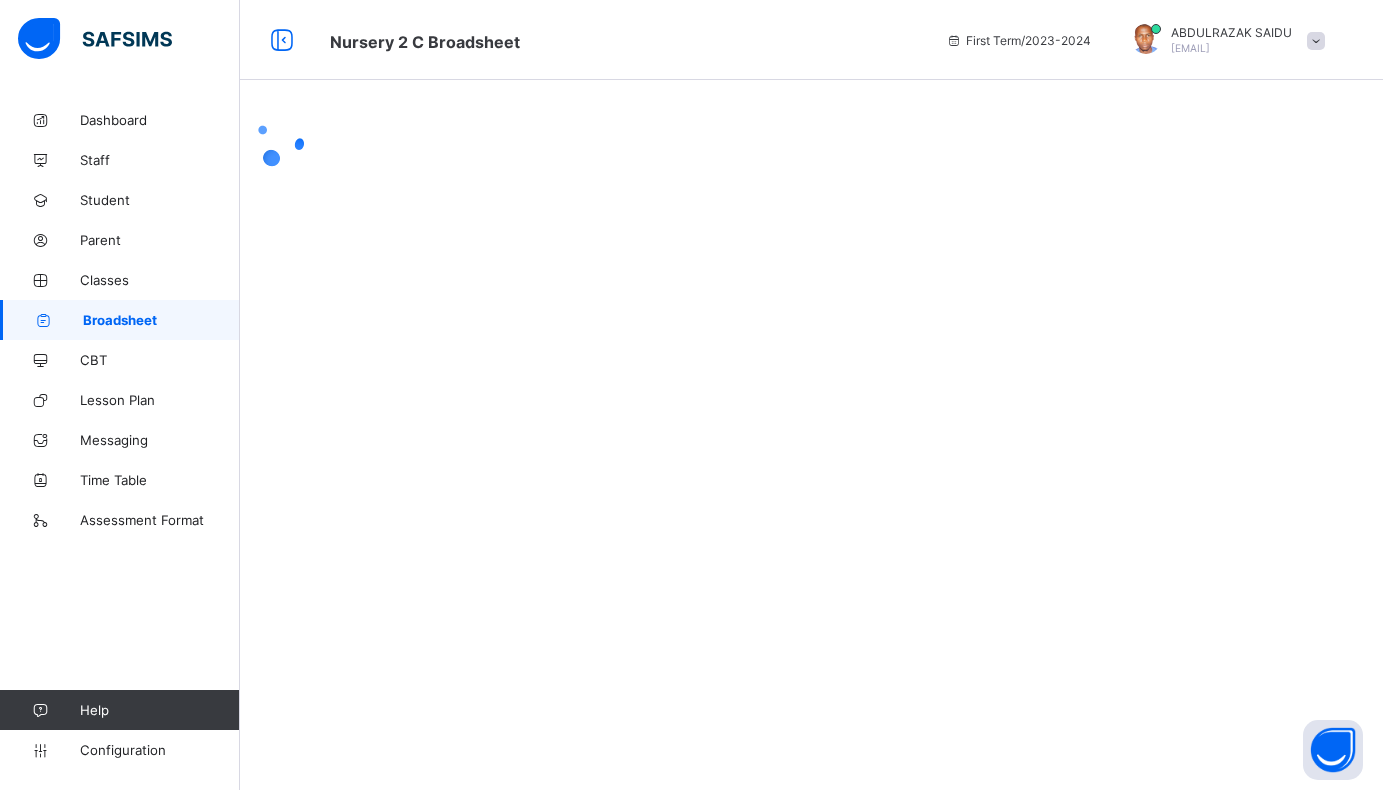 scroll, scrollTop: 0, scrollLeft: 0, axis: both 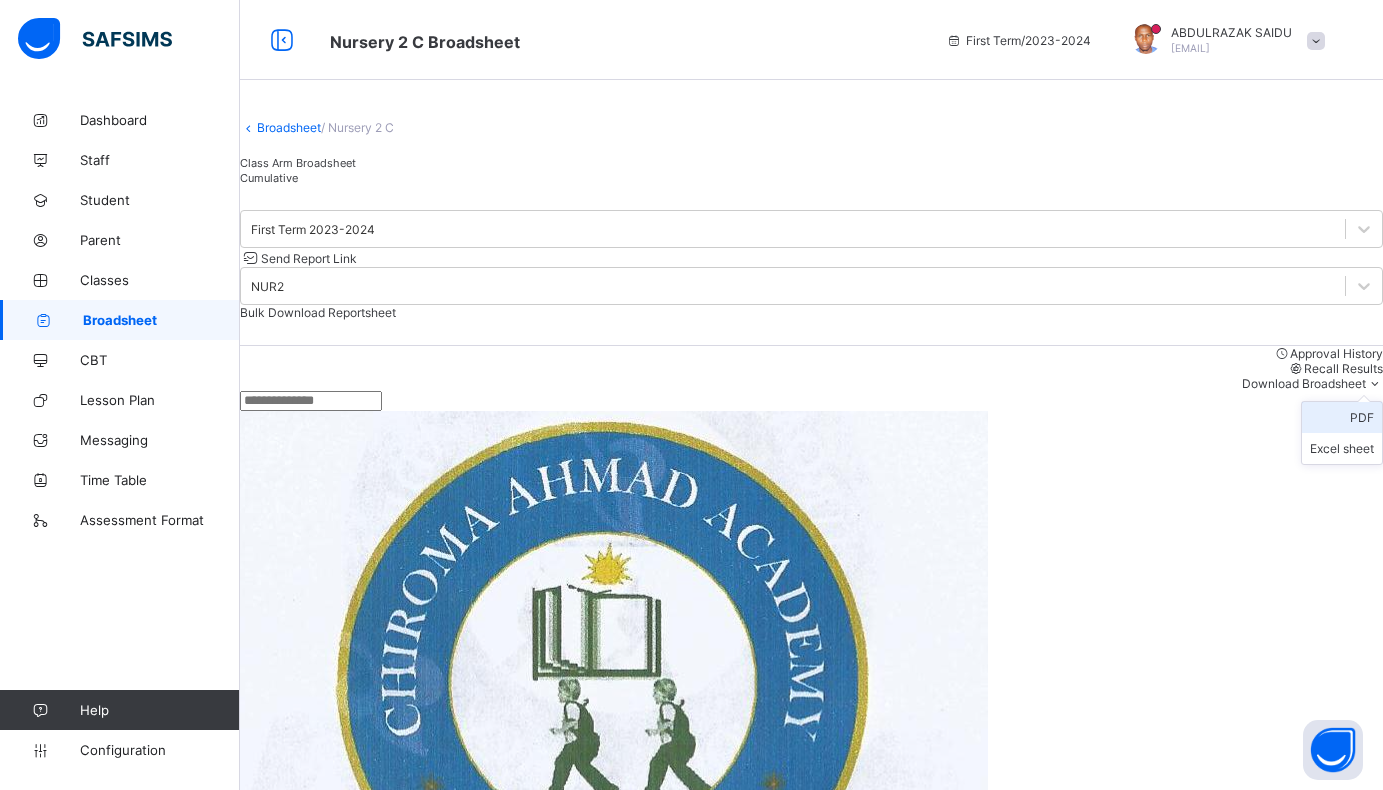 click on "PDF" at bounding box center (1342, 417) 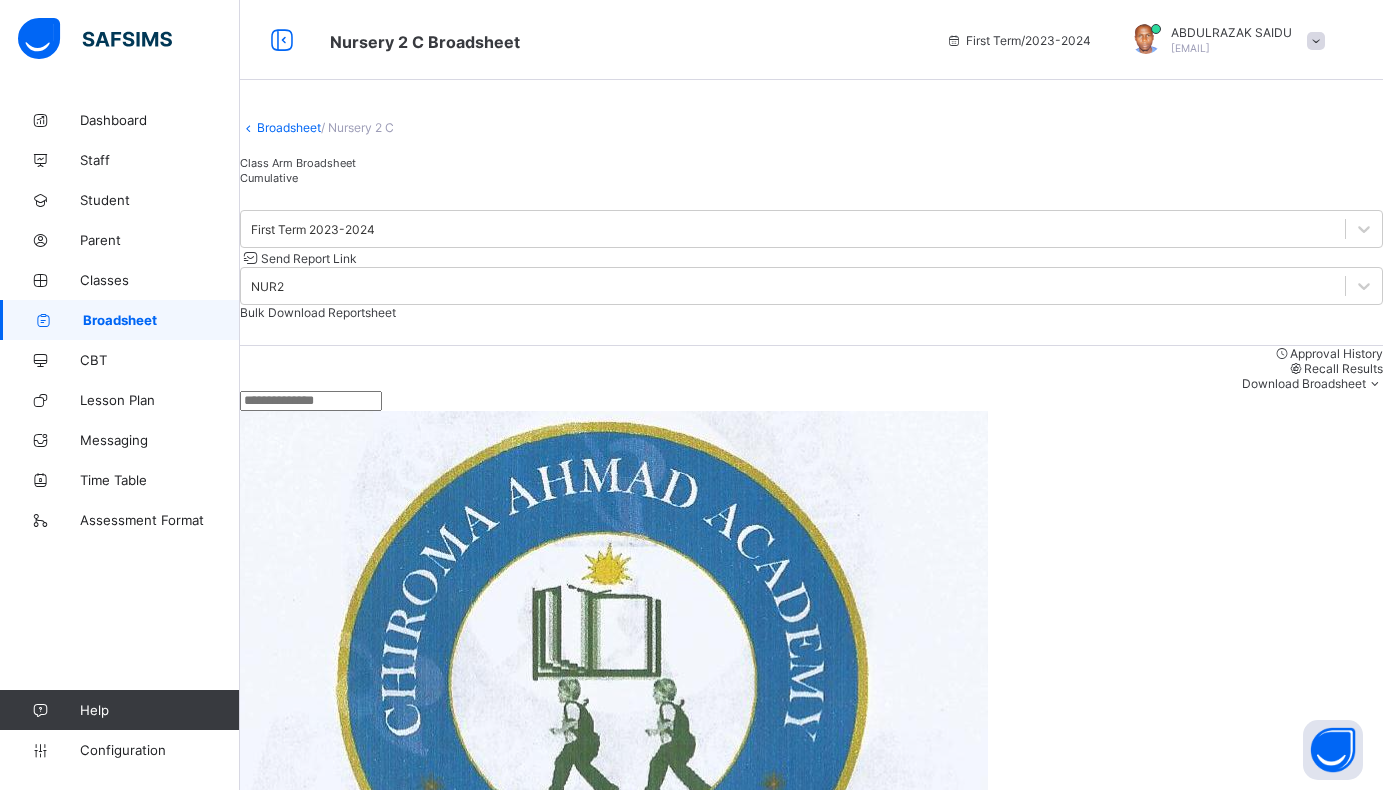 click on "Broadsheet" at bounding box center [289, 127] 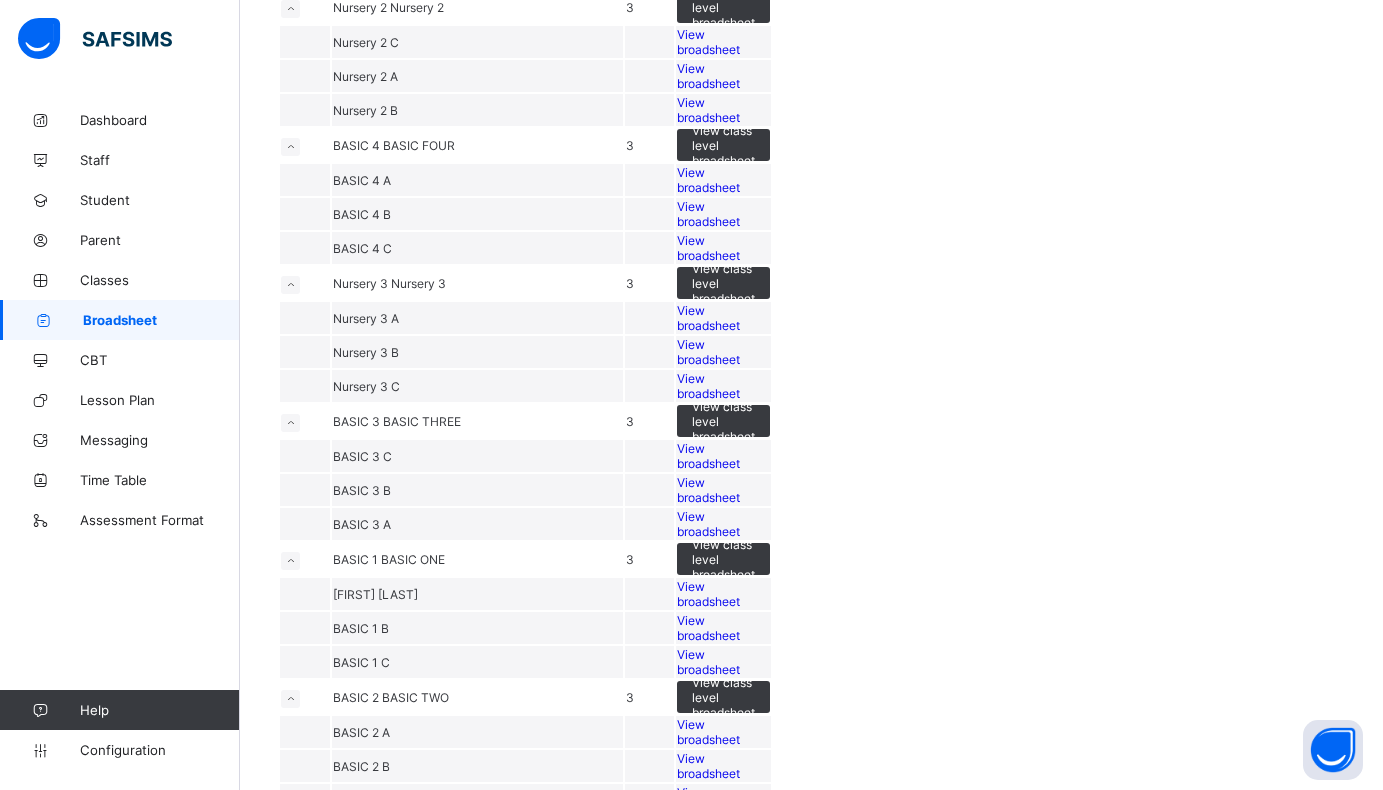 scroll, scrollTop: 600, scrollLeft: 0, axis: vertical 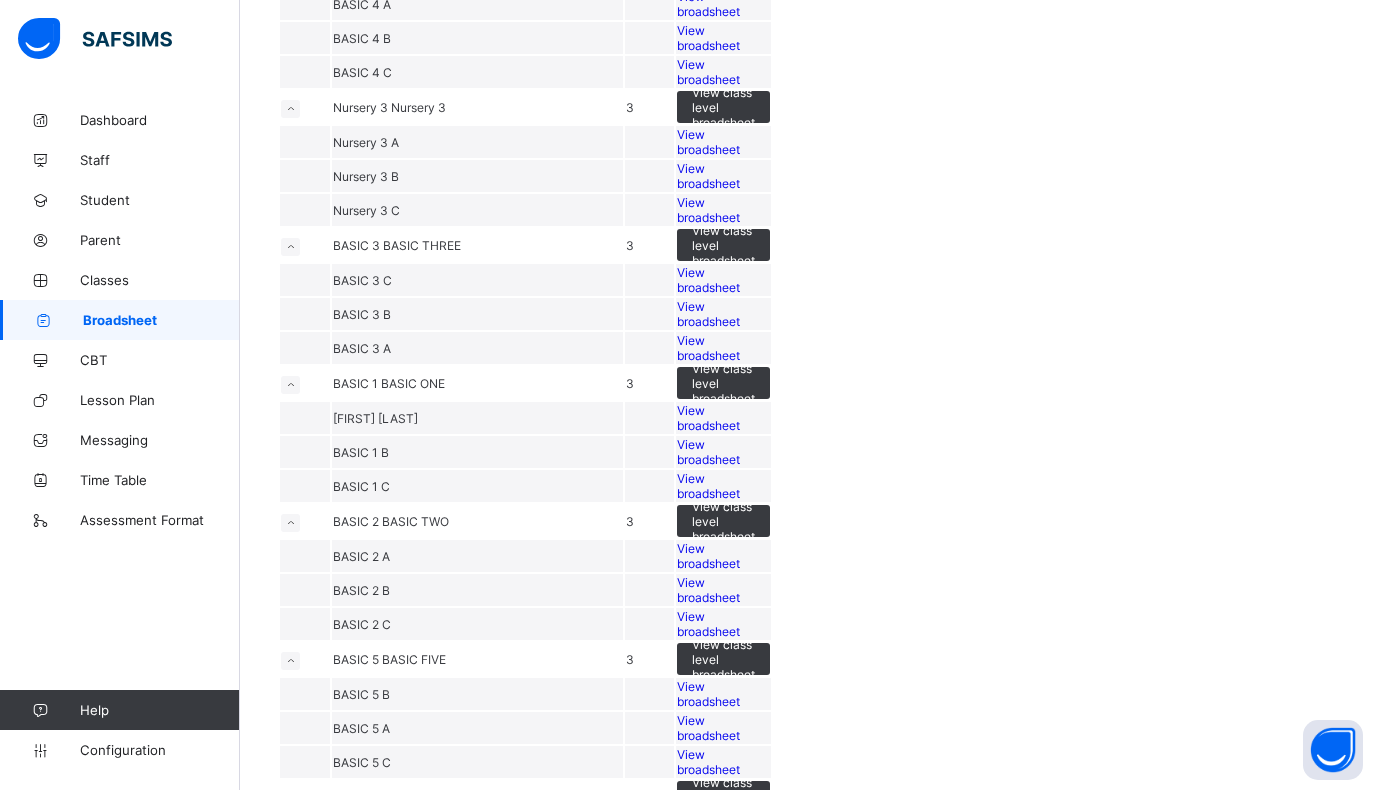 click on "View broadsheet" at bounding box center [708, 142] 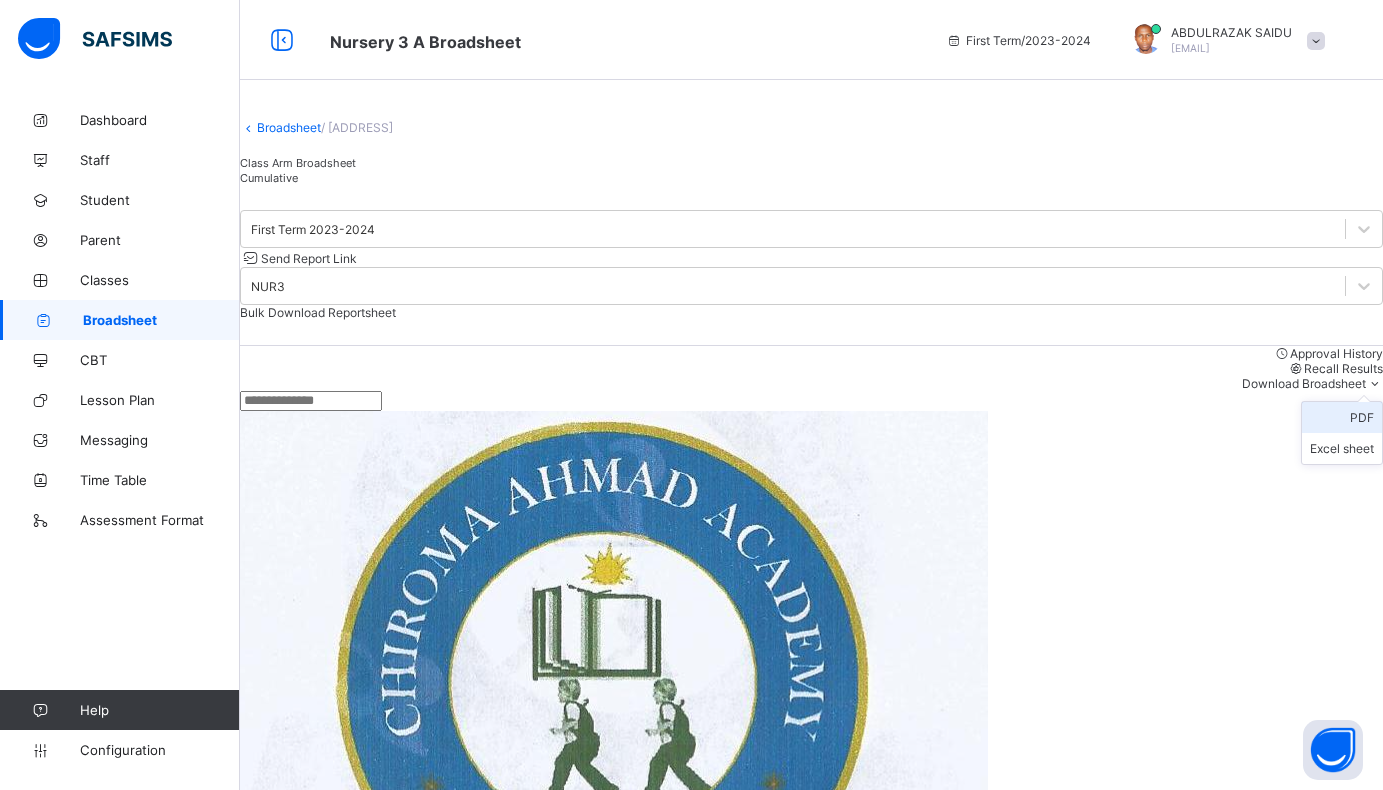 click on "PDF" at bounding box center (1342, 417) 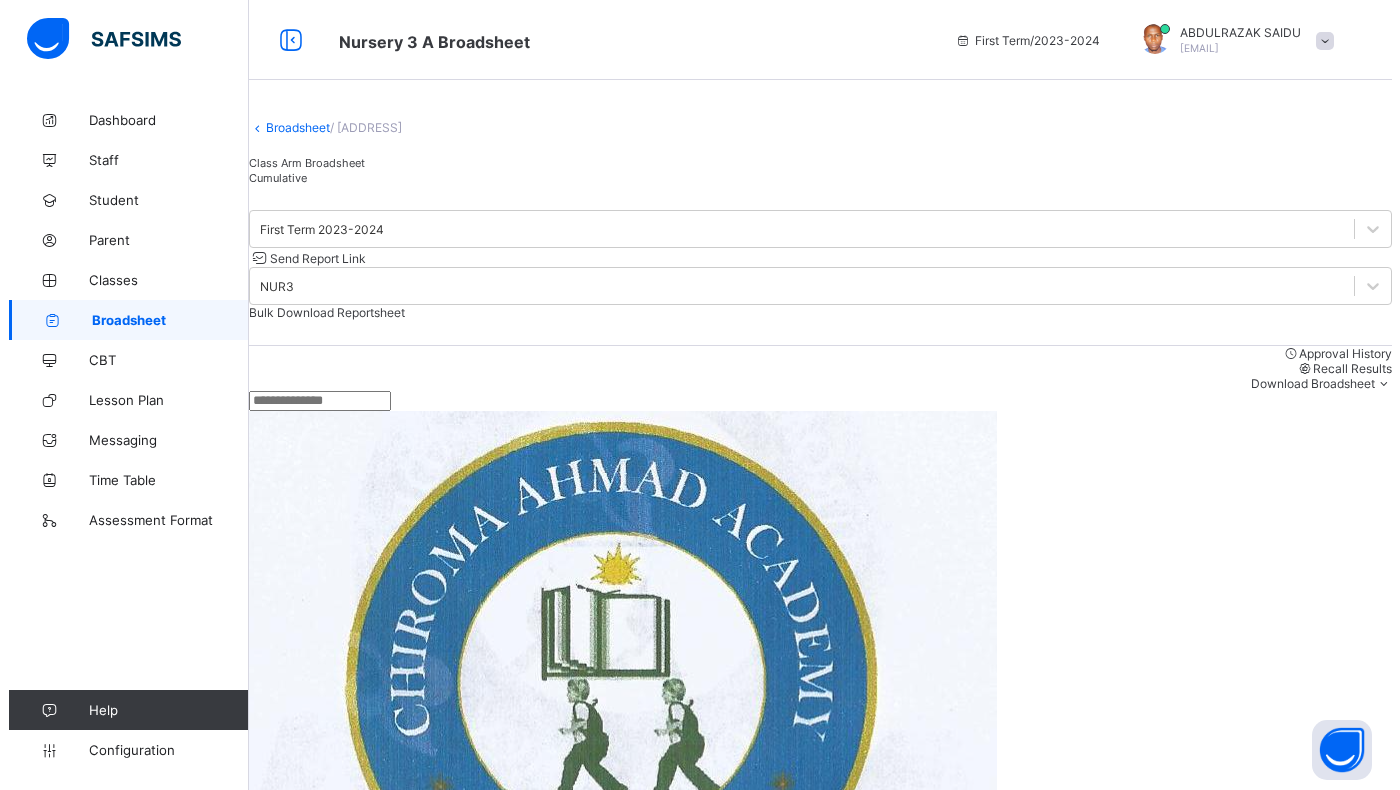 scroll, scrollTop: 0, scrollLeft: 0, axis: both 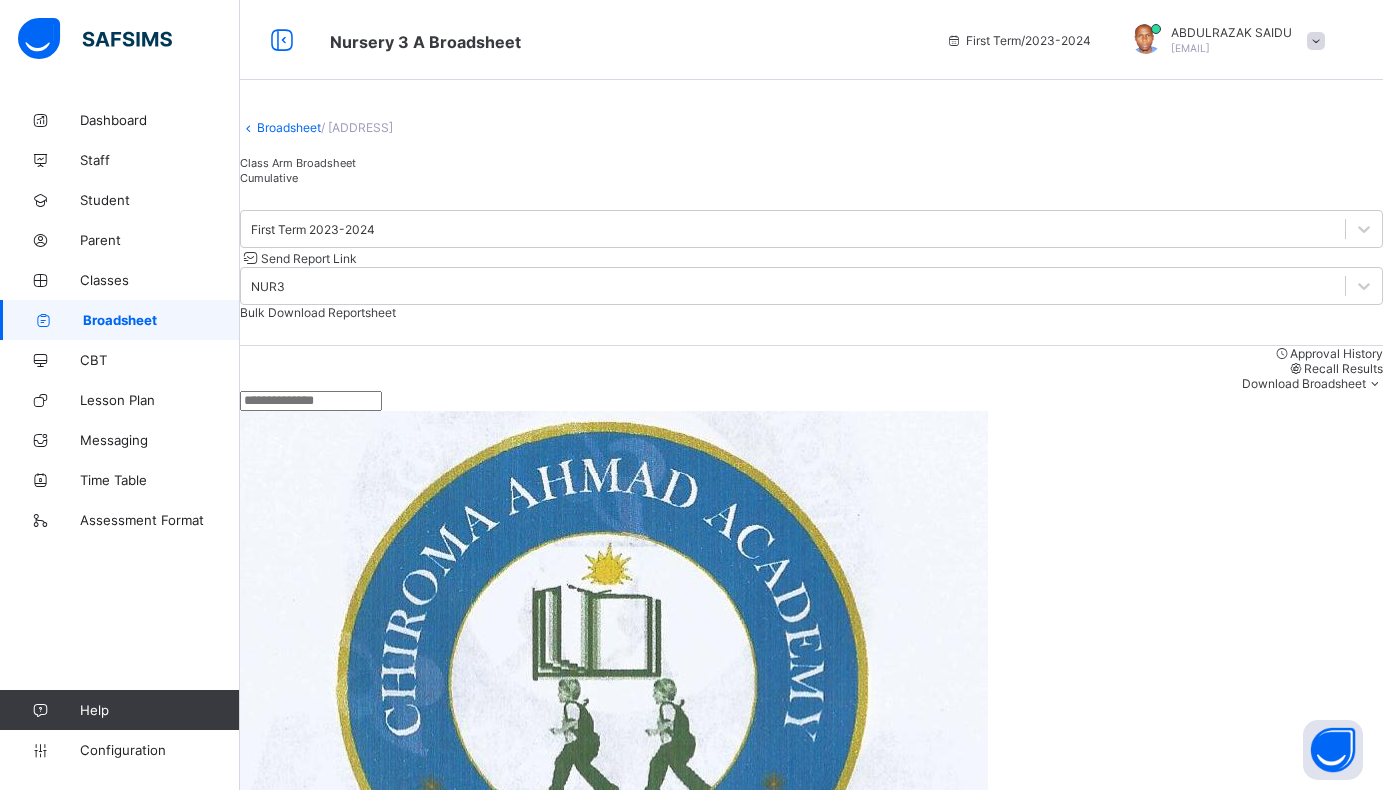click on "Broadsheet" at bounding box center (289, 127) 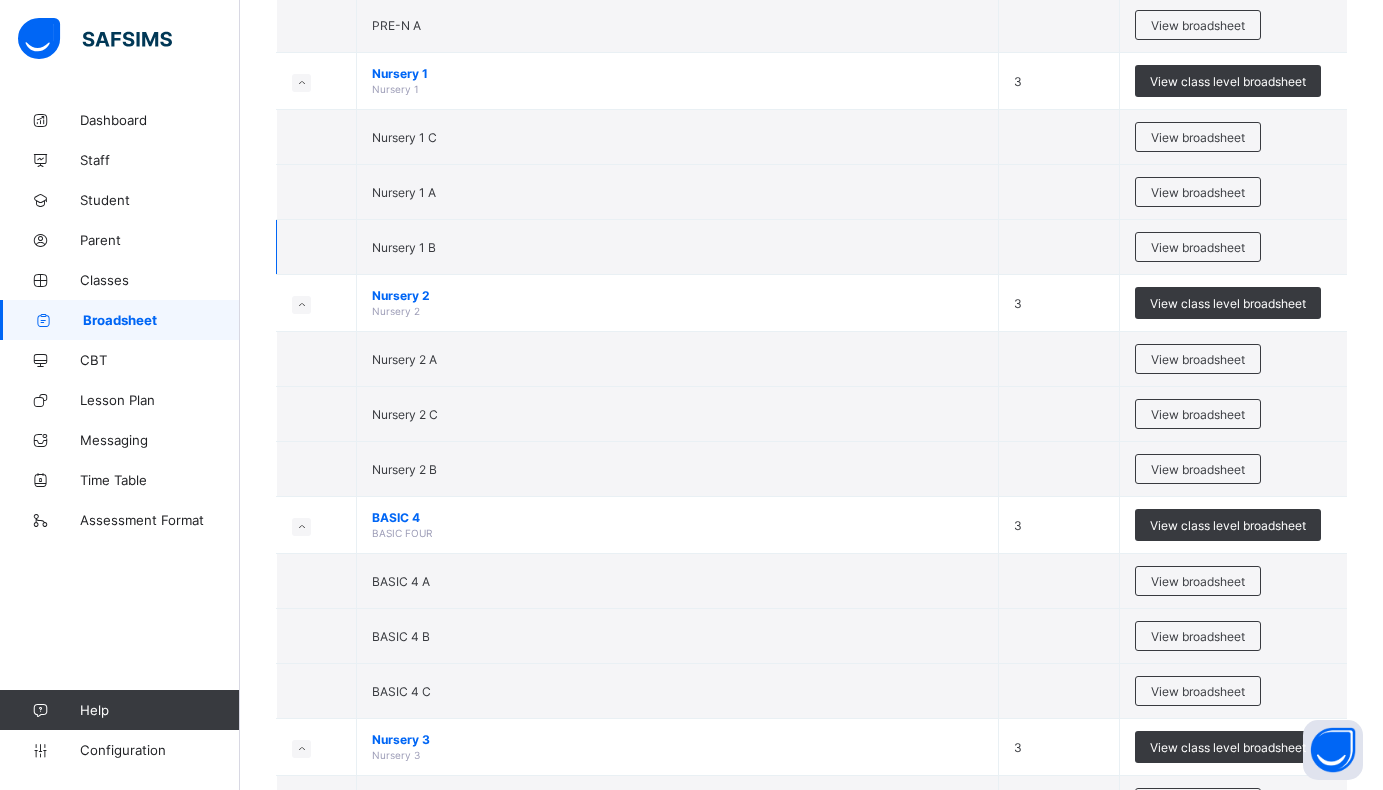 scroll, scrollTop: 300, scrollLeft: 0, axis: vertical 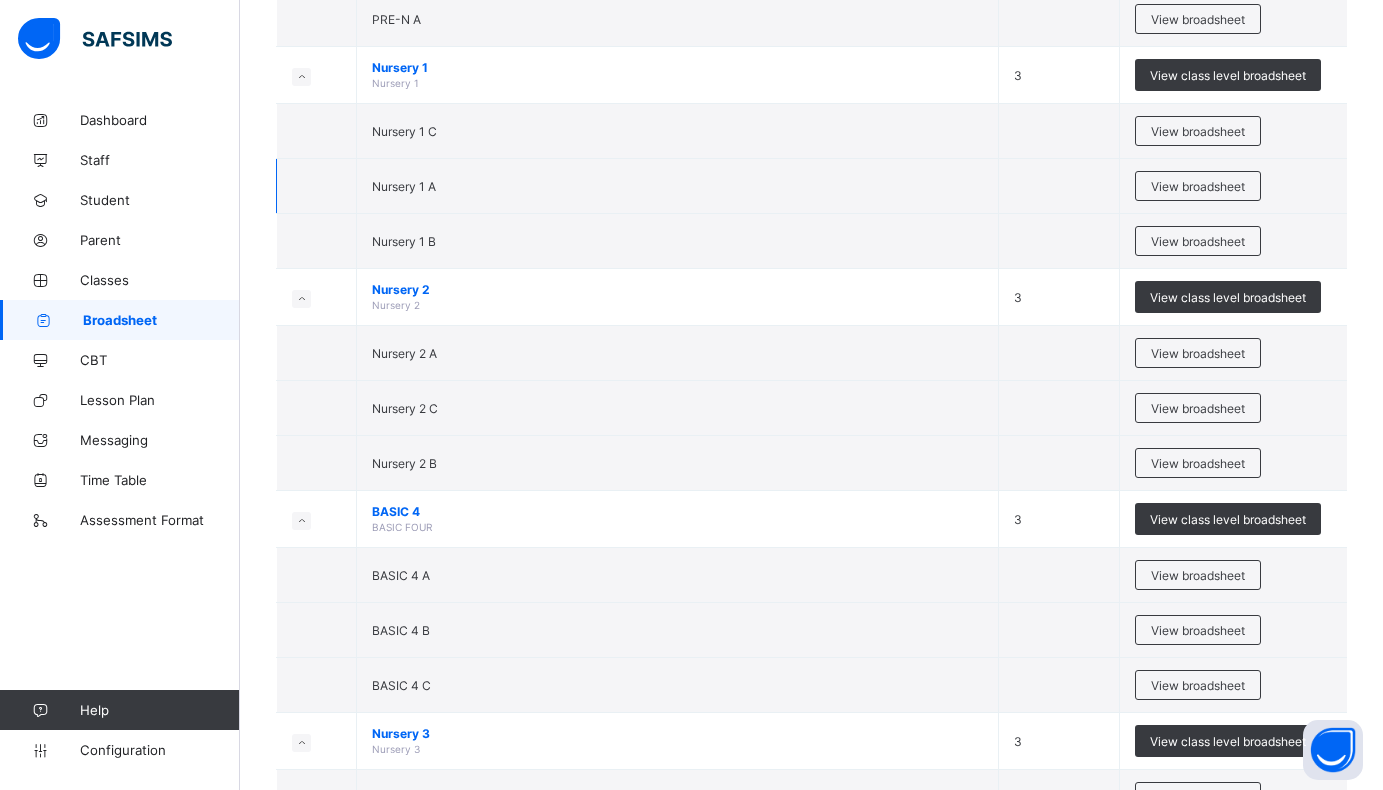 click on "Nursery 1 A" at bounding box center (678, 186) 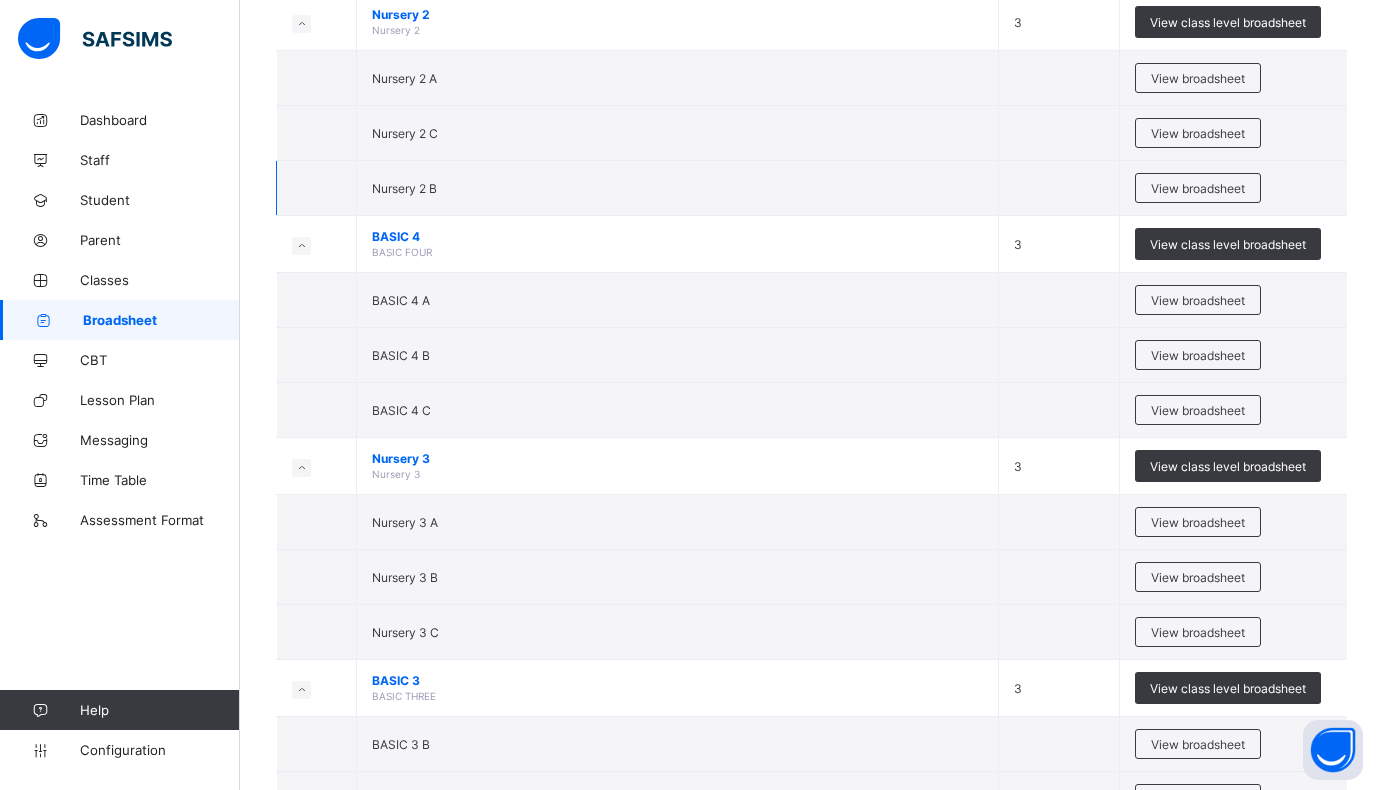scroll, scrollTop: 600, scrollLeft: 0, axis: vertical 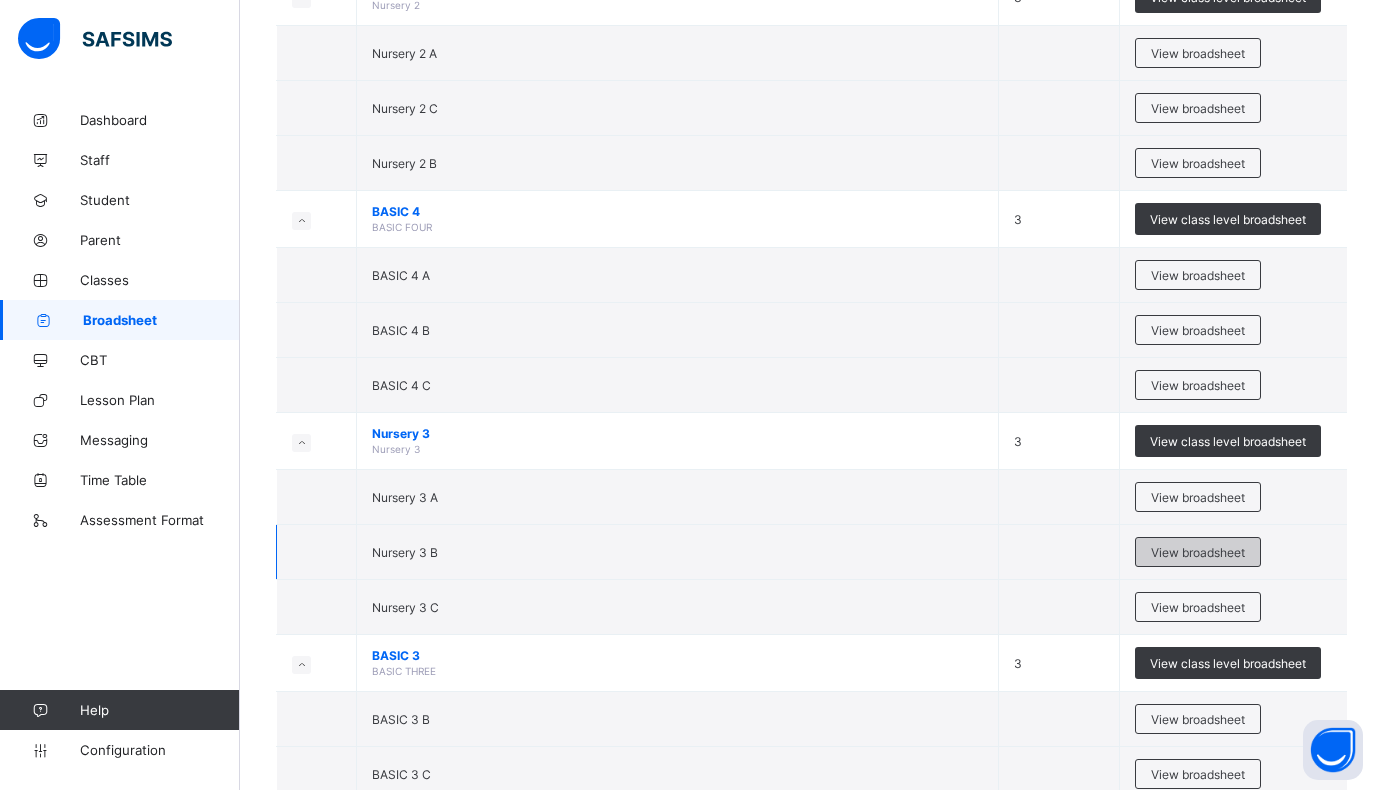 click on "View broadsheet" at bounding box center (1198, 552) 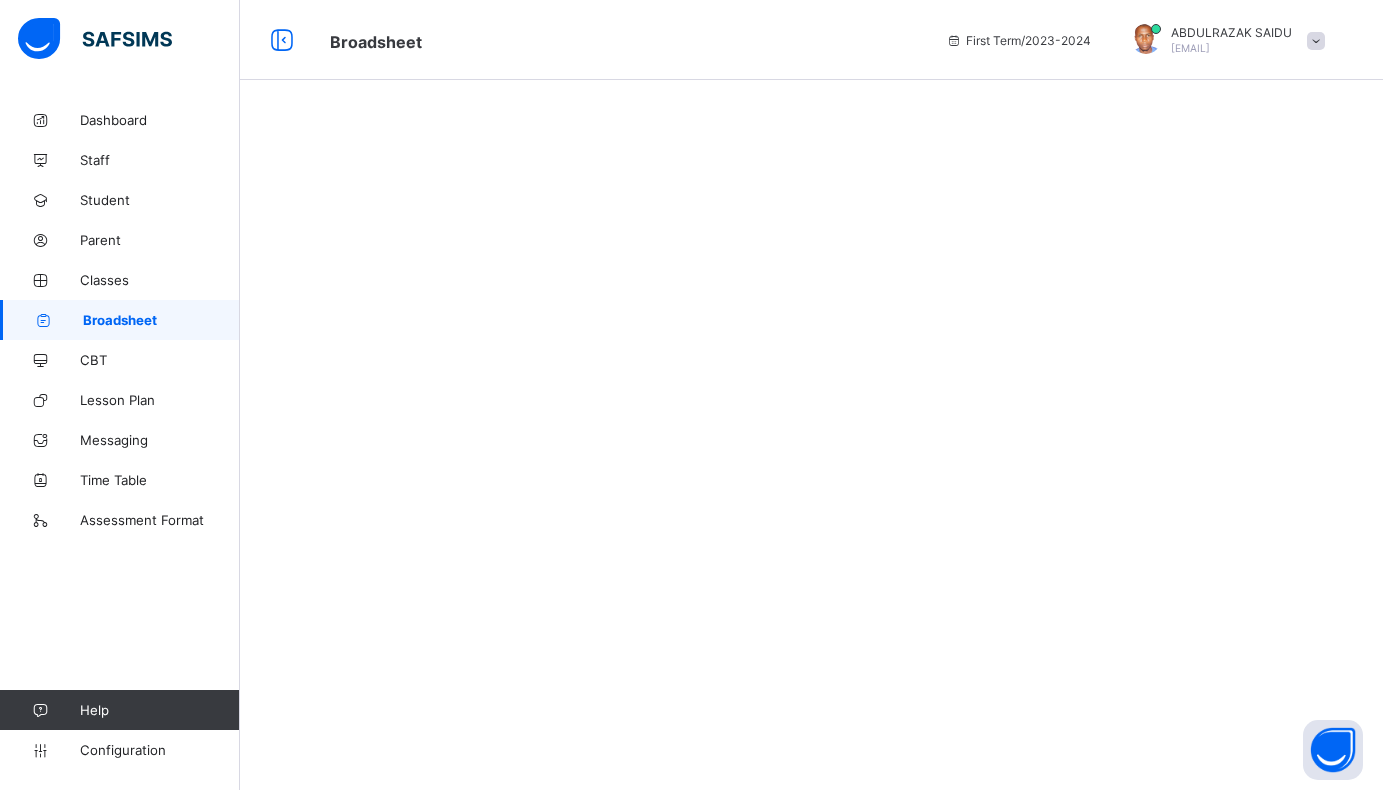 scroll, scrollTop: 0, scrollLeft: 0, axis: both 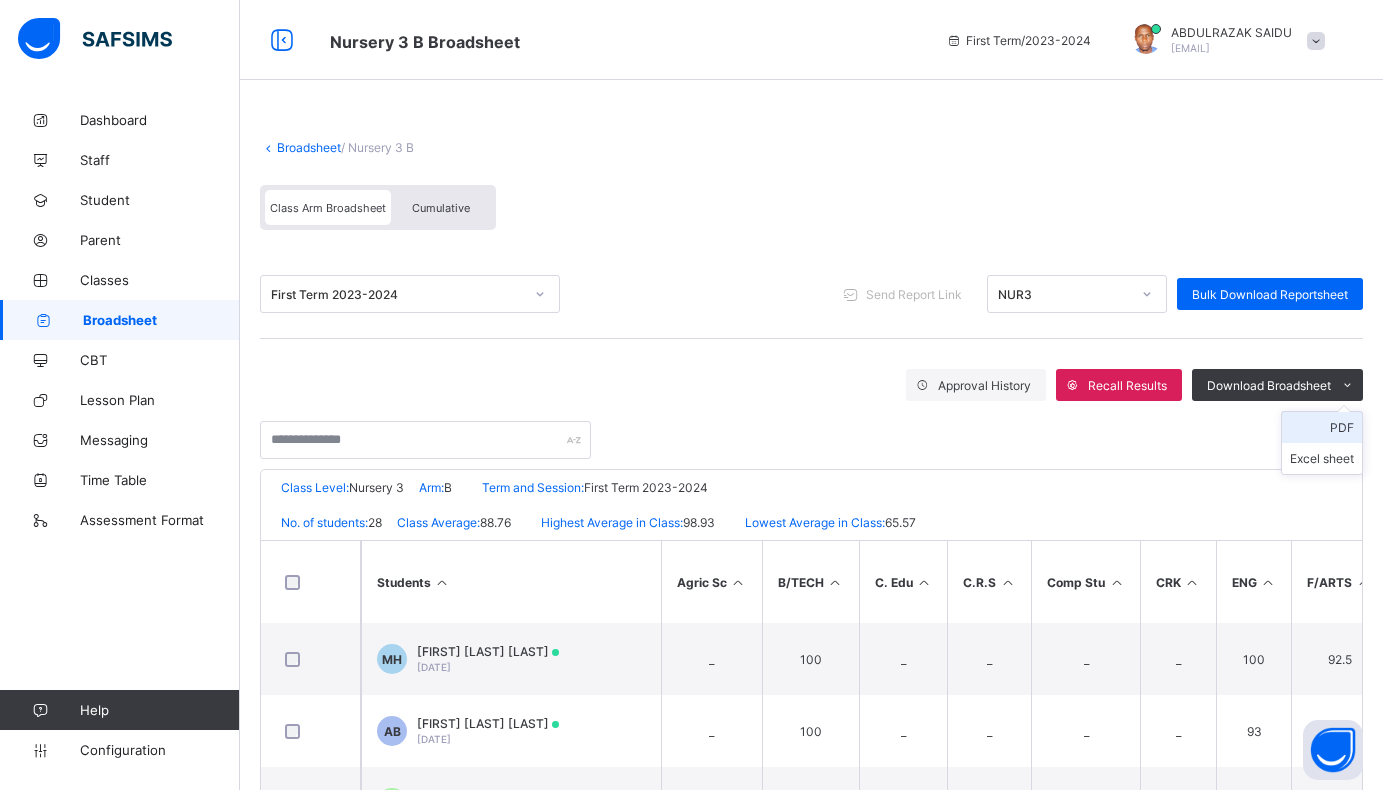 click on "PDF" at bounding box center (1322, 427) 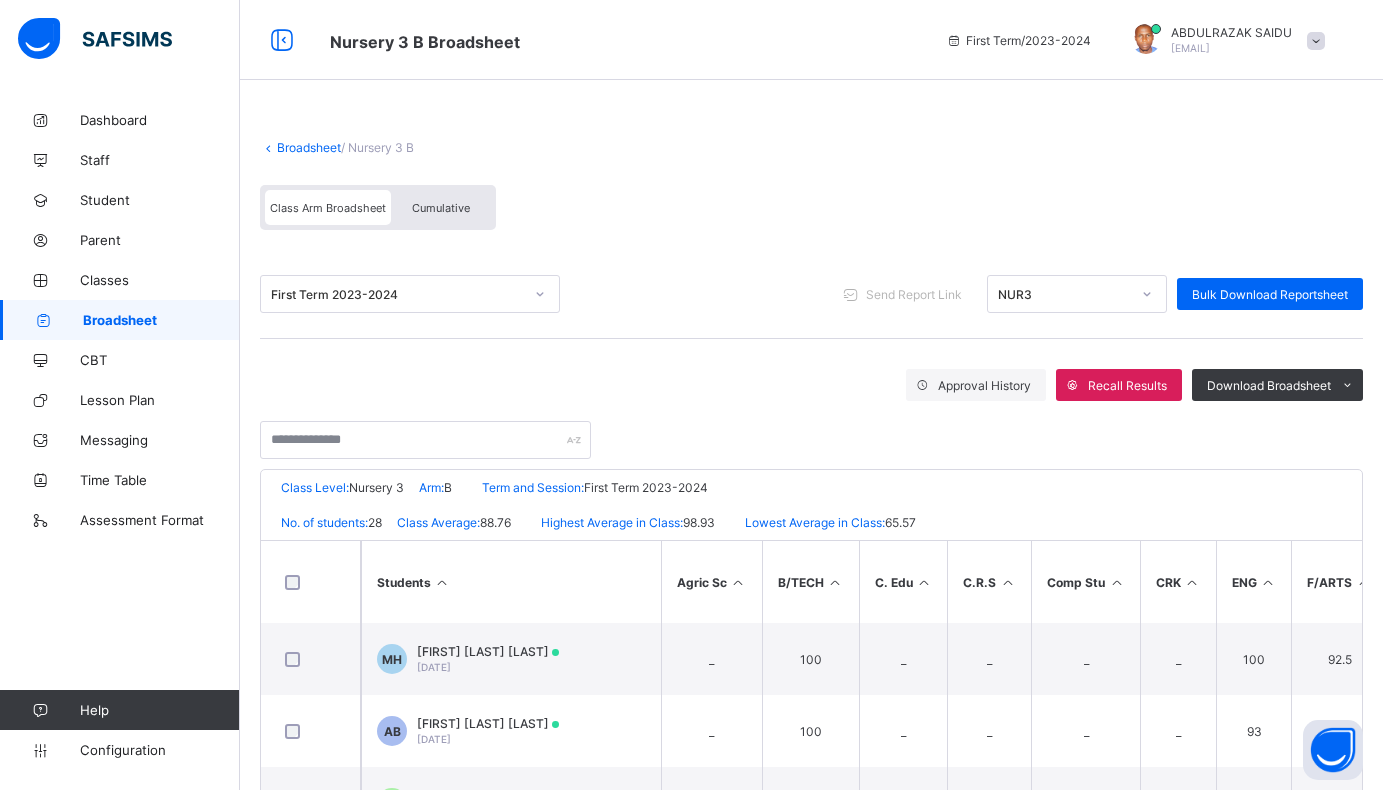 click on "Broadsheet" at bounding box center [309, 147] 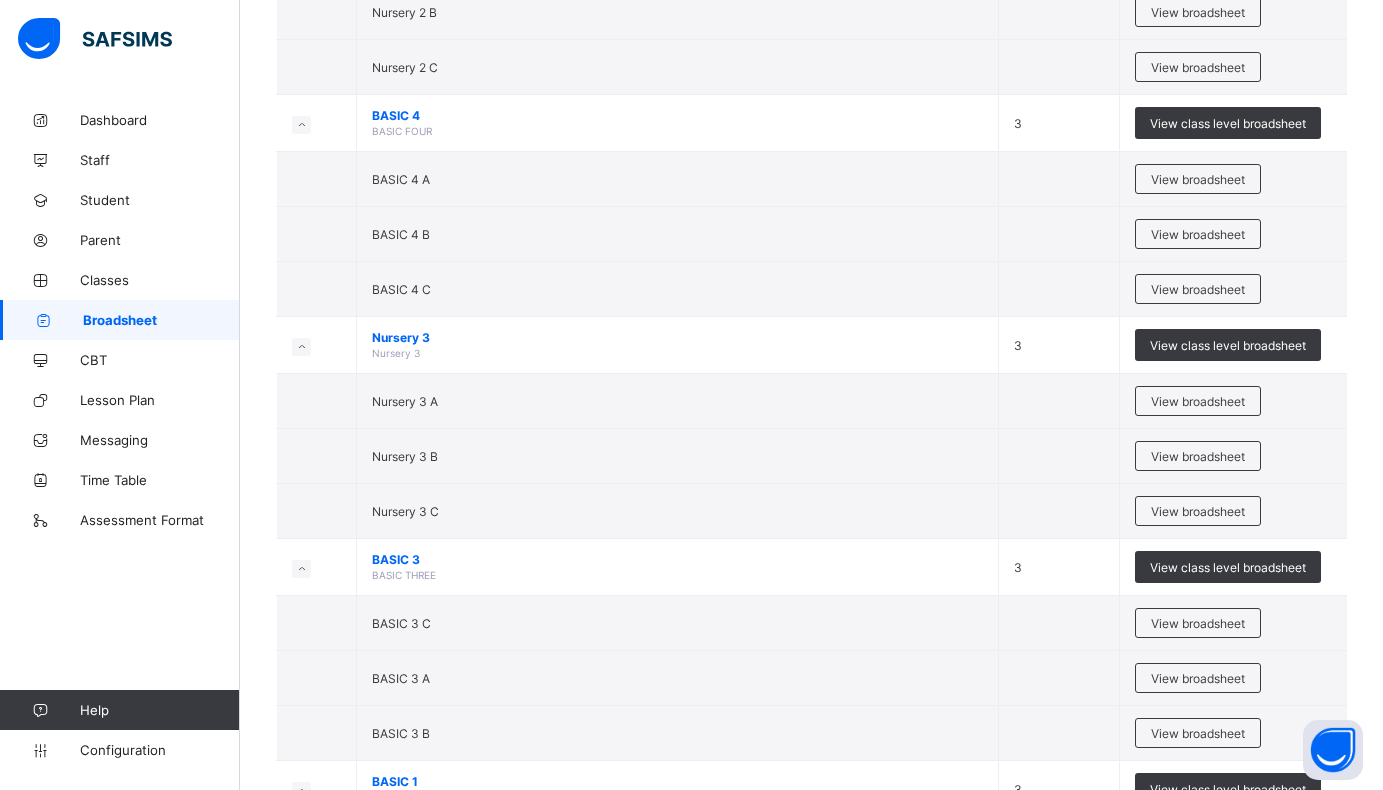 scroll, scrollTop: 700, scrollLeft: 0, axis: vertical 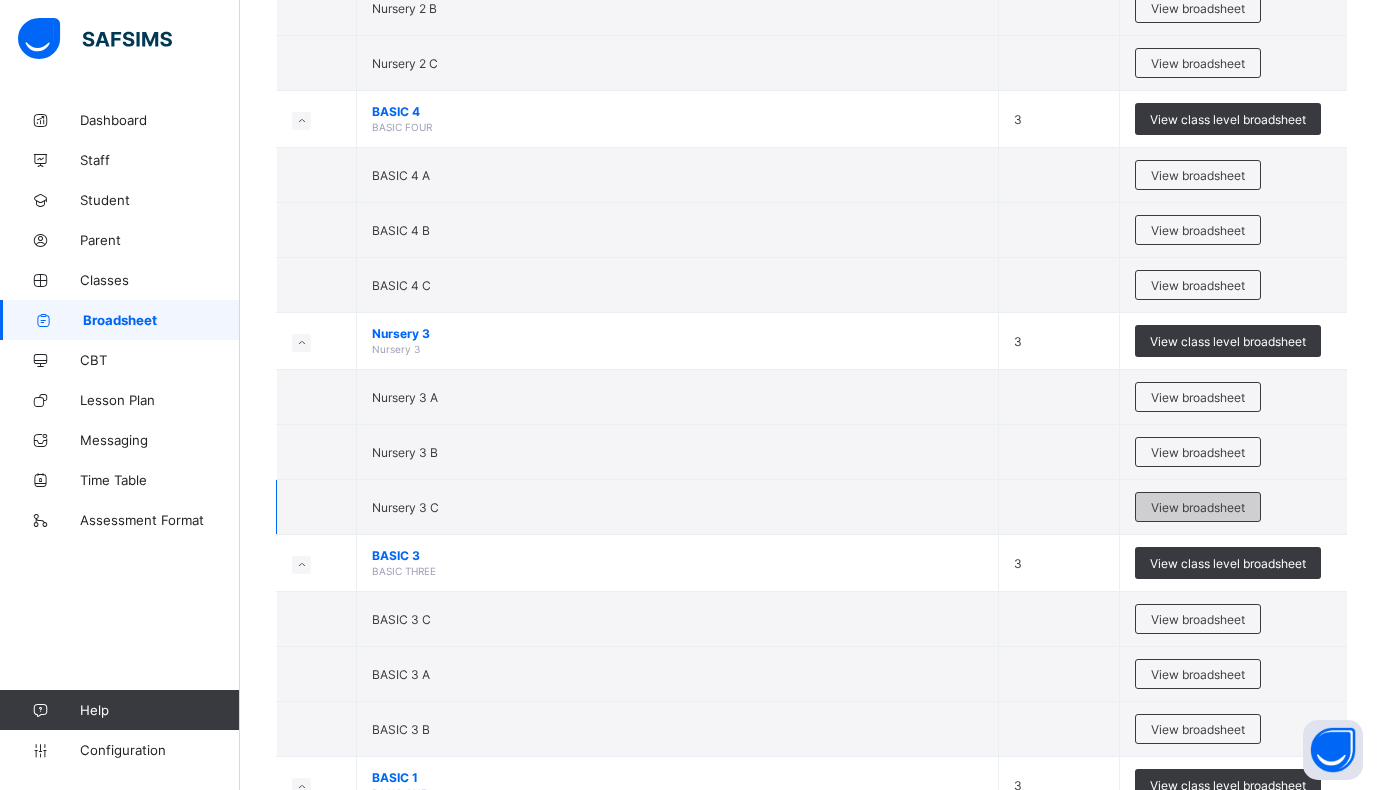 click on "View broadsheet" at bounding box center (1198, 507) 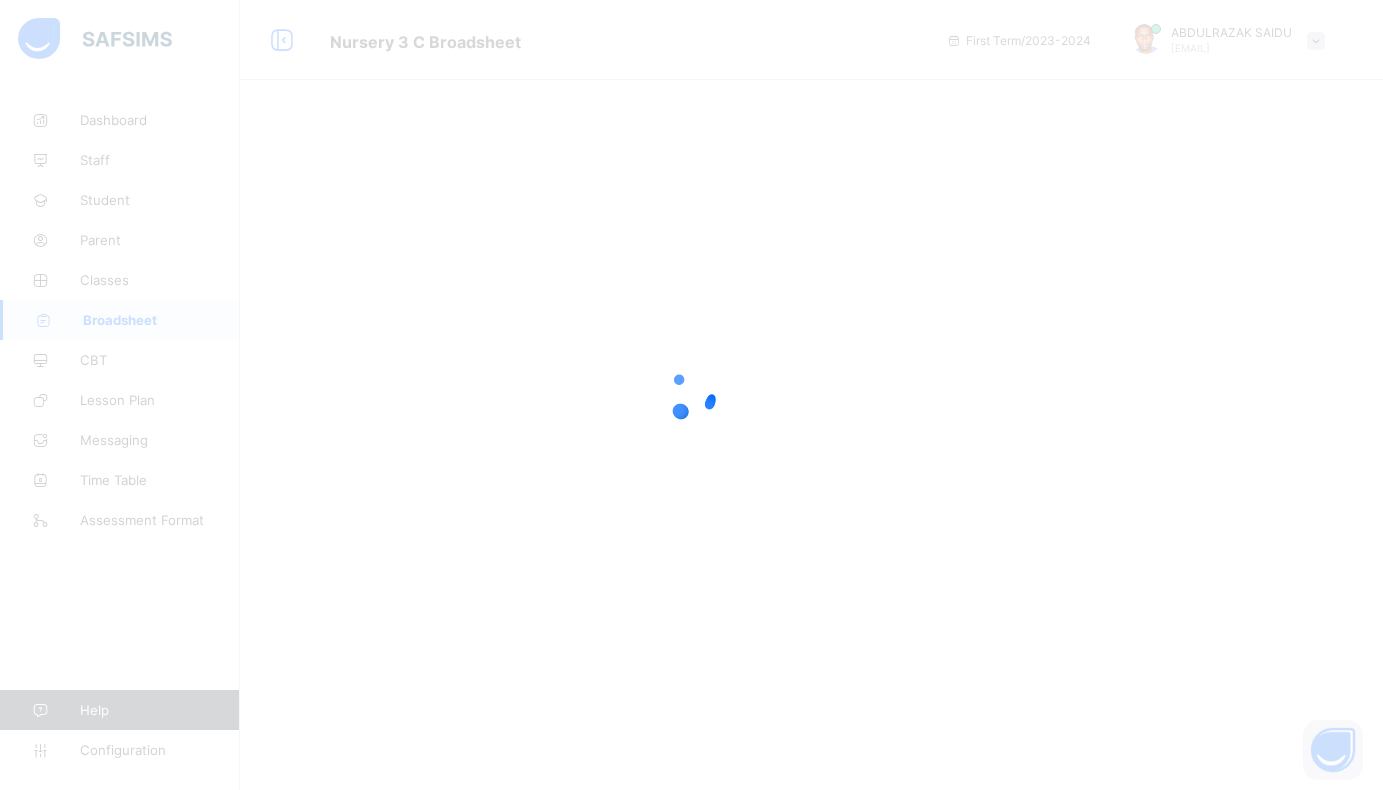 scroll, scrollTop: 0, scrollLeft: 0, axis: both 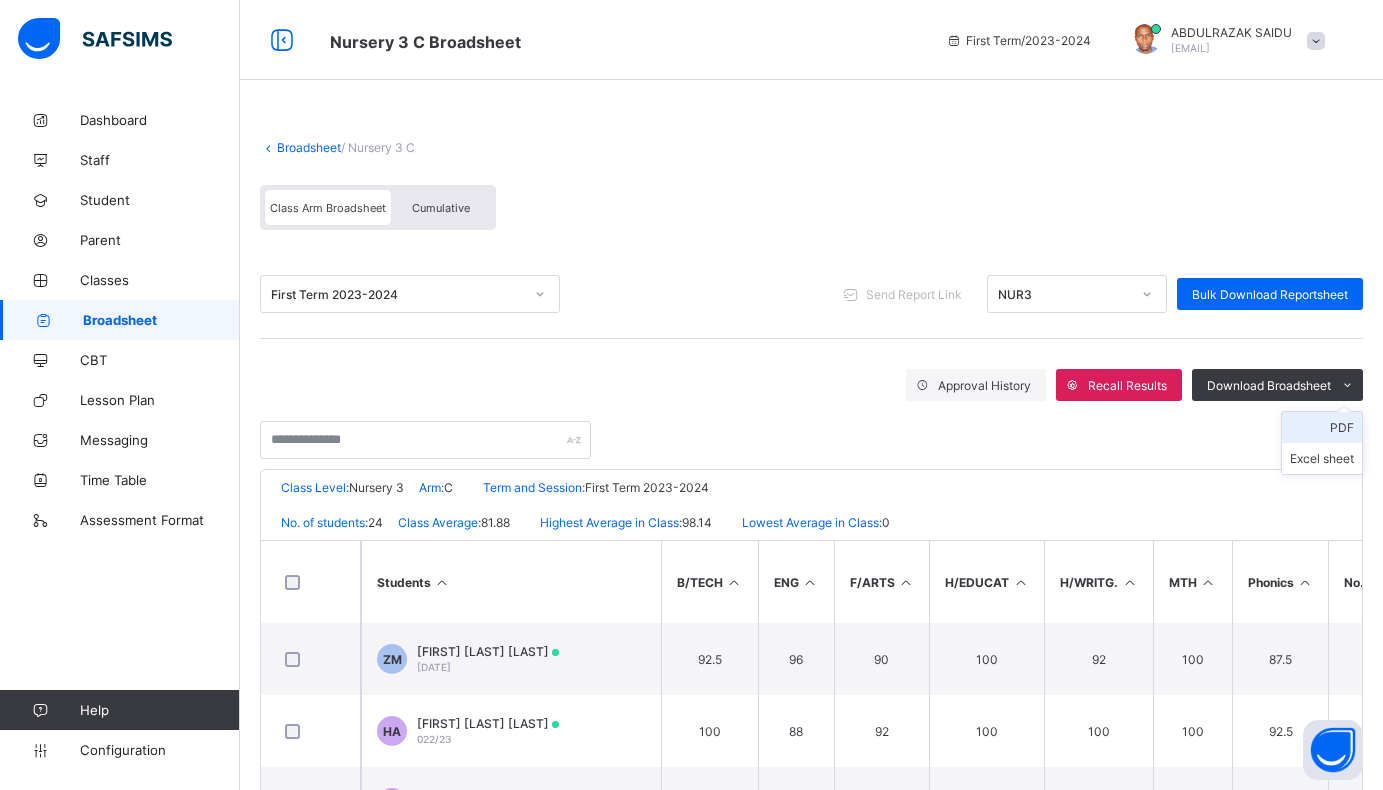 click on "PDF" at bounding box center (1322, 427) 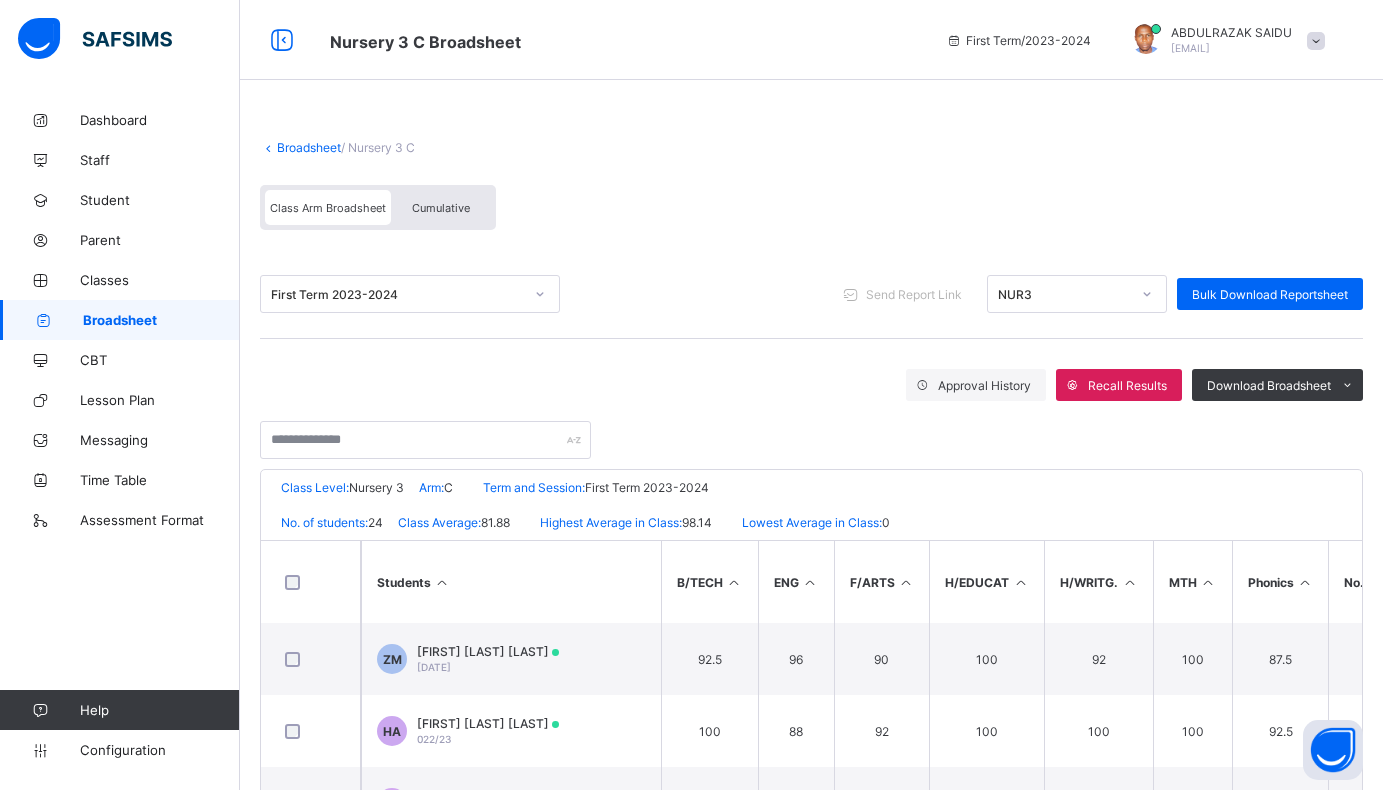 scroll, scrollTop: 0, scrollLeft: 0, axis: both 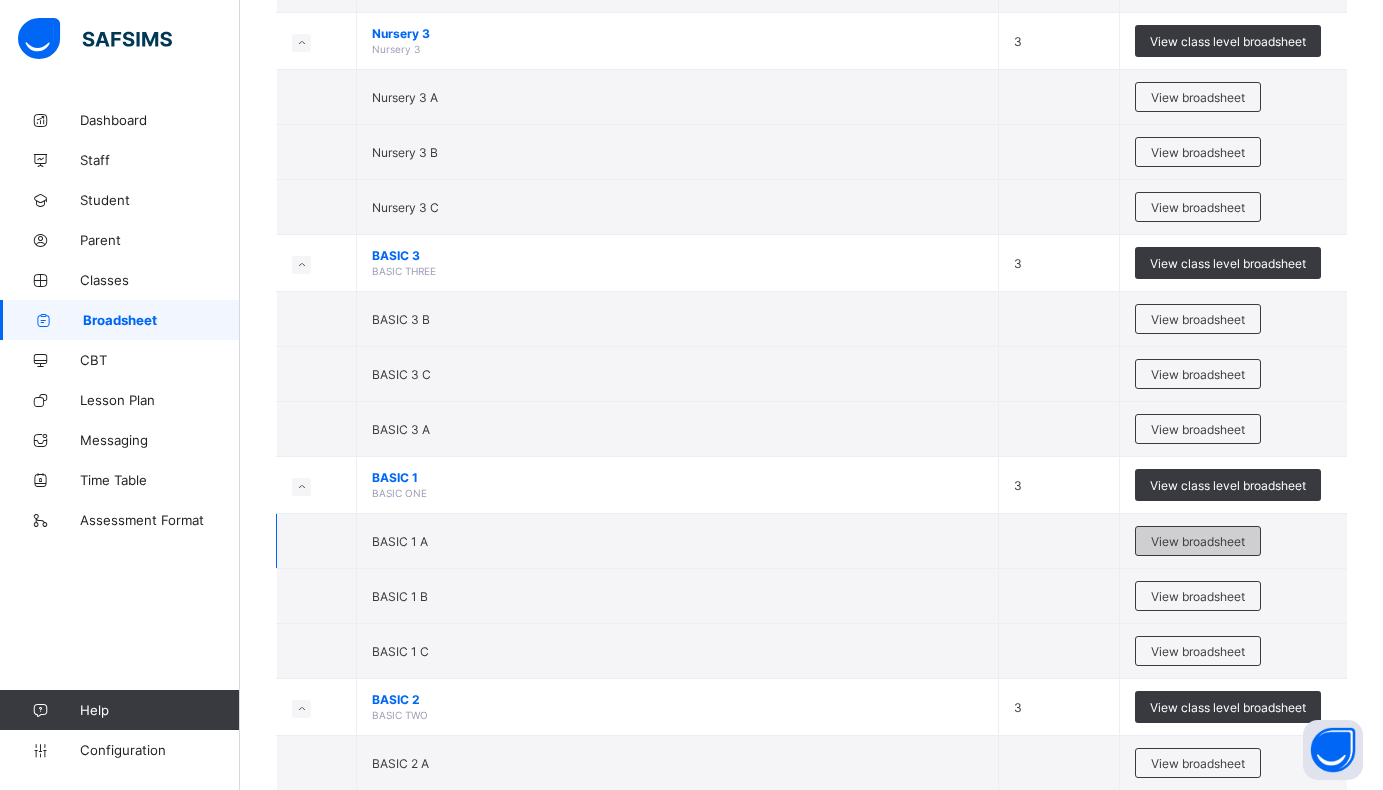 click on "View broadsheet" at bounding box center (1198, 541) 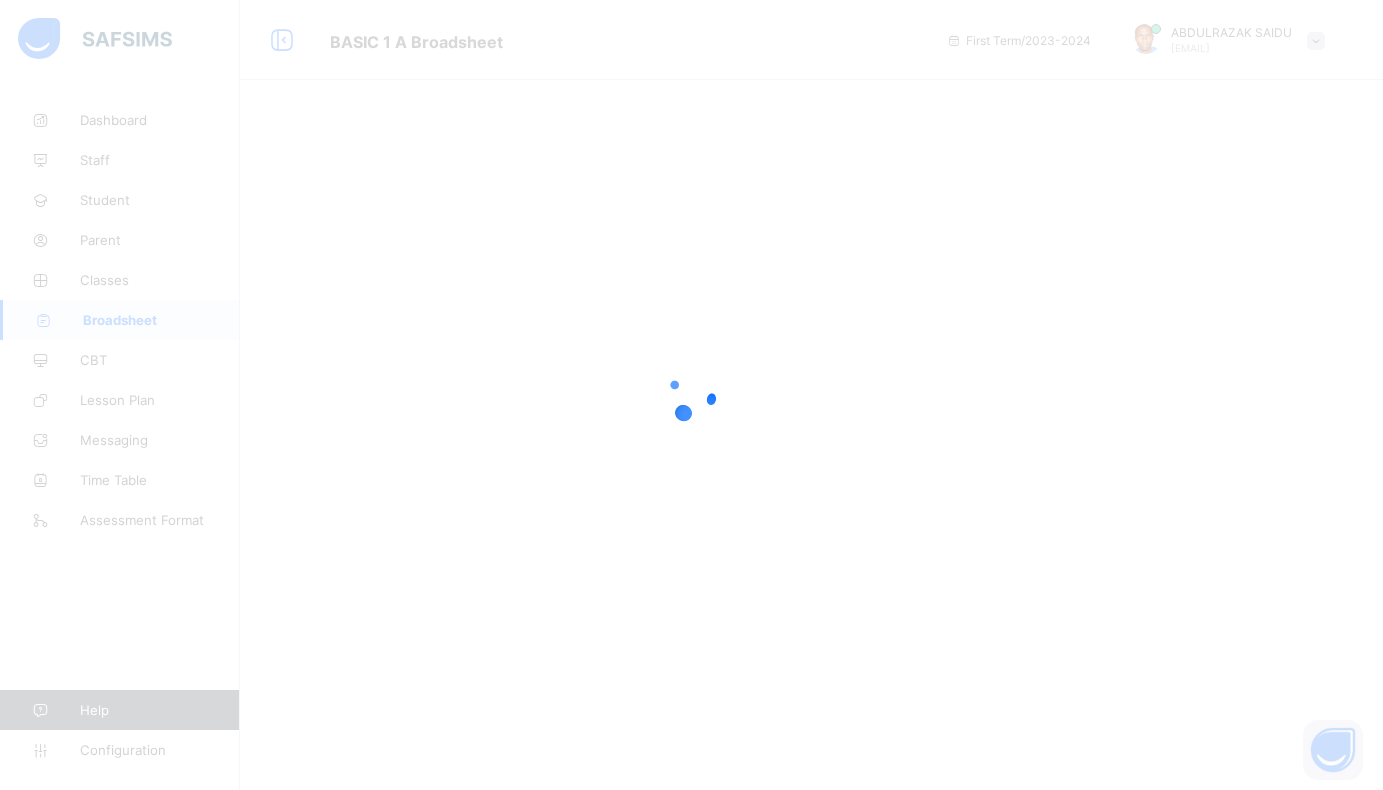 scroll, scrollTop: 0, scrollLeft: 0, axis: both 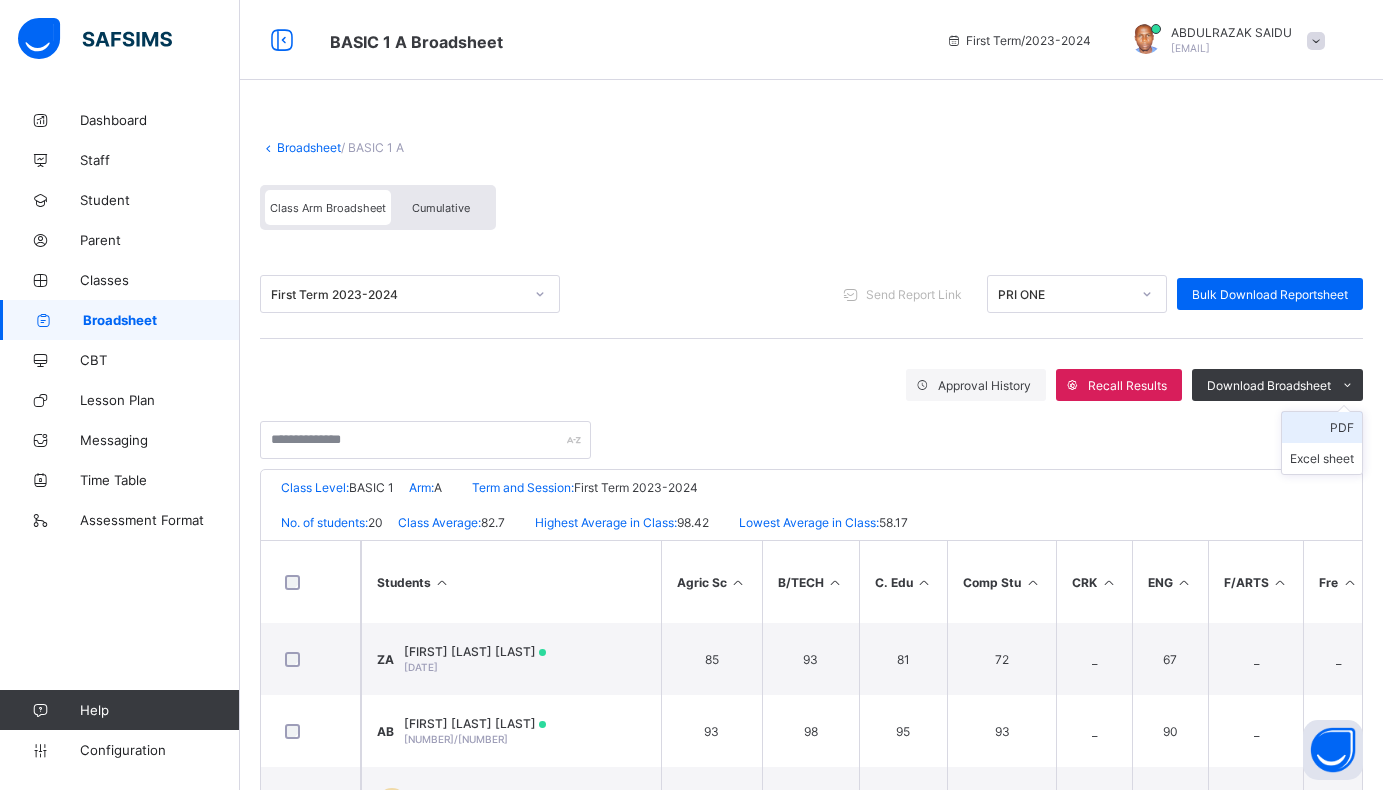 click on "PDF" at bounding box center [1322, 427] 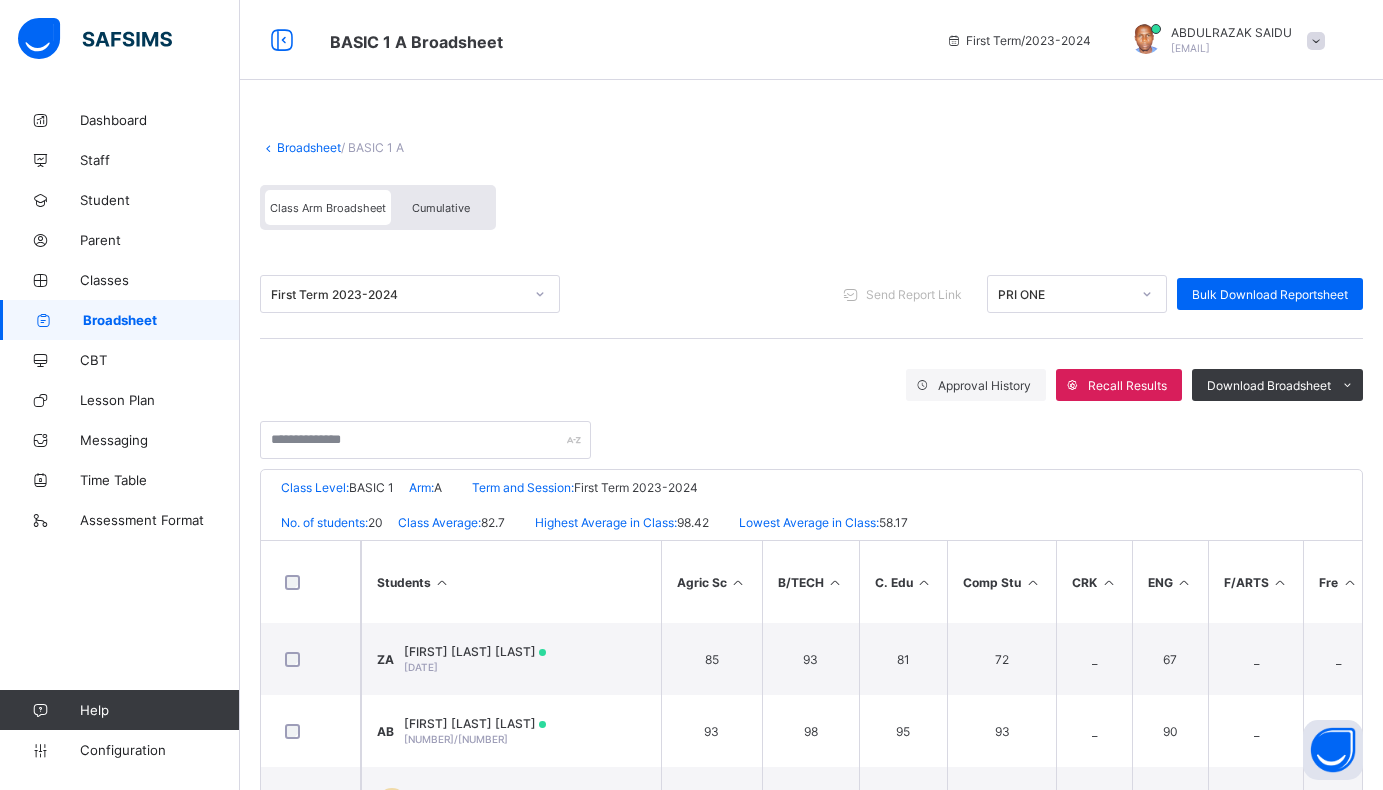 click on "Broadsheet" at bounding box center [309, 147] 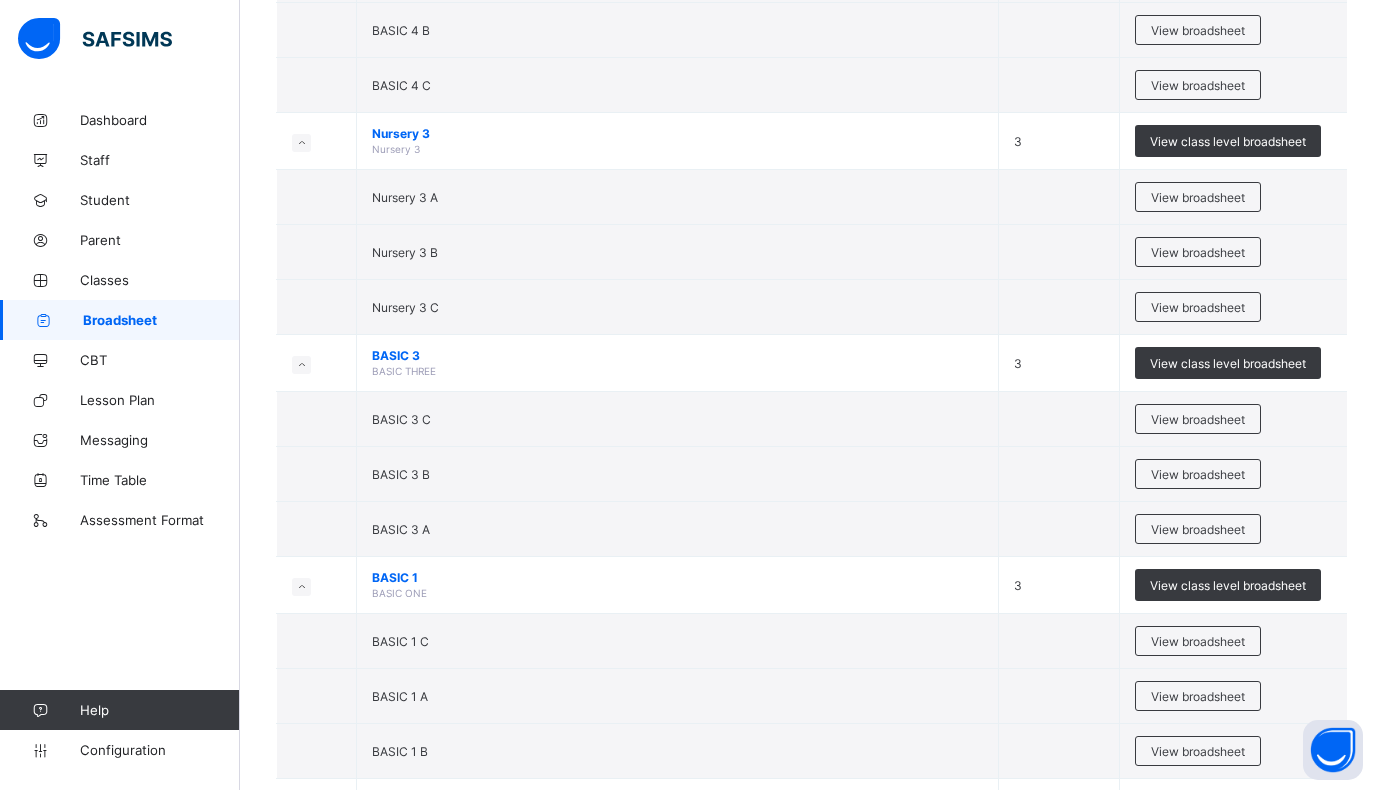 scroll, scrollTop: 1000, scrollLeft: 0, axis: vertical 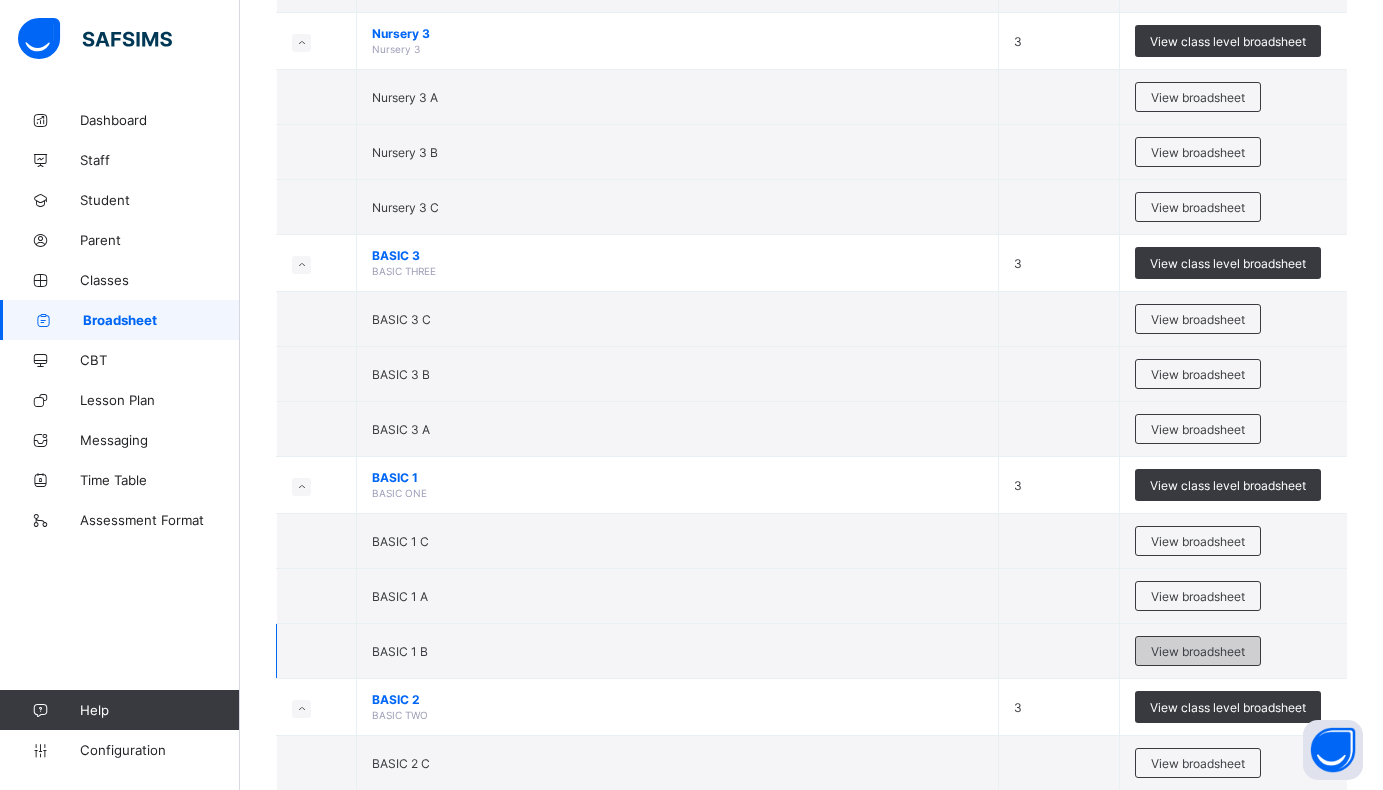 click on "View broadsheet" at bounding box center (1198, 651) 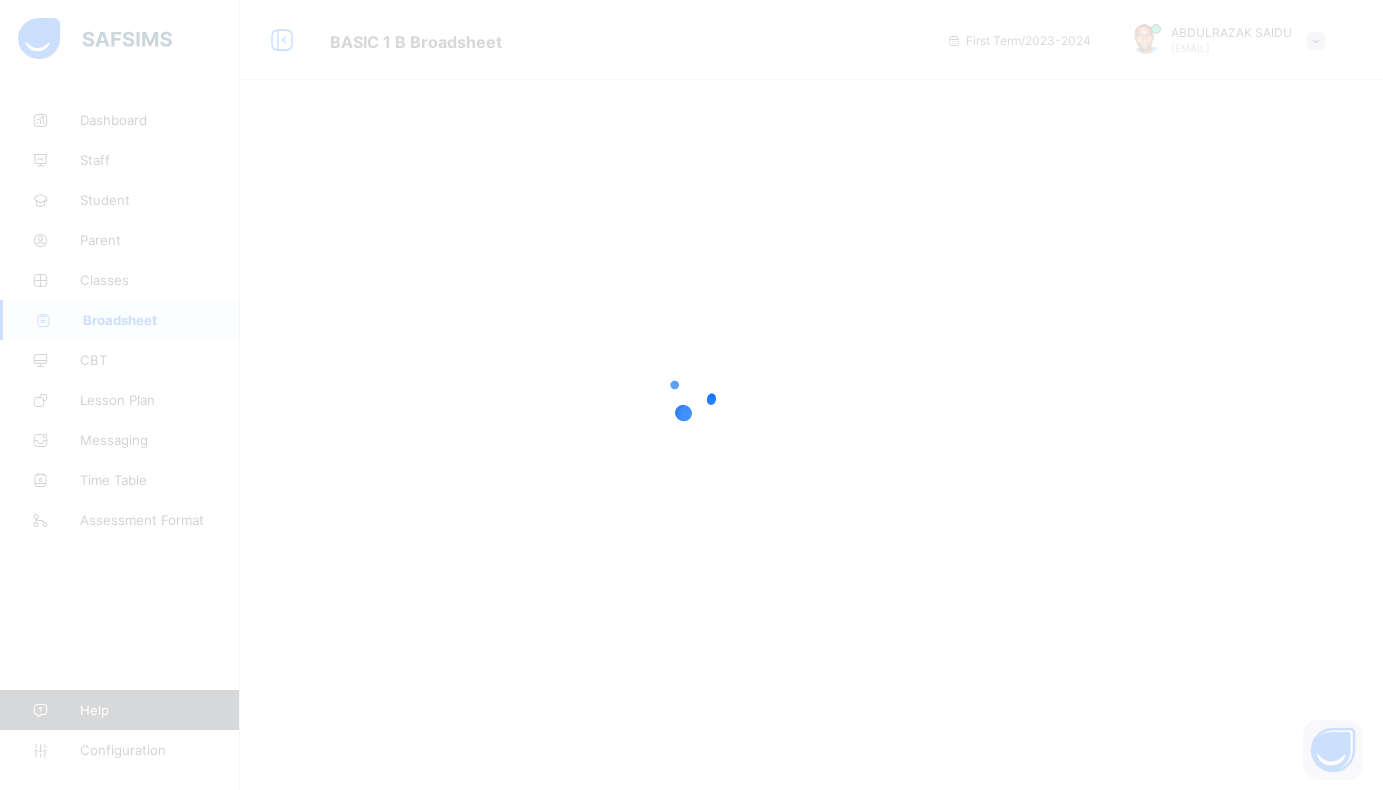 scroll, scrollTop: 0, scrollLeft: 0, axis: both 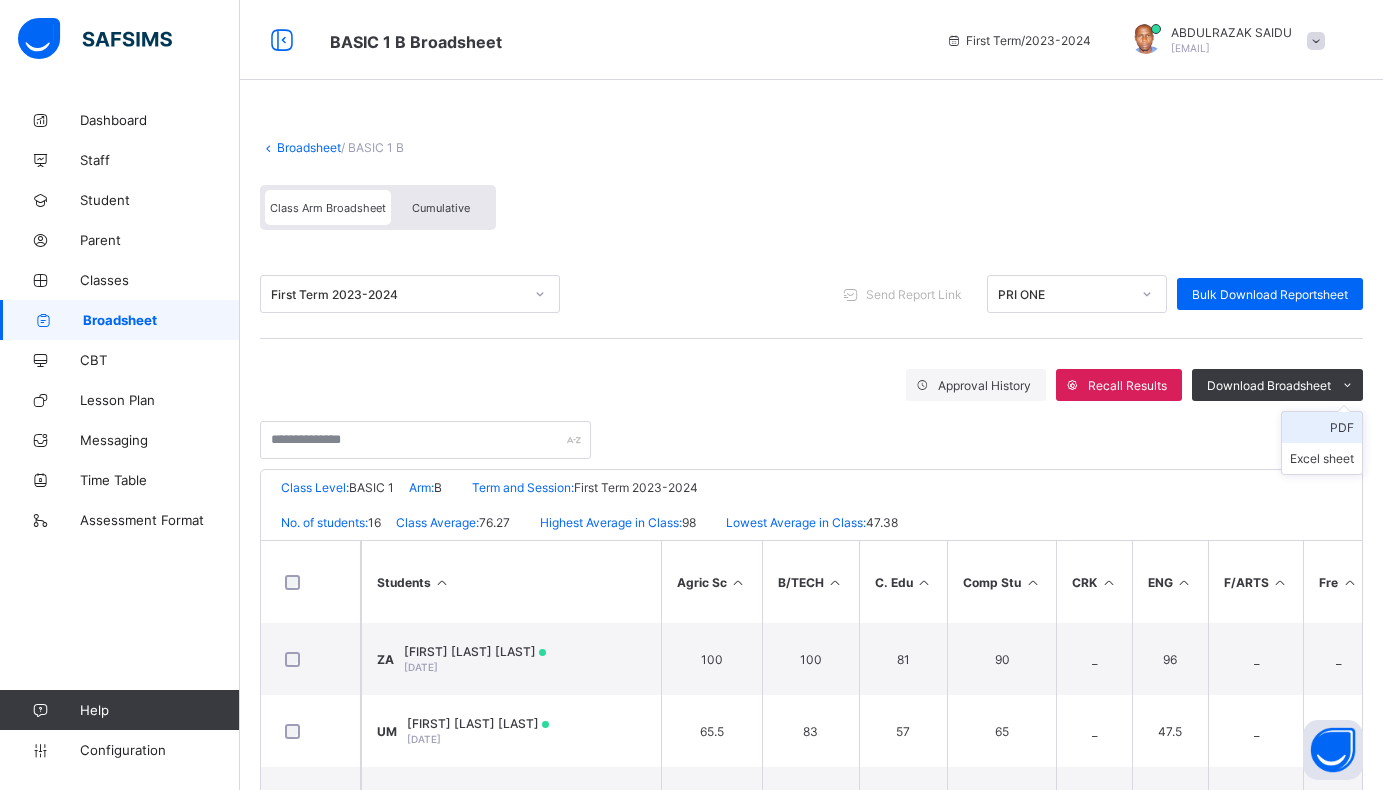 click on "PDF" at bounding box center [1322, 427] 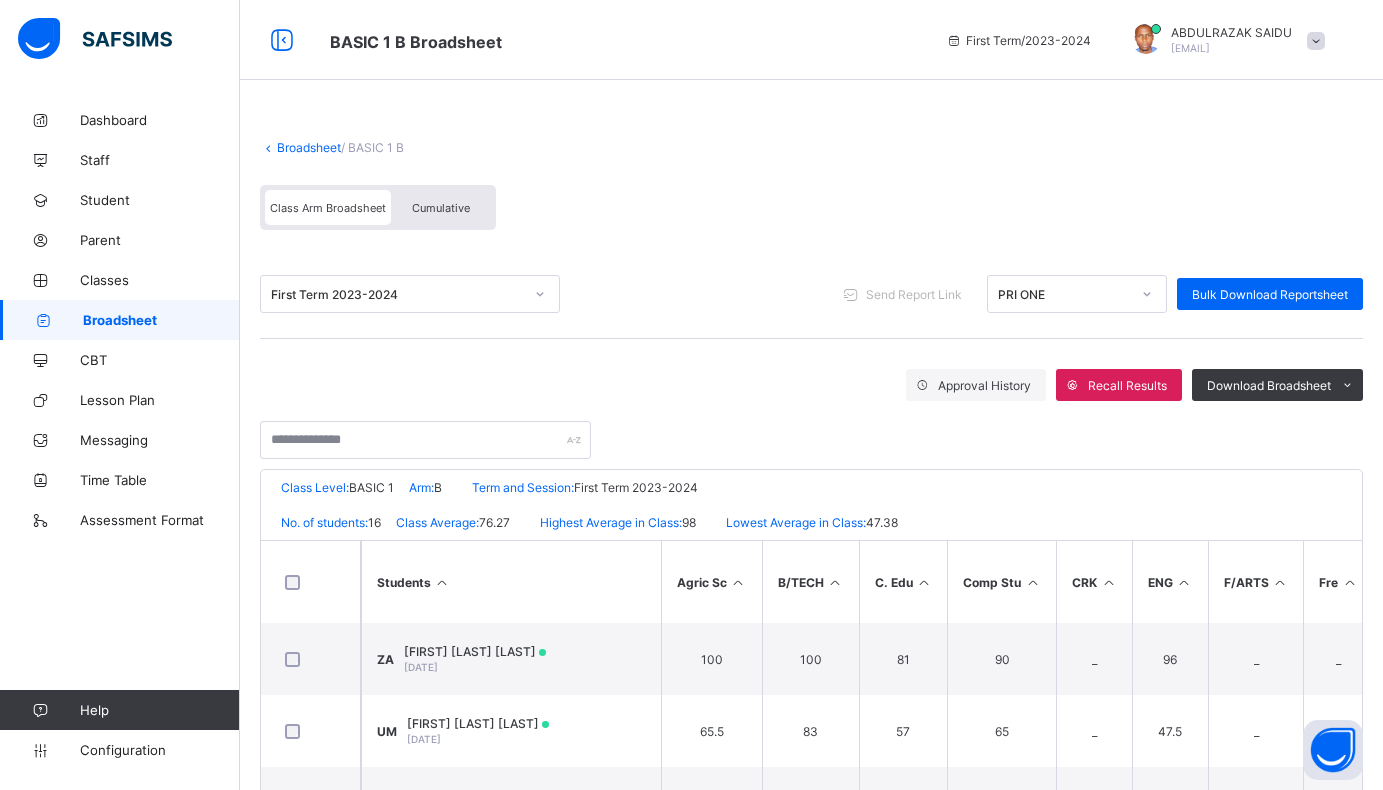 click on "Broadsheet" at bounding box center [309, 147] 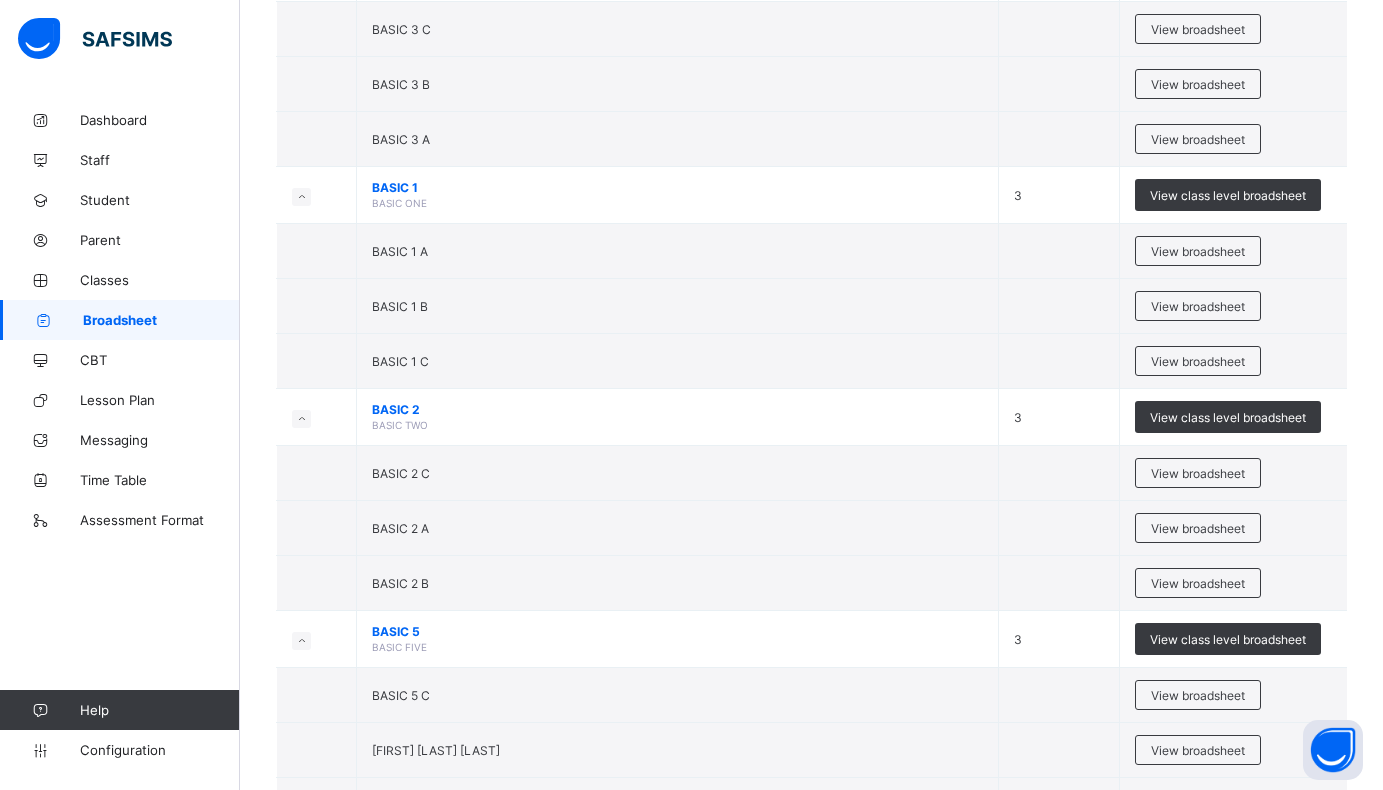 scroll, scrollTop: 1300, scrollLeft: 0, axis: vertical 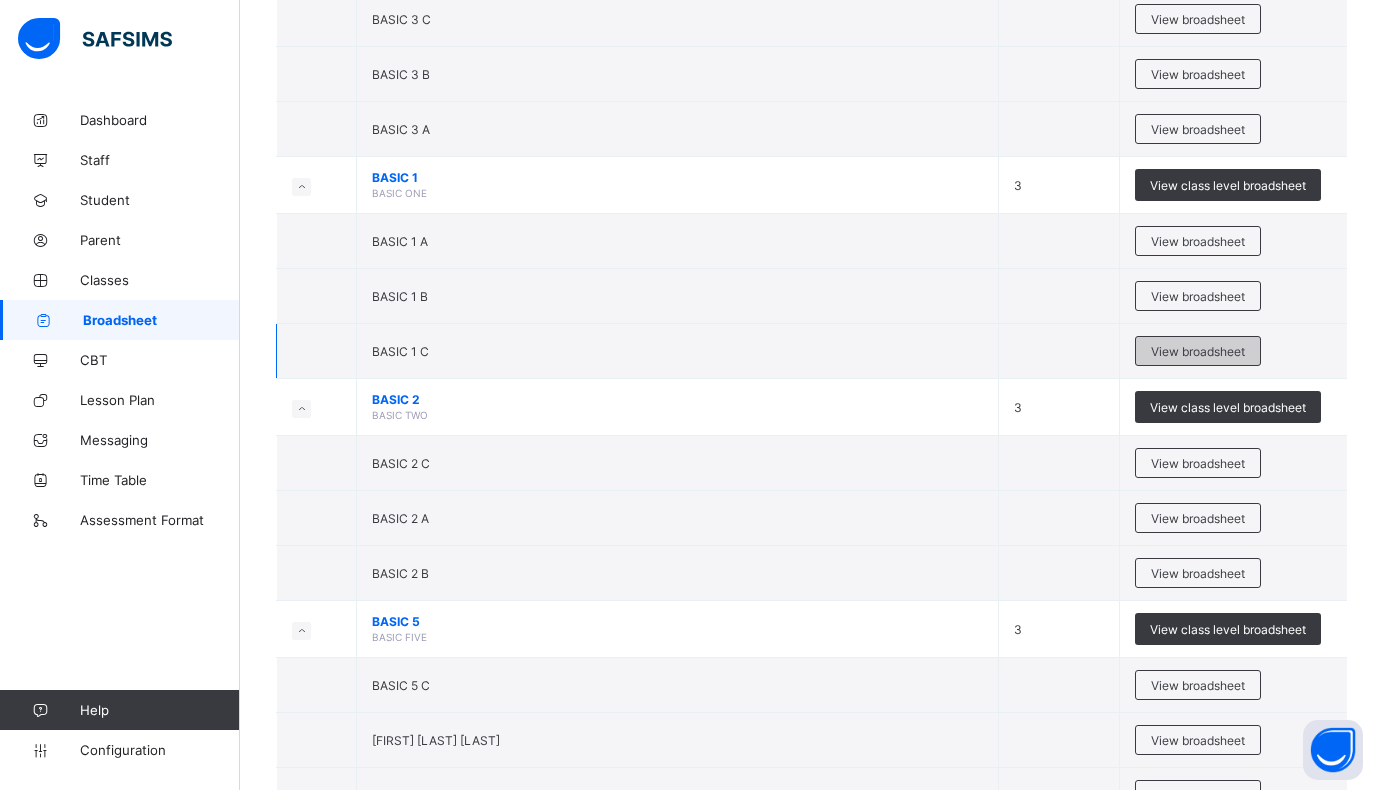 click on "View broadsheet" at bounding box center [1198, 351] 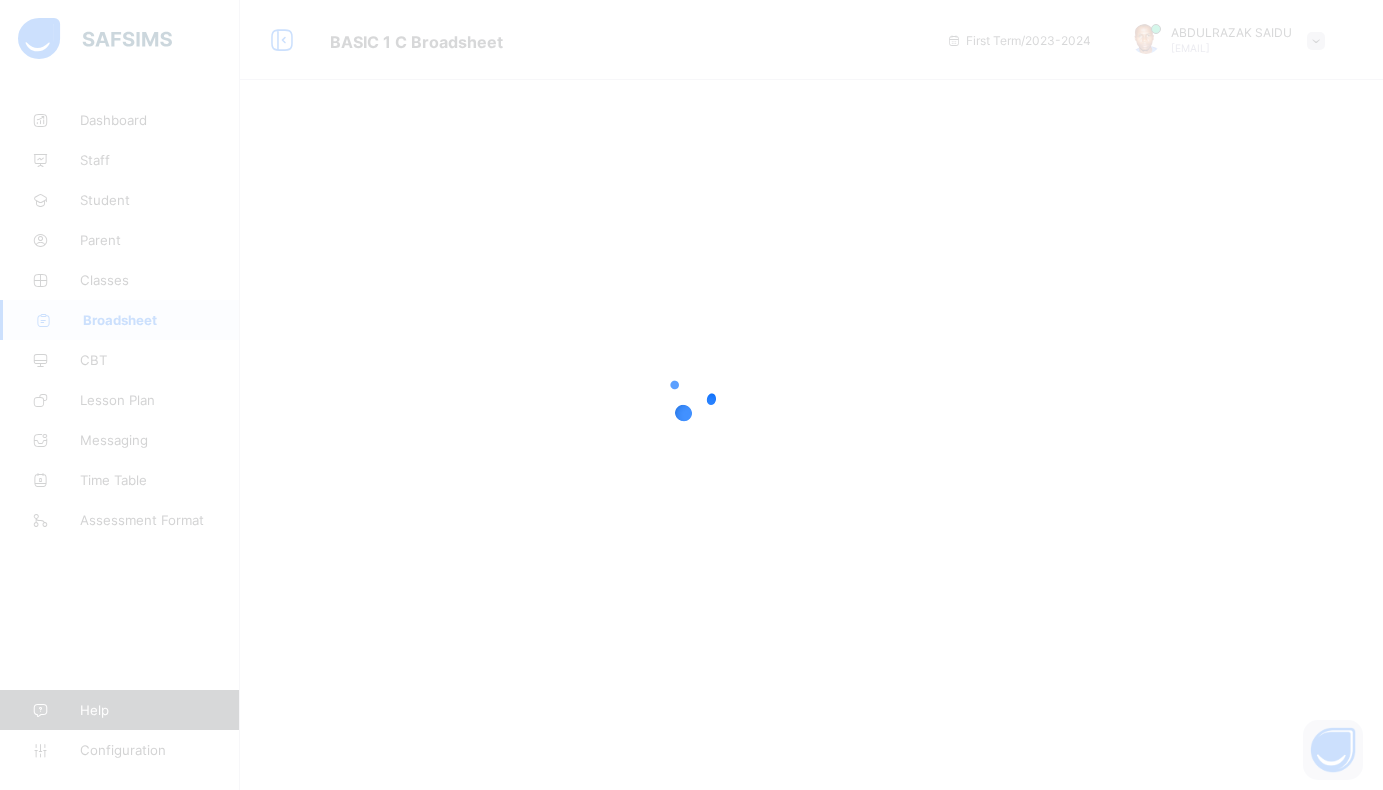 scroll, scrollTop: 0, scrollLeft: 0, axis: both 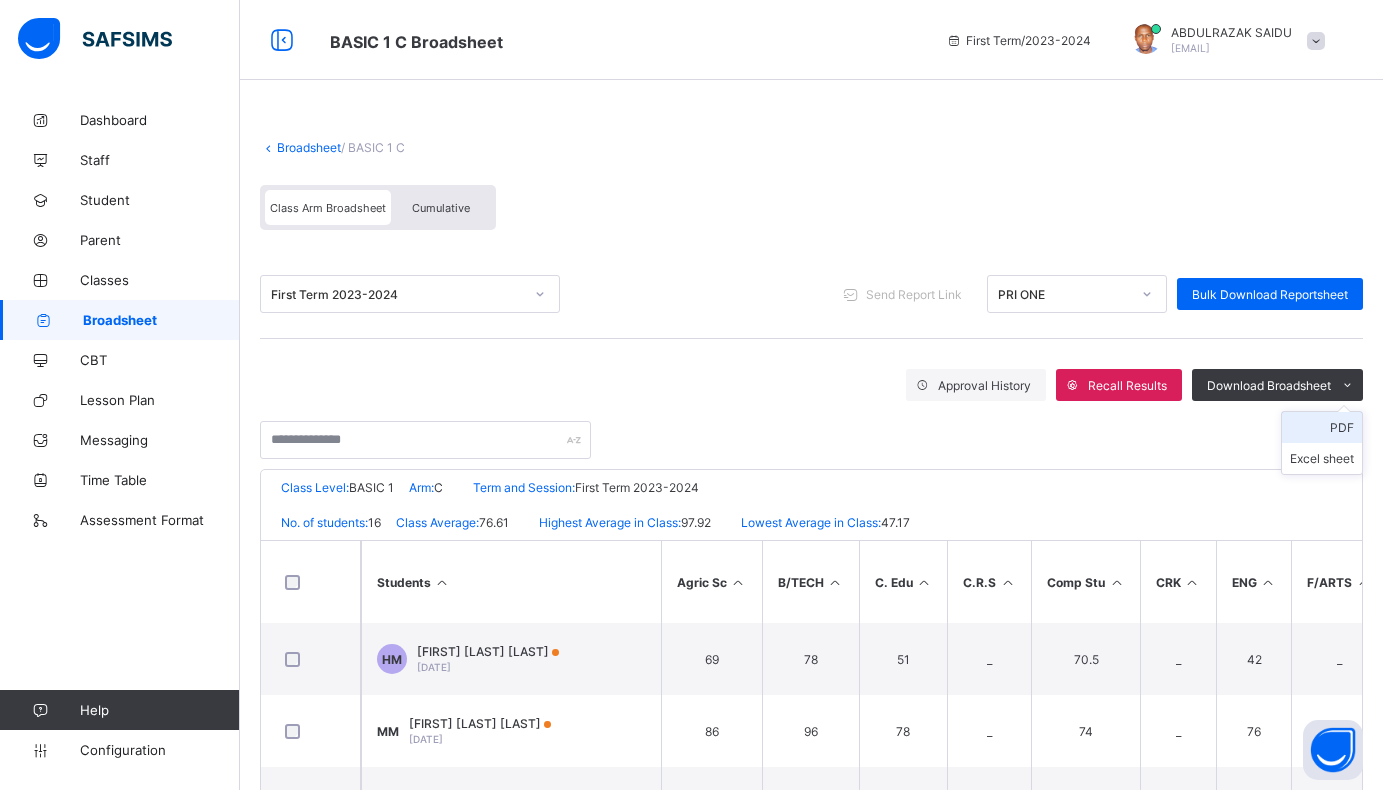 click on "PDF" at bounding box center (1322, 427) 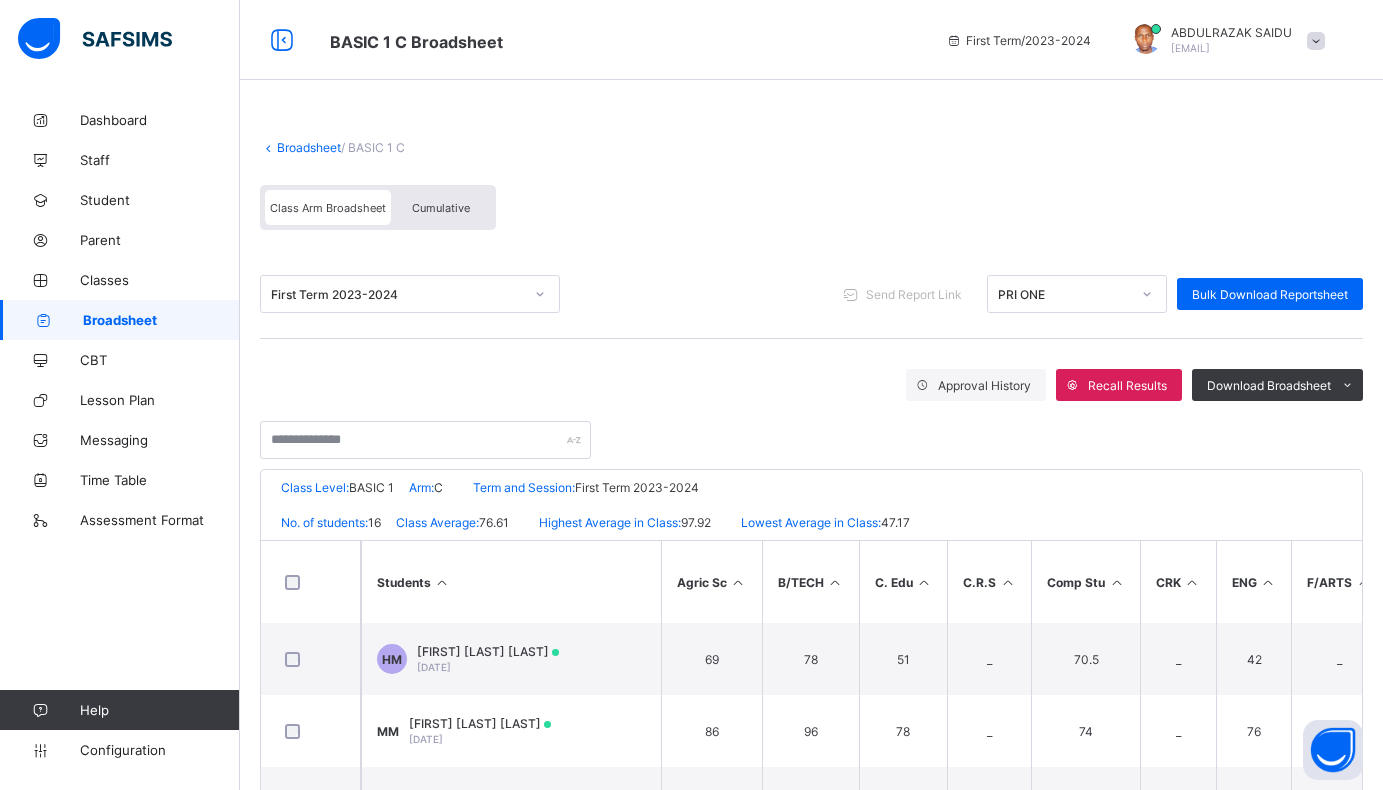 click on "Broadsheet" at bounding box center (309, 147) 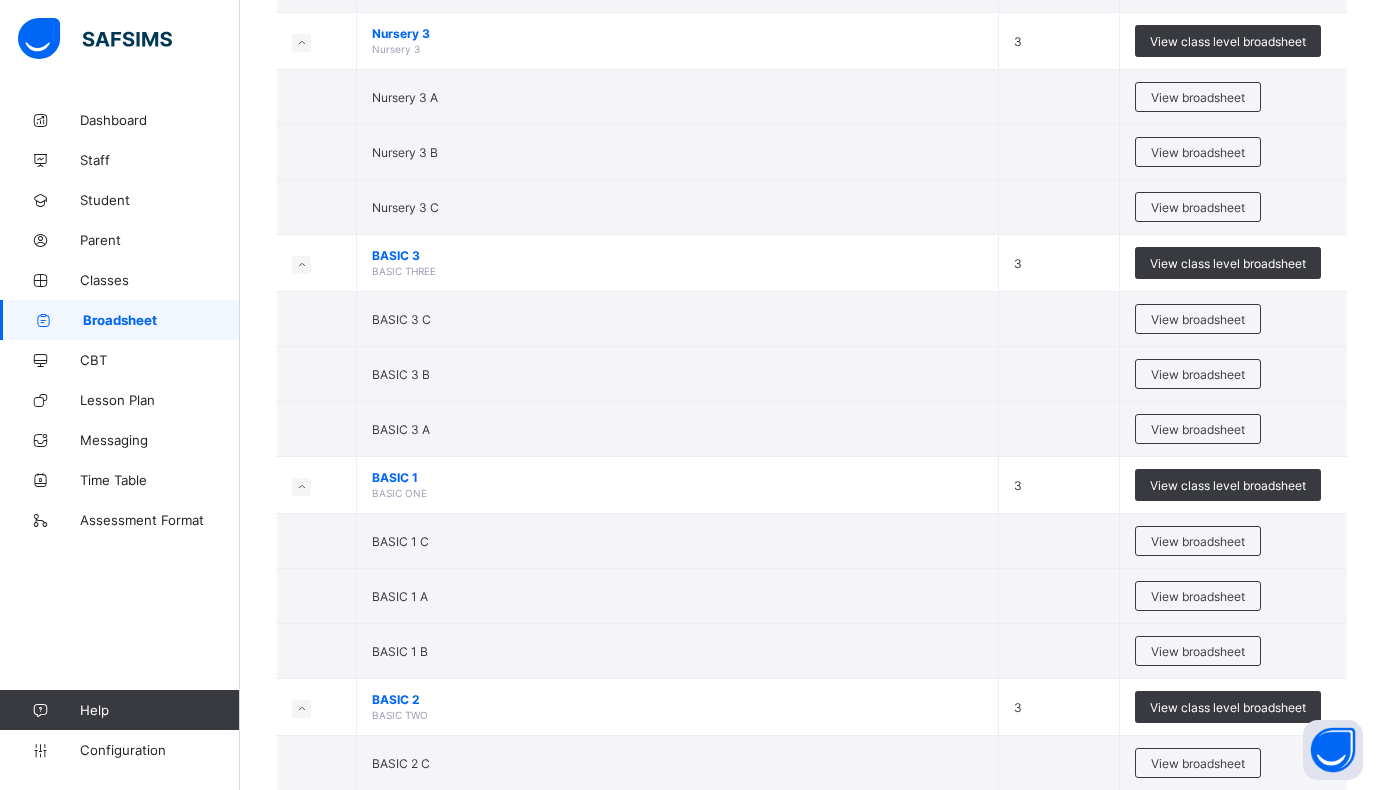 scroll, scrollTop: 1200, scrollLeft: 0, axis: vertical 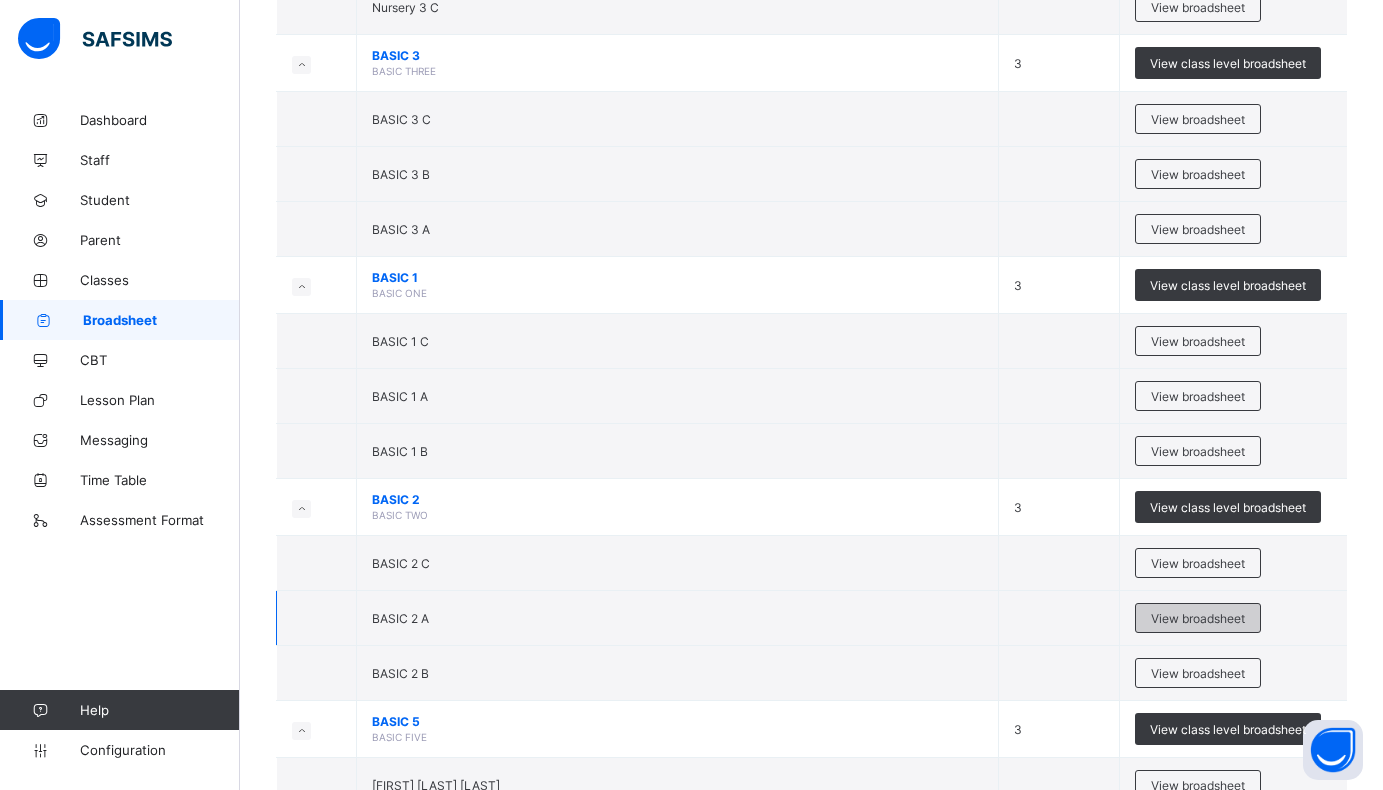 click on "View broadsheet" at bounding box center (1198, 618) 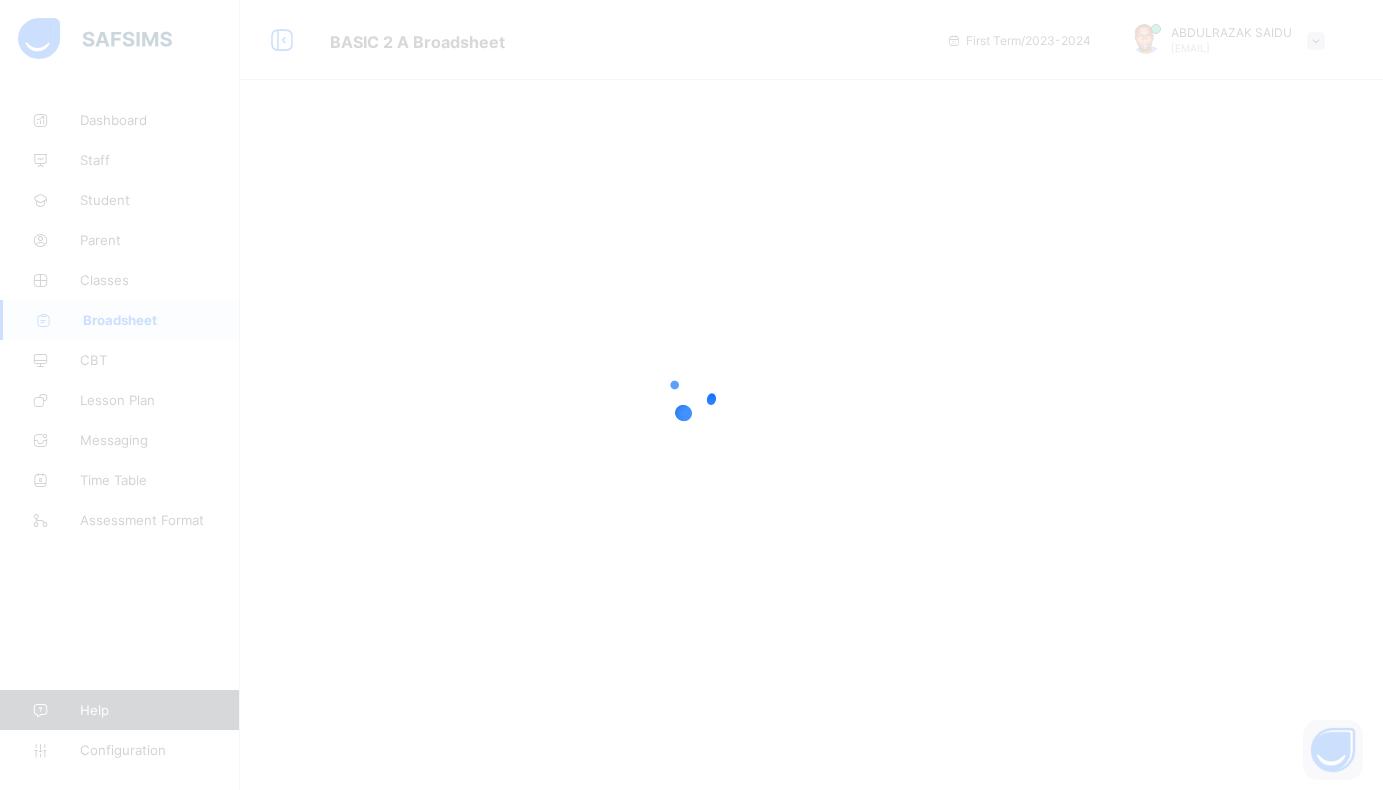 scroll, scrollTop: 0, scrollLeft: 0, axis: both 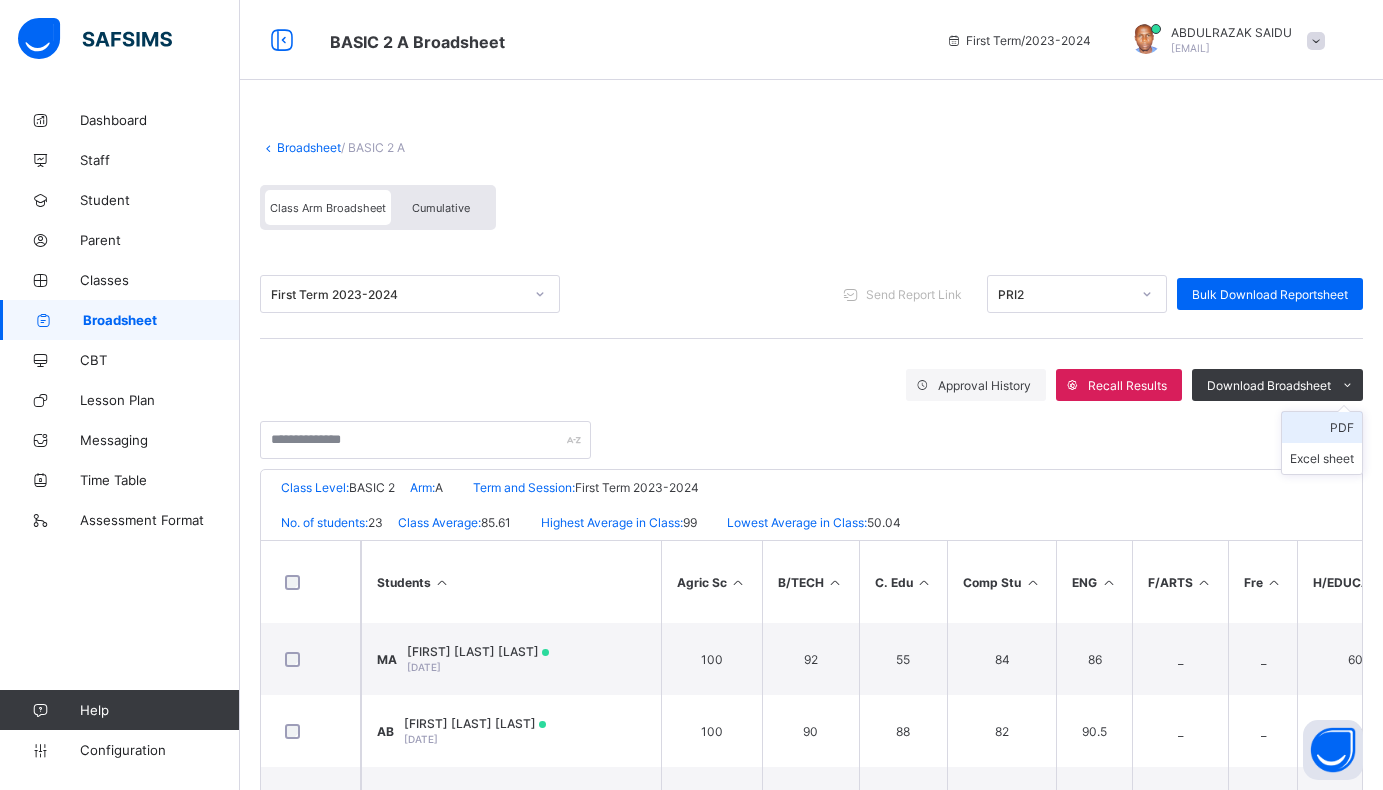 click on "PDF" at bounding box center [1322, 427] 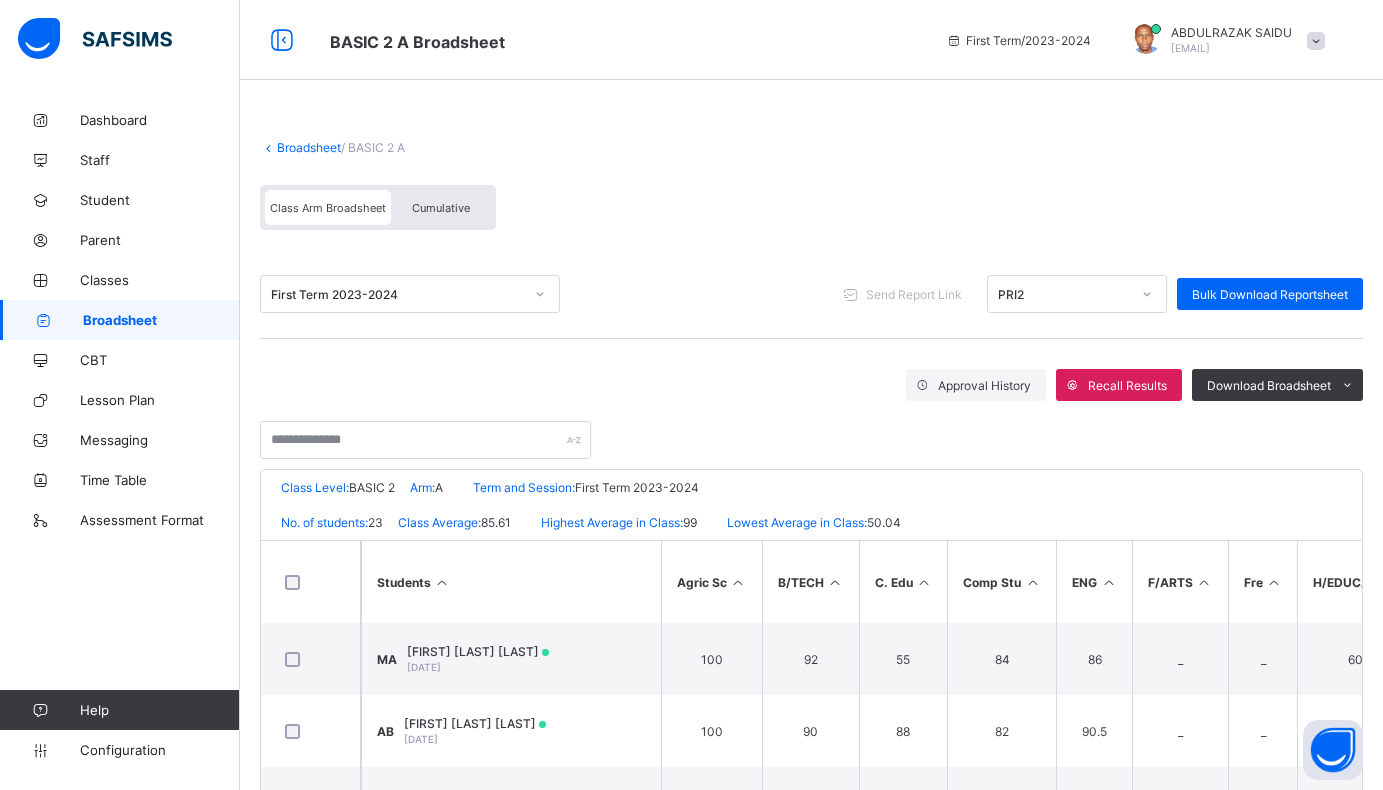 scroll, scrollTop: 0, scrollLeft: 0, axis: both 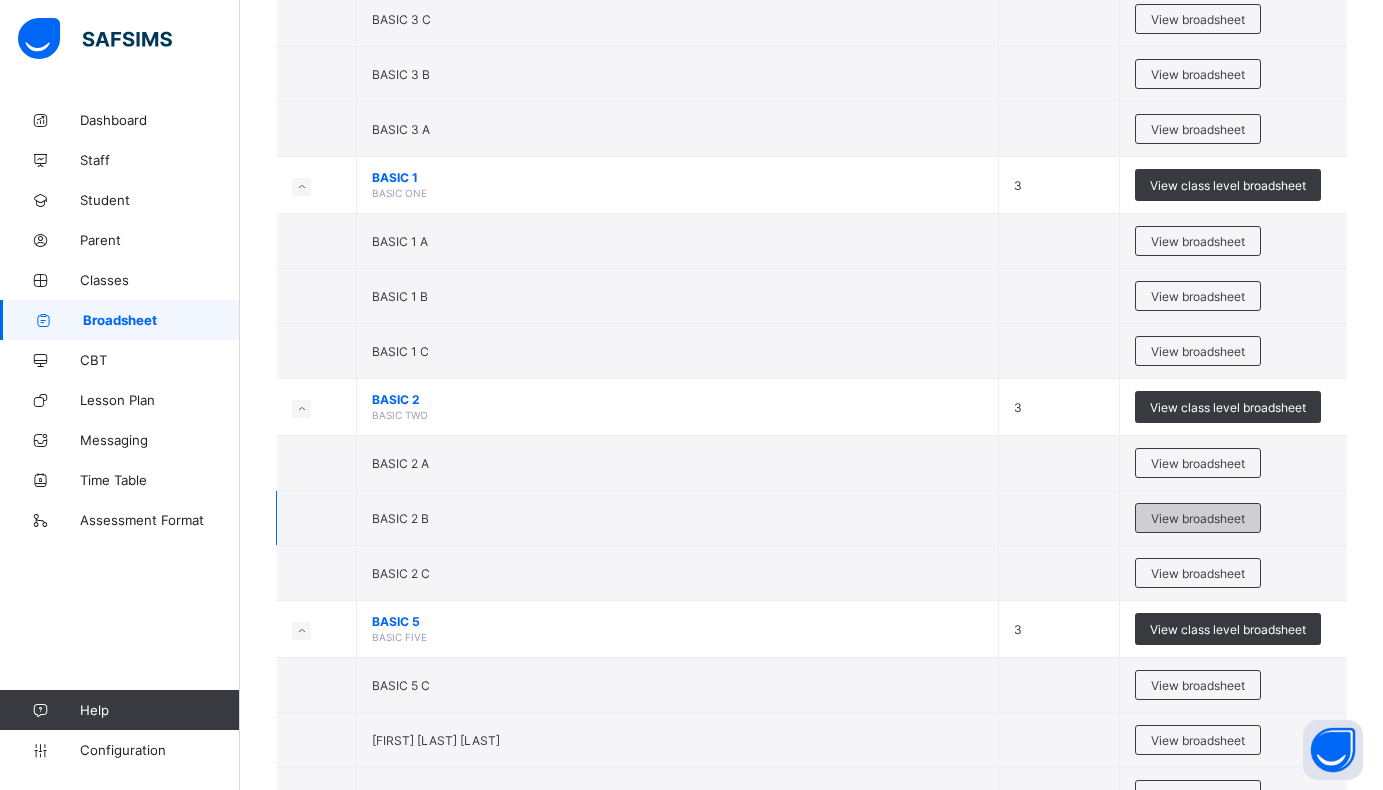 click on "View broadsheet" at bounding box center (1198, 518) 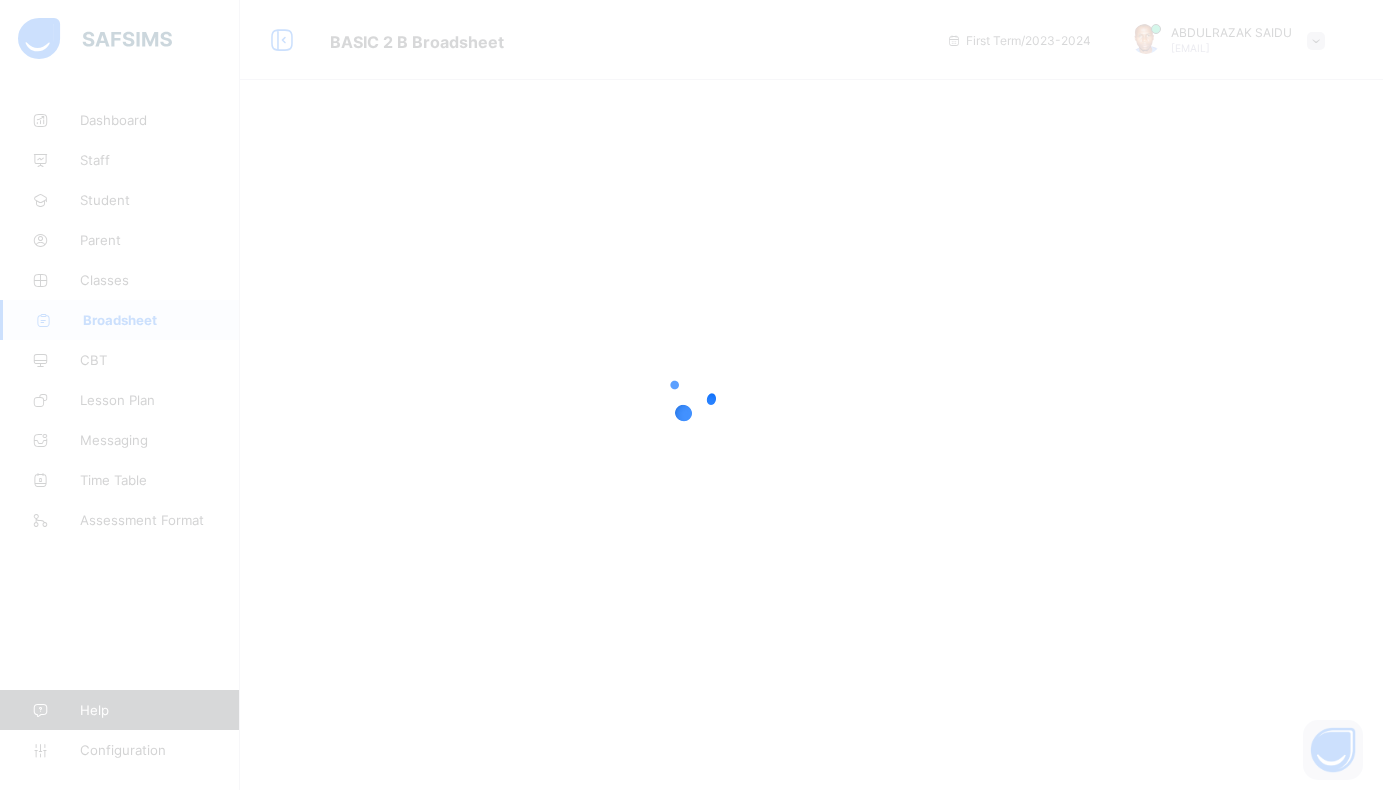 scroll, scrollTop: 0, scrollLeft: 0, axis: both 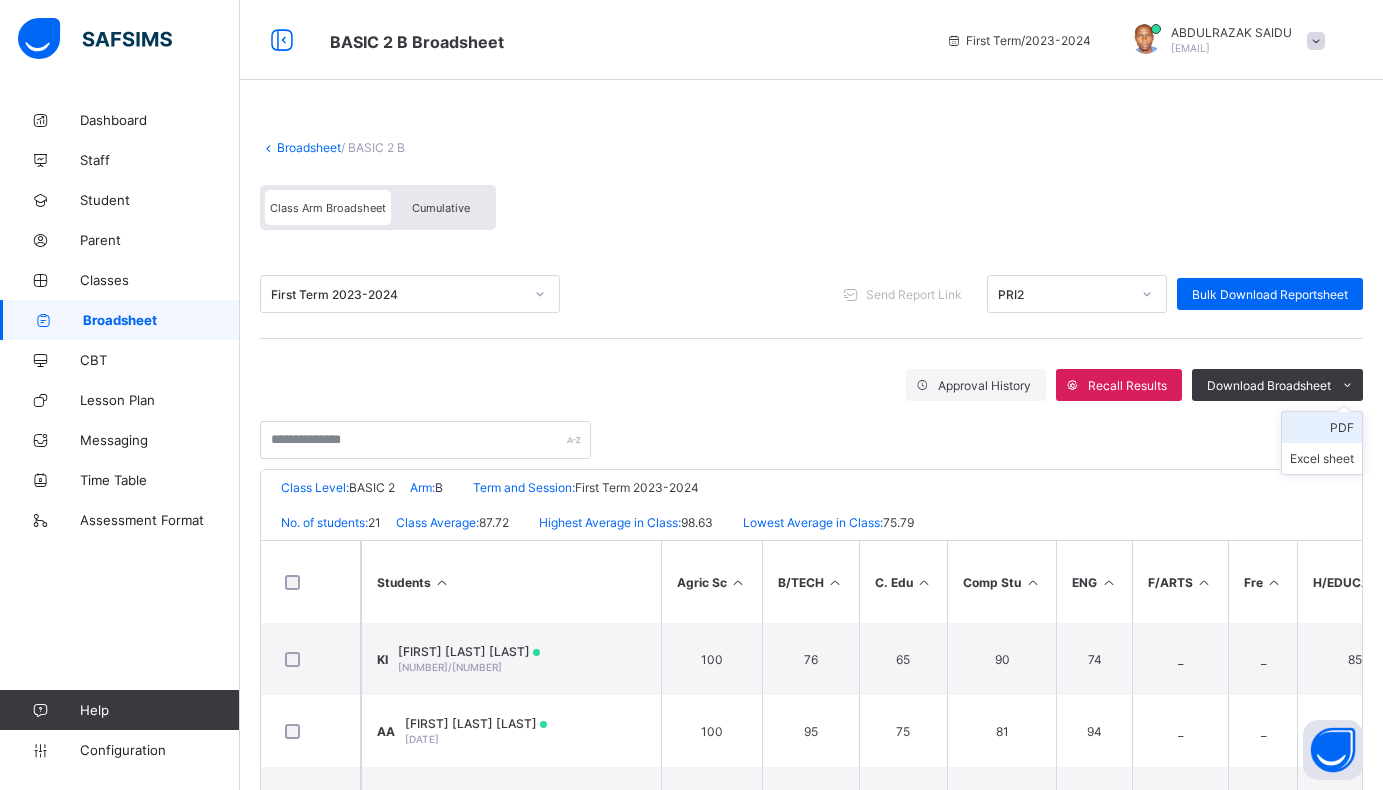 click on "PDF" at bounding box center [1322, 427] 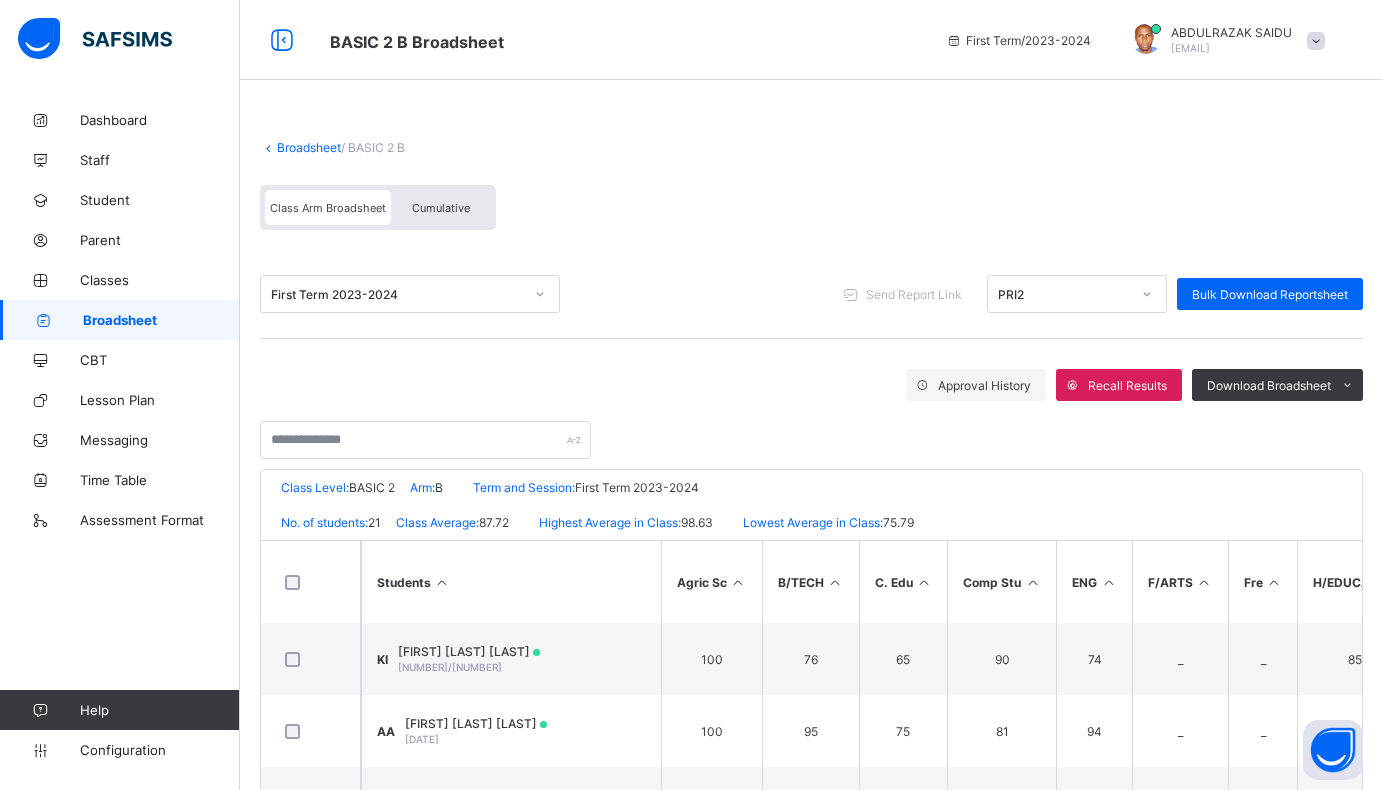 click on "Broadsheet" at bounding box center [309, 147] 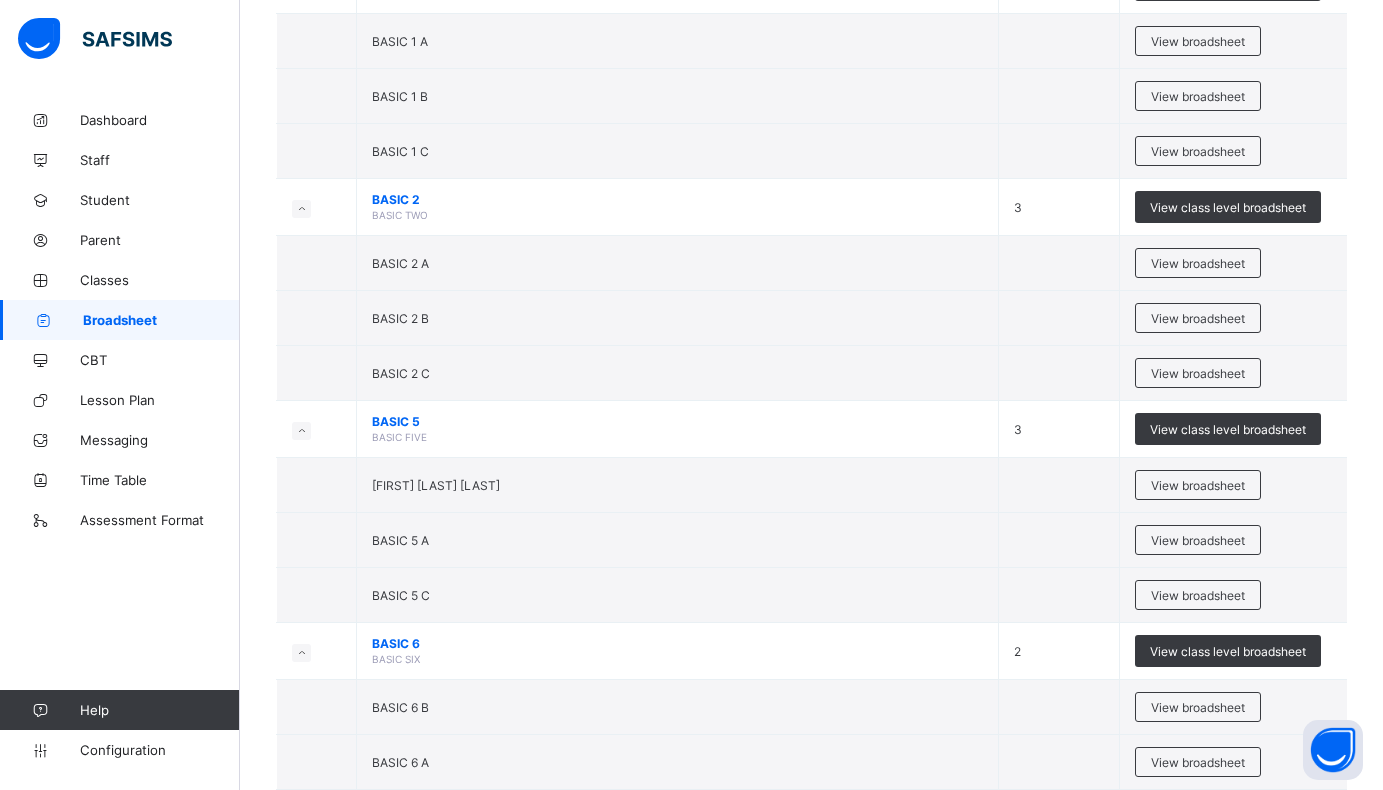 scroll, scrollTop: 1600, scrollLeft: 0, axis: vertical 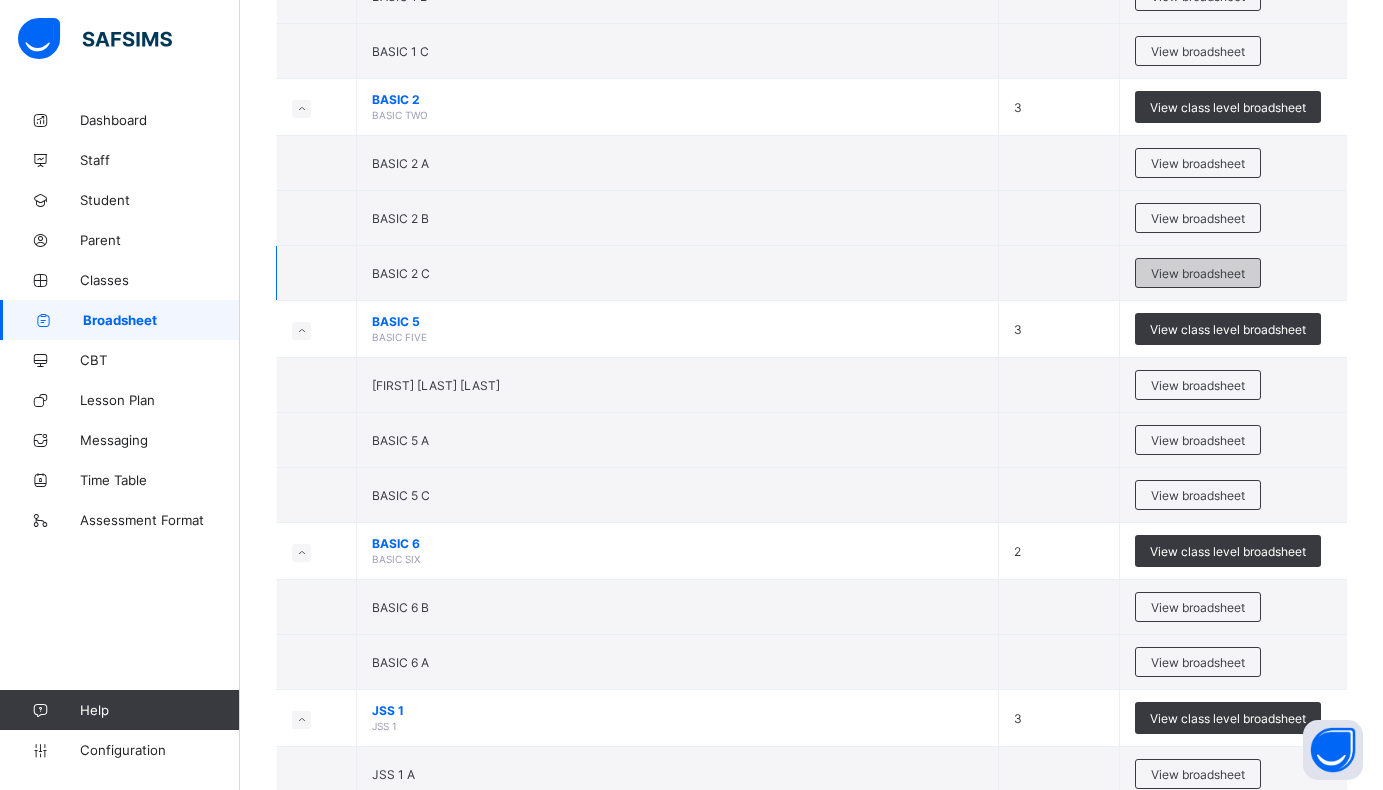 click on "View broadsheet" at bounding box center [1198, 273] 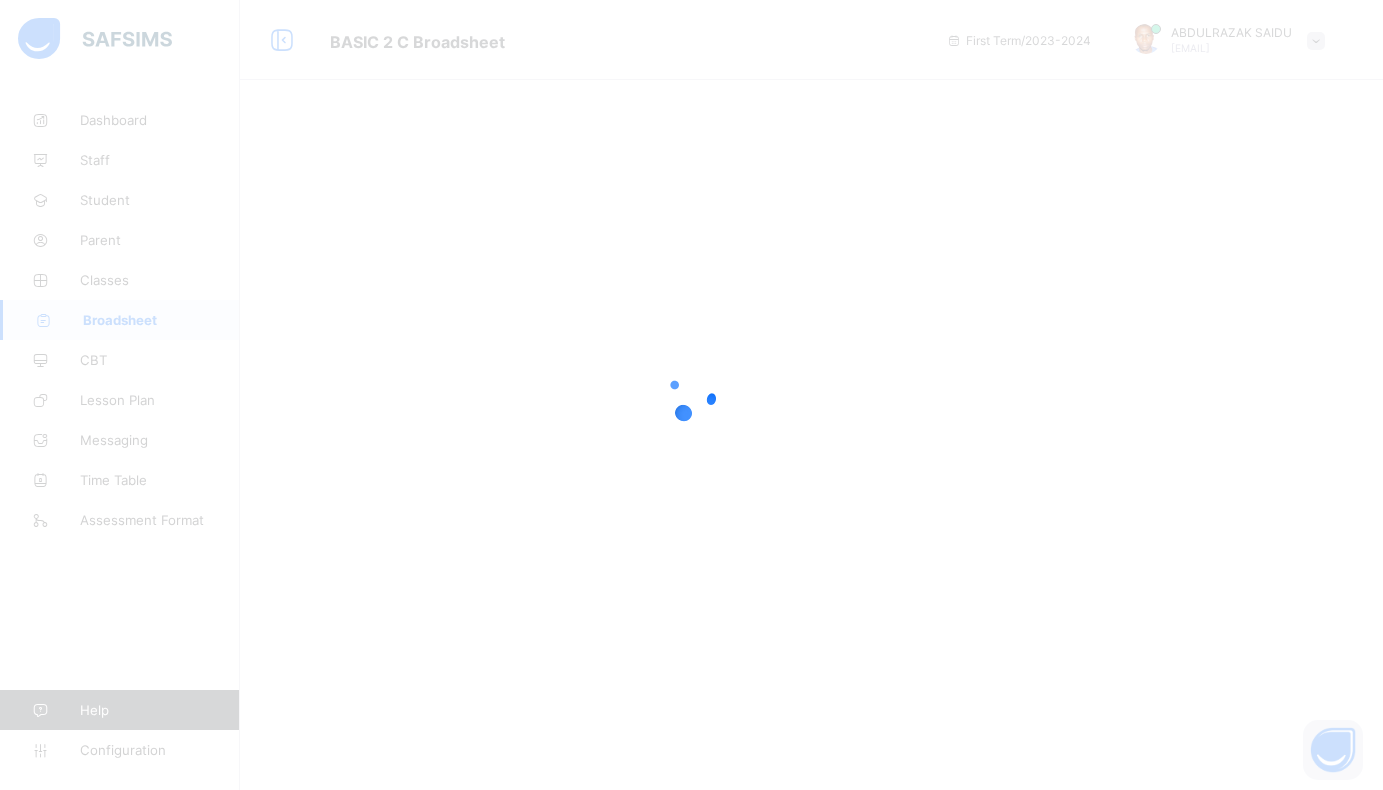 scroll, scrollTop: 0, scrollLeft: 0, axis: both 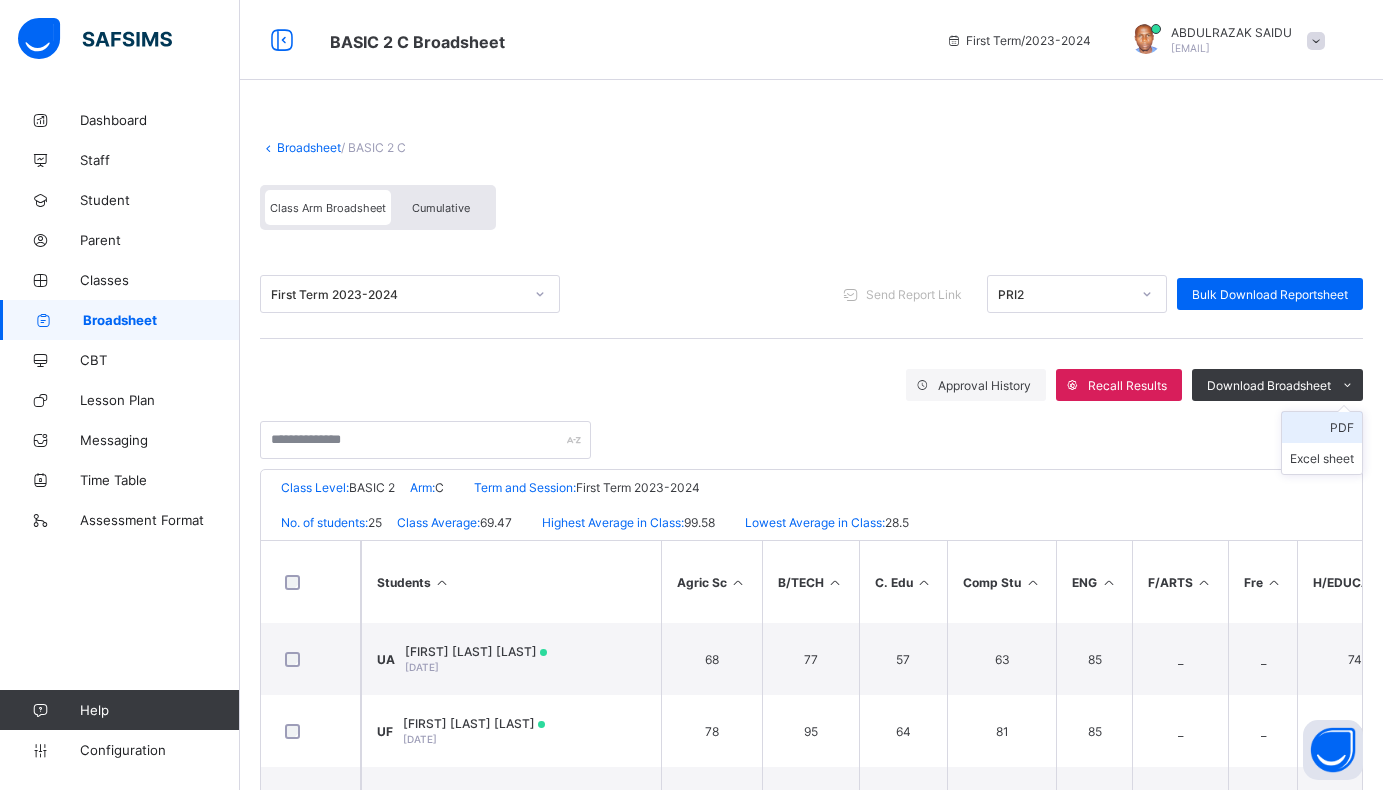 click on "PDF" at bounding box center [1322, 427] 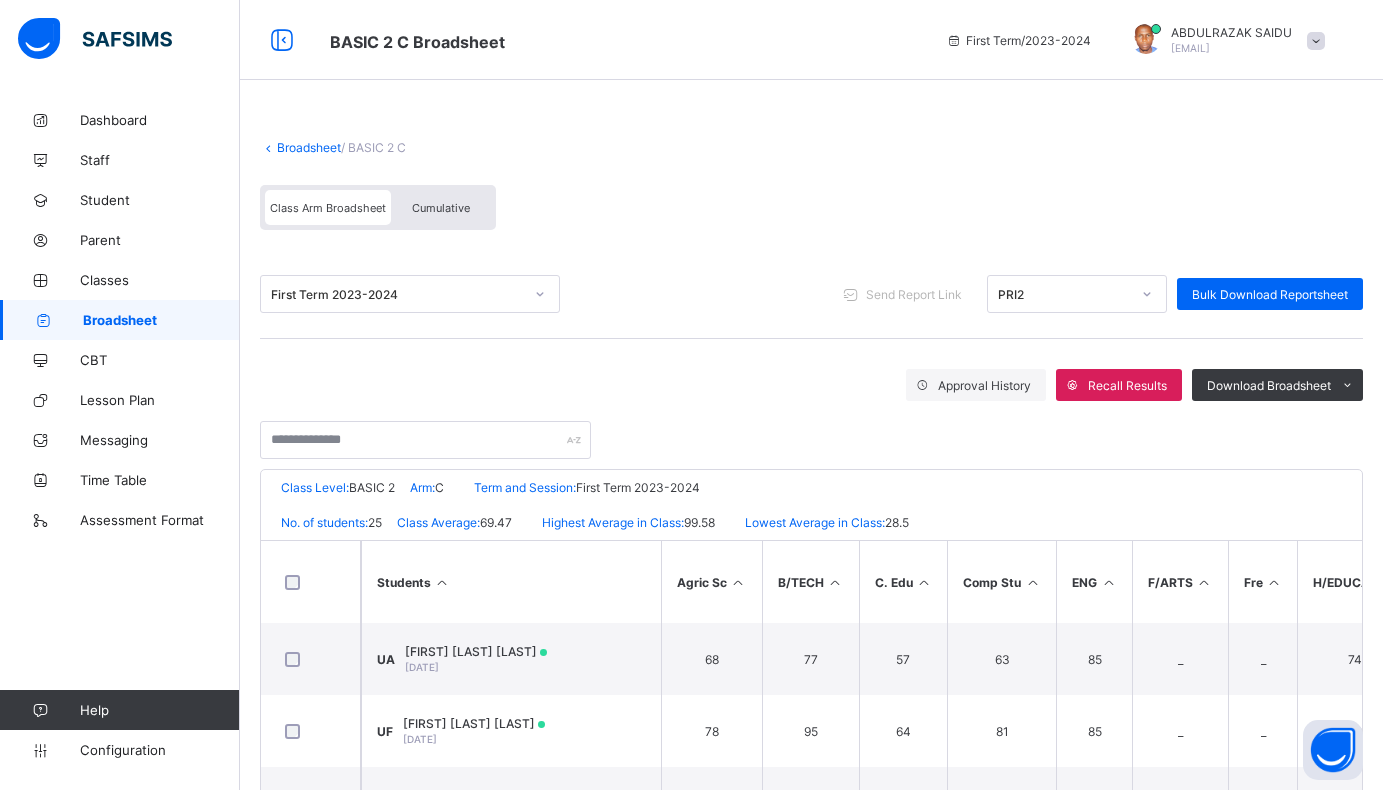 click on "Broadsheet" at bounding box center (309, 147) 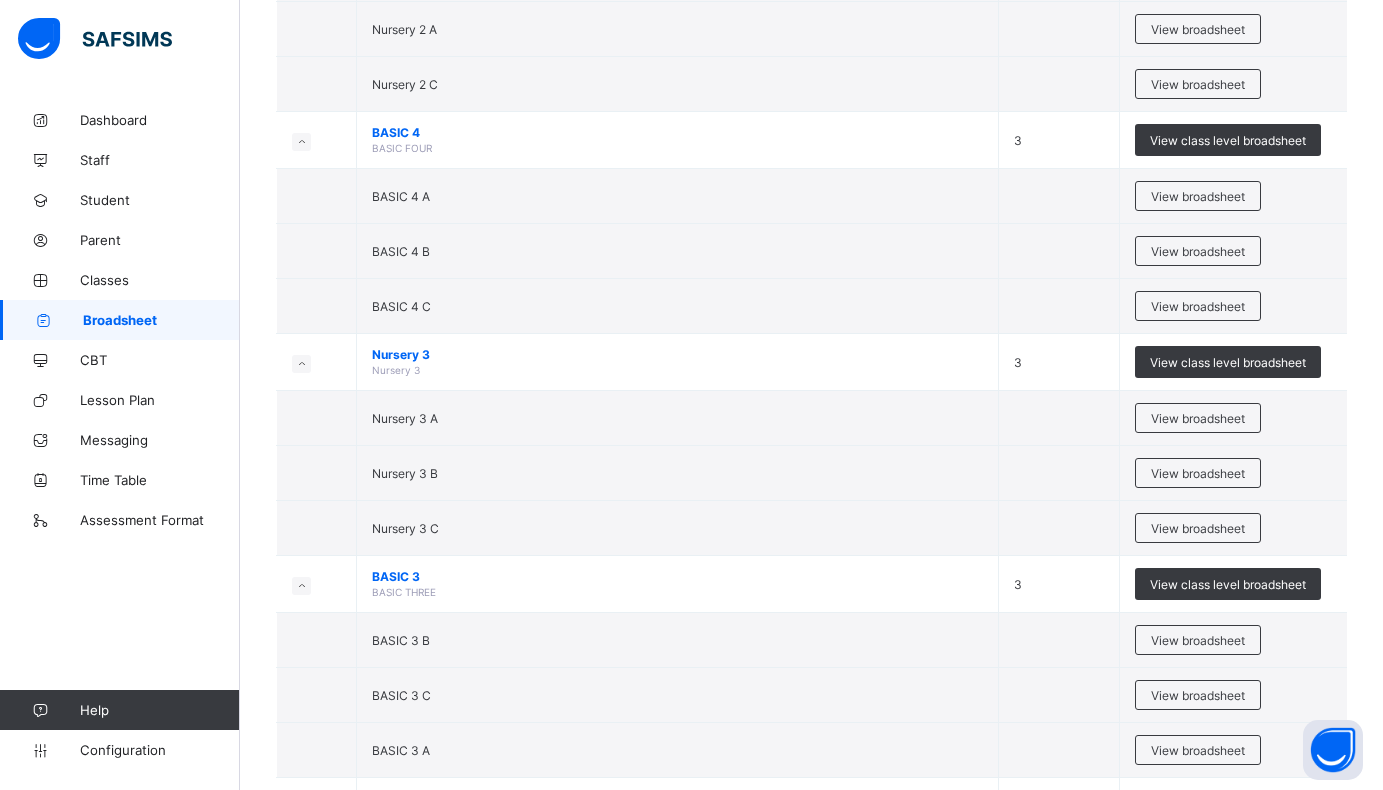 scroll, scrollTop: 900, scrollLeft: 0, axis: vertical 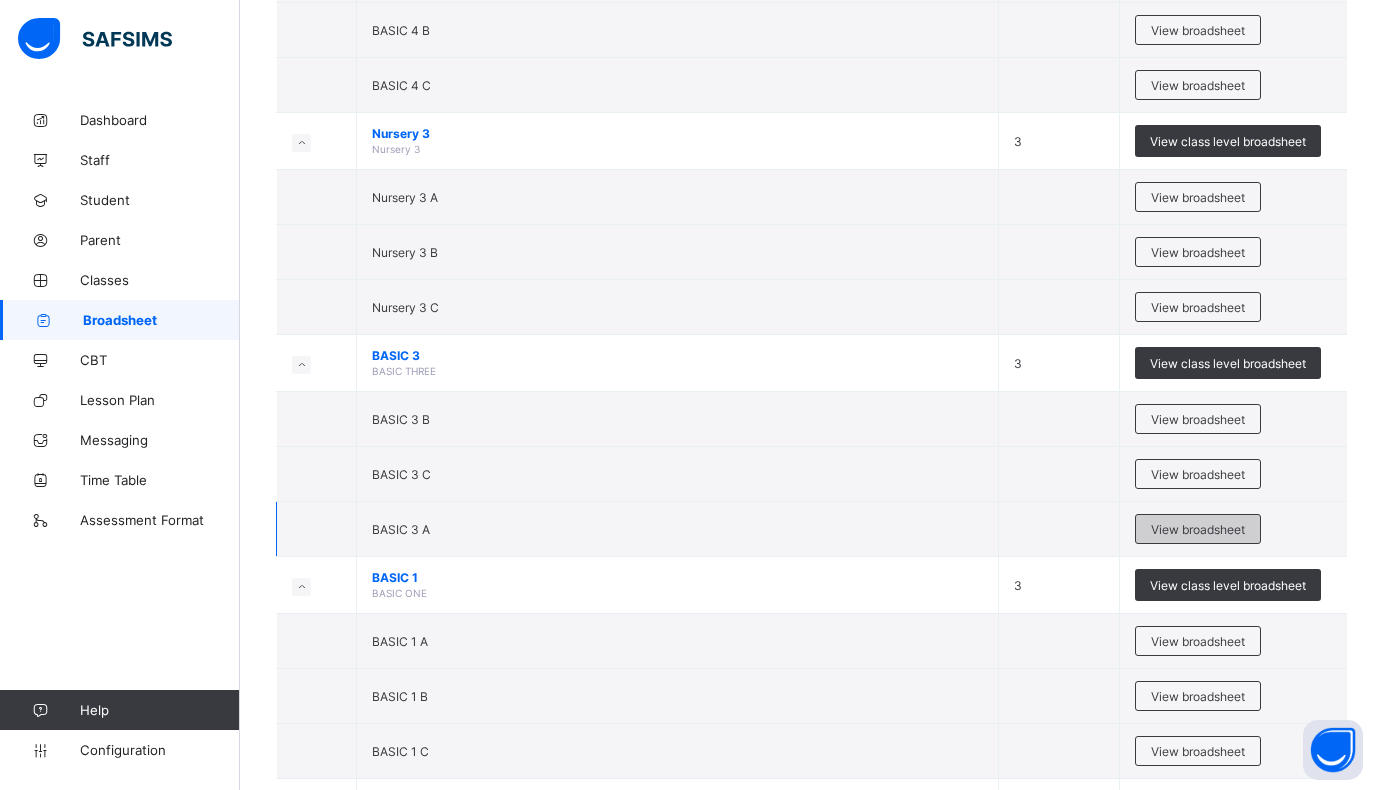 click on "View broadsheet" at bounding box center [1198, 529] 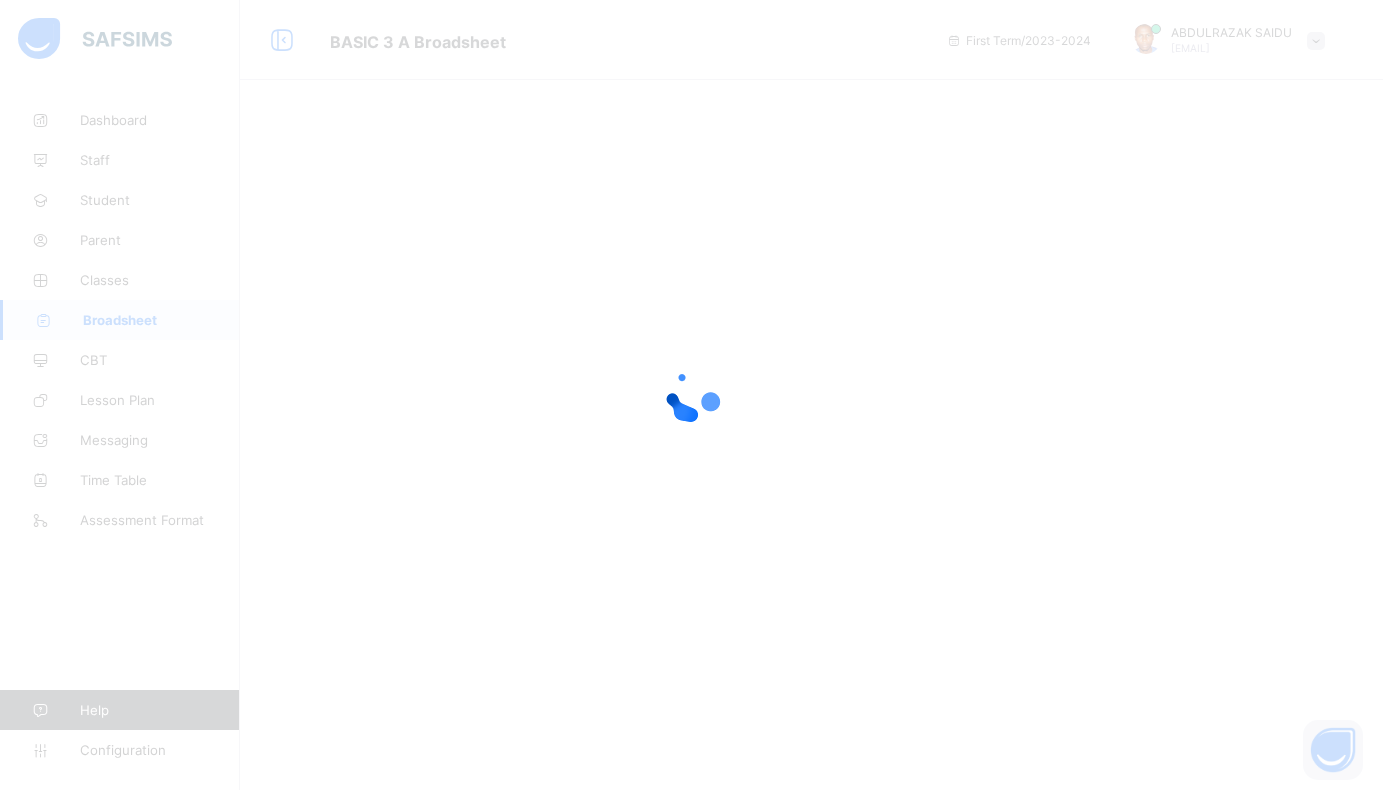 scroll, scrollTop: 0, scrollLeft: 0, axis: both 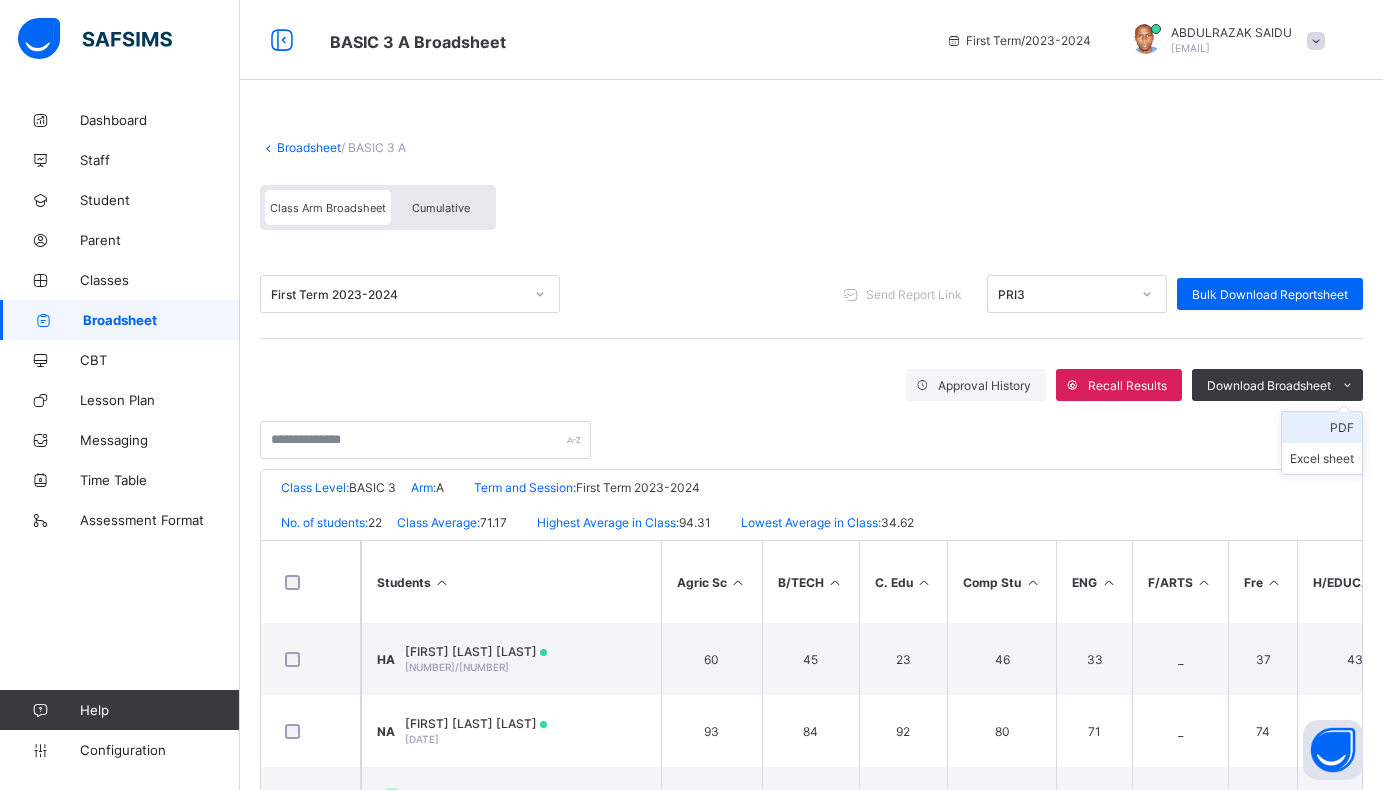 click on "PDF" at bounding box center (1322, 427) 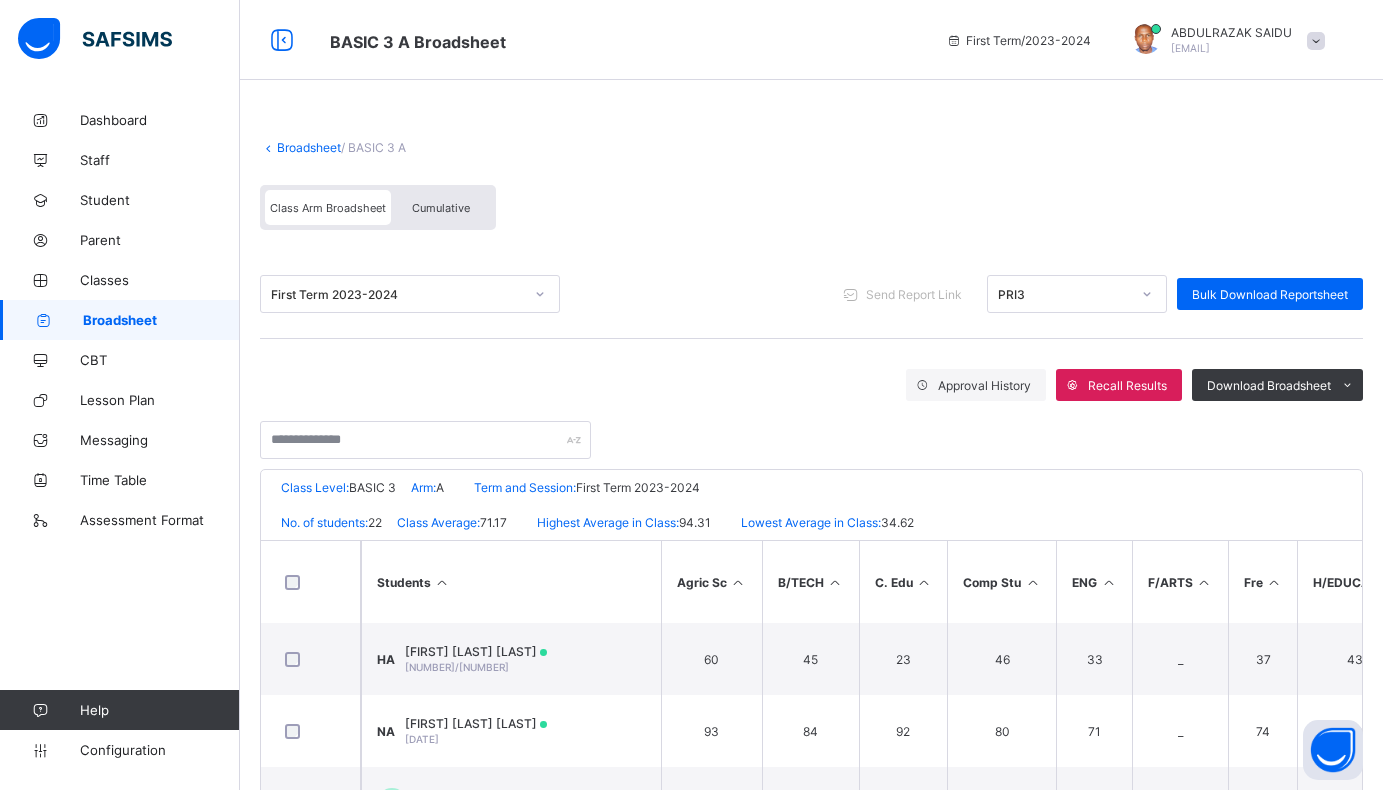 click on "Broadsheet" at bounding box center [309, 147] 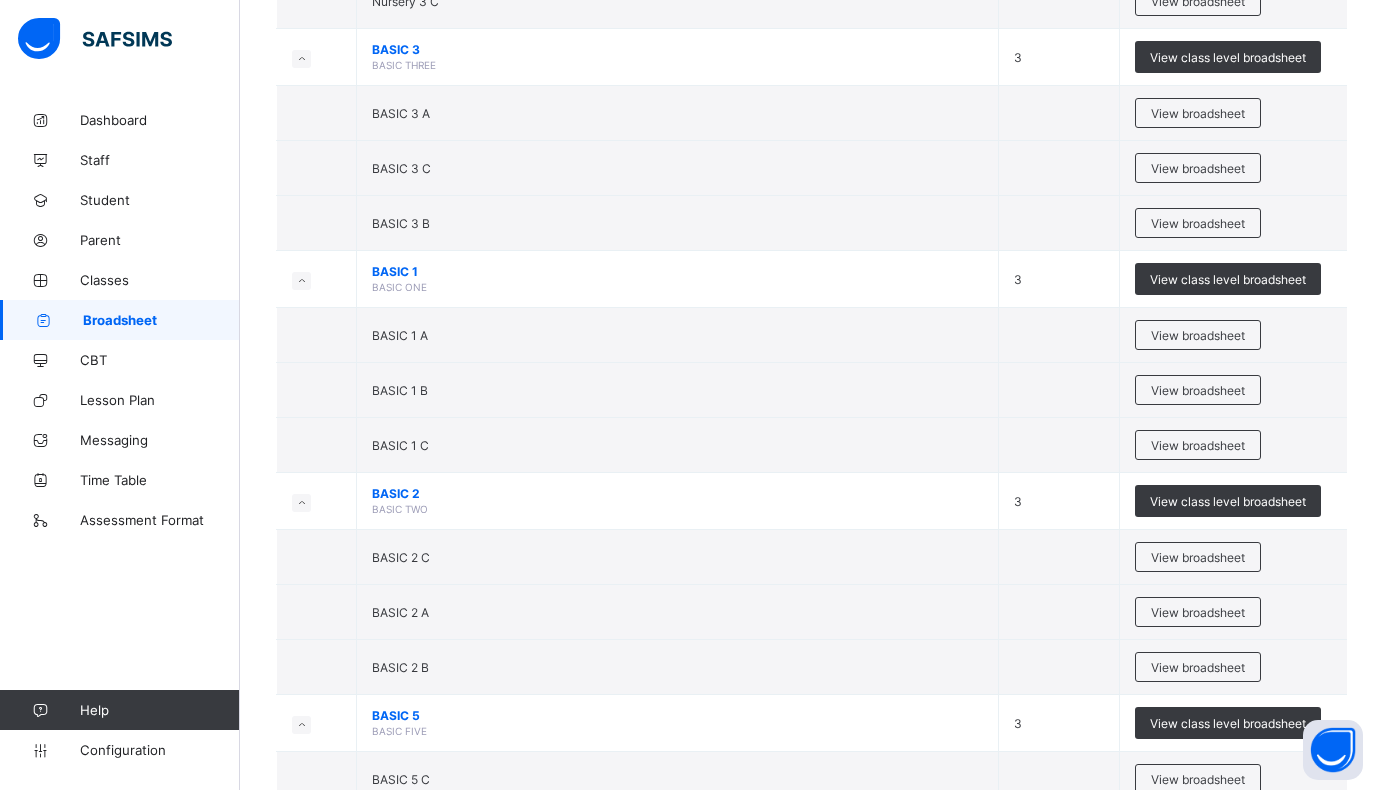 scroll, scrollTop: 1200, scrollLeft: 0, axis: vertical 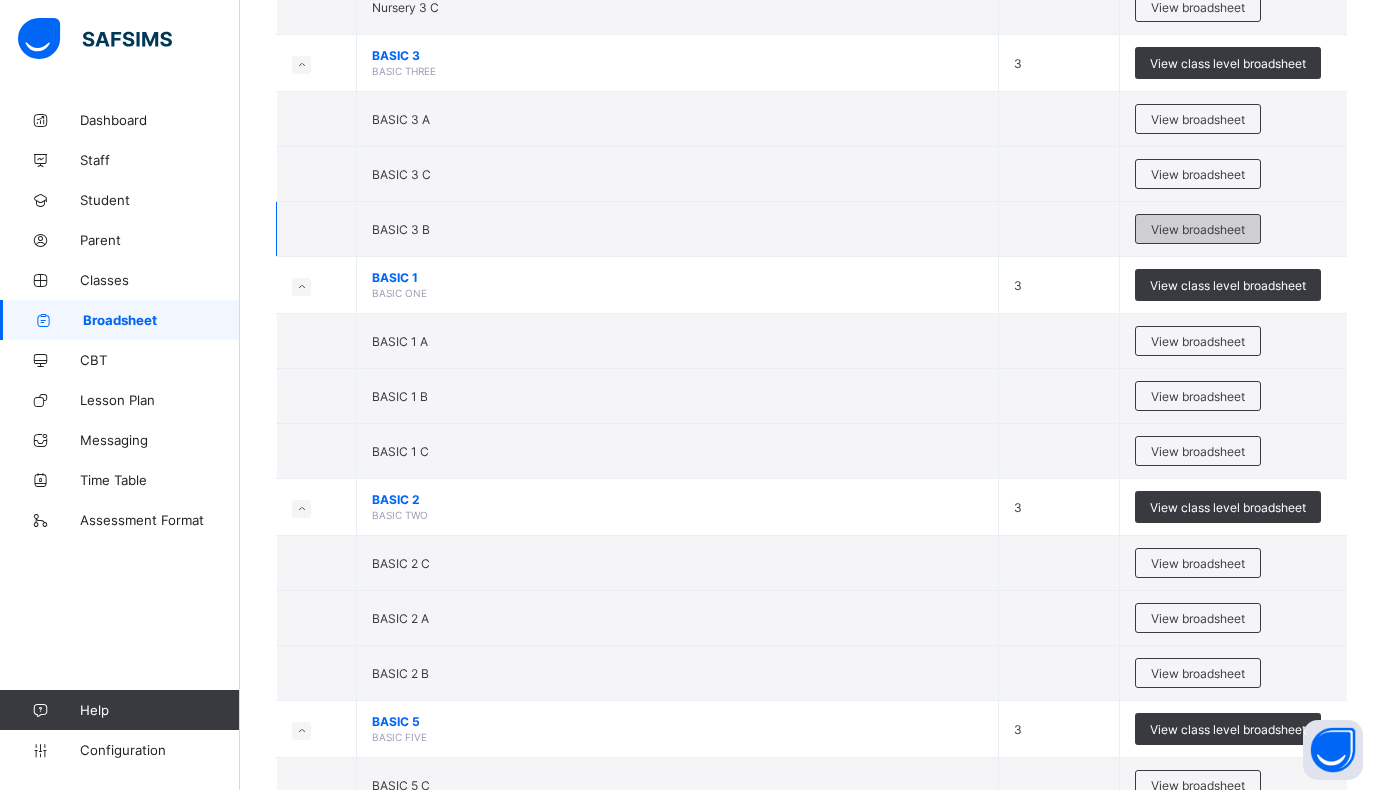 click on "View broadsheet" at bounding box center [1198, 229] 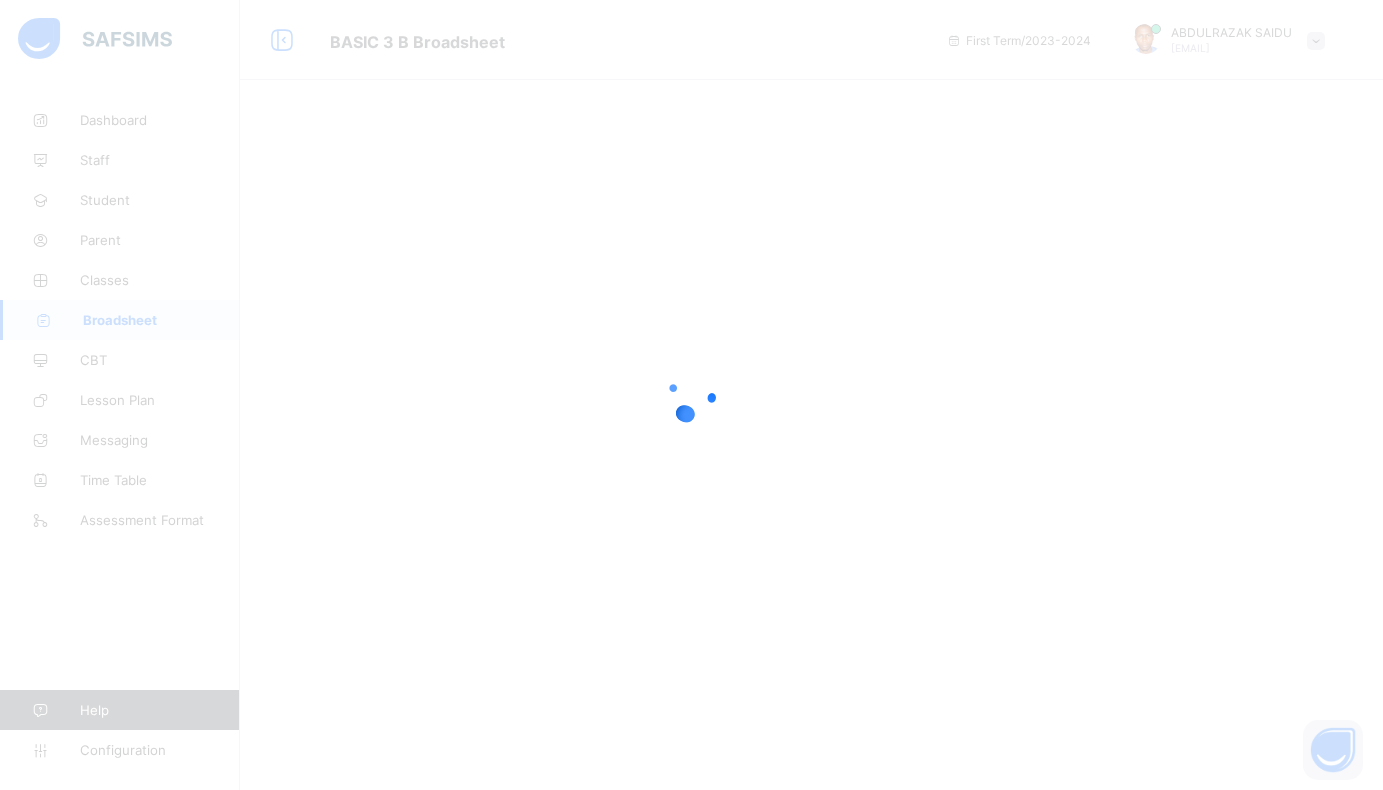 scroll, scrollTop: 0, scrollLeft: 0, axis: both 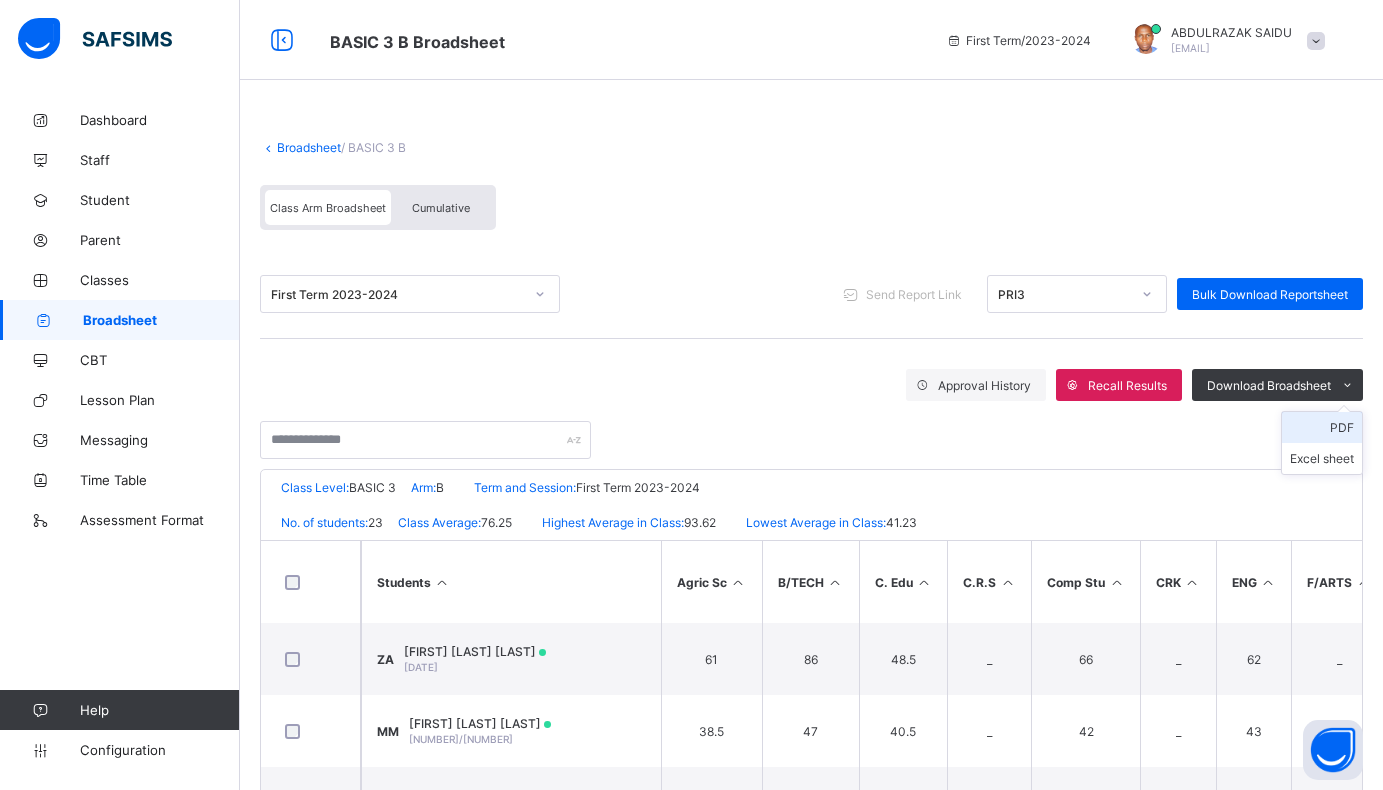 click on "PDF" at bounding box center (1322, 427) 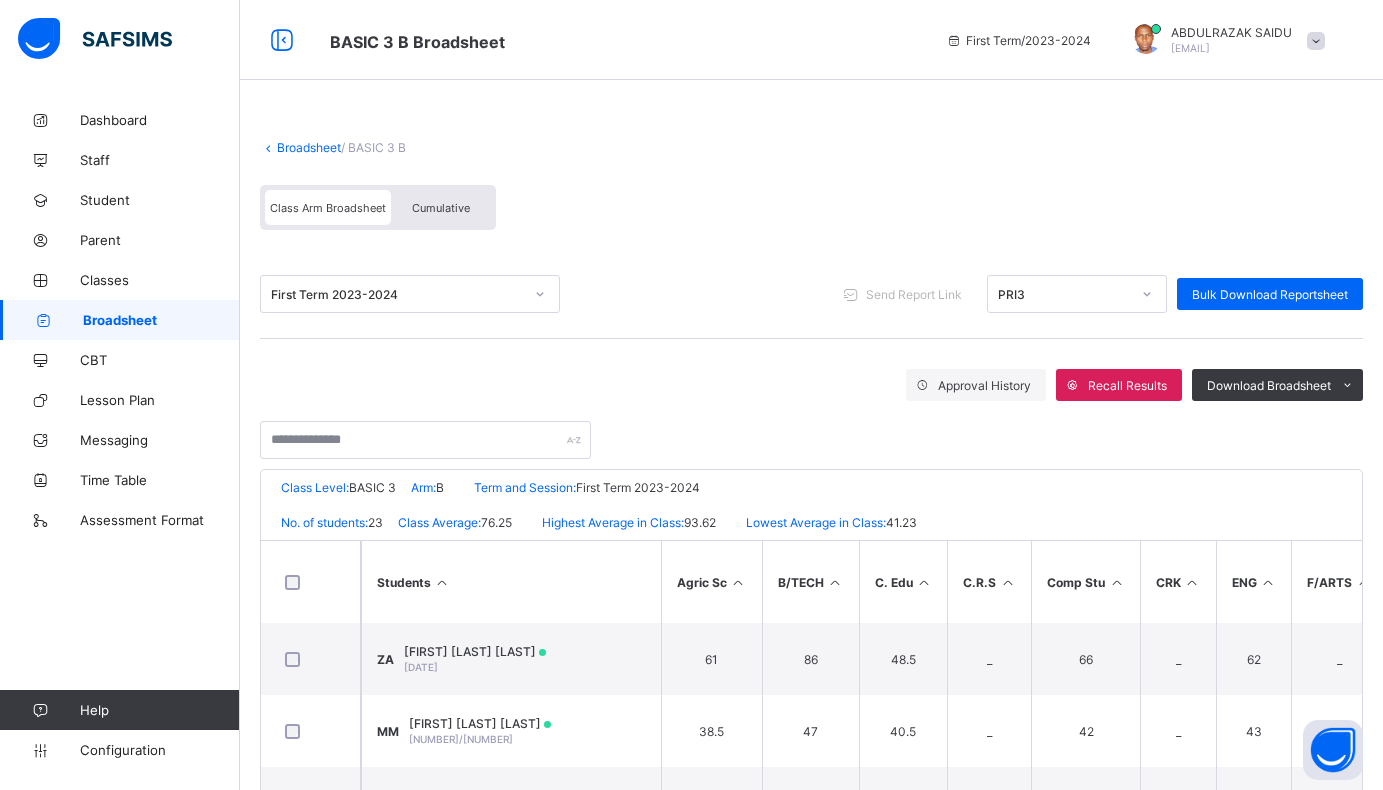 scroll, scrollTop: 0, scrollLeft: 0, axis: both 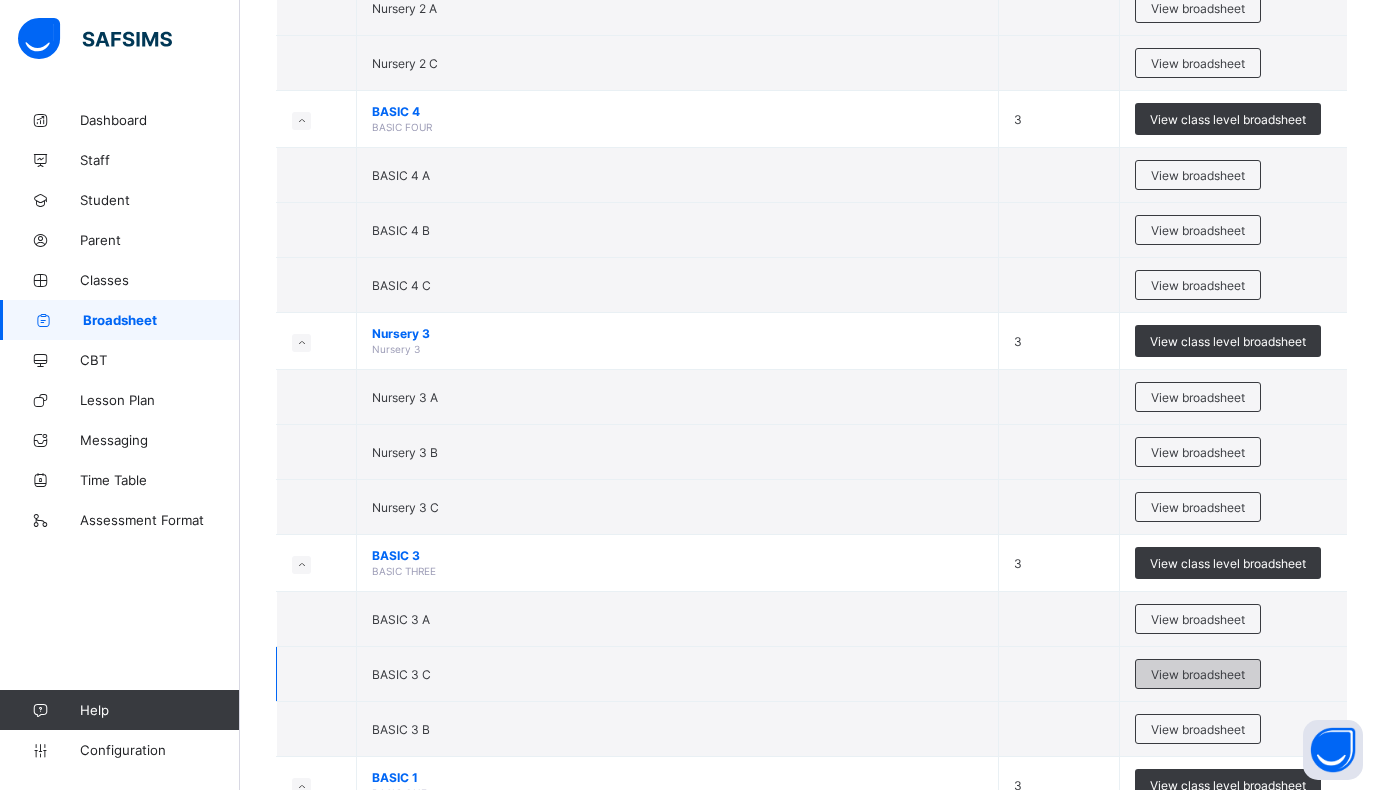 click on "View broadsheet" at bounding box center [1198, 674] 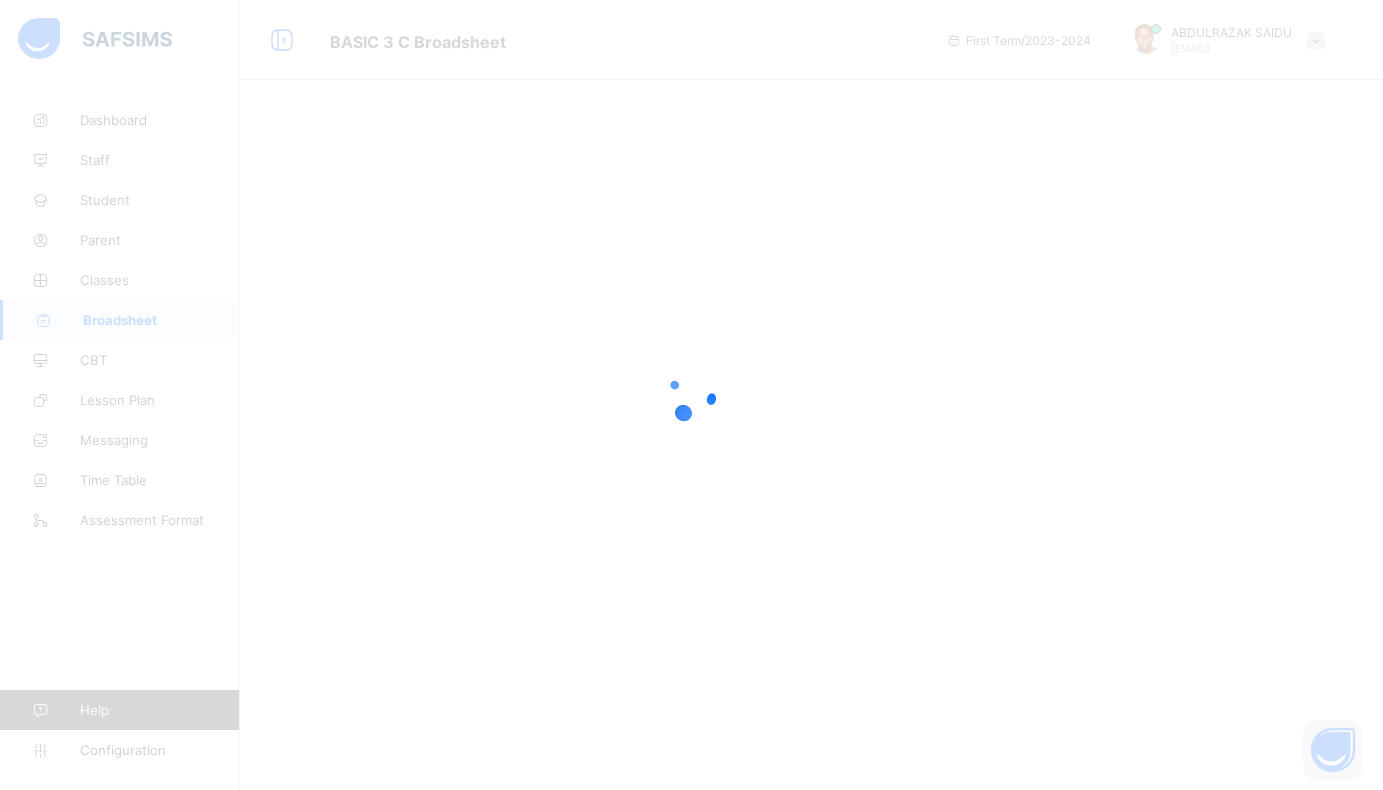 scroll, scrollTop: 0, scrollLeft: 0, axis: both 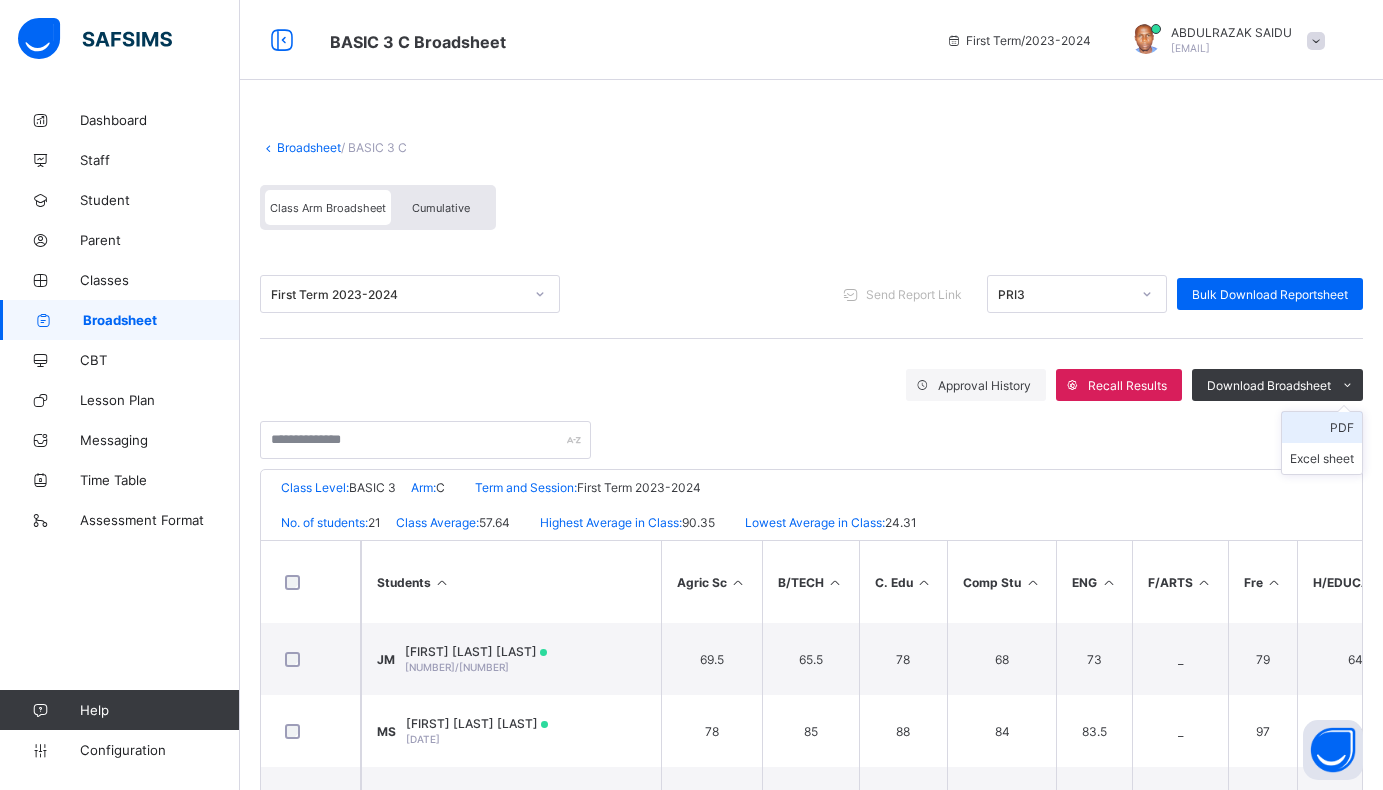 click on "PDF" at bounding box center (1322, 427) 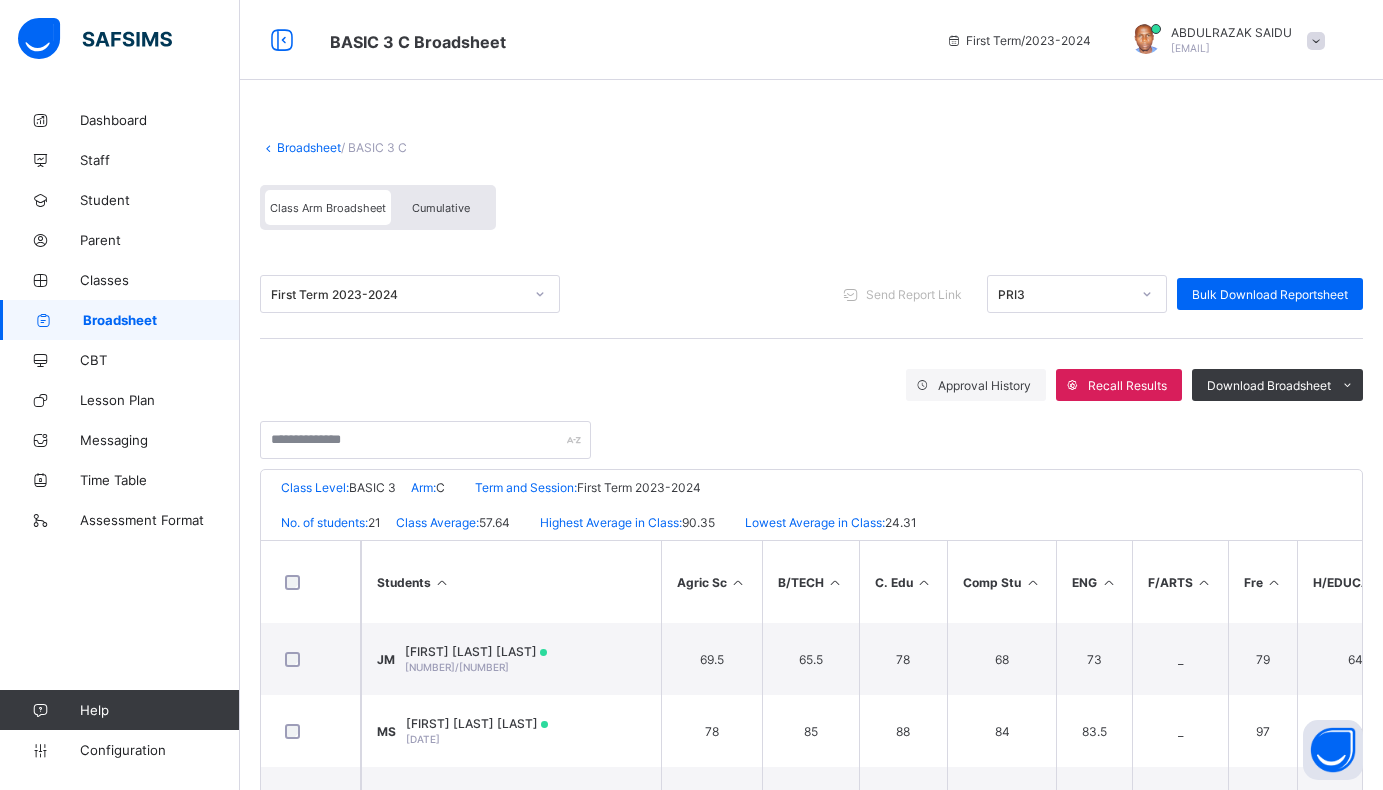 click on "Broadsheet" at bounding box center (309, 147) 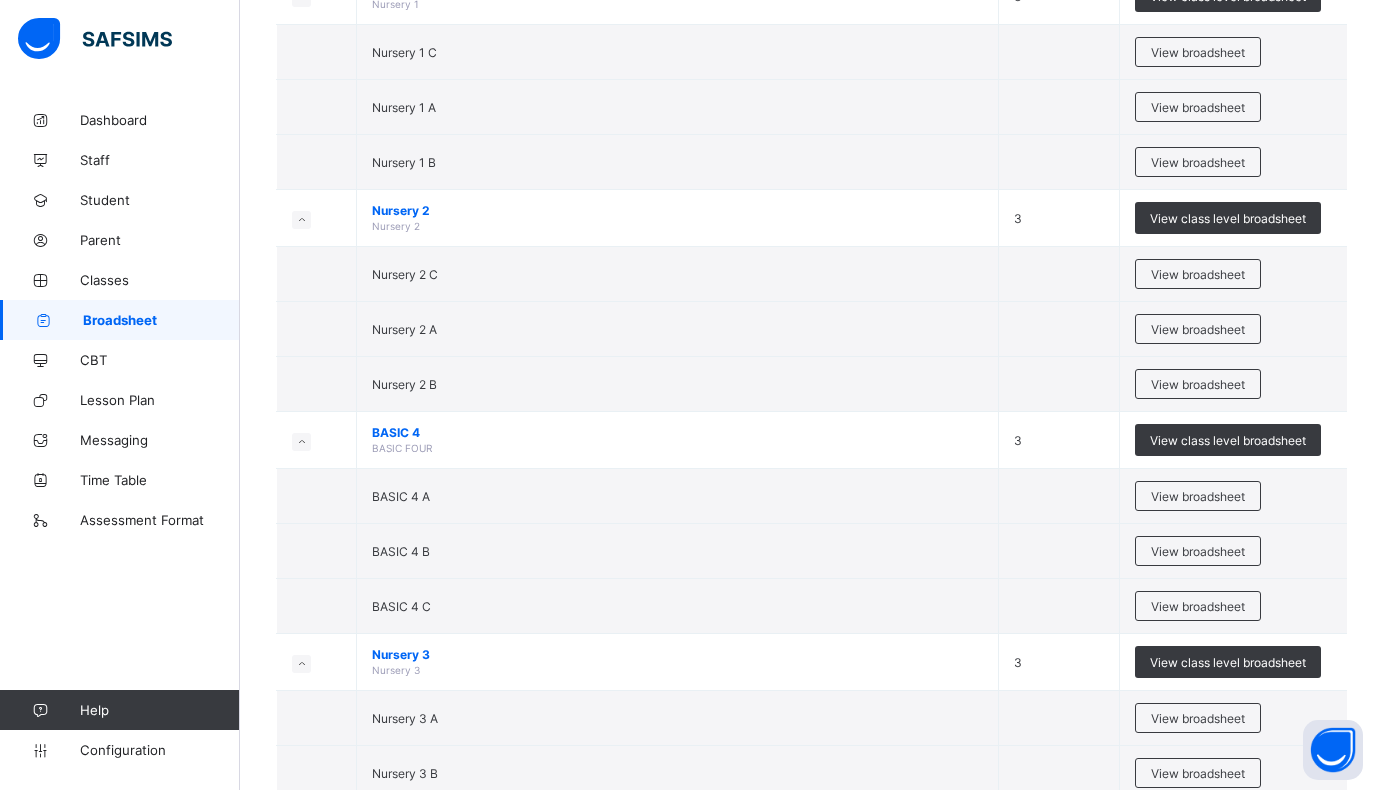 scroll, scrollTop: 500, scrollLeft: 0, axis: vertical 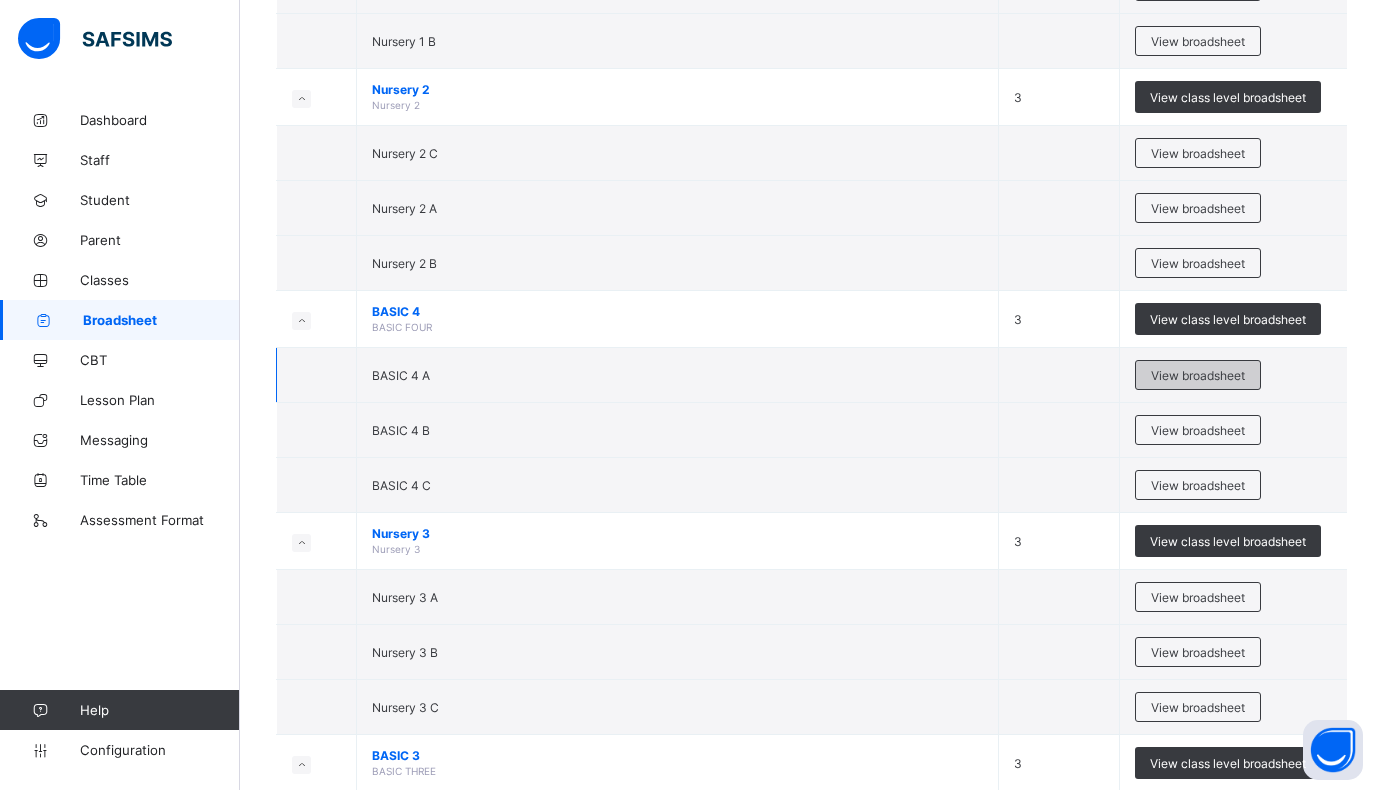 click on "View broadsheet" at bounding box center [1198, 375] 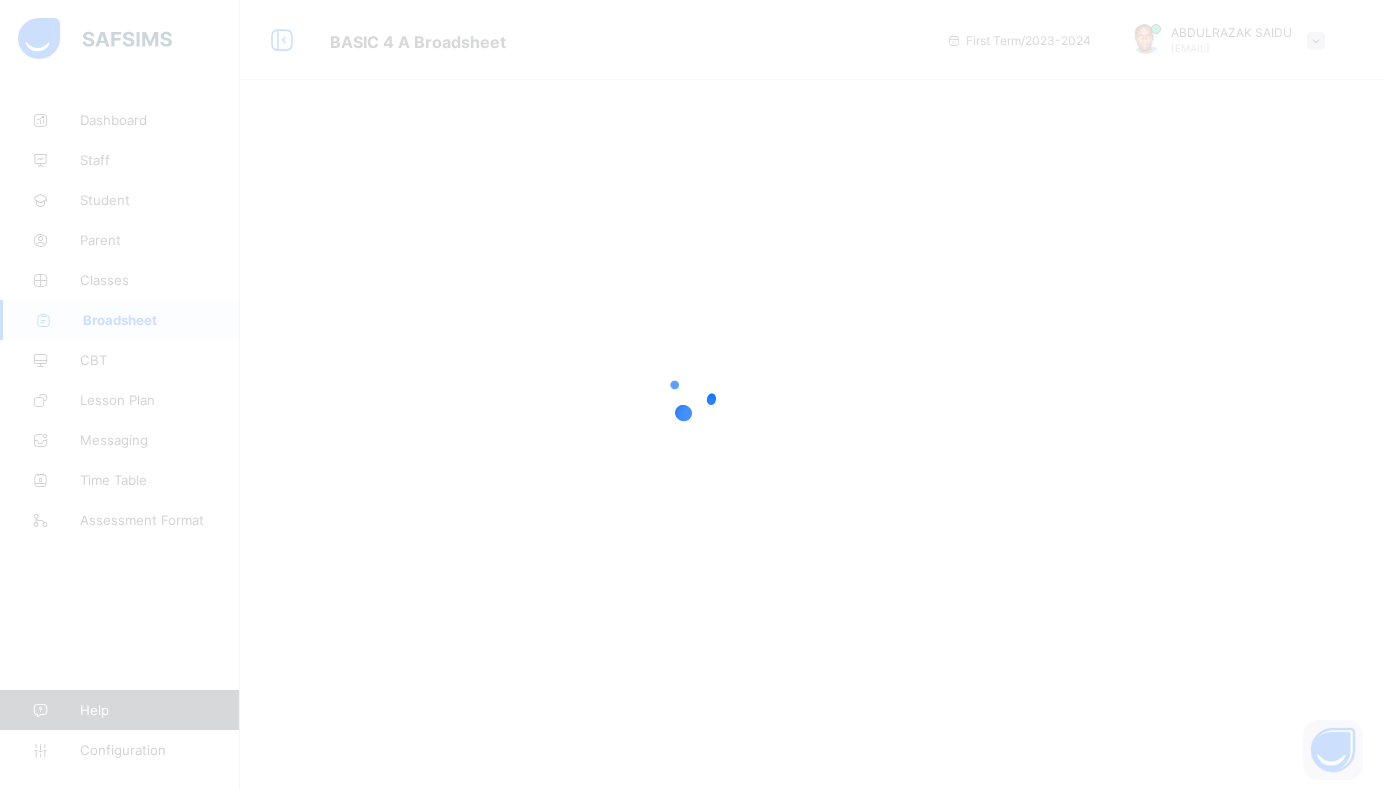 scroll, scrollTop: 0, scrollLeft: 0, axis: both 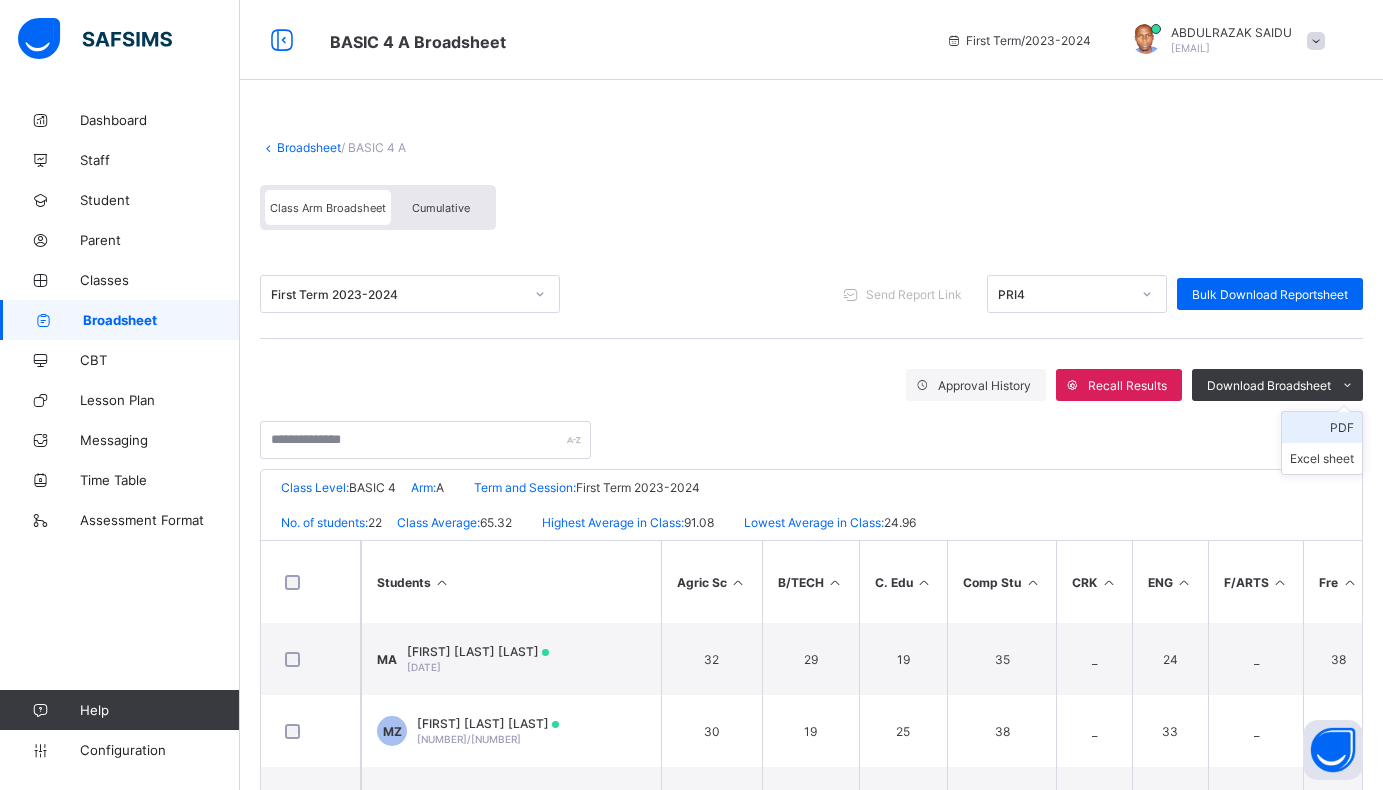 click on "PDF" at bounding box center [1322, 427] 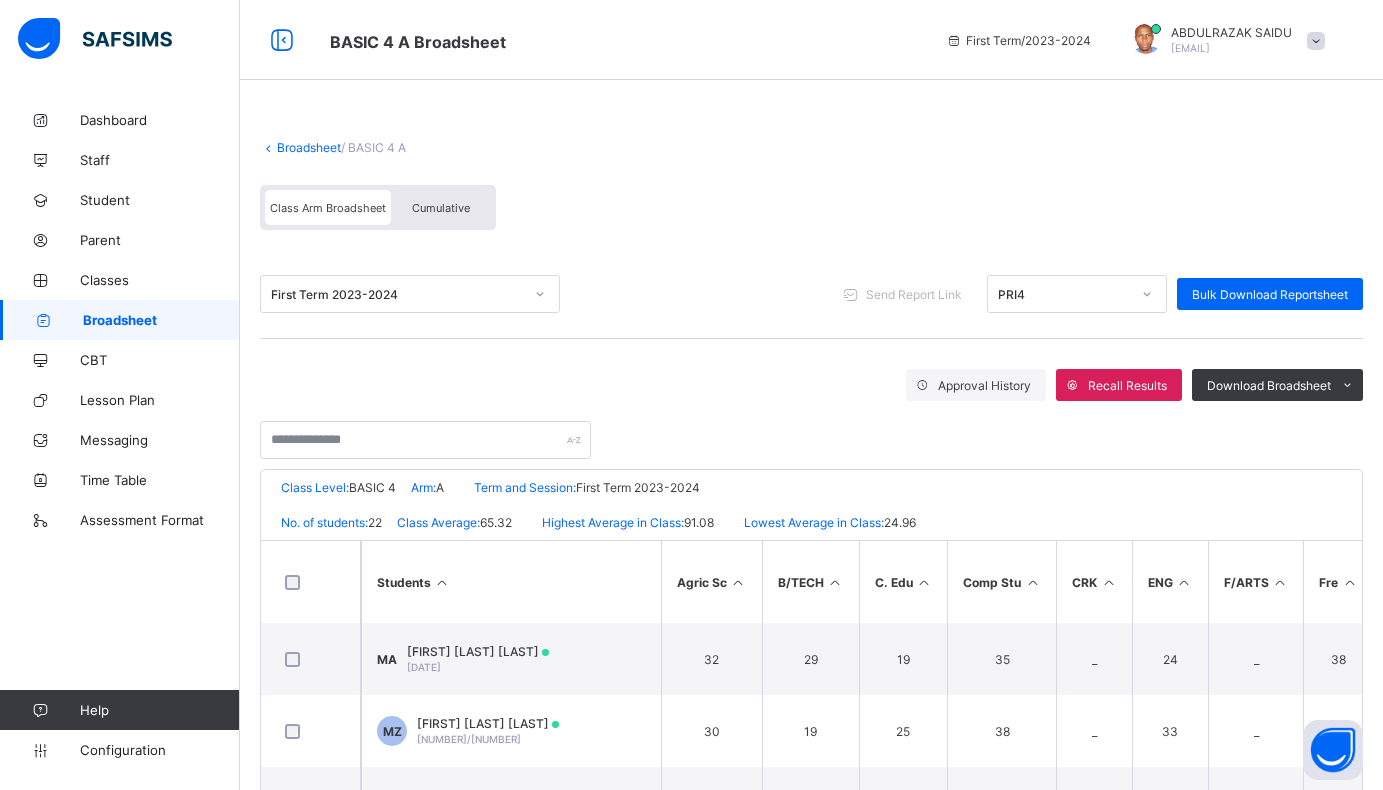 click on "Broadsheet" at bounding box center (309, 147) 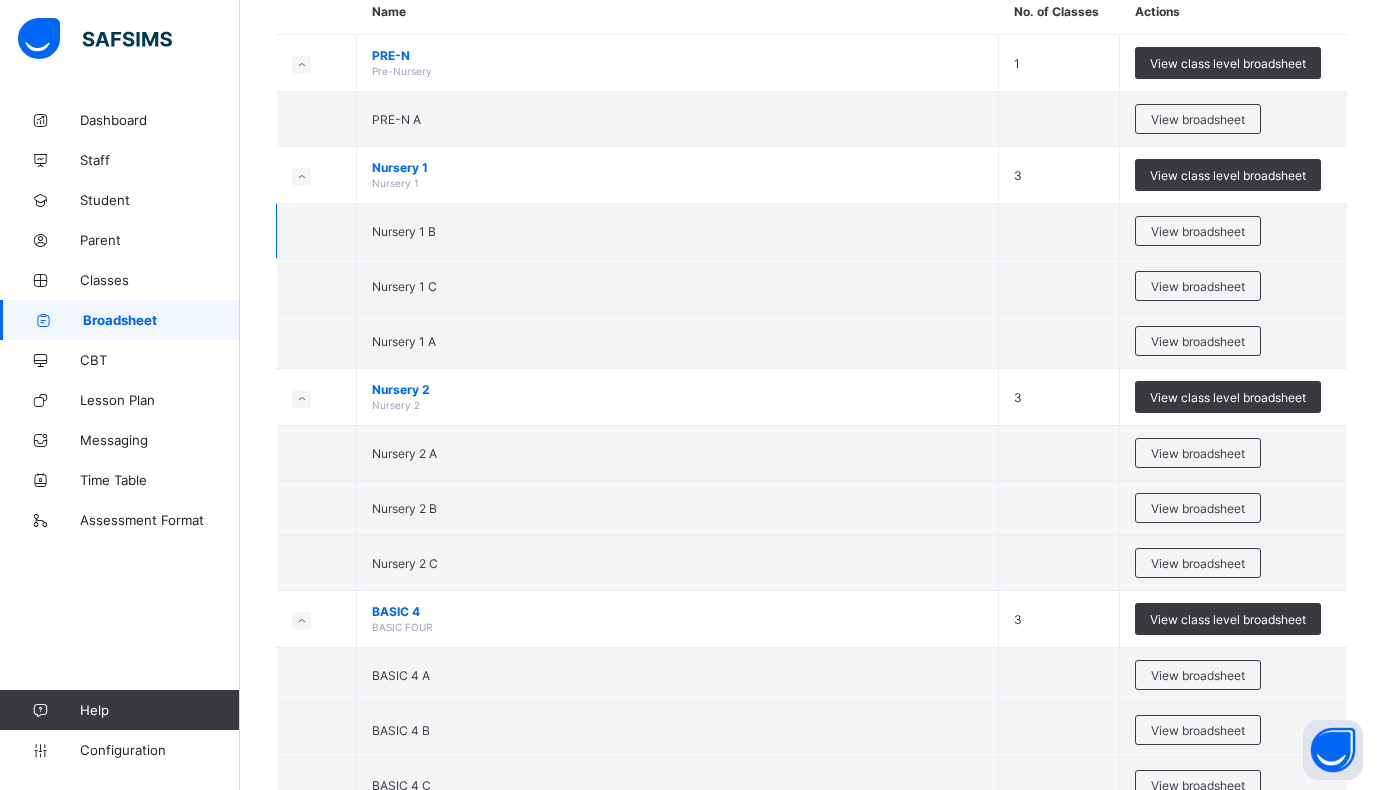 scroll, scrollTop: 300, scrollLeft: 0, axis: vertical 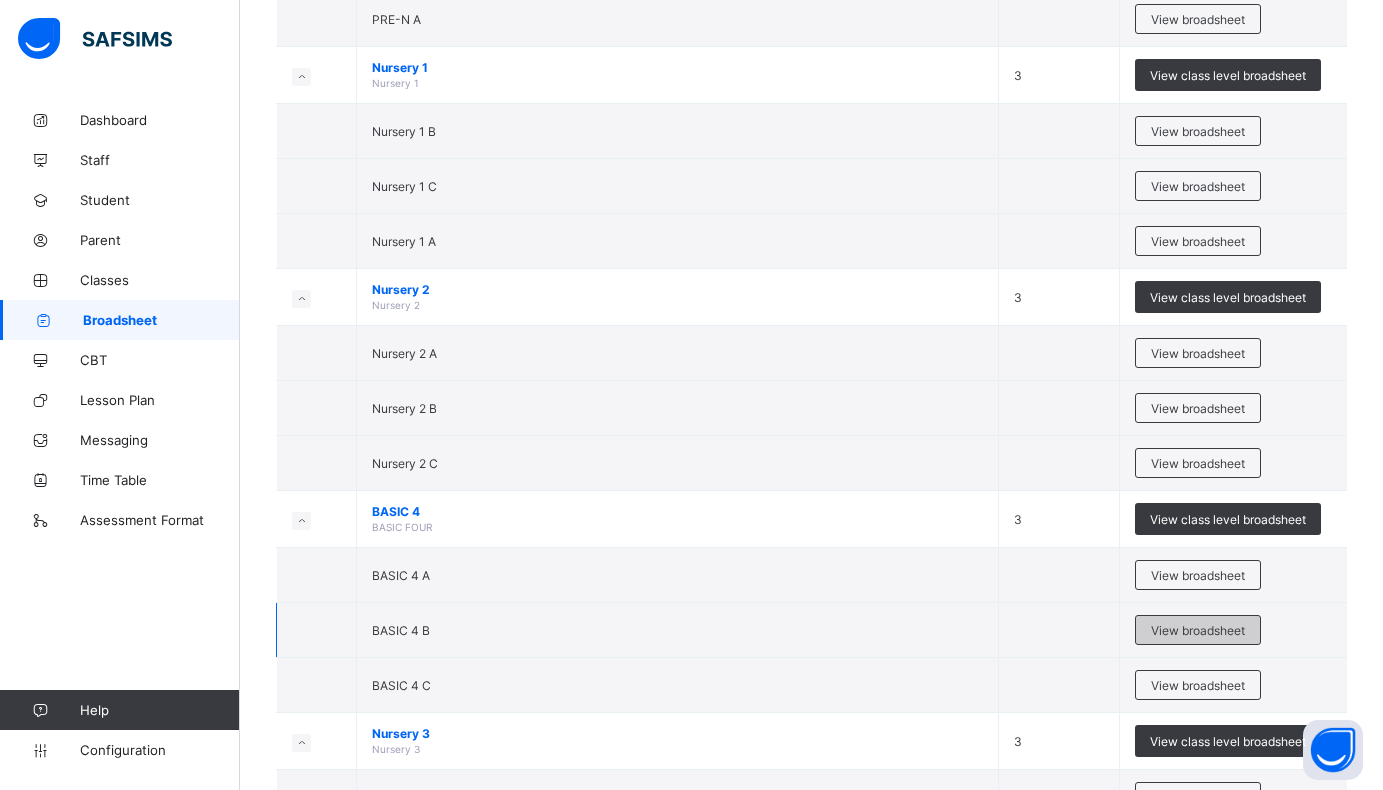 click on "View broadsheet" at bounding box center [1198, 630] 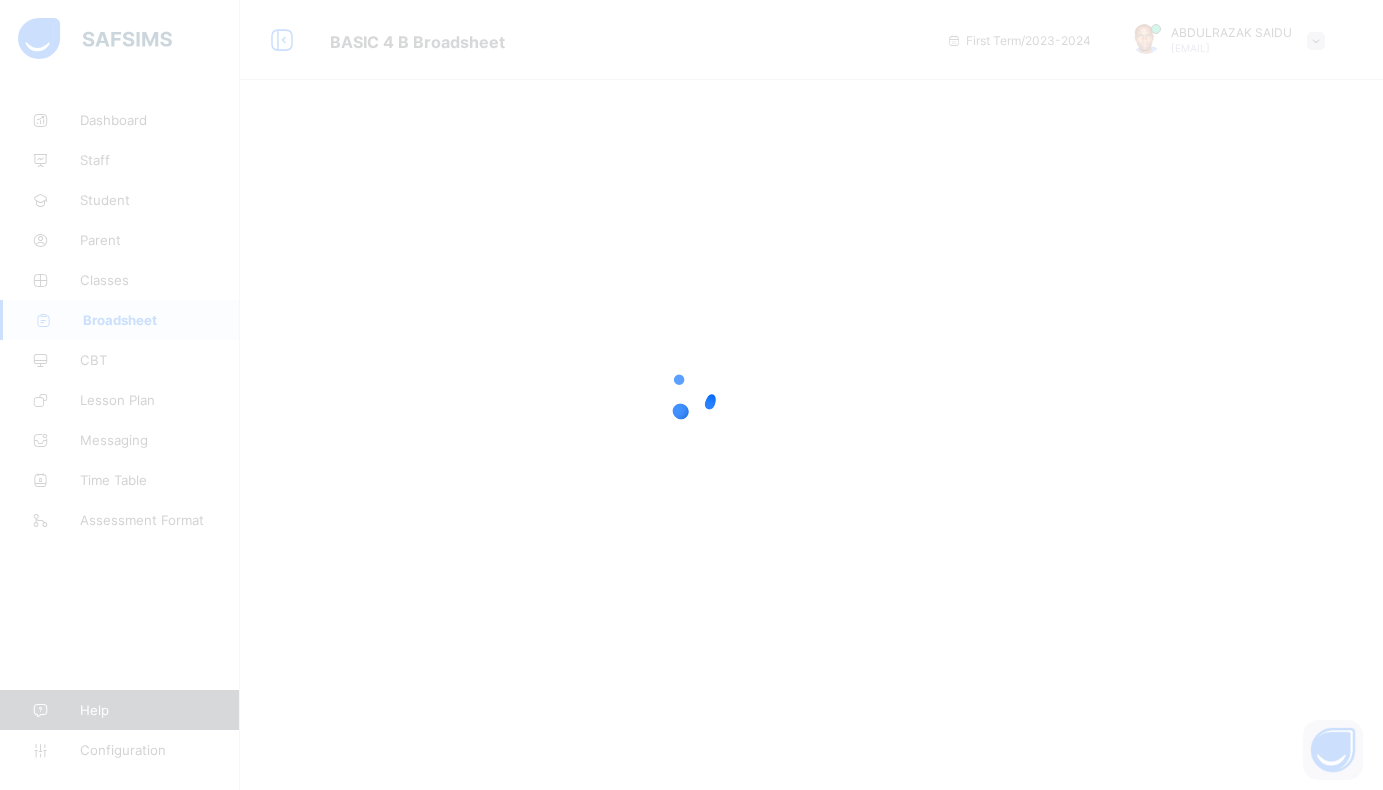 scroll, scrollTop: 0, scrollLeft: 0, axis: both 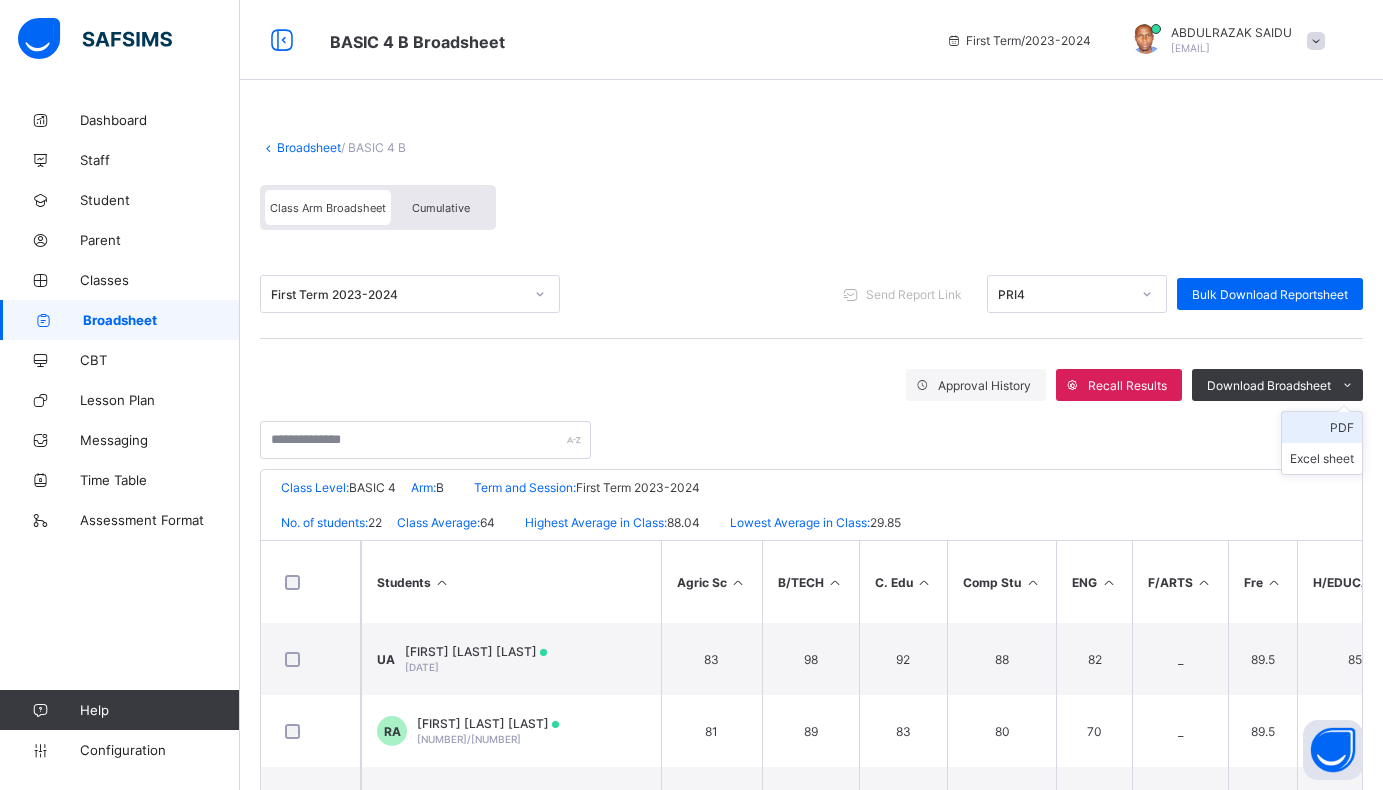 click on "PDF" at bounding box center (1322, 427) 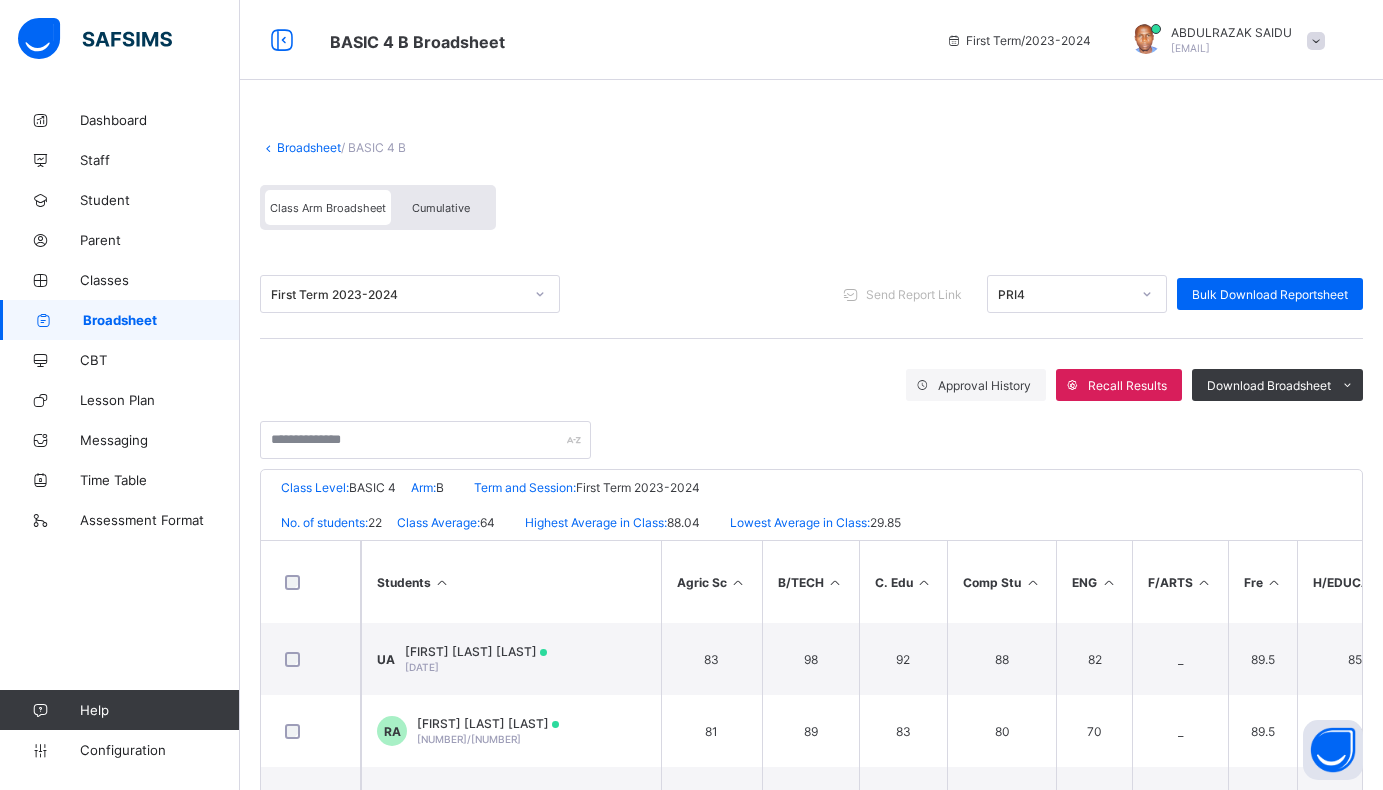 scroll, scrollTop: 0, scrollLeft: 0, axis: both 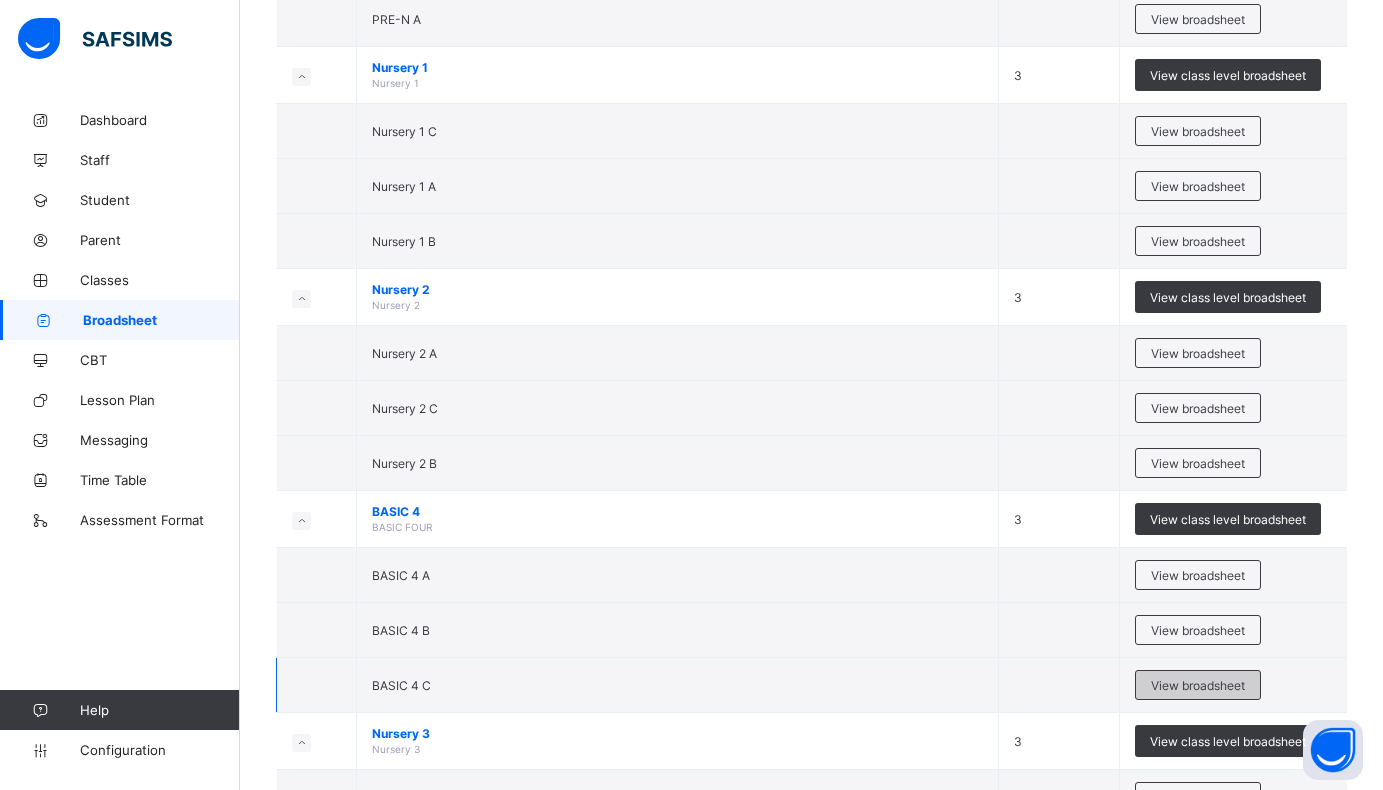 click on "View broadsheet" at bounding box center [1198, 685] 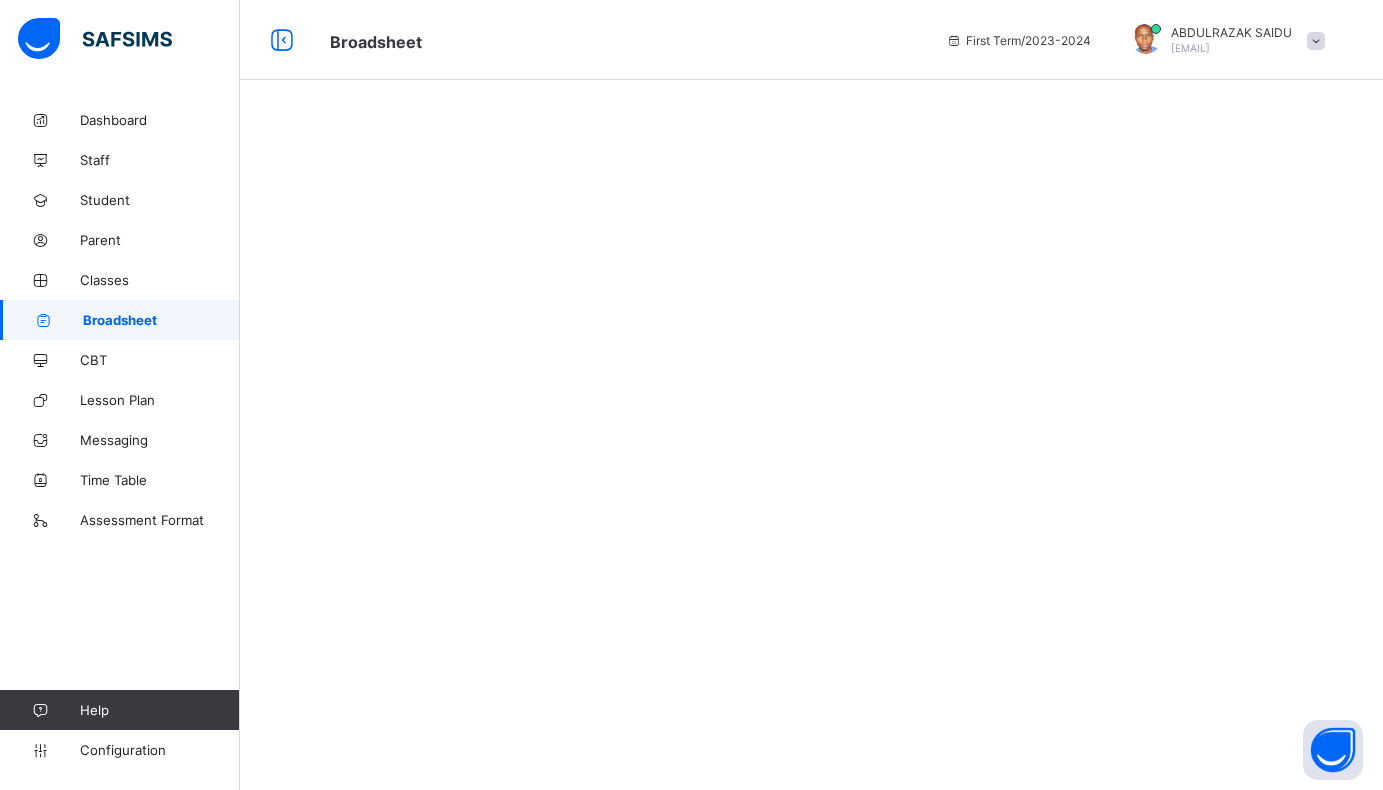 scroll, scrollTop: 0, scrollLeft: 0, axis: both 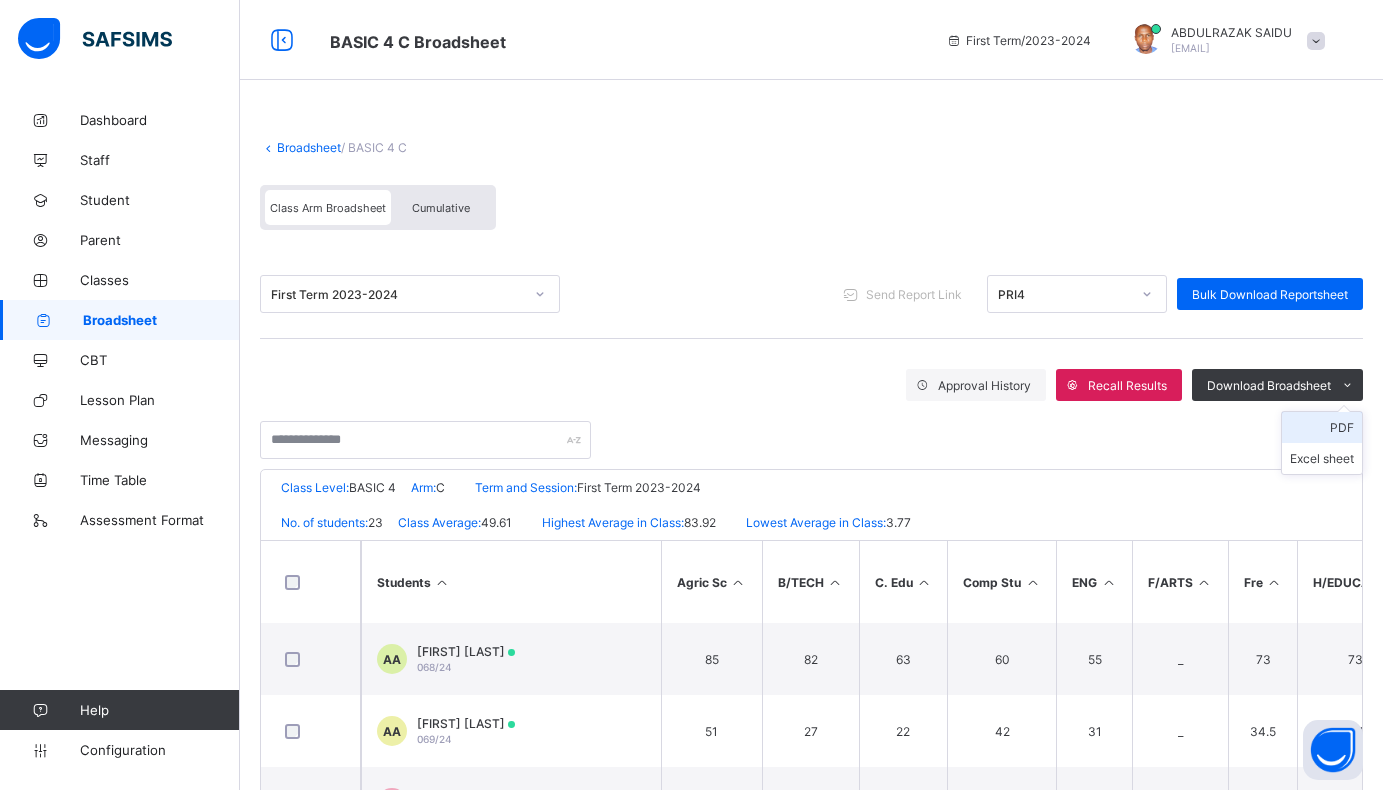 click on "PDF" at bounding box center [1322, 427] 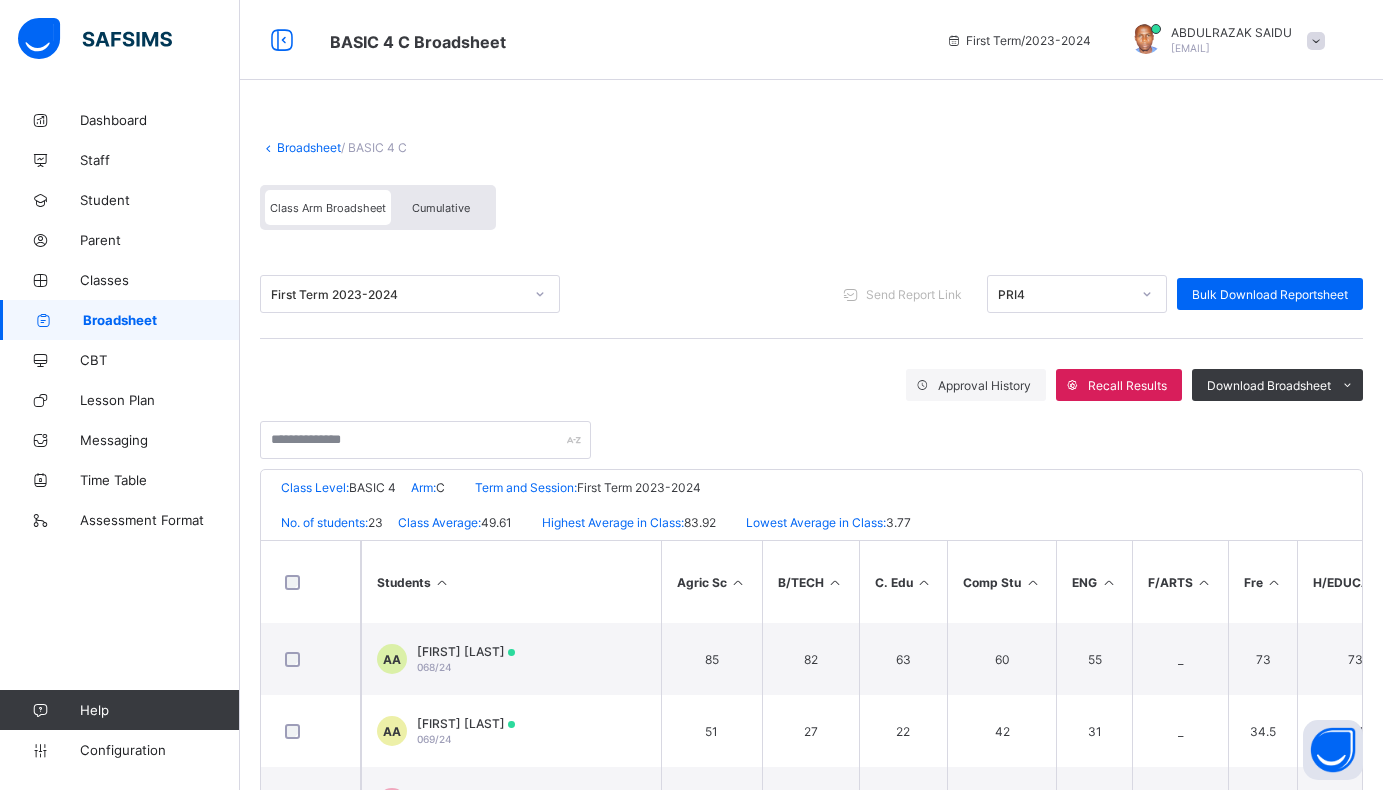 click on "Broadsheet" at bounding box center (309, 147) 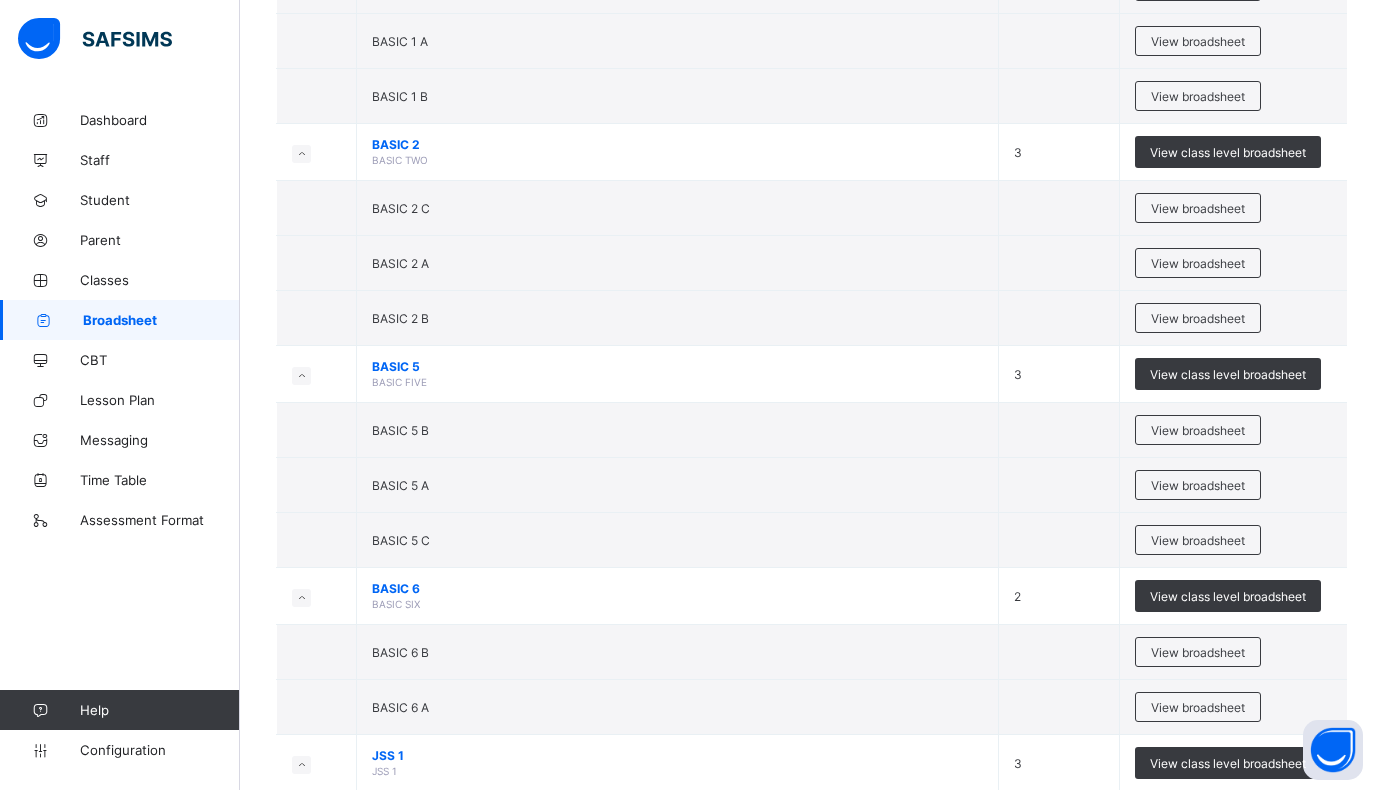 scroll, scrollTop: 1600, scrollLeft: 0, axis: vertical 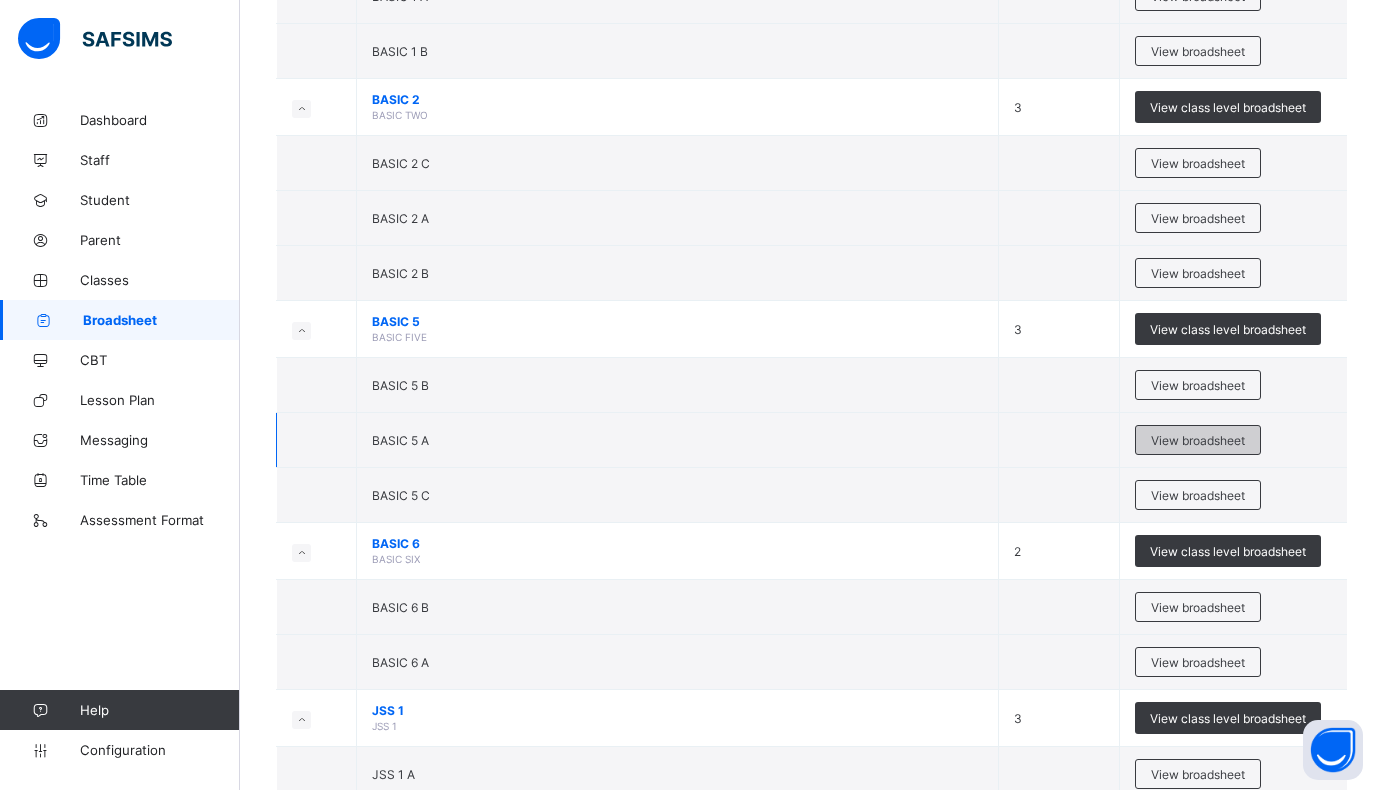 click on "View broadsheet" at bounding box center (1198, 440) 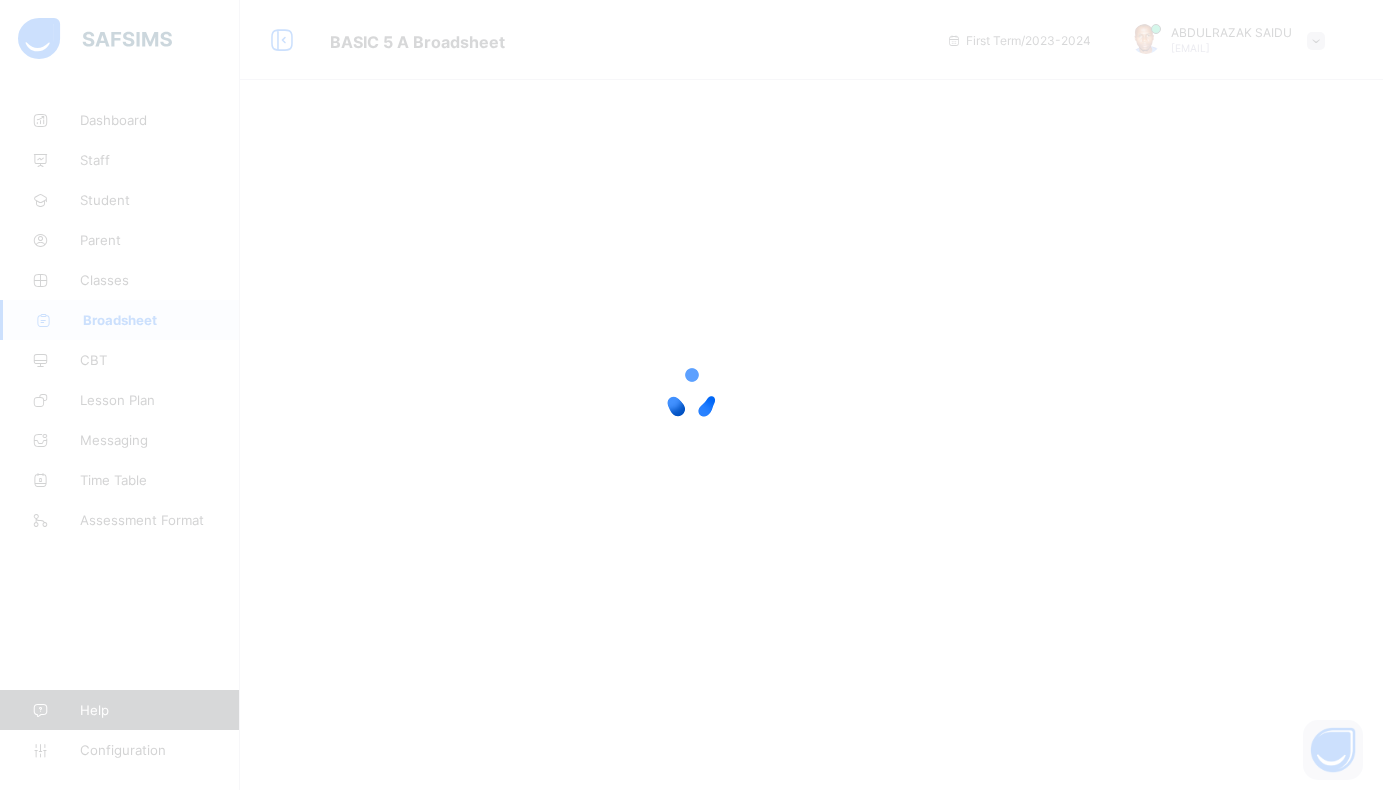 scroll, scrollTop: 0, scrollLeft: 0, axis: both 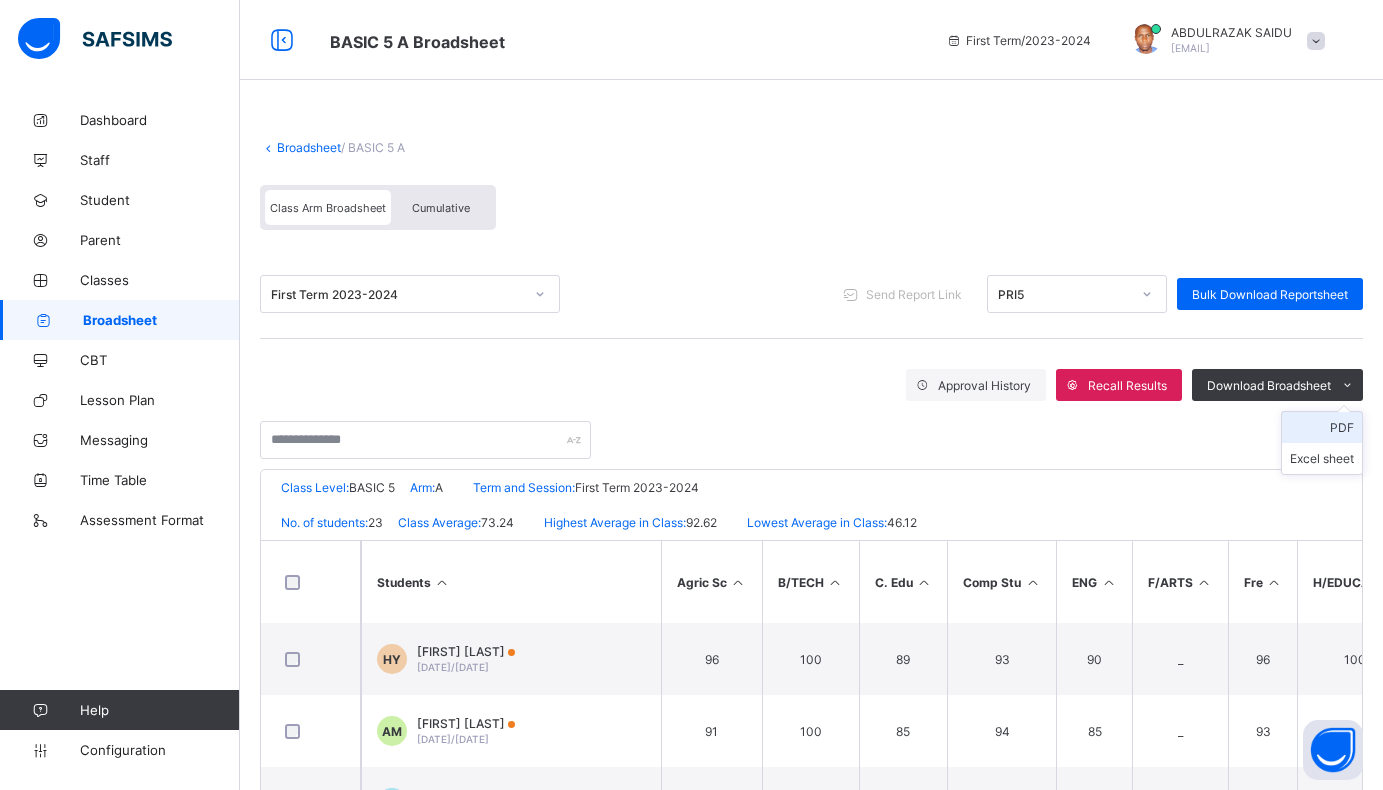 click on "PDF" at bounding box center (1322, 427) 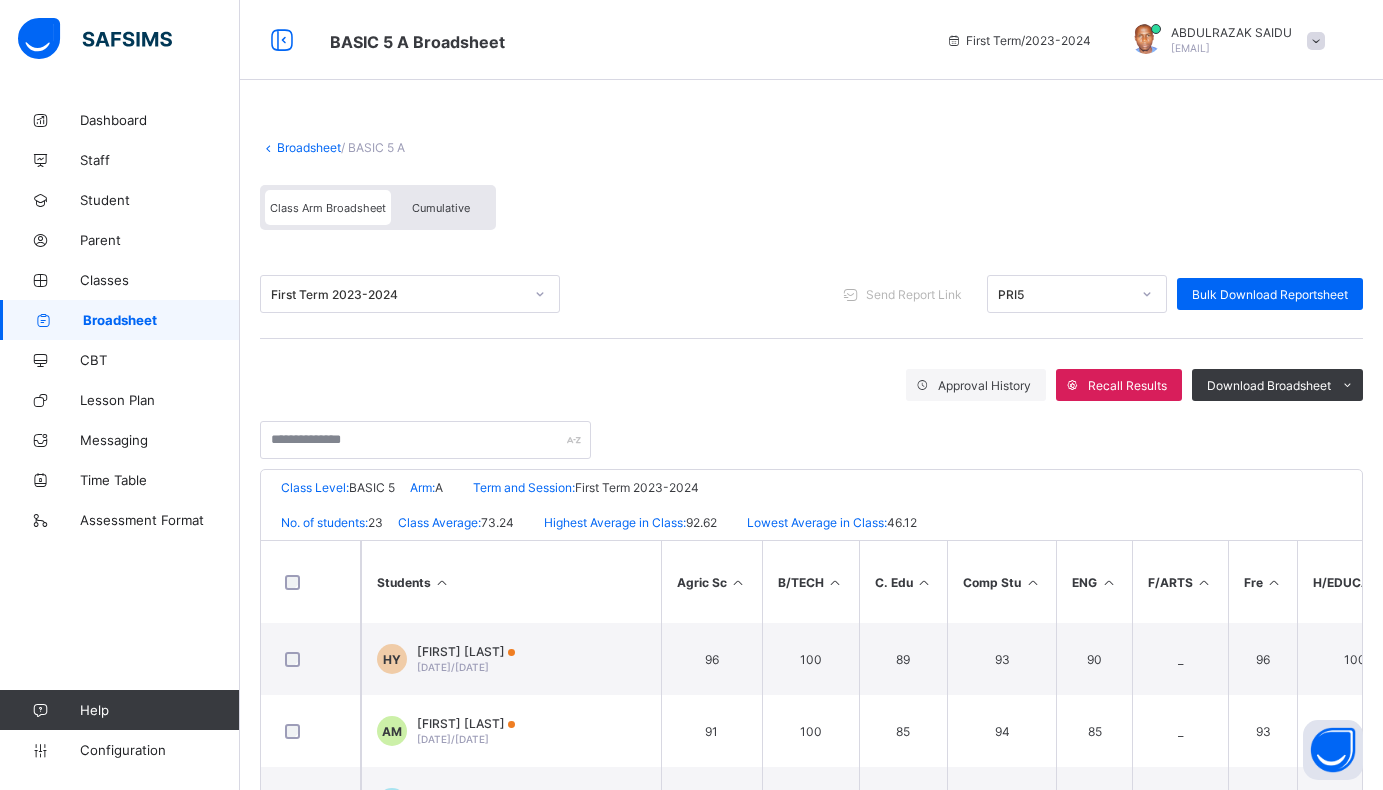 scroll, scrollTop: 0, scrollLeft: 0, axis: both 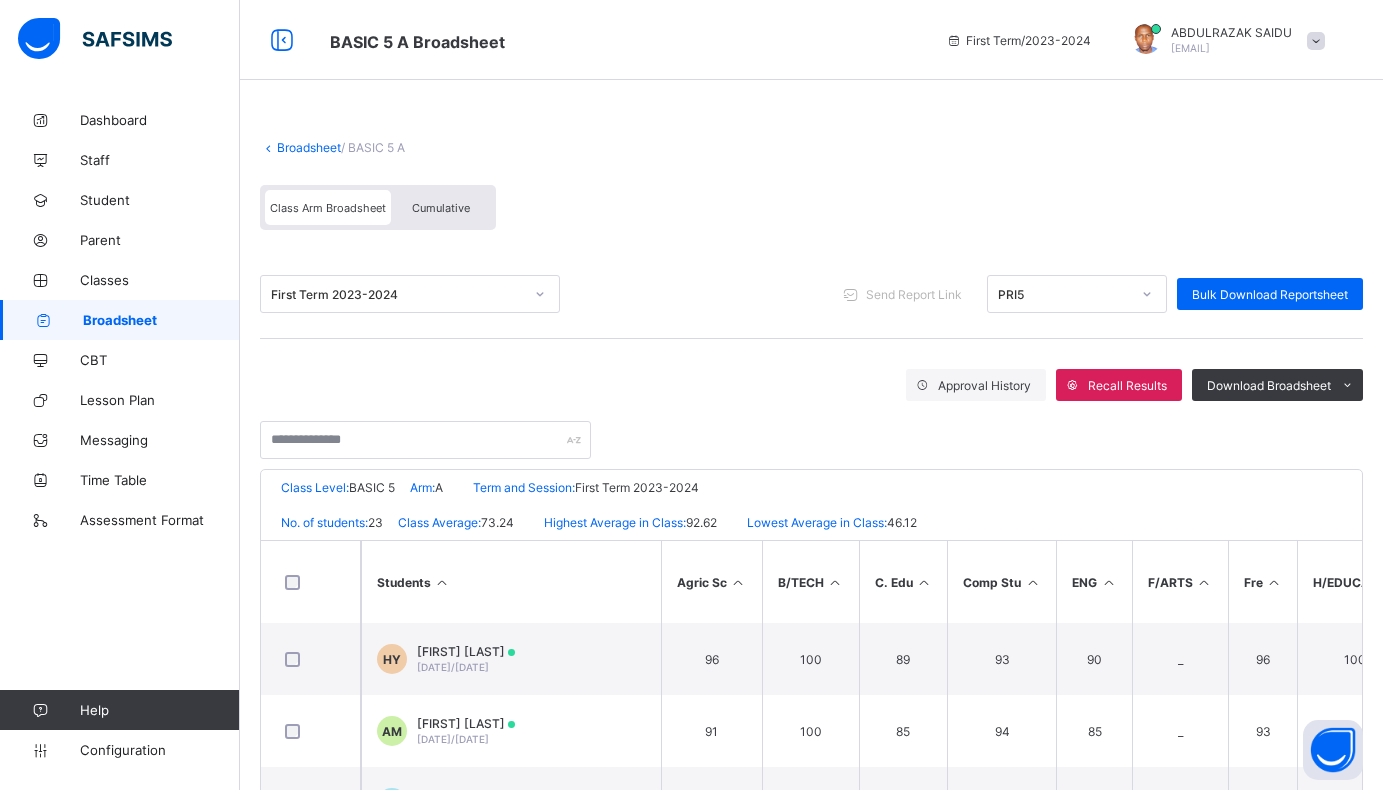 click on "Broadsheet" at bounding box center [309, 147] 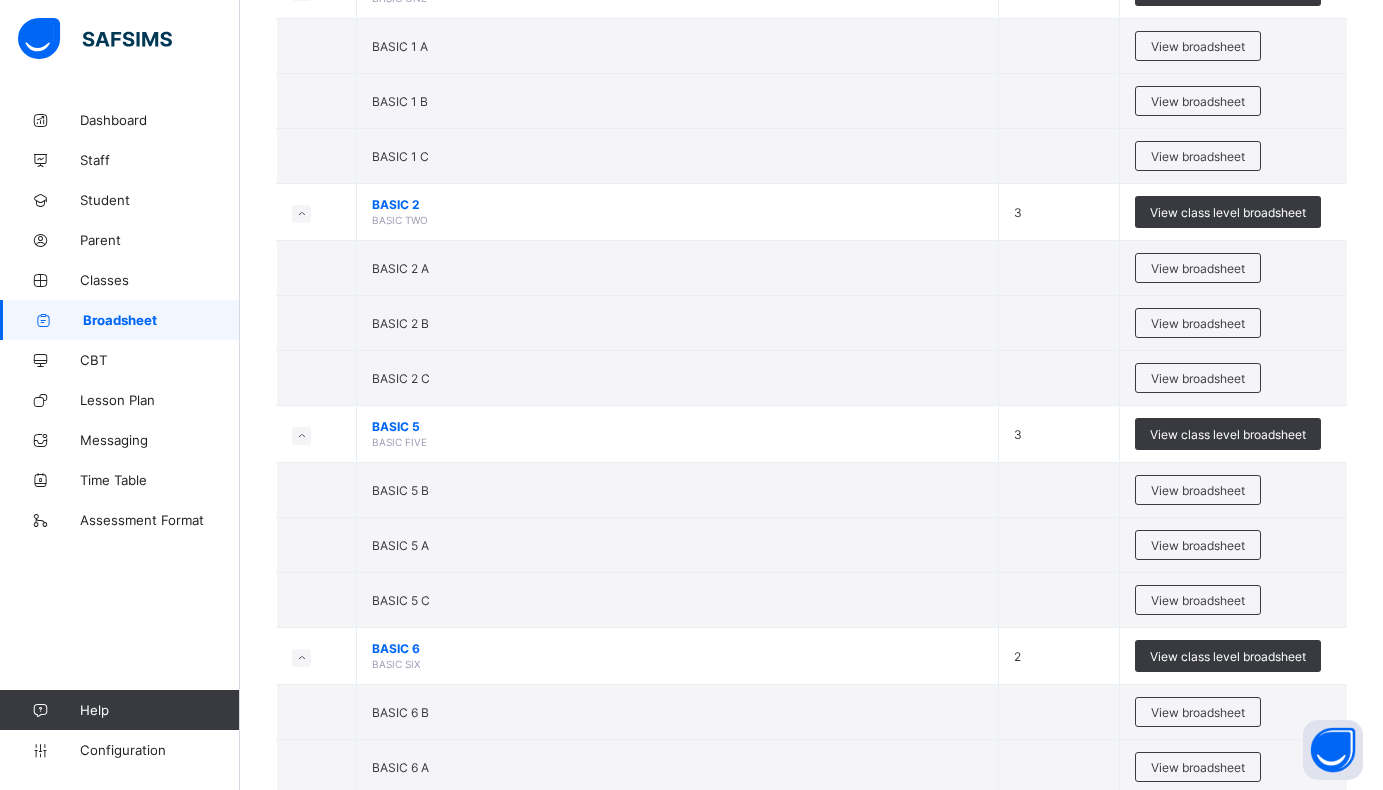 scroll, scrollTop: 1500, scrollLeft: 0, axis: vertical 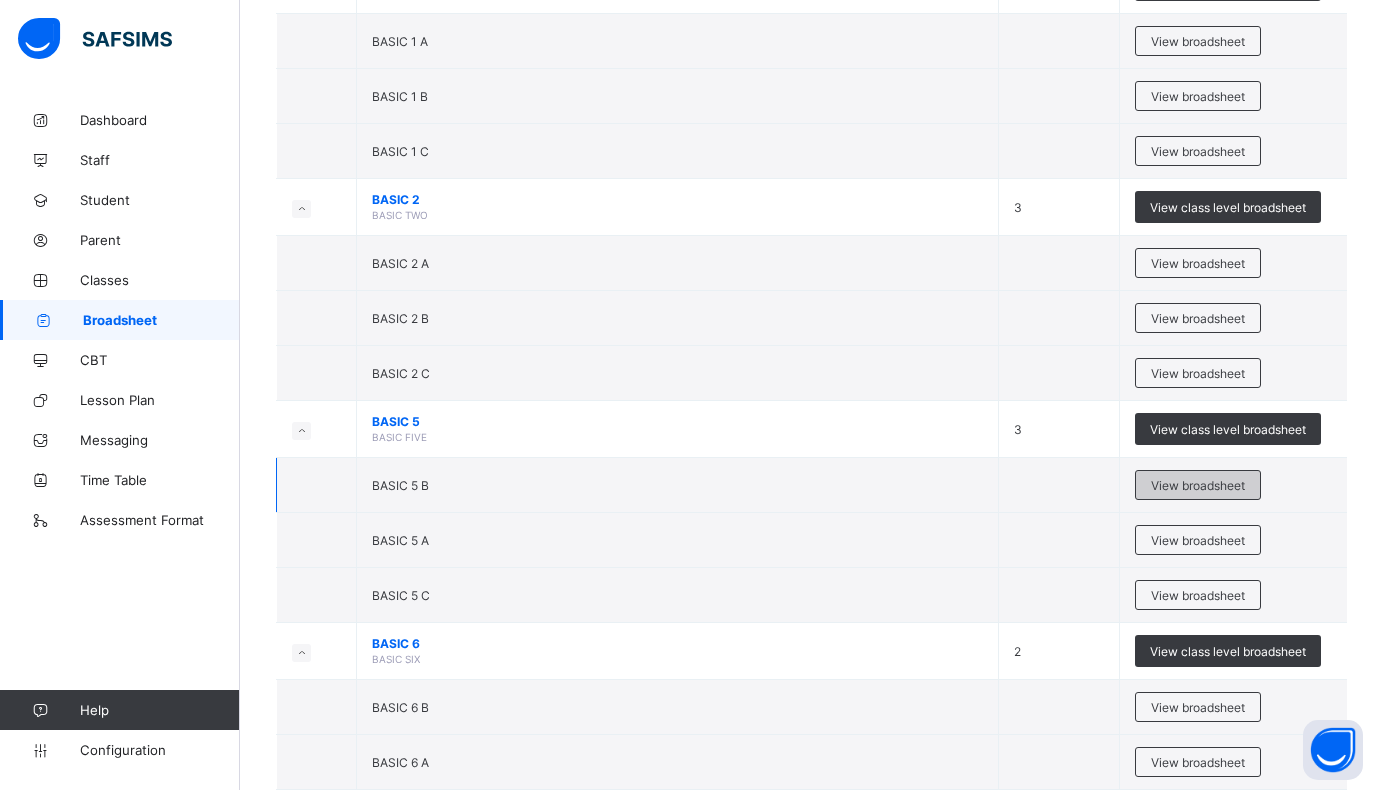 click on "View broadsheet" at bounding box center (1198, 485) 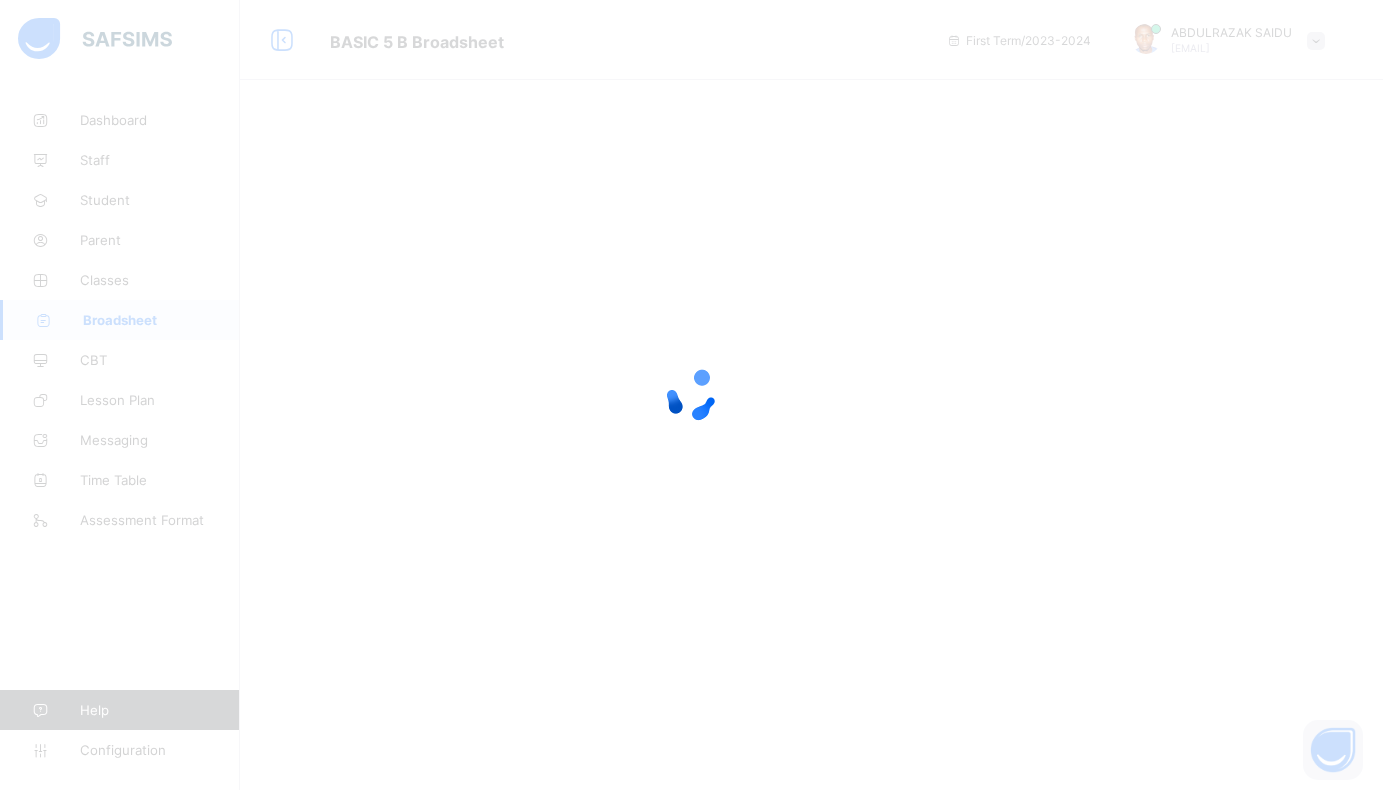 scroll, scrollTop: 0, scrollLeft: 0, axis: both 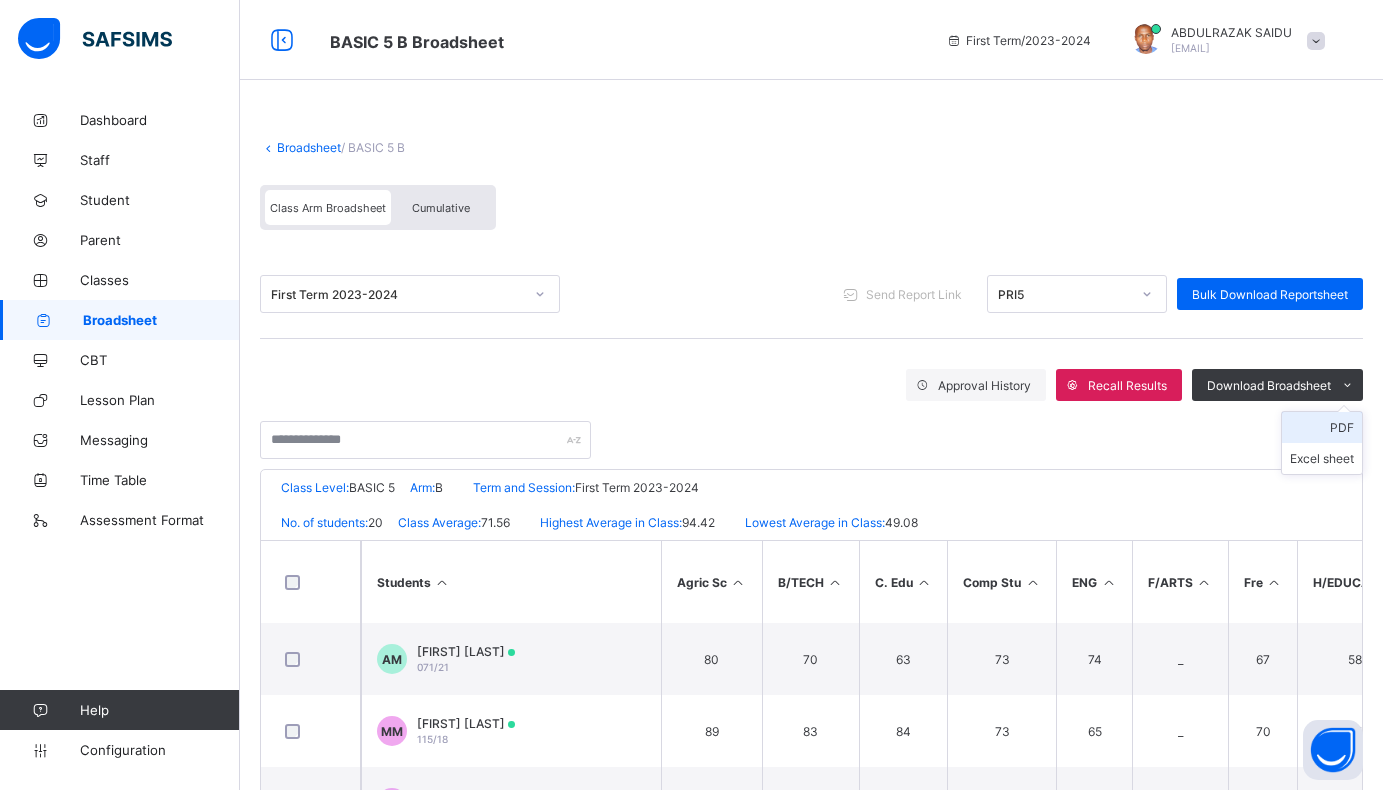 click on "PDF" at bounding box center [1322, 427] 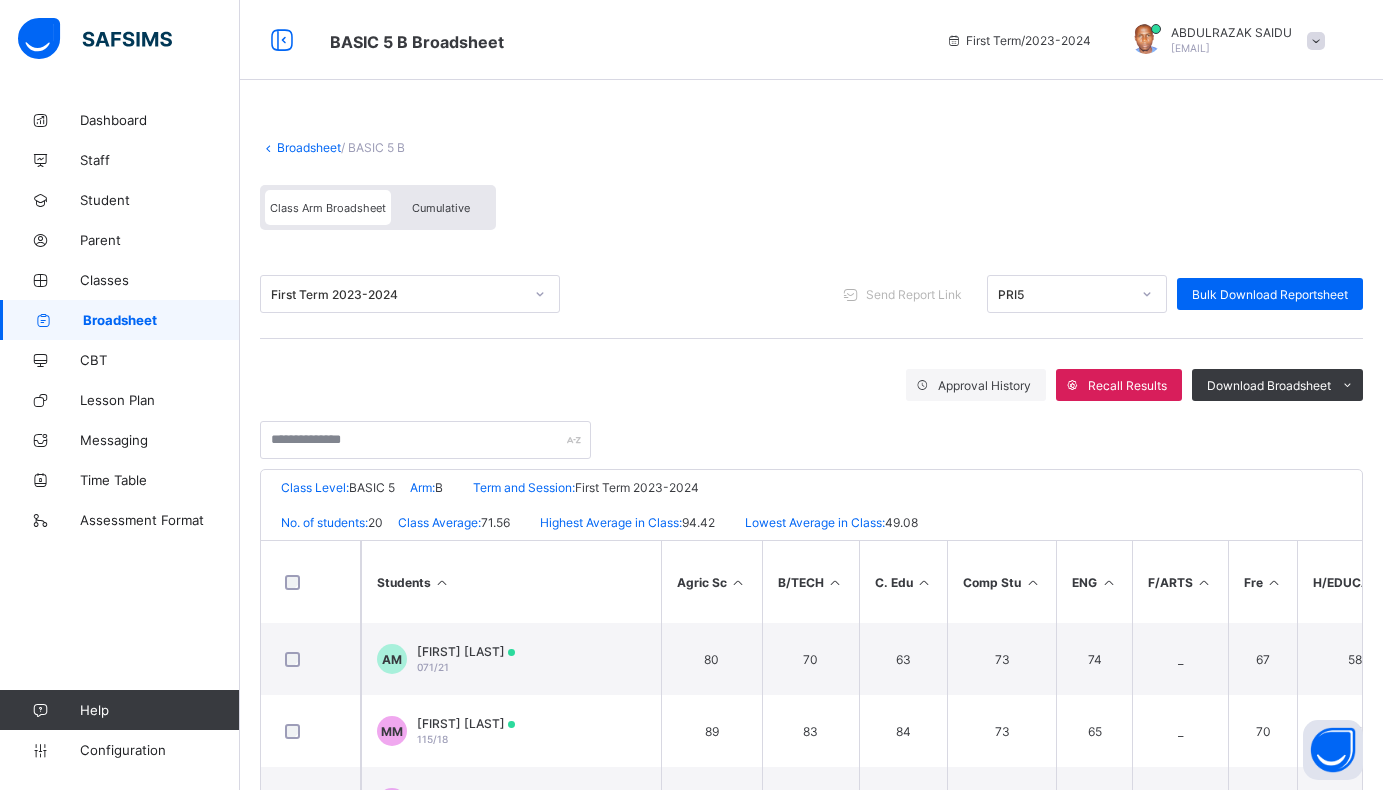click on "Broadsheet" at bounding box center (309, 147) 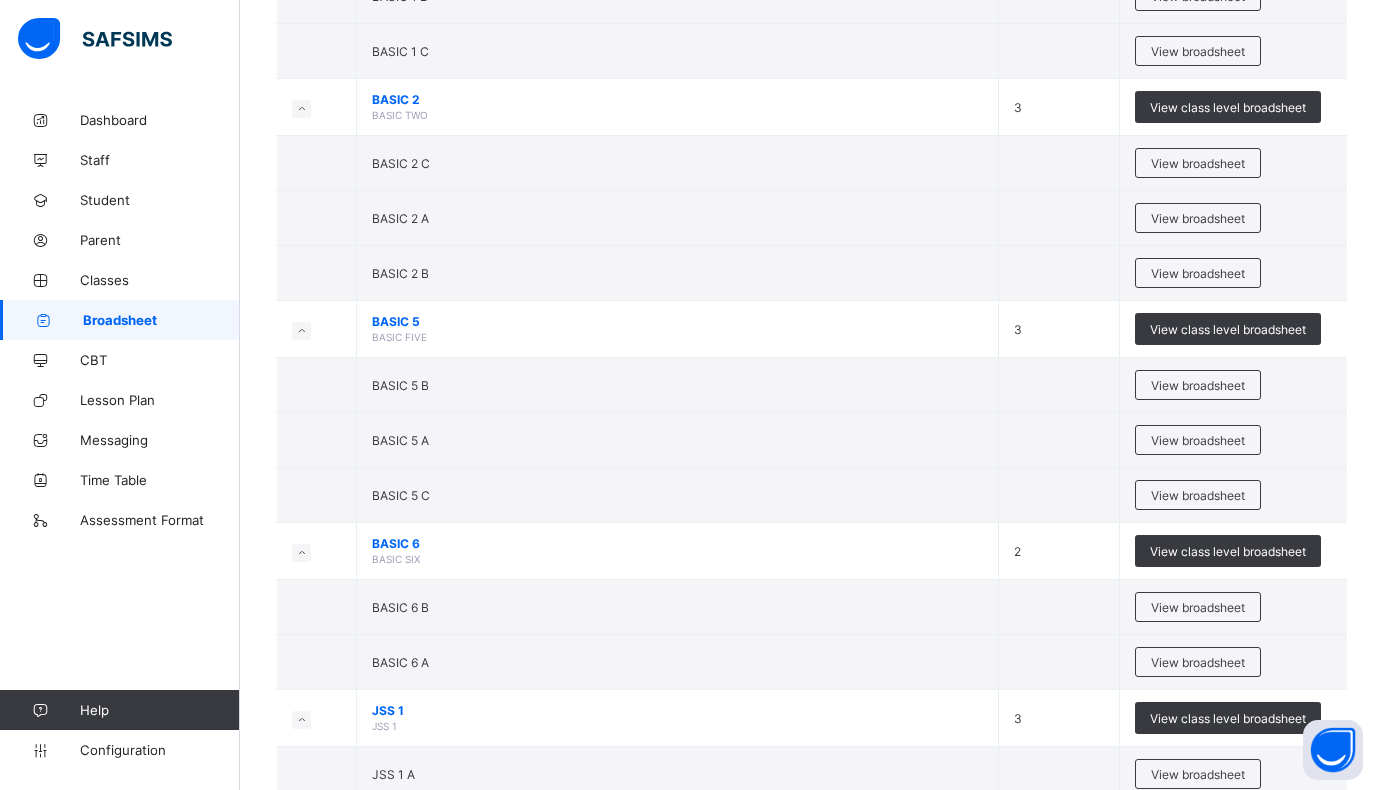 scroll, scrollTop: 1800, scrollLeft: 0, axis: vertical 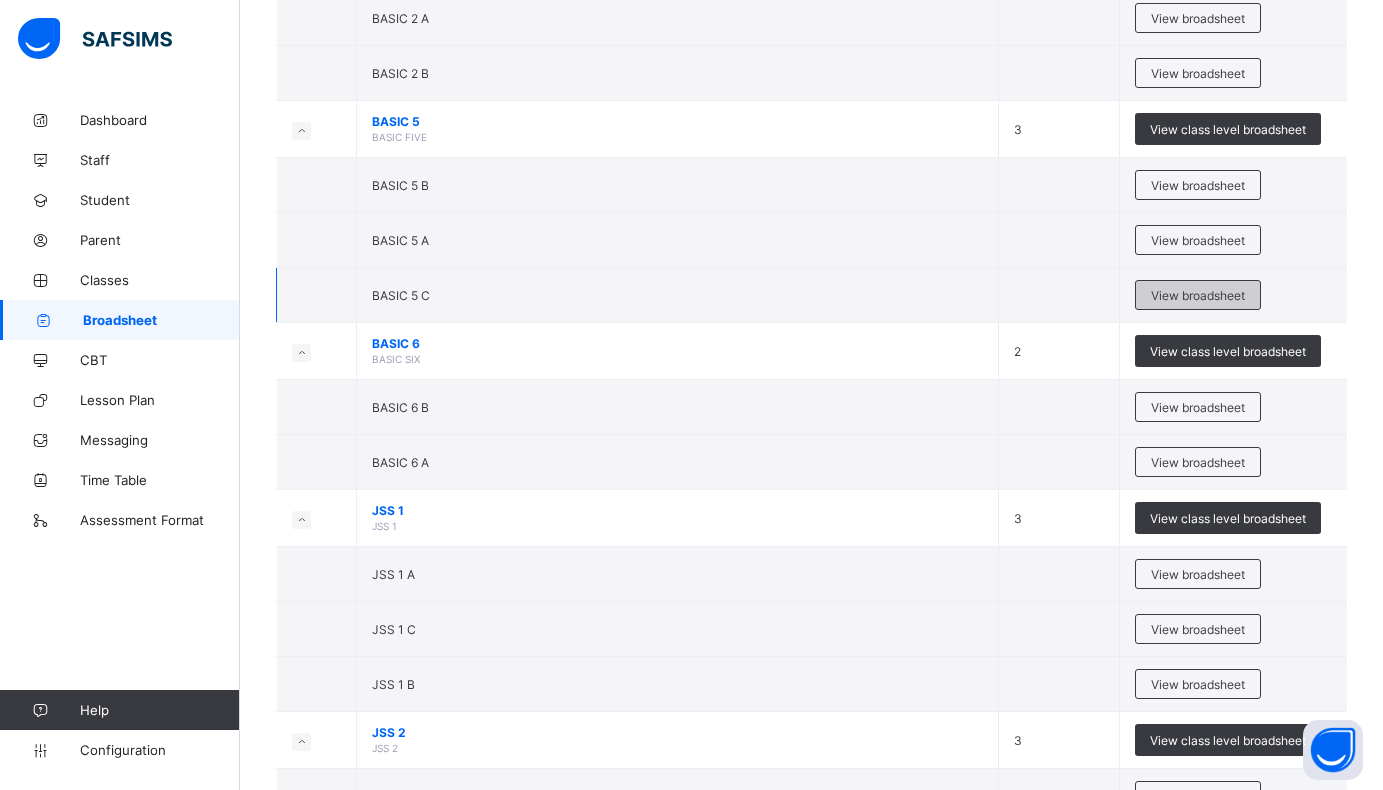 click on "View broadsheet" at bounding box center (1198, 295) 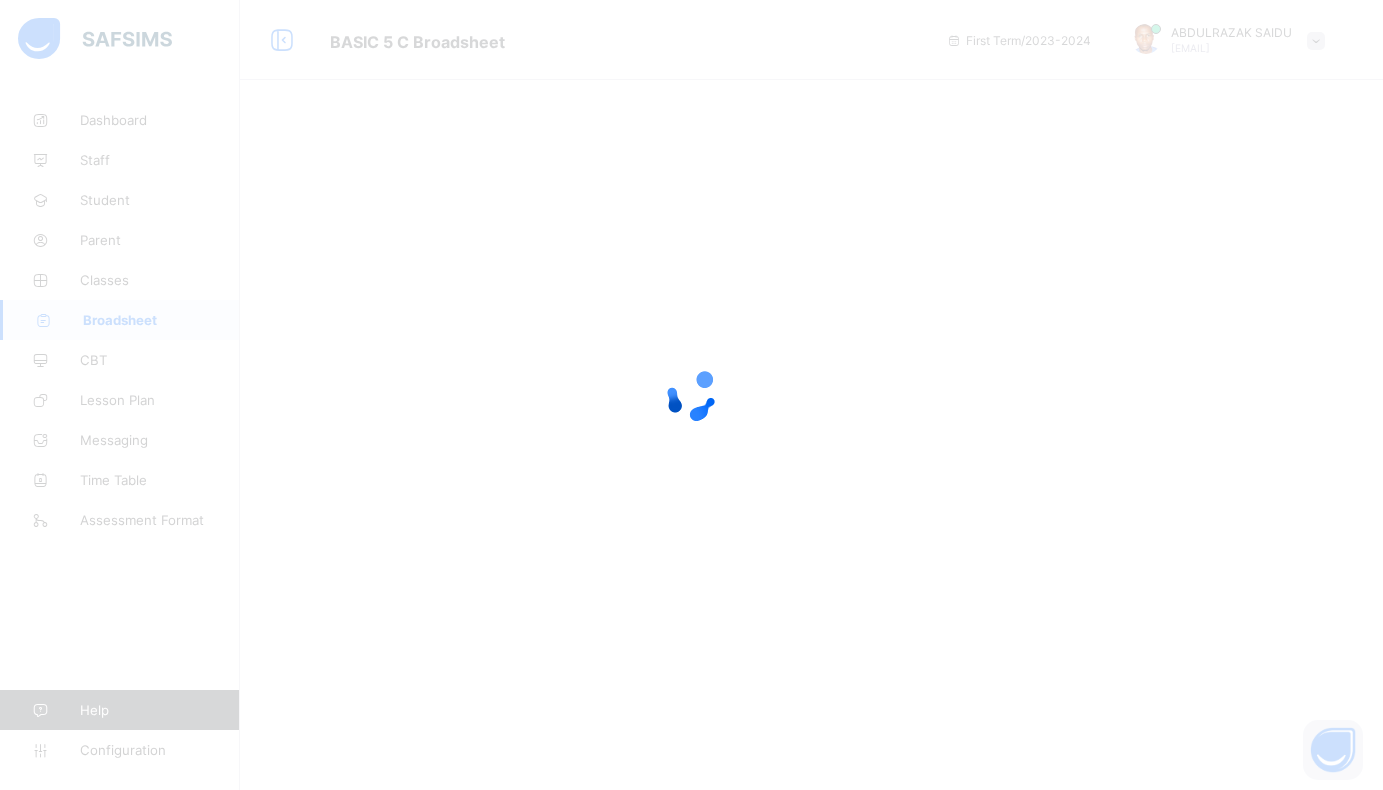 scroll, scrollTop: 0, scrollLeft: 0, axis: both 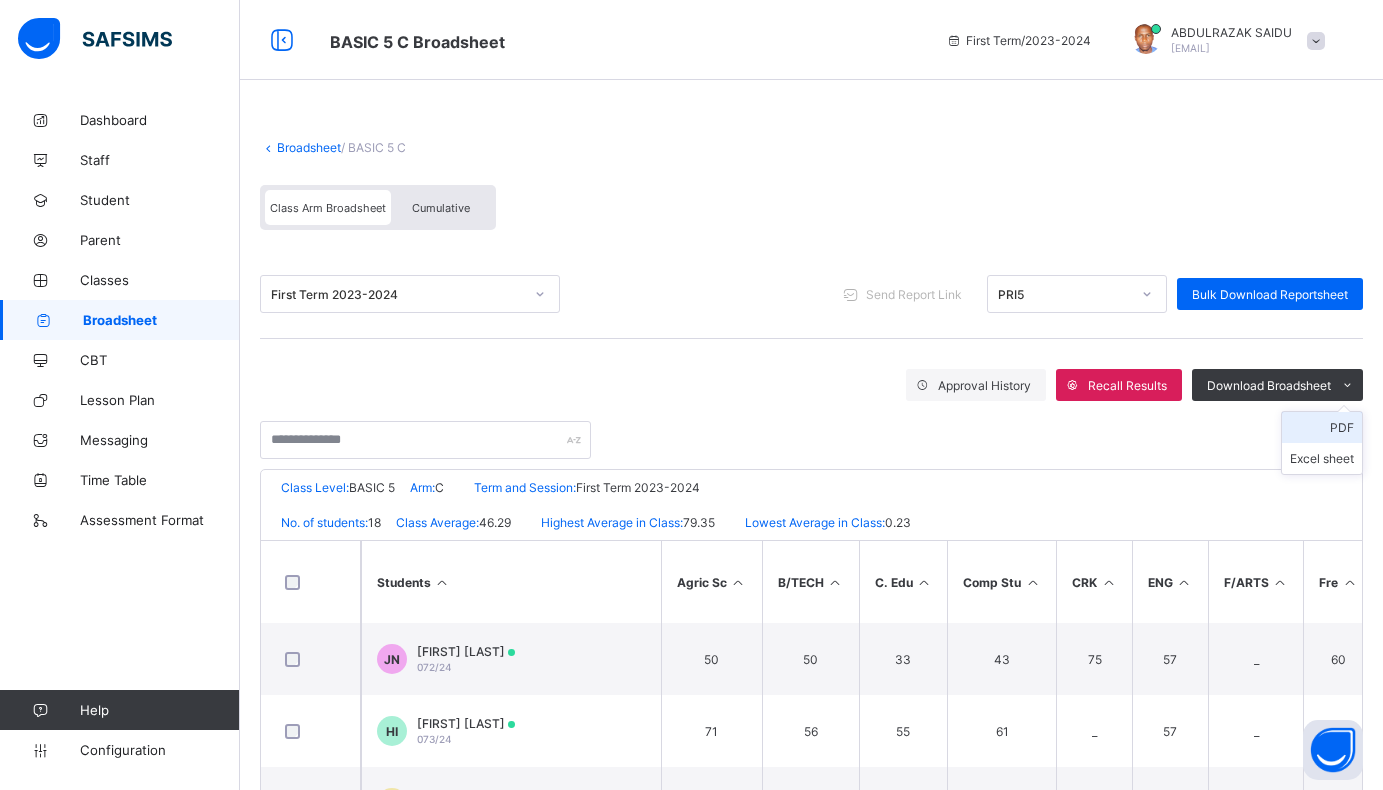 click on "PDF" at bounding box center [1322, 427] 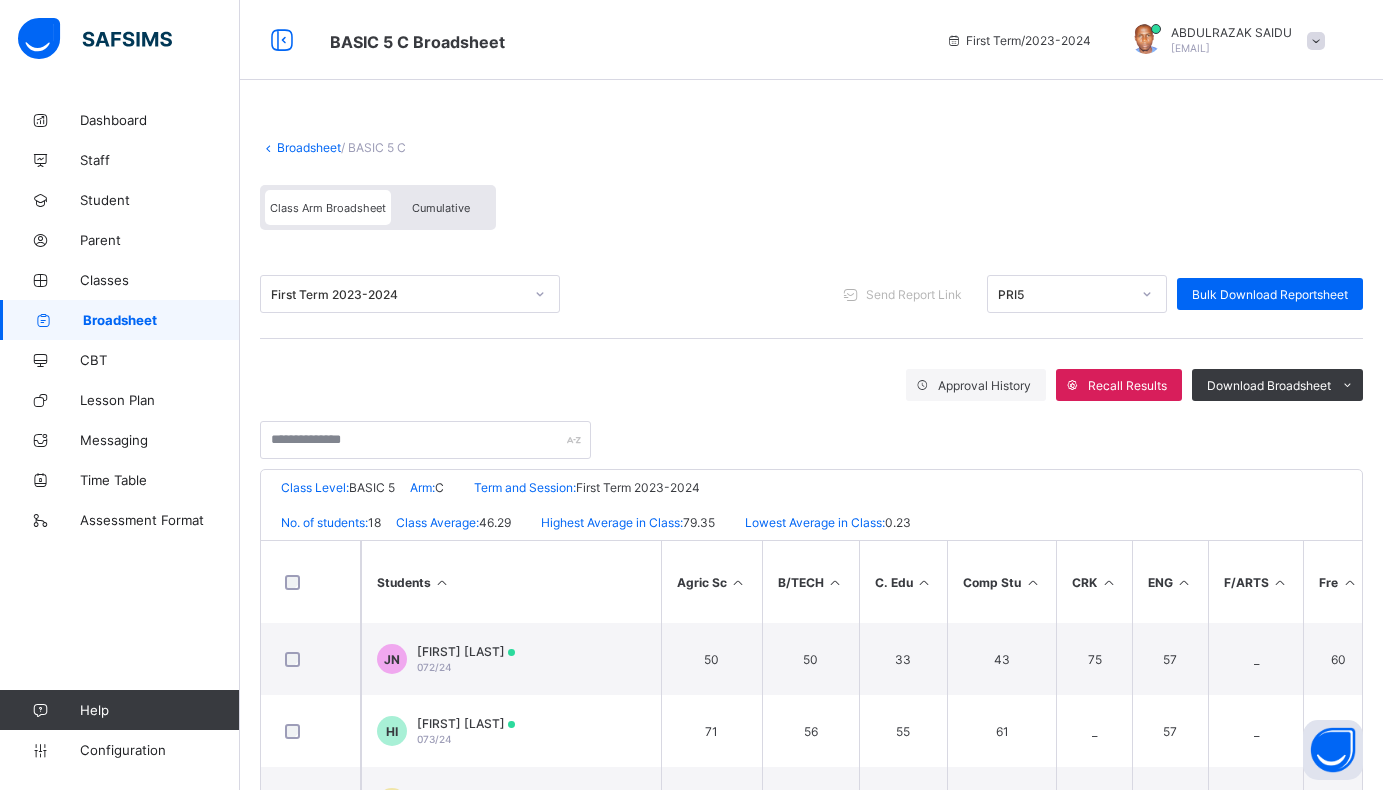 click on "Broadsheet" at bounding box center (309, 147) 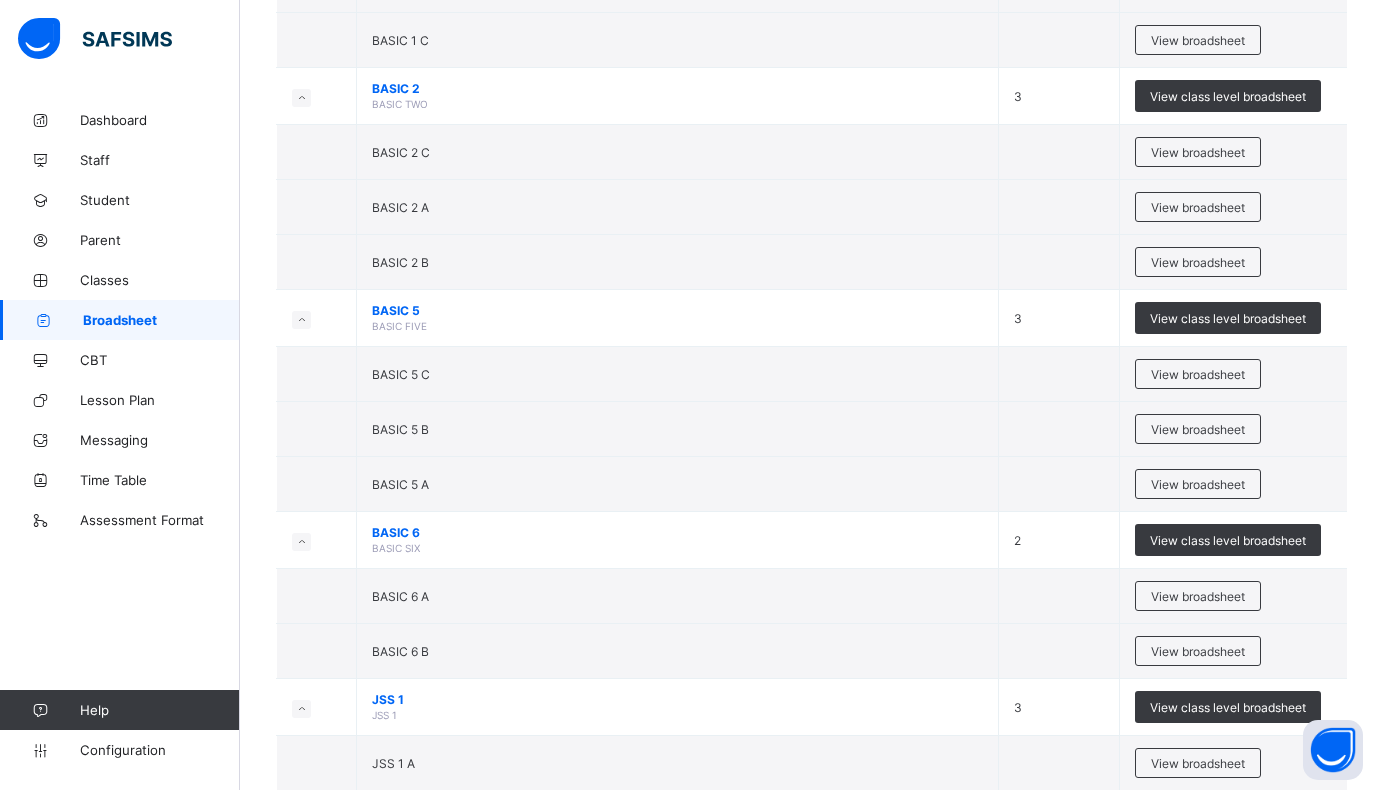 scroll, scrollTop: 1700, scrollLeft: 0, axis: vertical 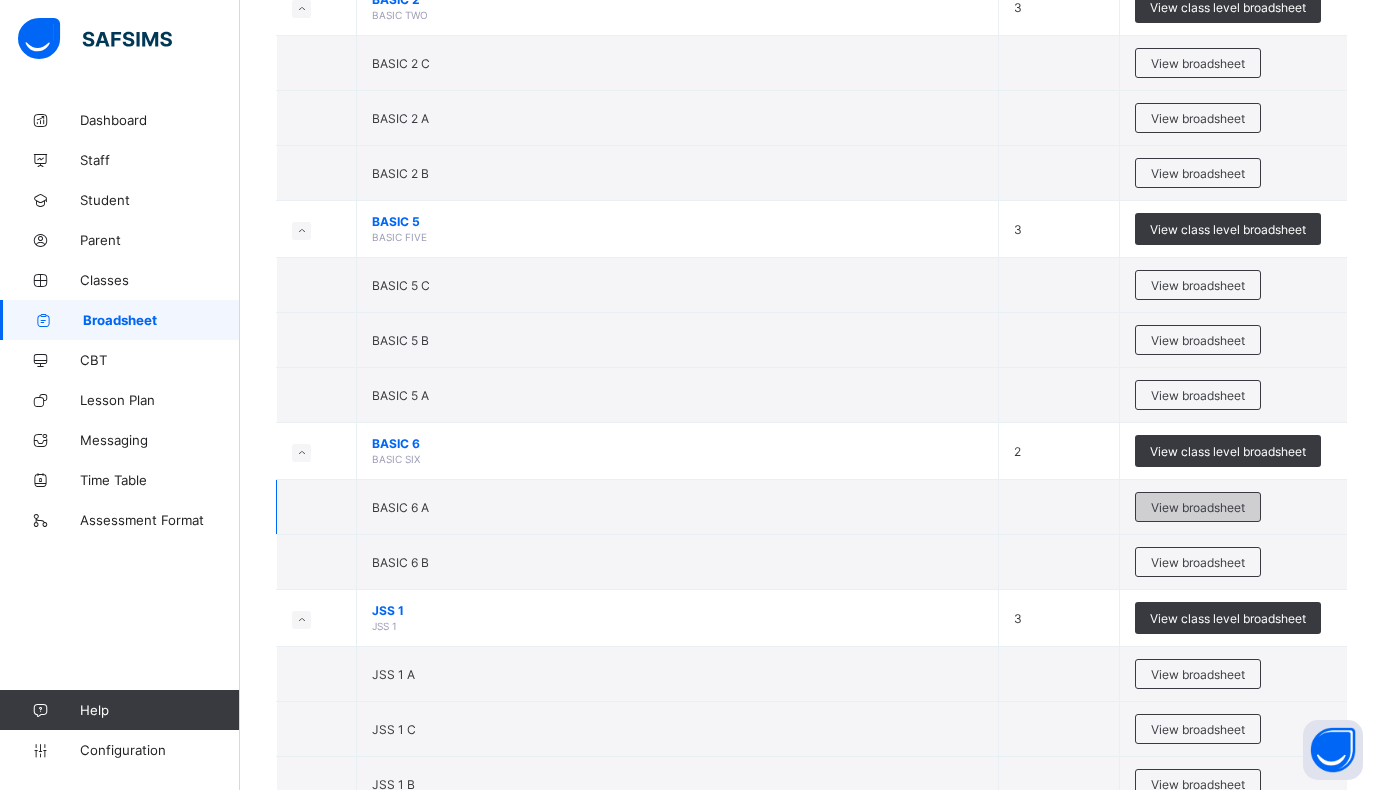 click on "View broadsheet" at bounding box center [1198, 507] 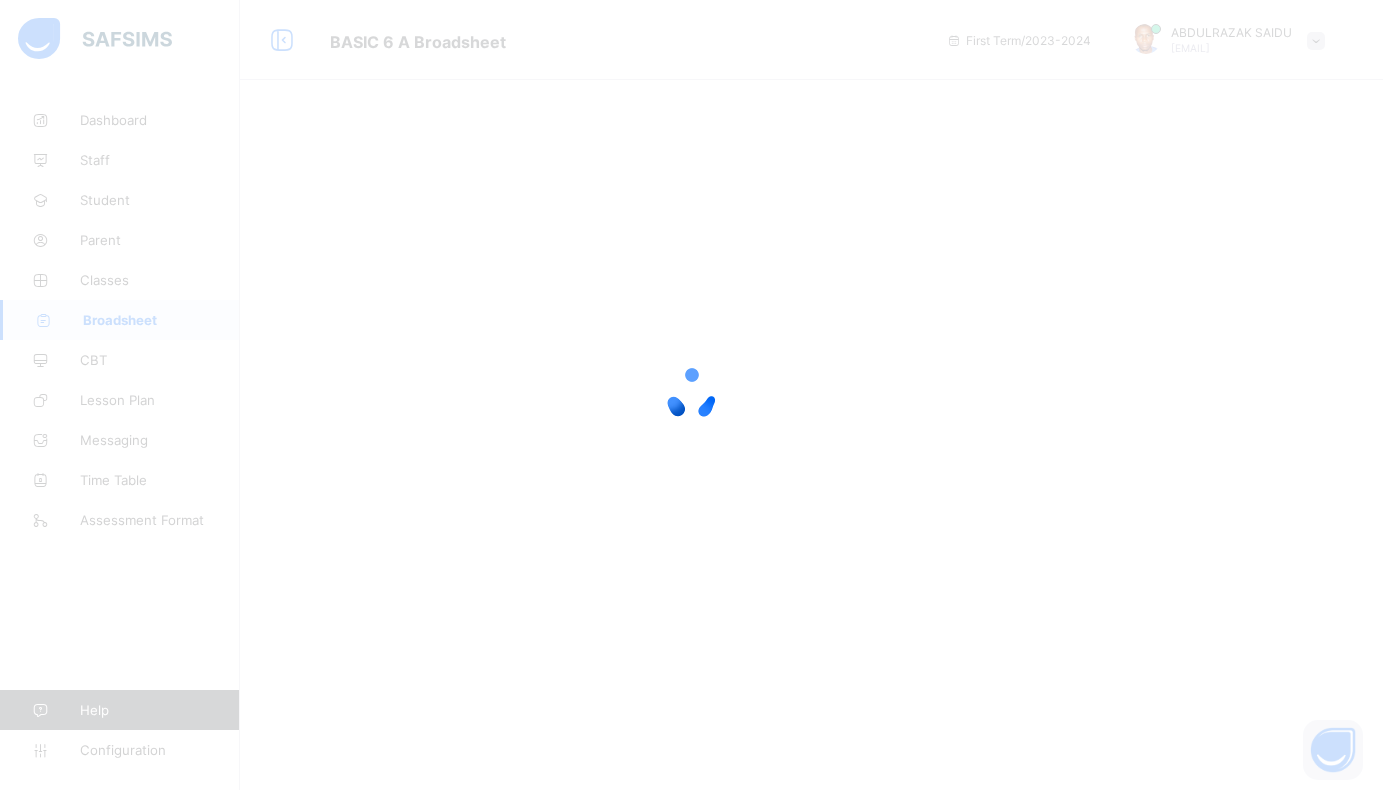 scroll, scrollTop: 0, scrollLeft: 0, axis: both 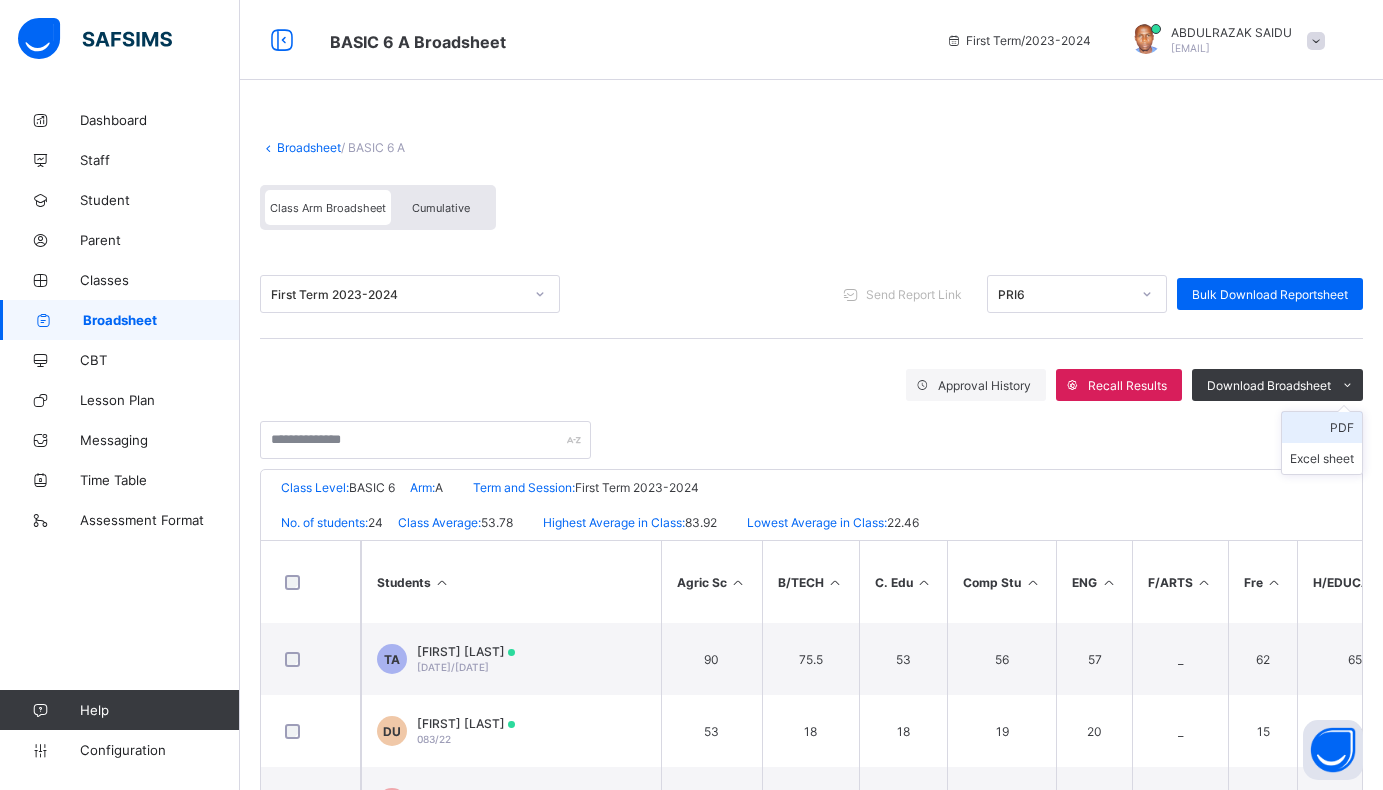 click on "PDF" at bounding box center [1322, 427] 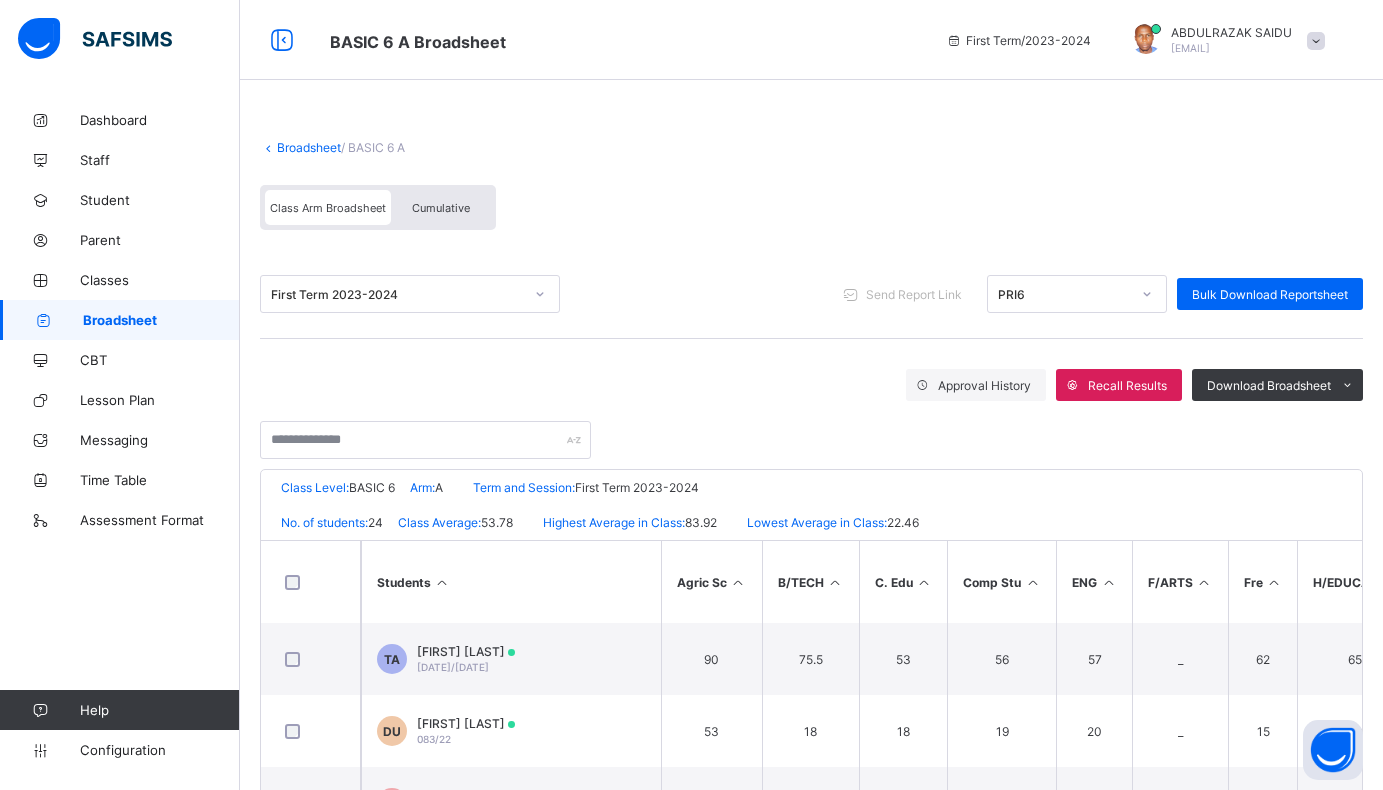 click on "Broadsheet" at bounding box center (309, 147) 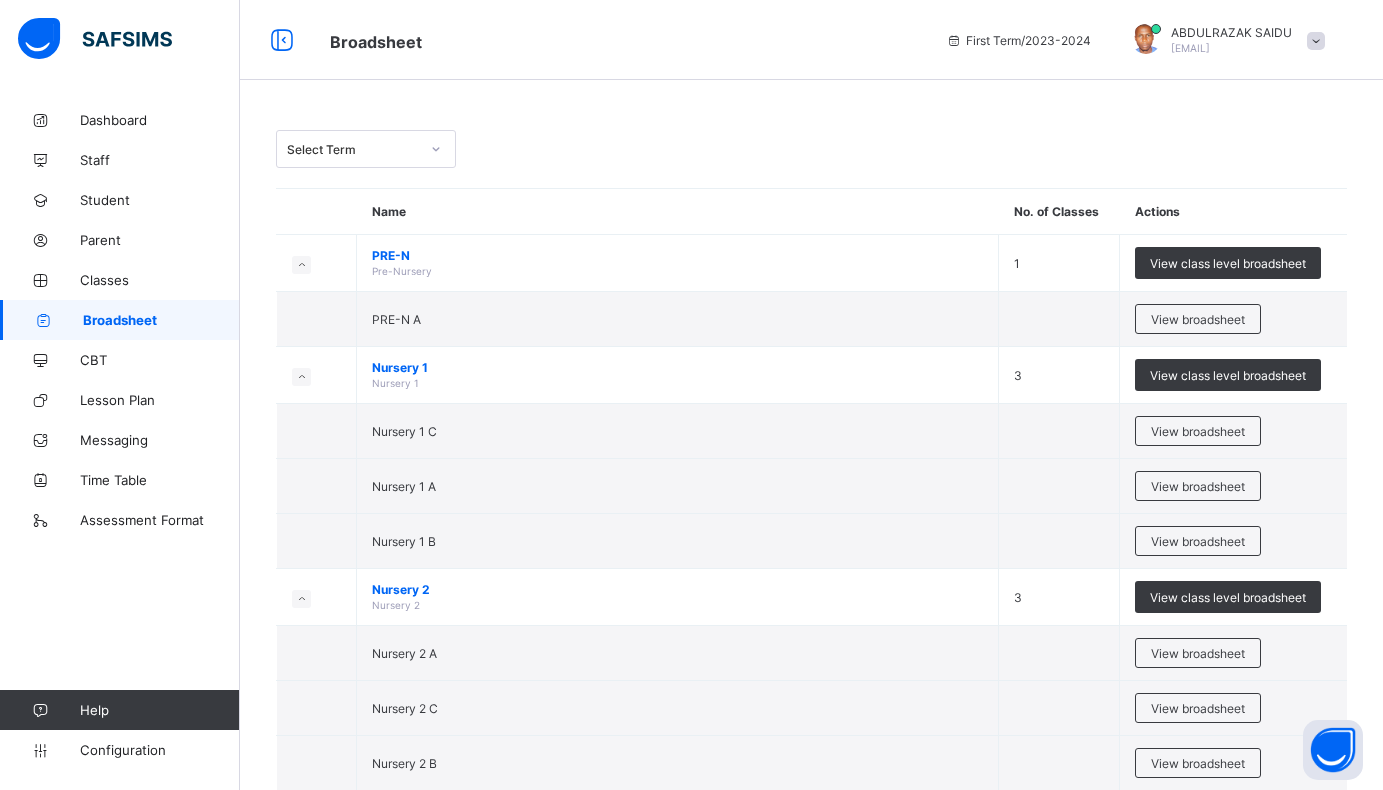 scroll, scrollTop: 1700, scrollLeft: 0, axis: vertical 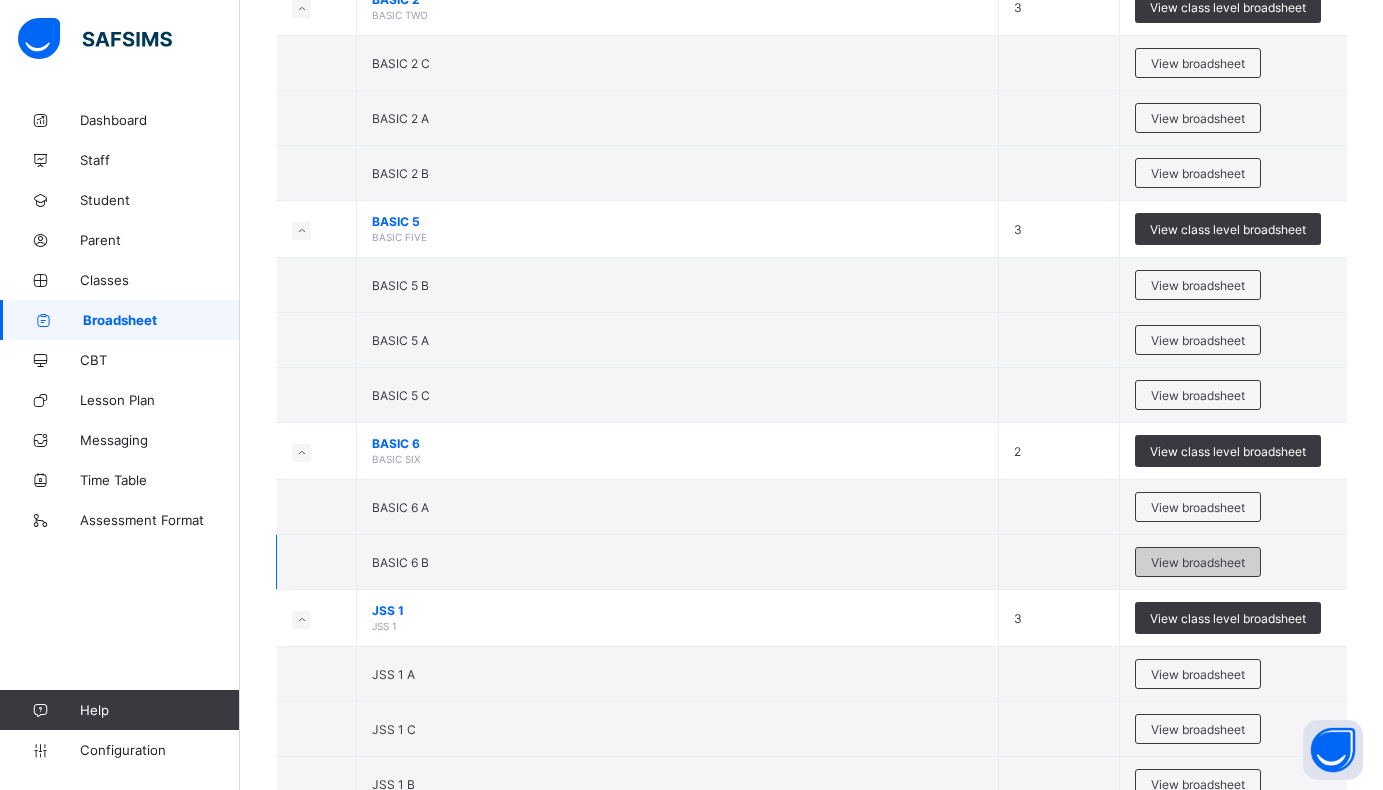 click on "View broadsheet" at bounding box center (1198, 562) 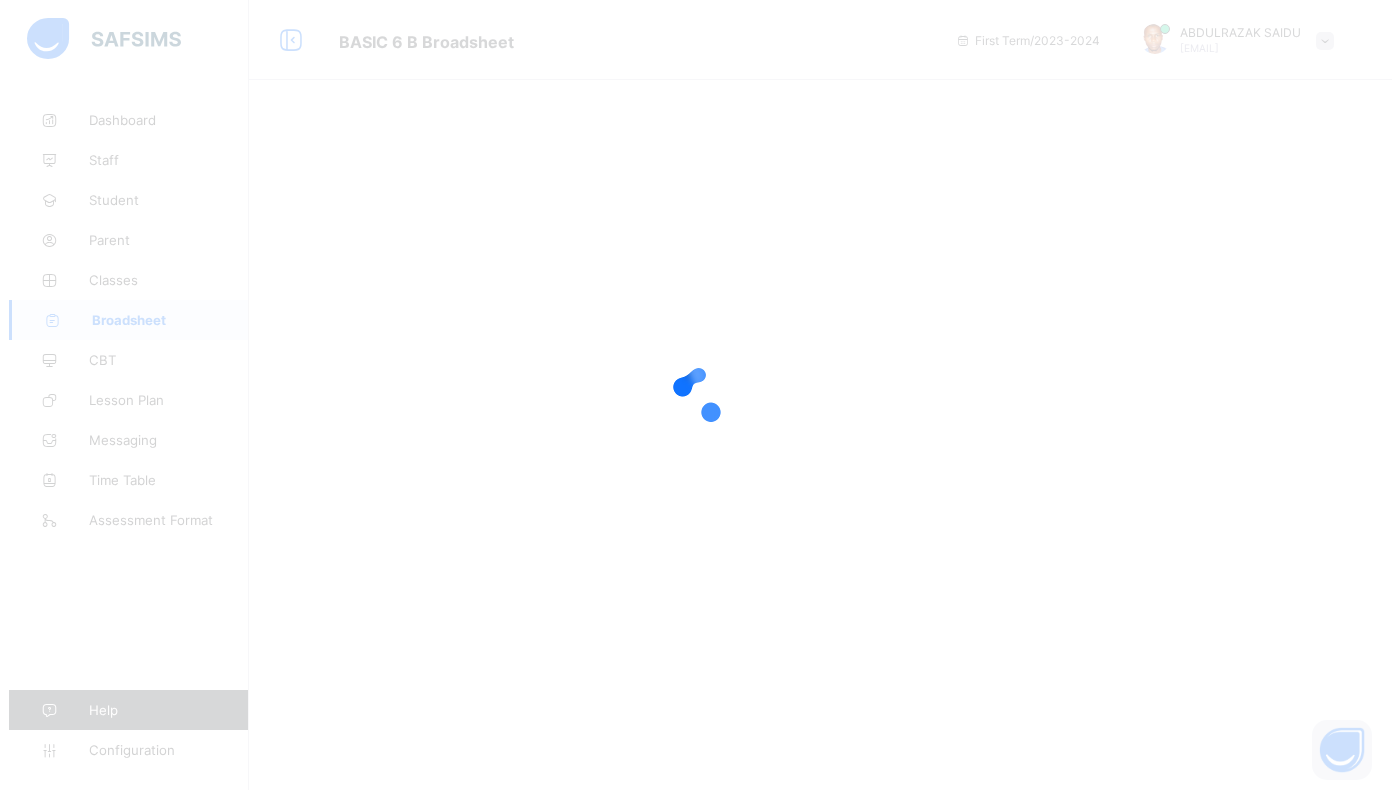 scroll, scrollTop: 0, scrollLeft: 0, axis: both 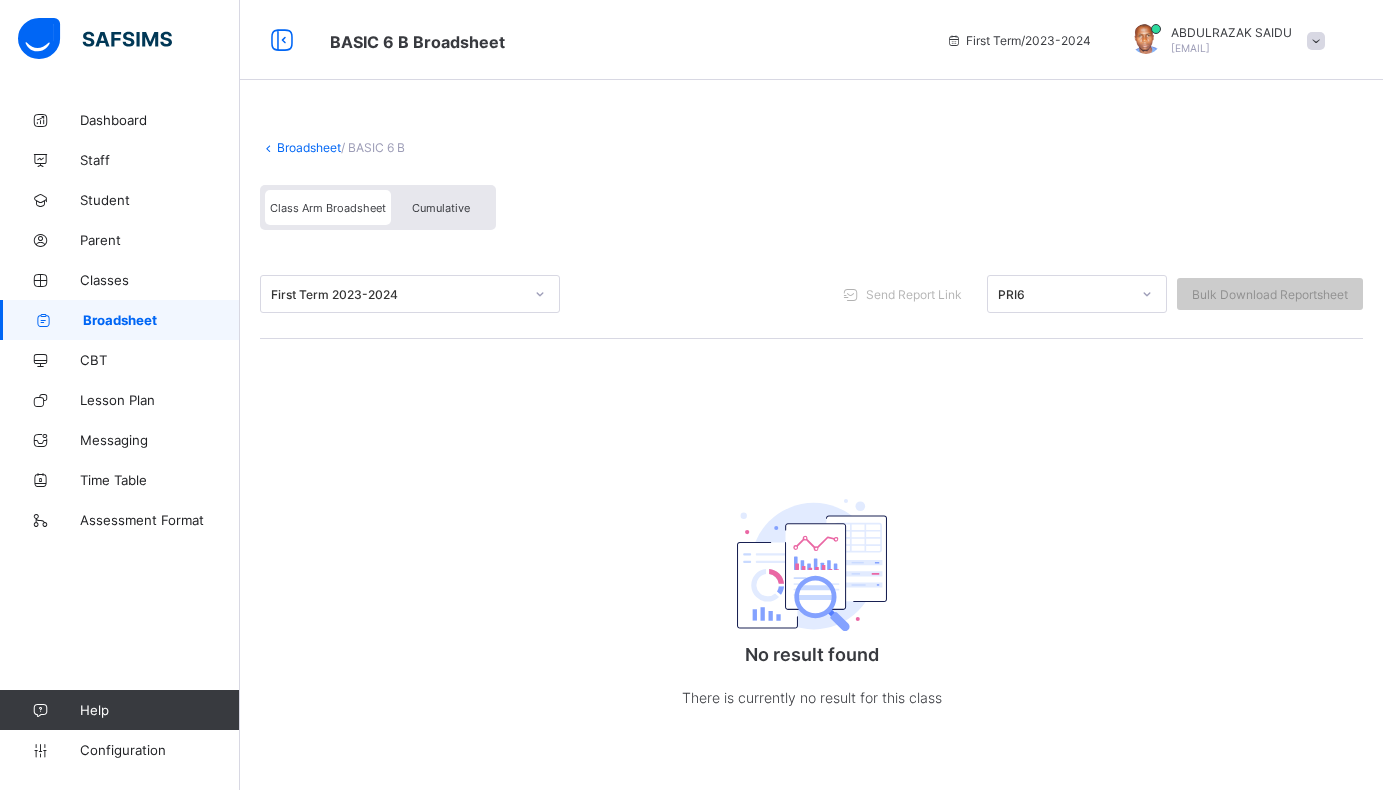 click on "Broadsheet" at bounding box center [309, 147] 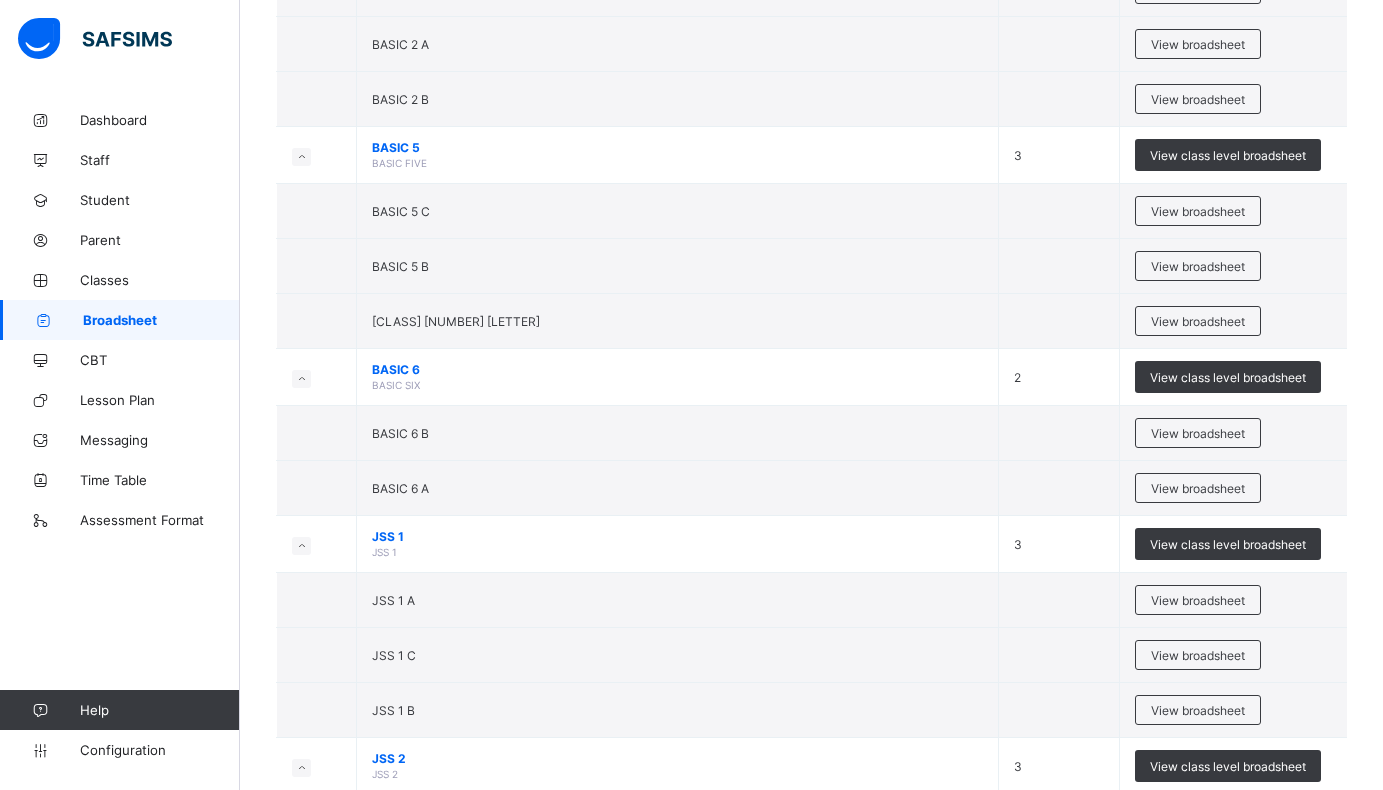 scroll, scrollTop: 2000, scrollLeft: 0, axis: vertical 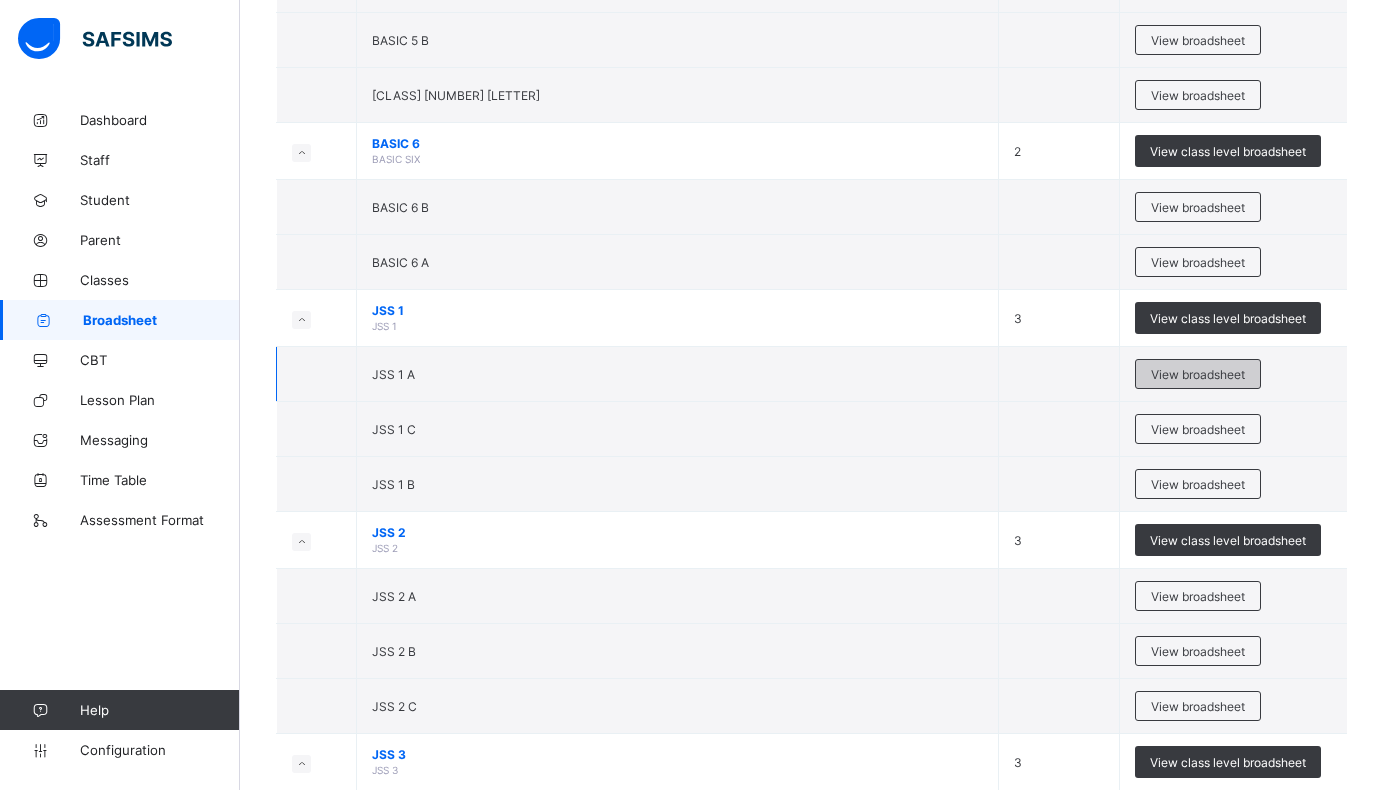 click on "View broadsheet" at bounding box center (1198, 374) 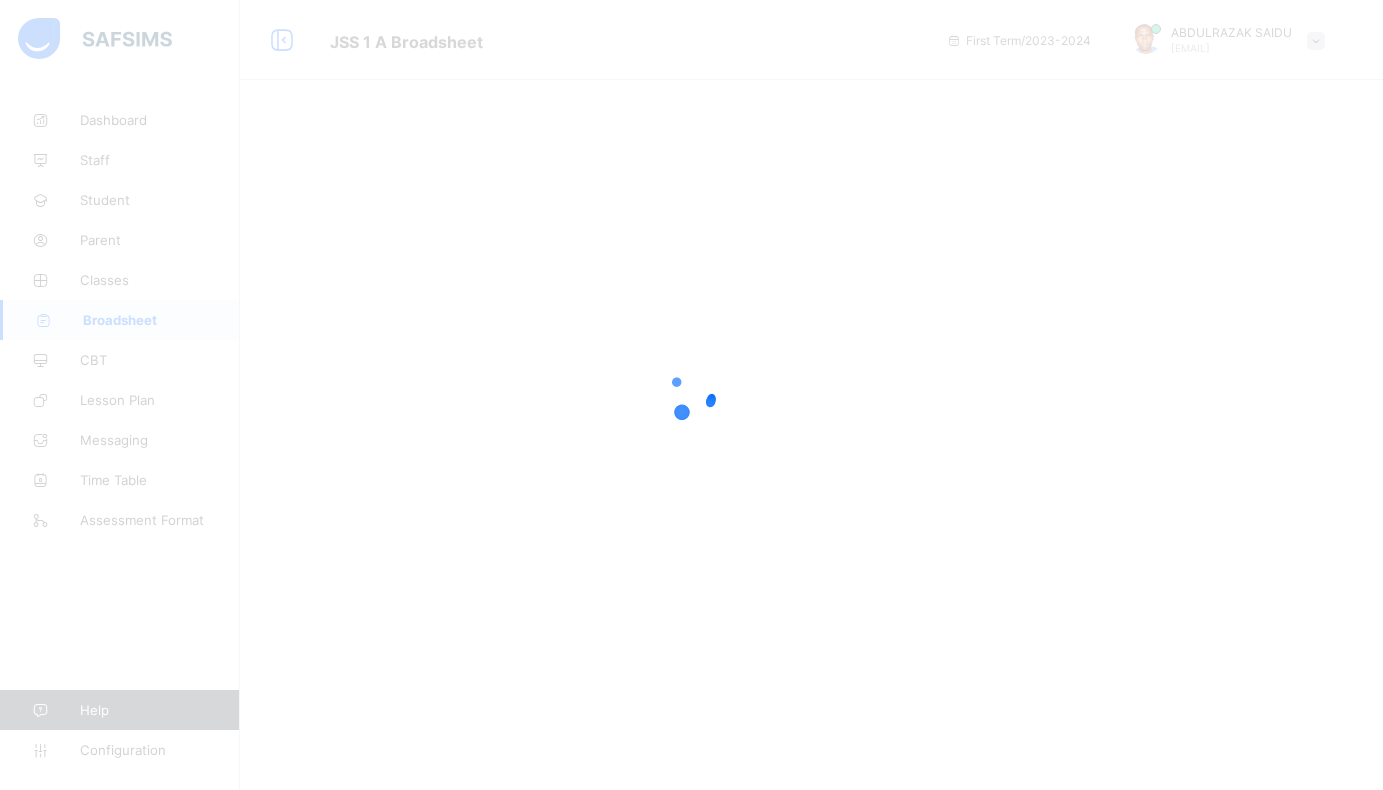 scroll, scrollTop: 0, scrollLeft: 0, axis: both 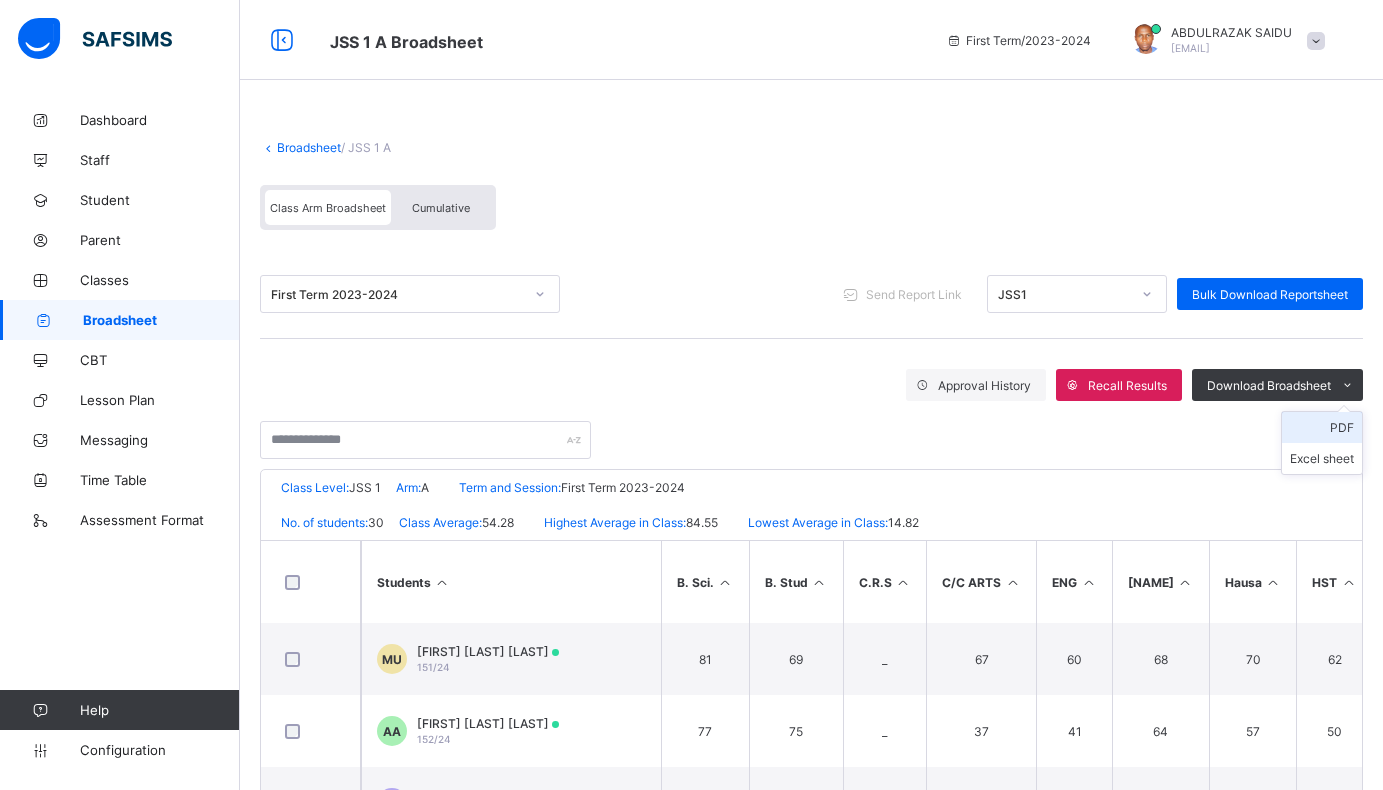 click on "PDF" at bounding box center (1322, 427) 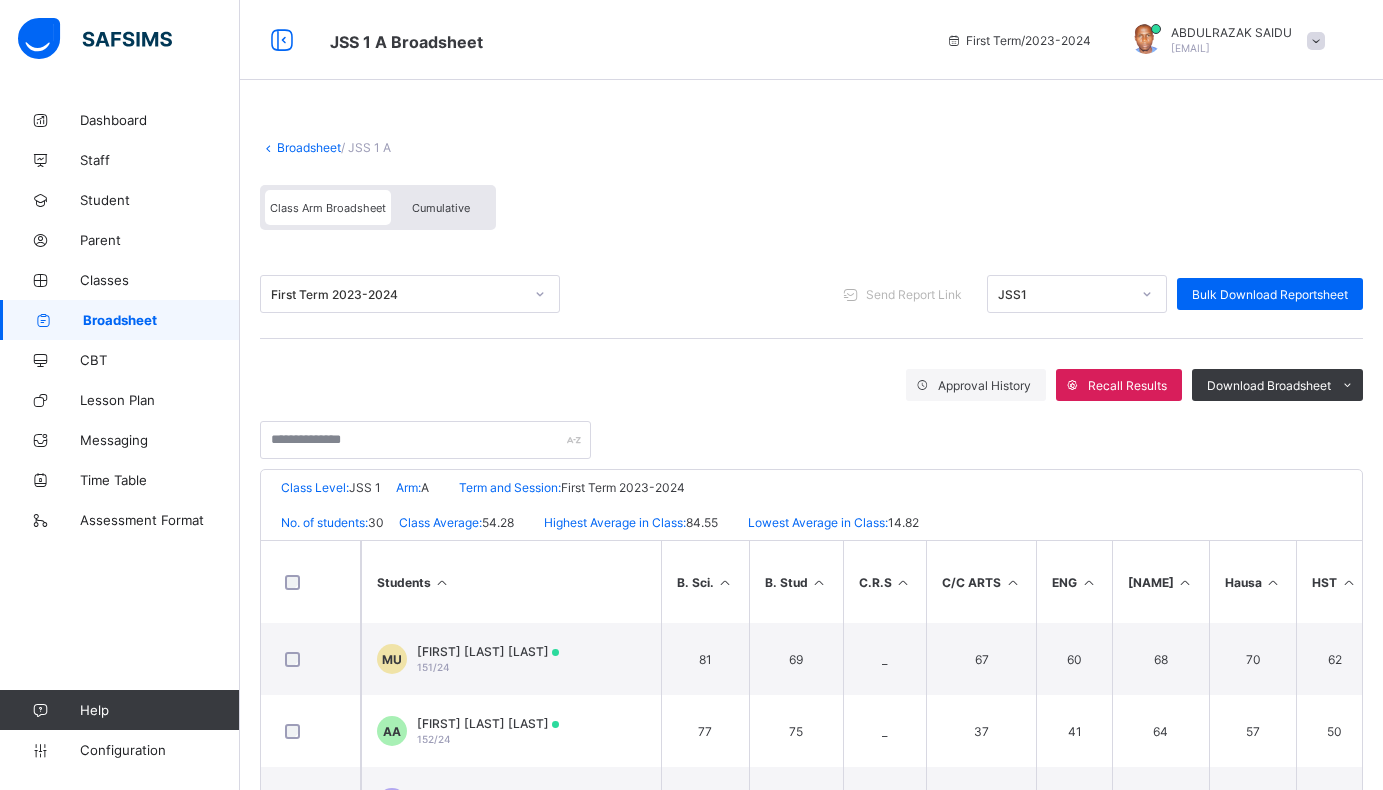 click on "Broadsheet" at bounding box center (309, 147) 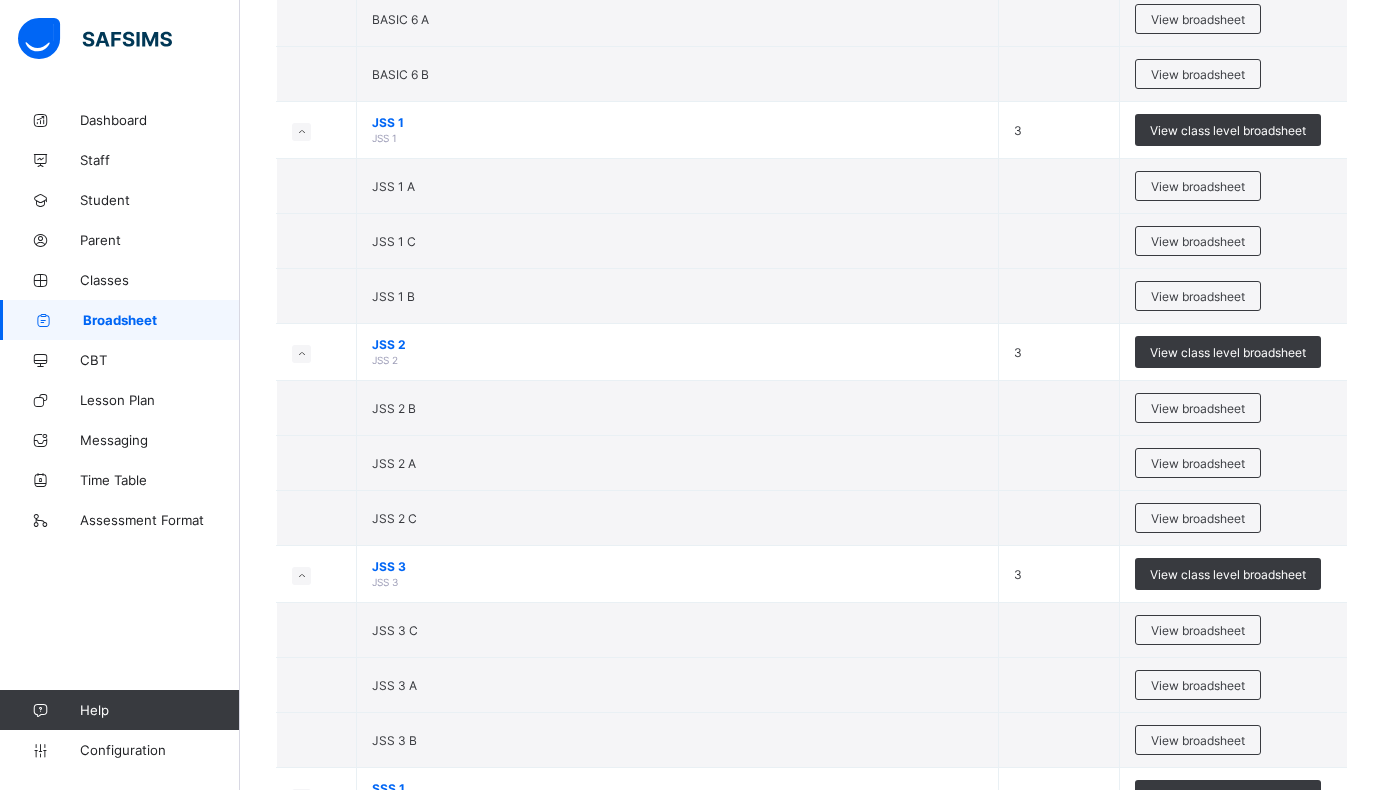 scroll, scrollTop: 2200, scrollLeft: 0, axis: vertical 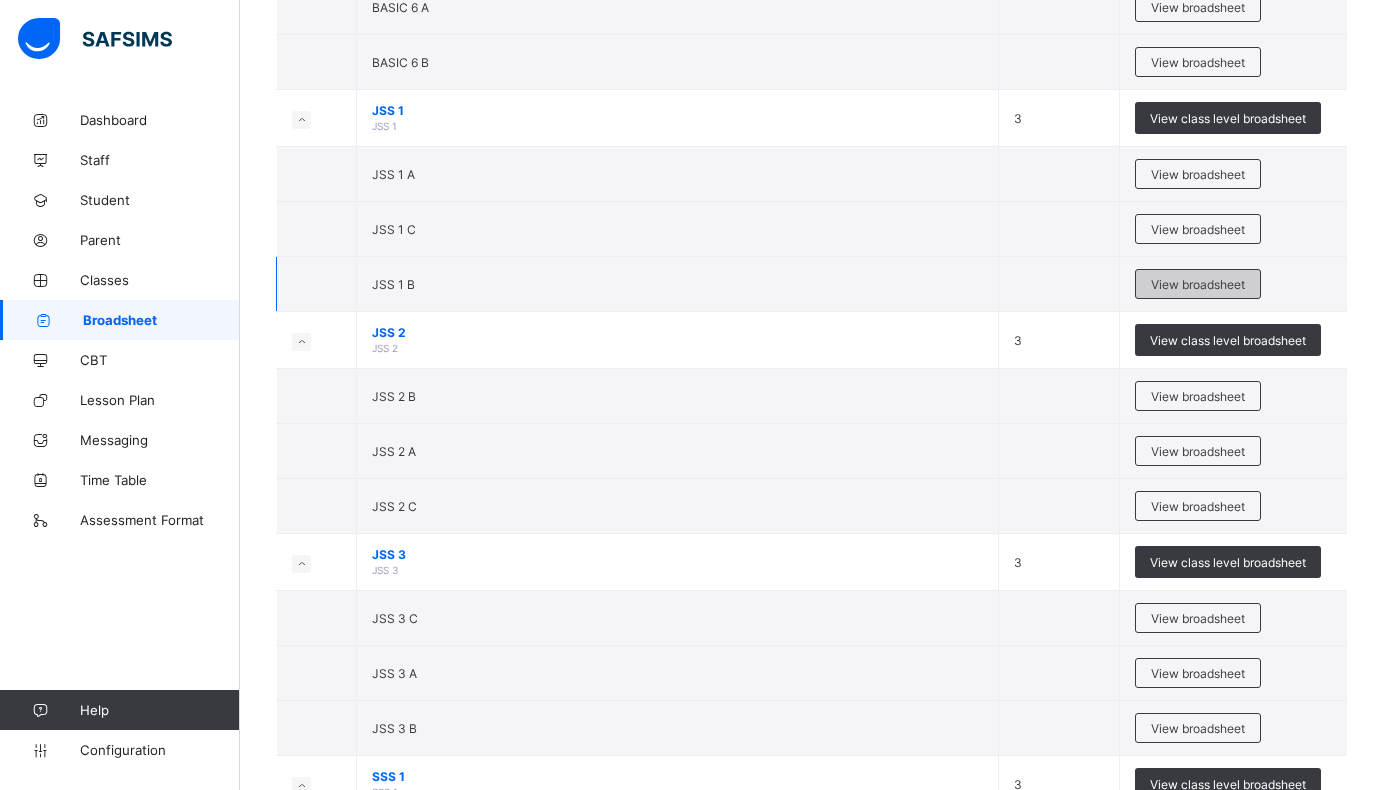 click on "View broadsheet" at bounding box center [1198, 284] 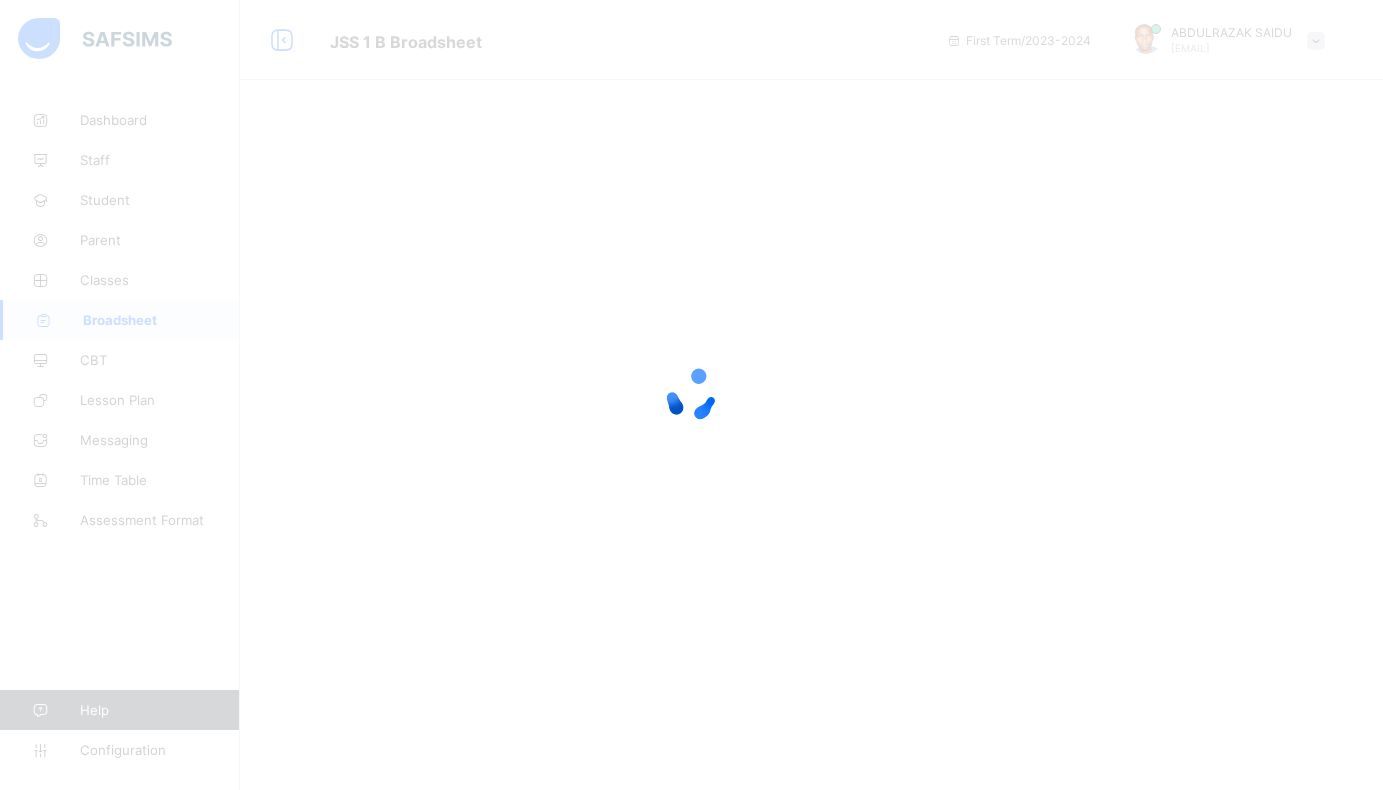 scroll, scrollTop: 0, scrollLeft: 0, axis: both 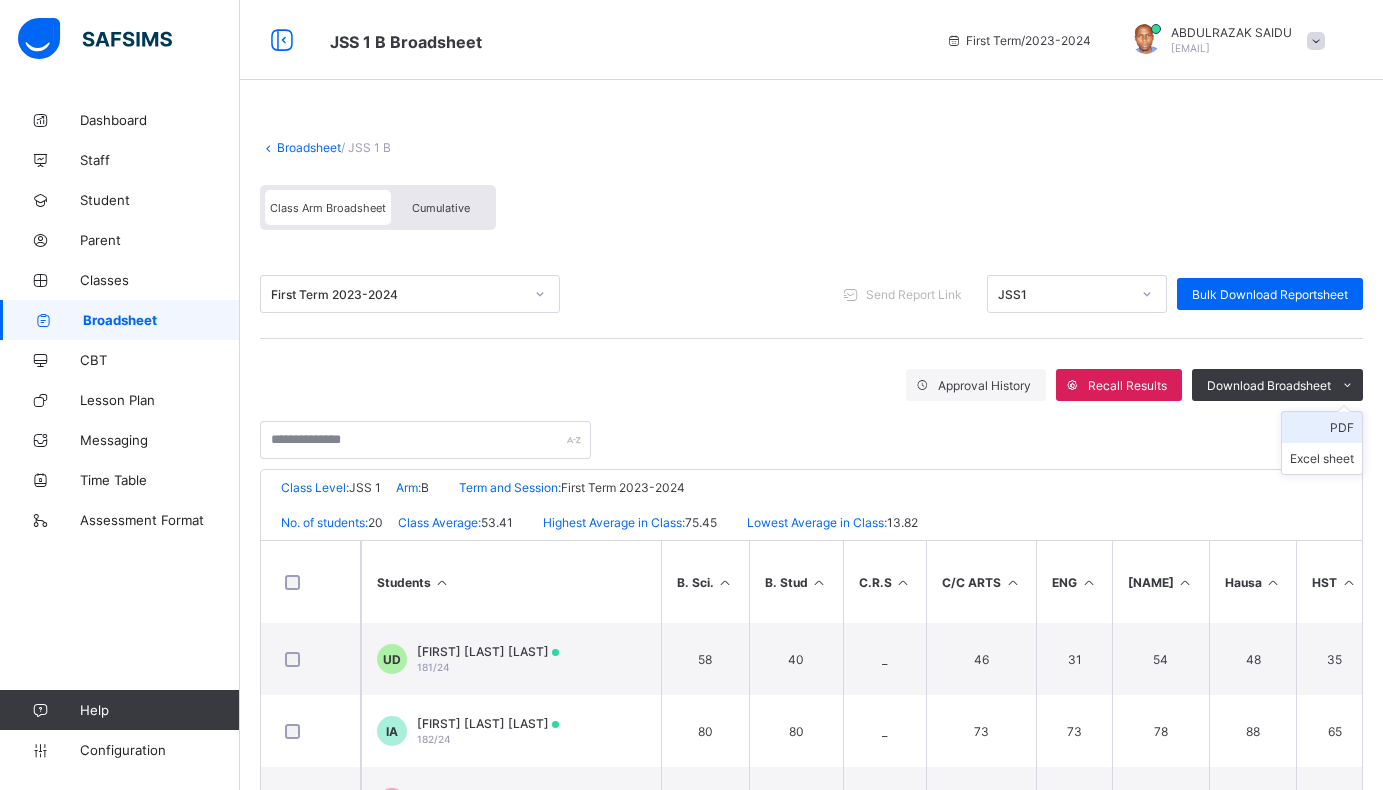 click on "PDF" at bounding box center [1322, 427] 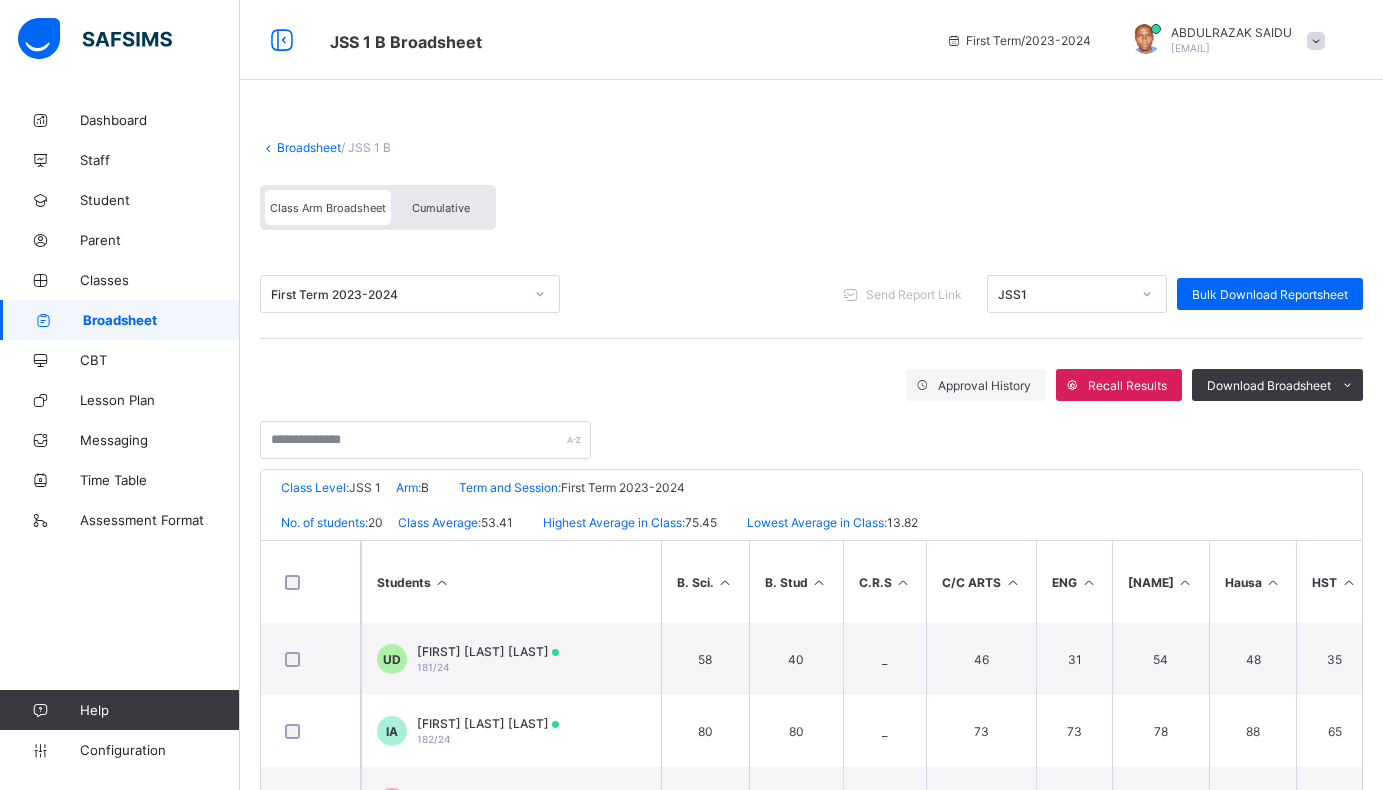 click on "Broadsheet" at bounding box center (309, 147) 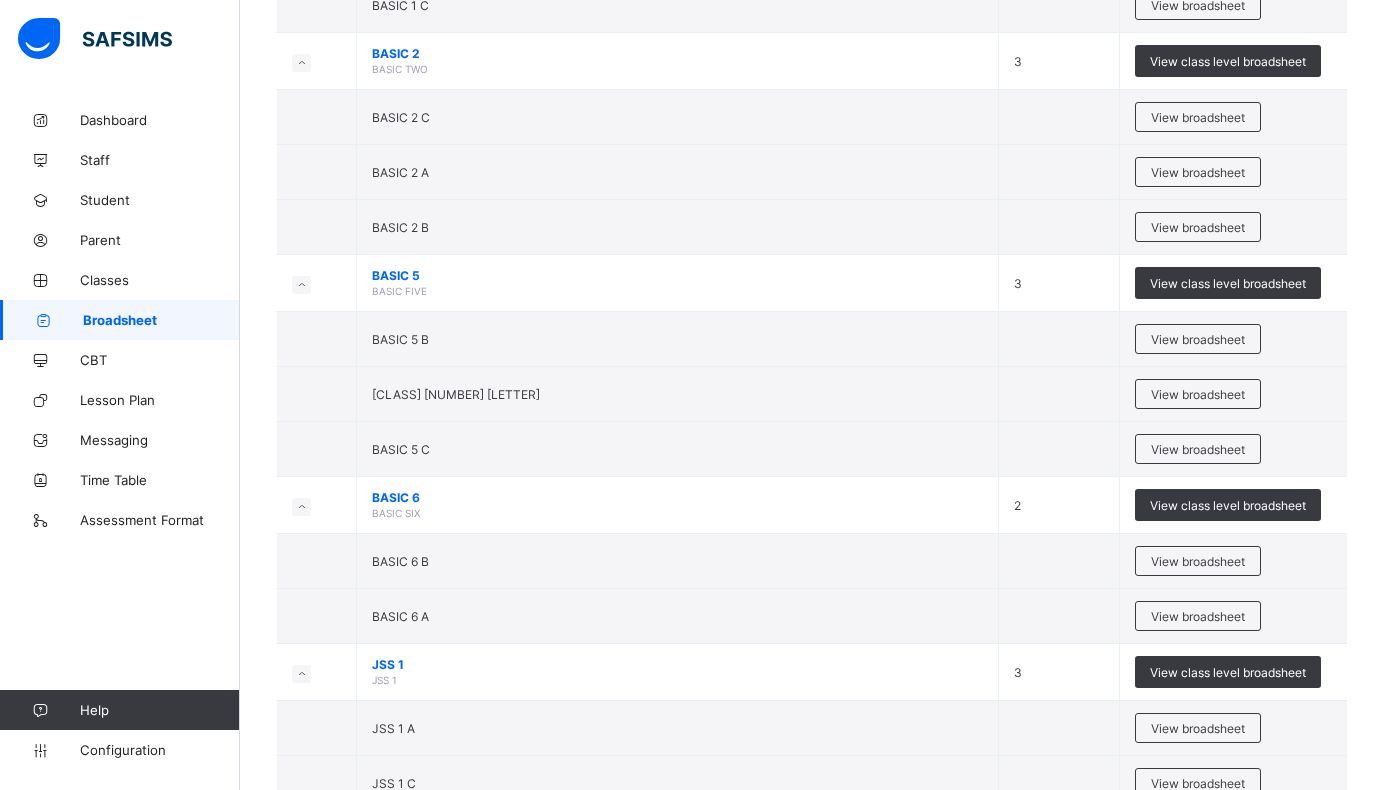 scroll, scrollTop: 1800, scrollLeft: 0, axis: vertical 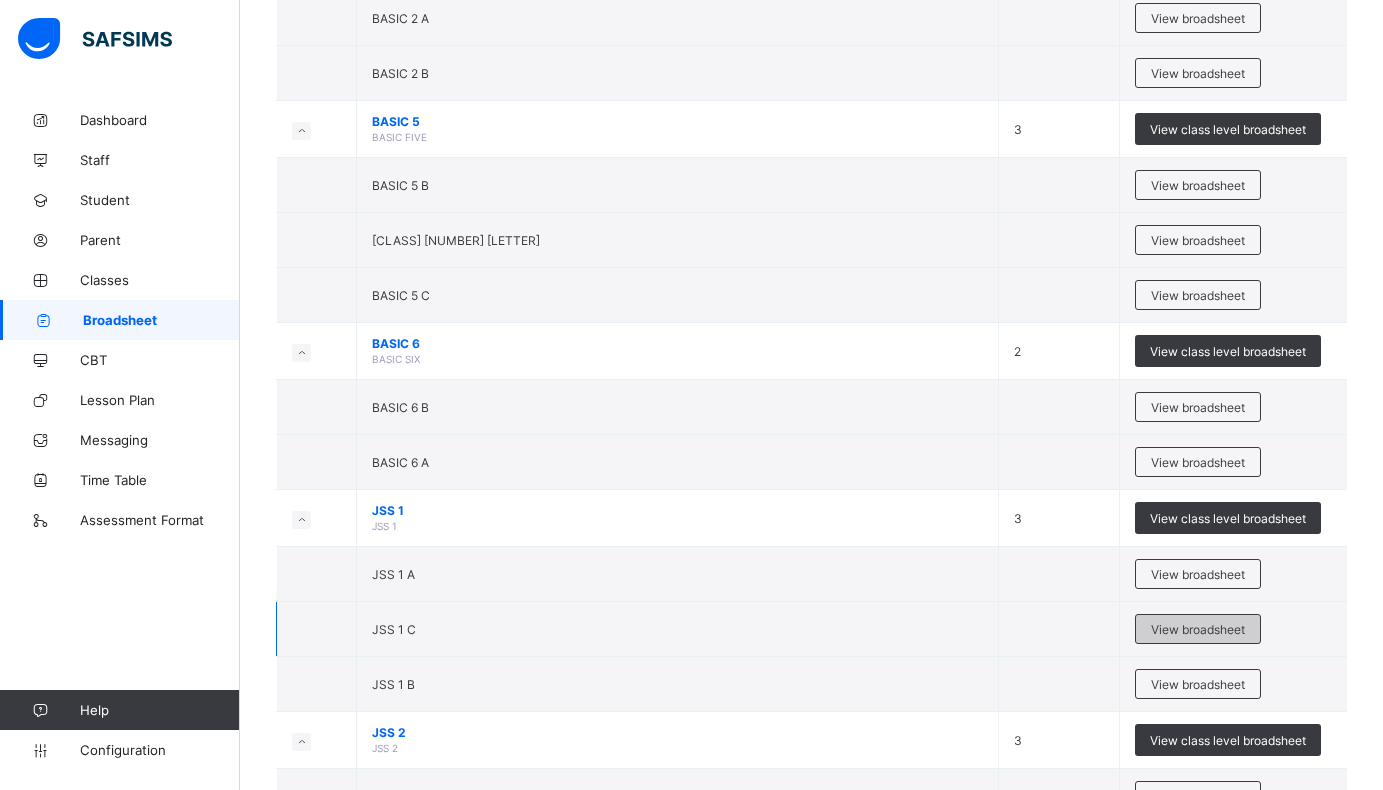 click on "View broadsheet" at bounding box center (1198, 629) 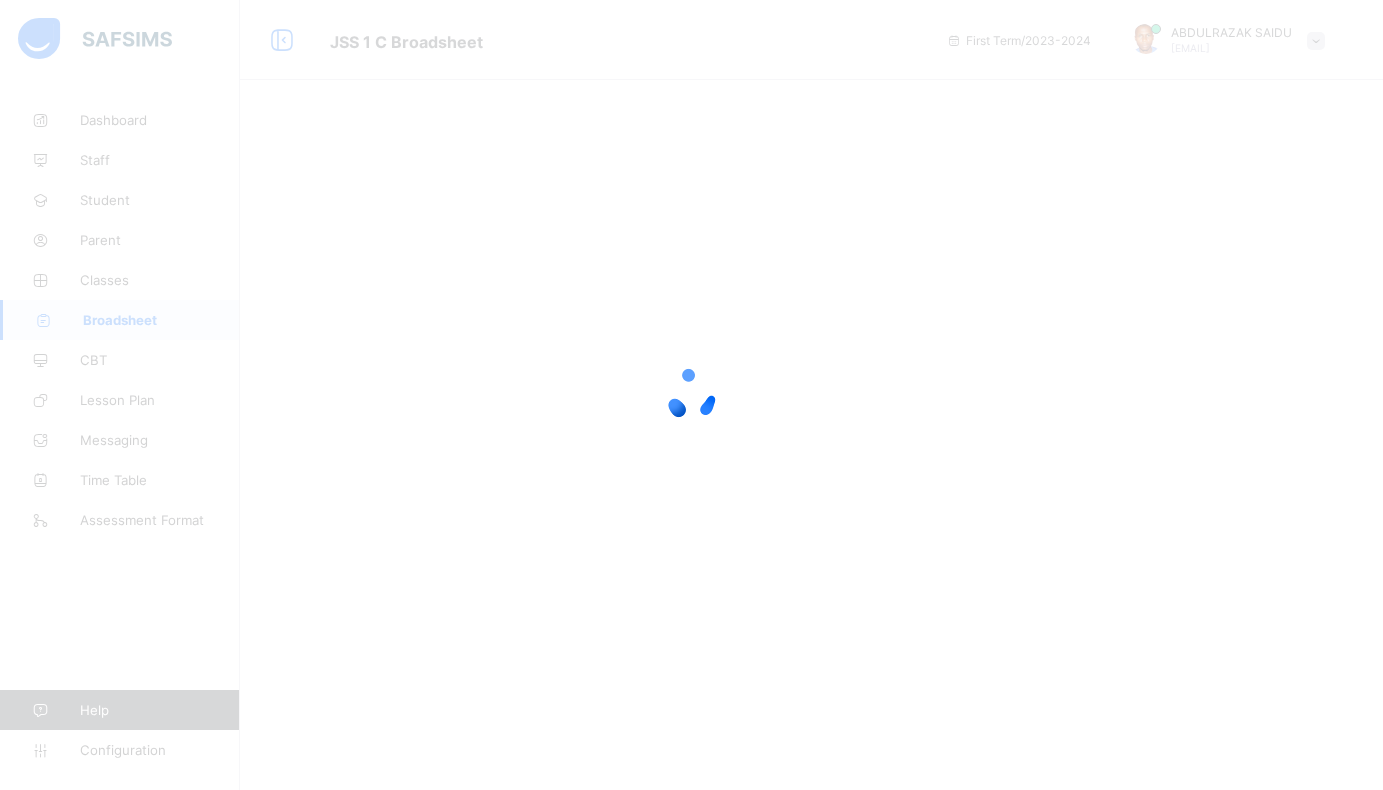 scroll, scrollTop: 0, scrollLeft: 0, axis: both 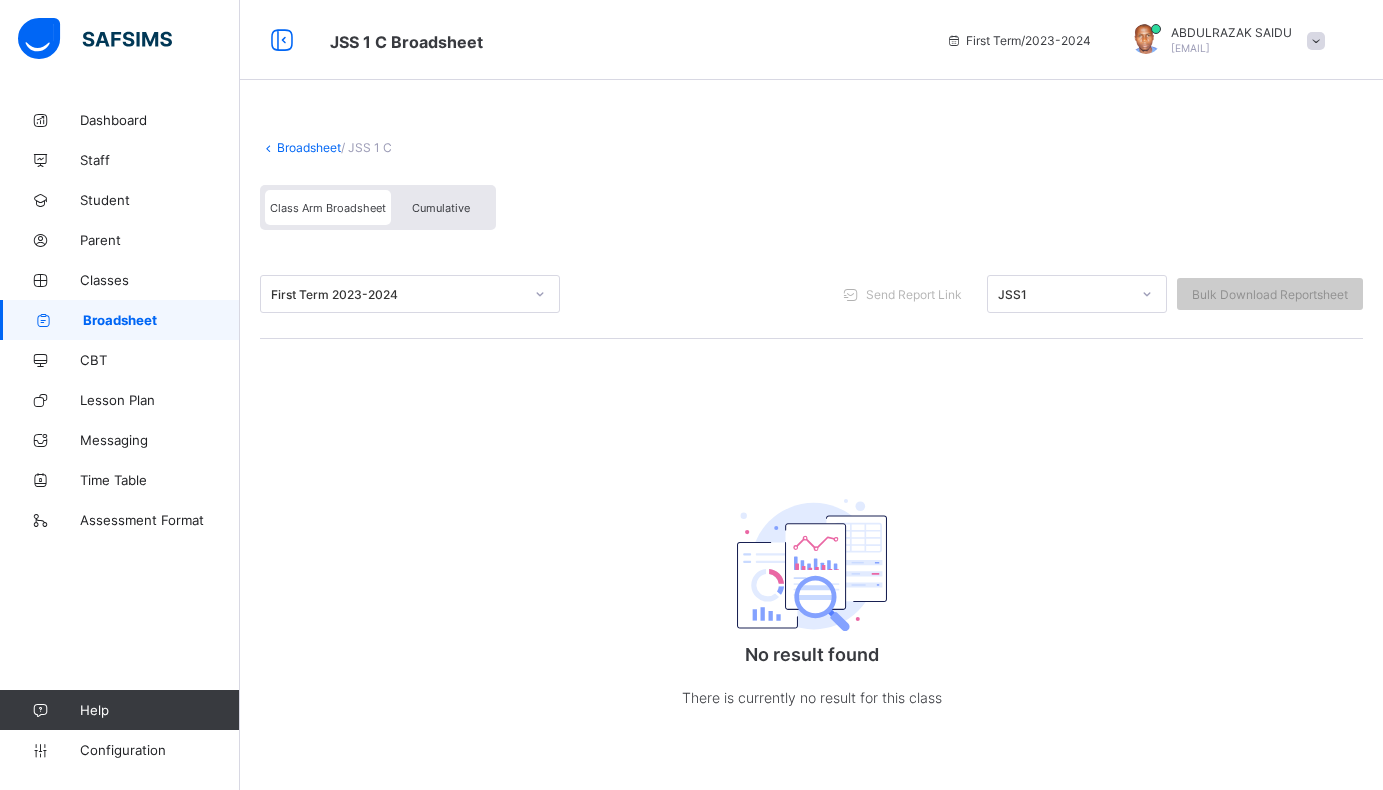 click on "Broadsheet" at bounding box center (309, 147) 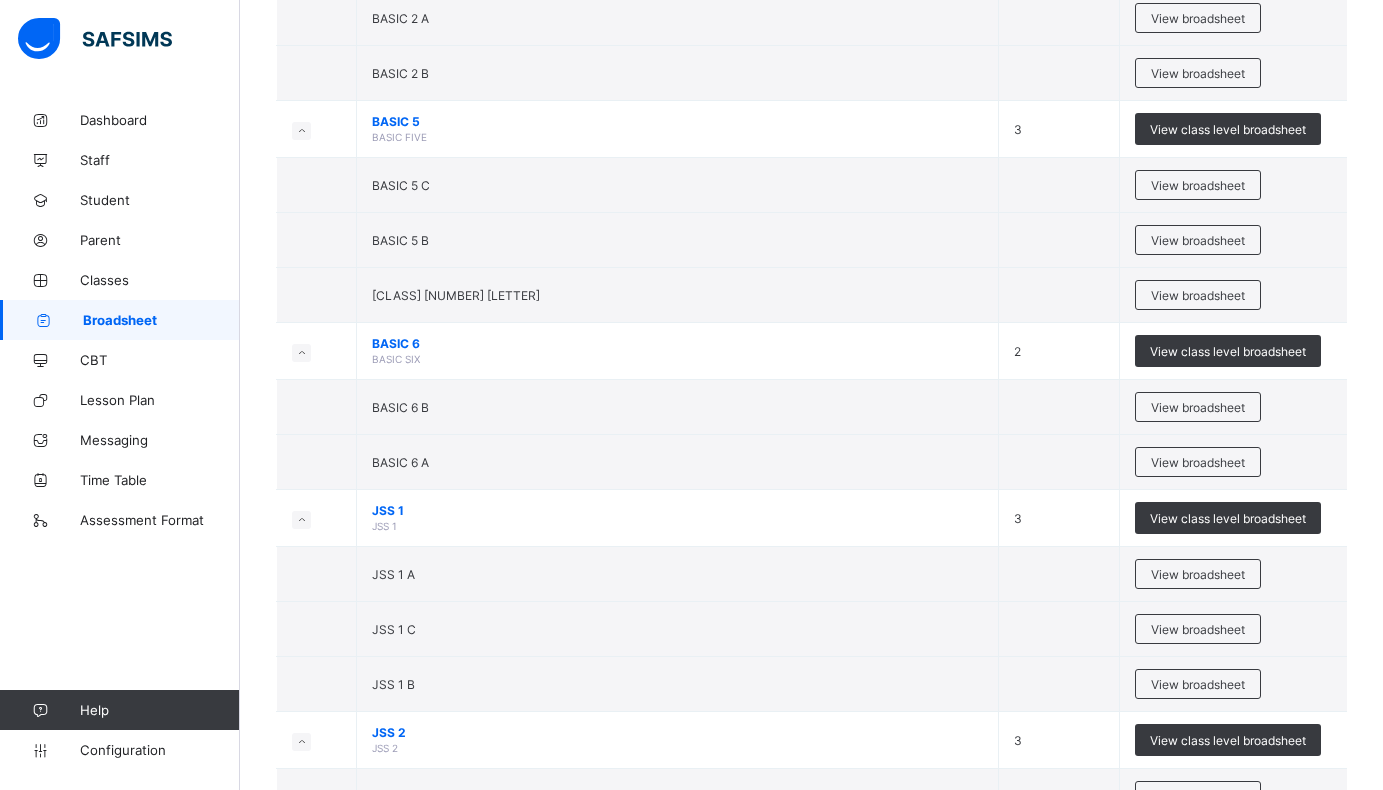 scroll, scrollTop: 2300, scrollLeft: 0, axis: vertical 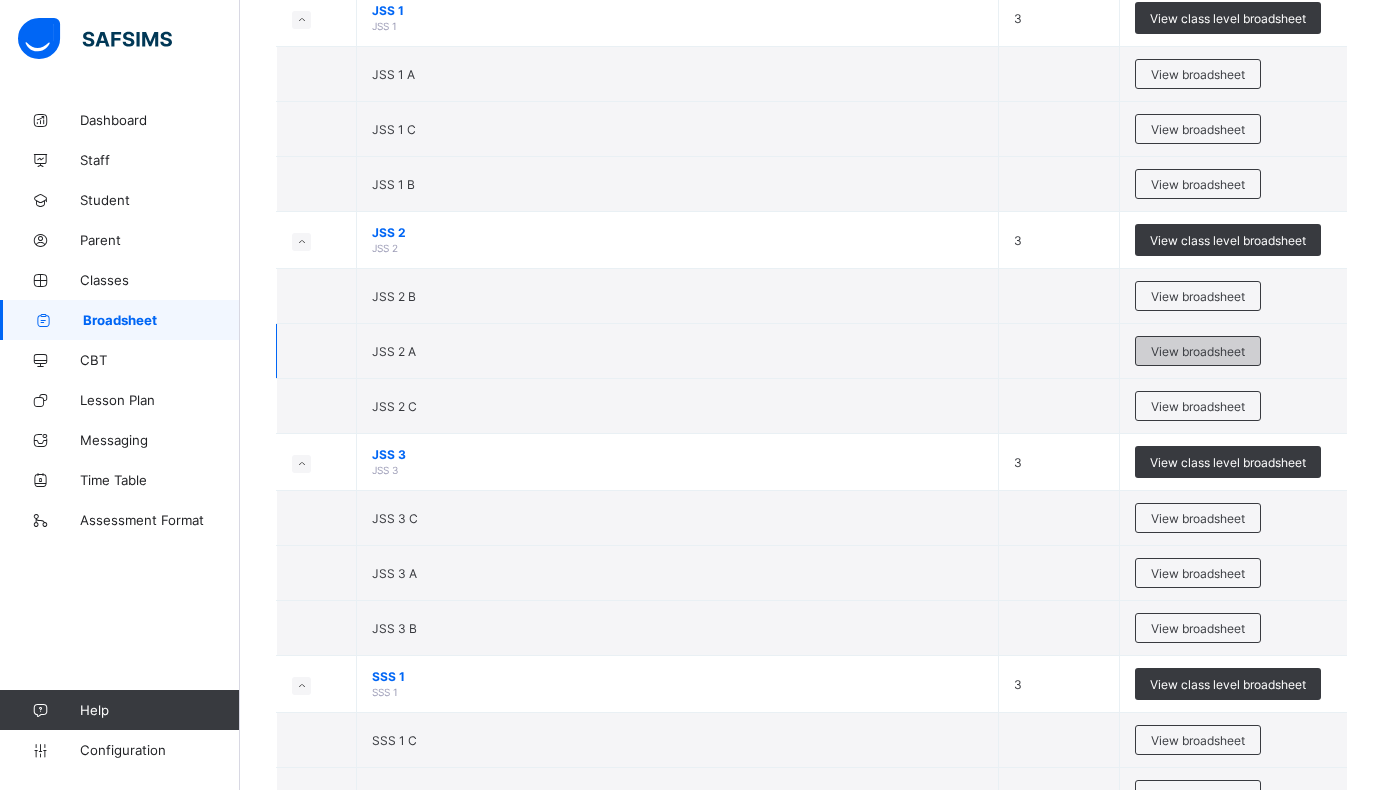 click on "View broadsheet" at bounding box center [1198, 351] 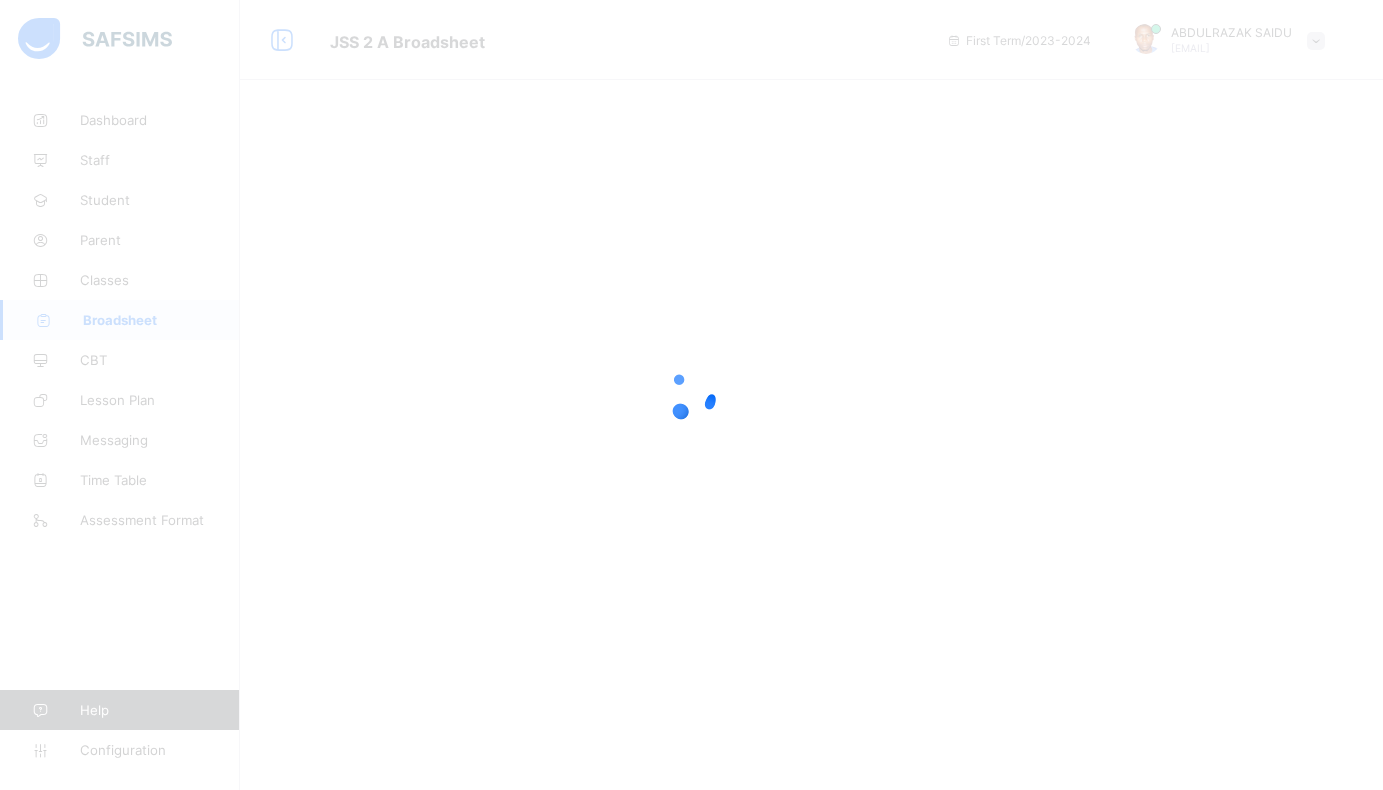 scroll, scrollTop: 0, scrollLeft: 0, axis: both 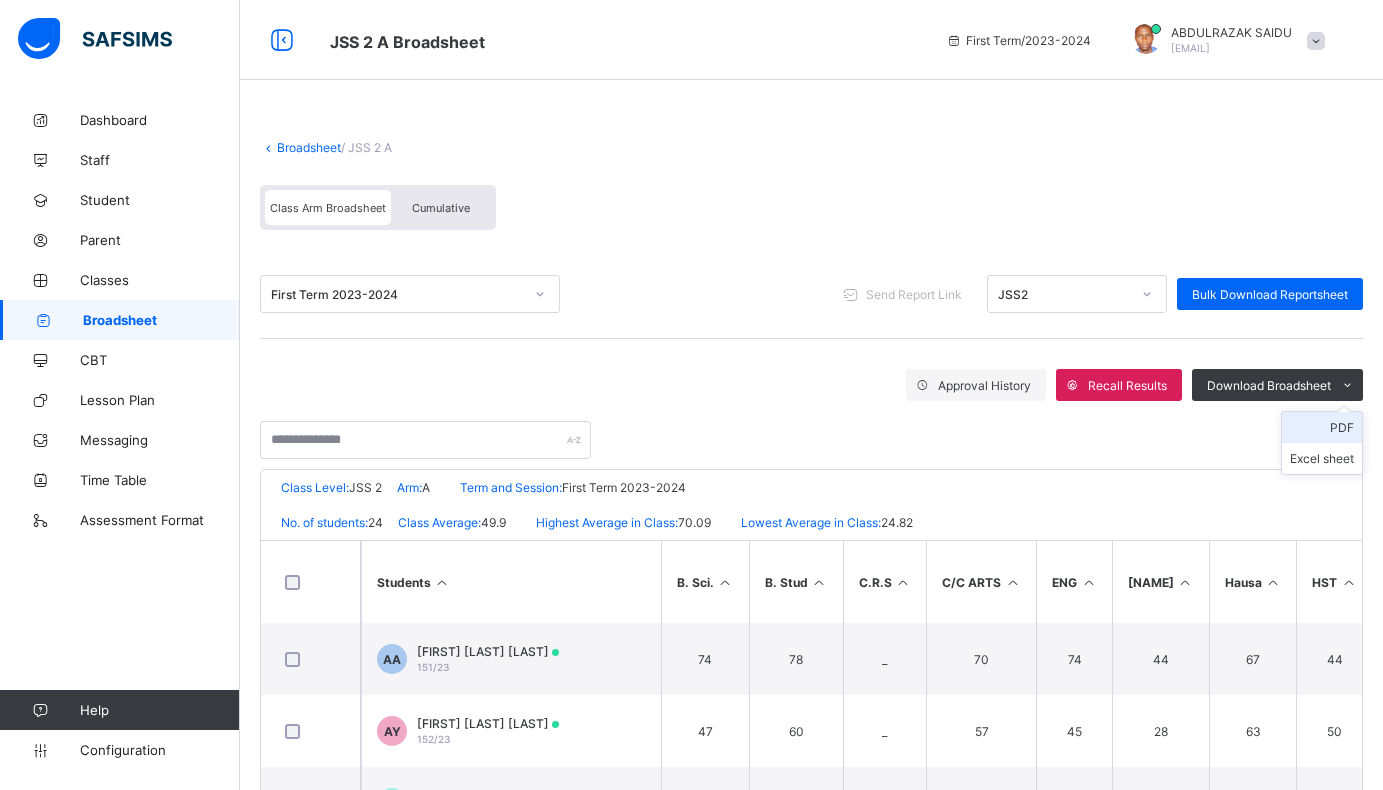 click on "PDF" at bounding box center (1322, 427) 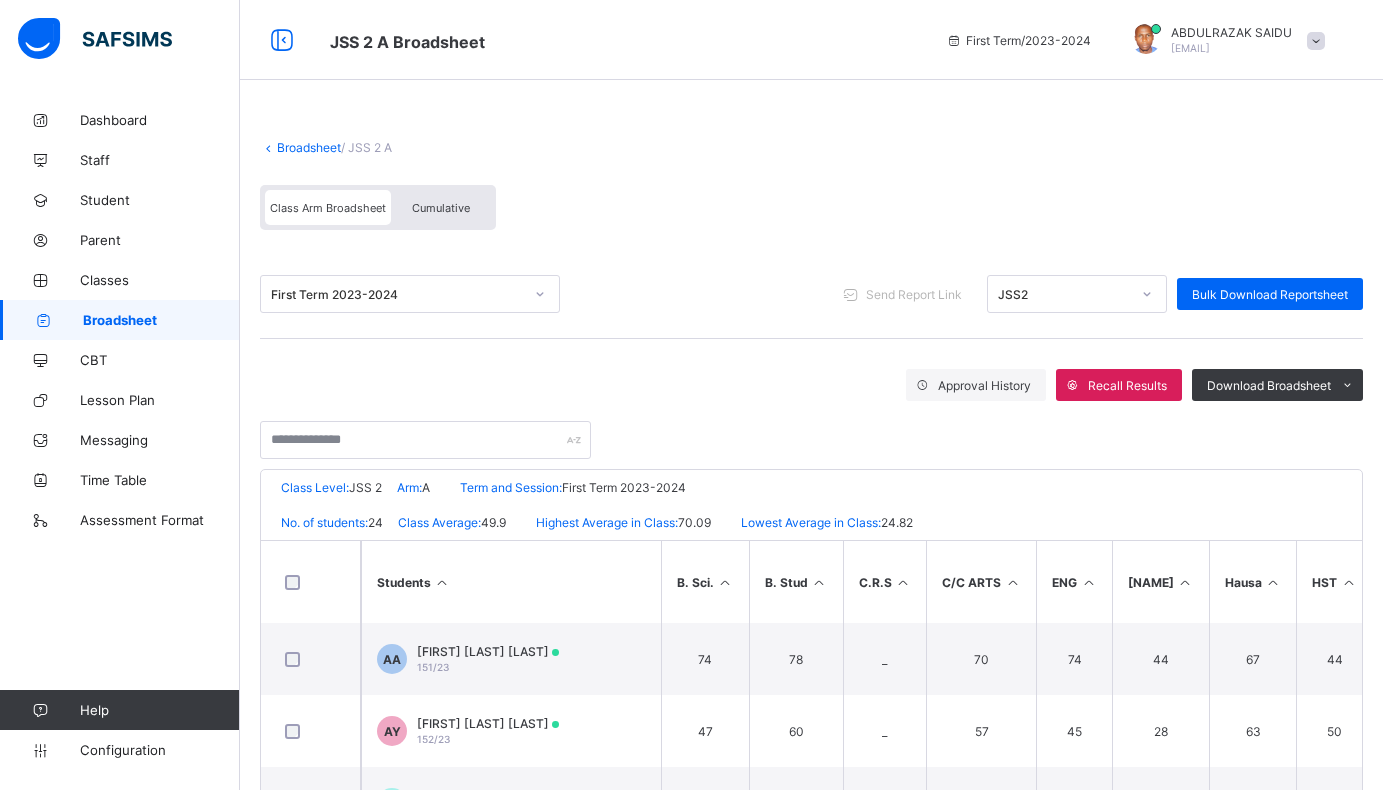 click on "Broadsheet" at bounding box center (309, 147) 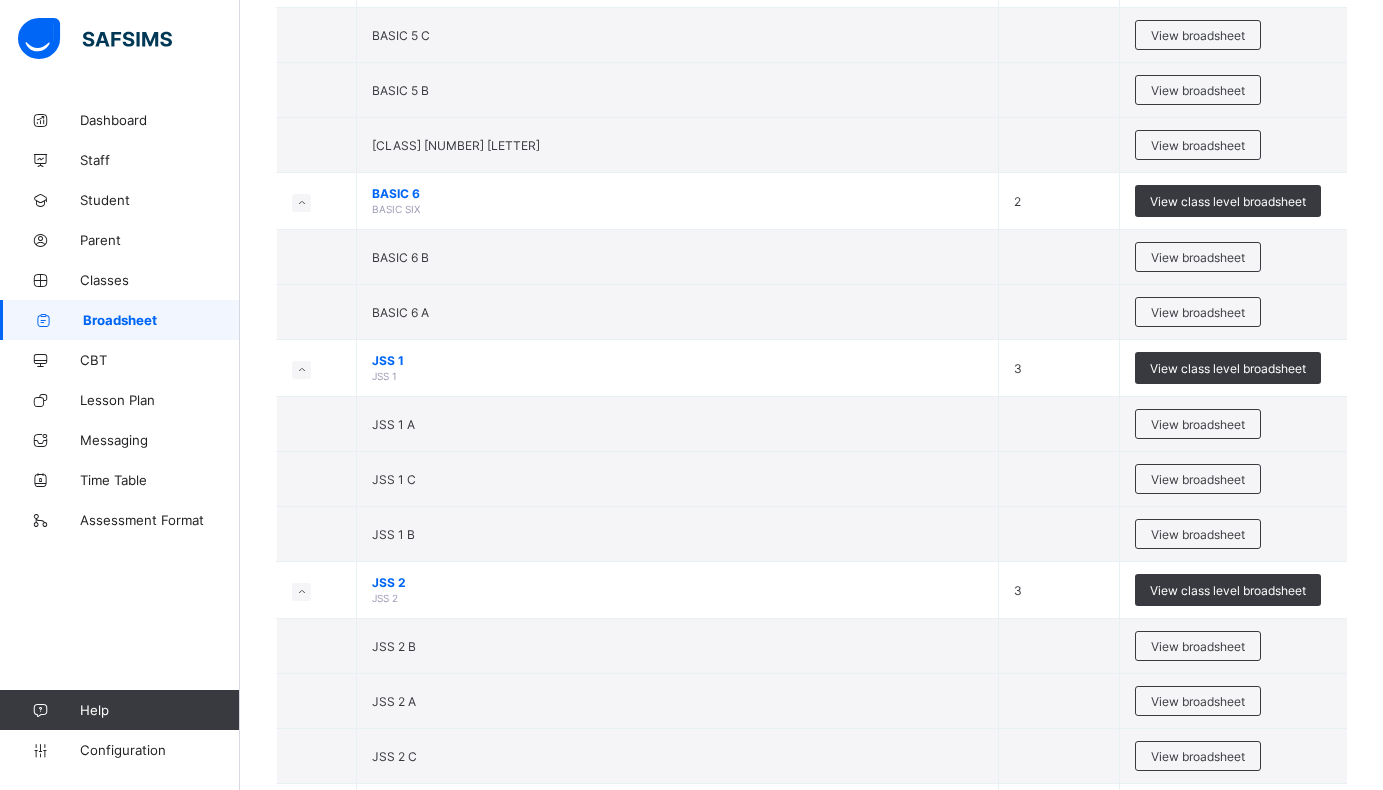 scroll, scrollTop: 2000, scrollLeft: 0, axis: vertical 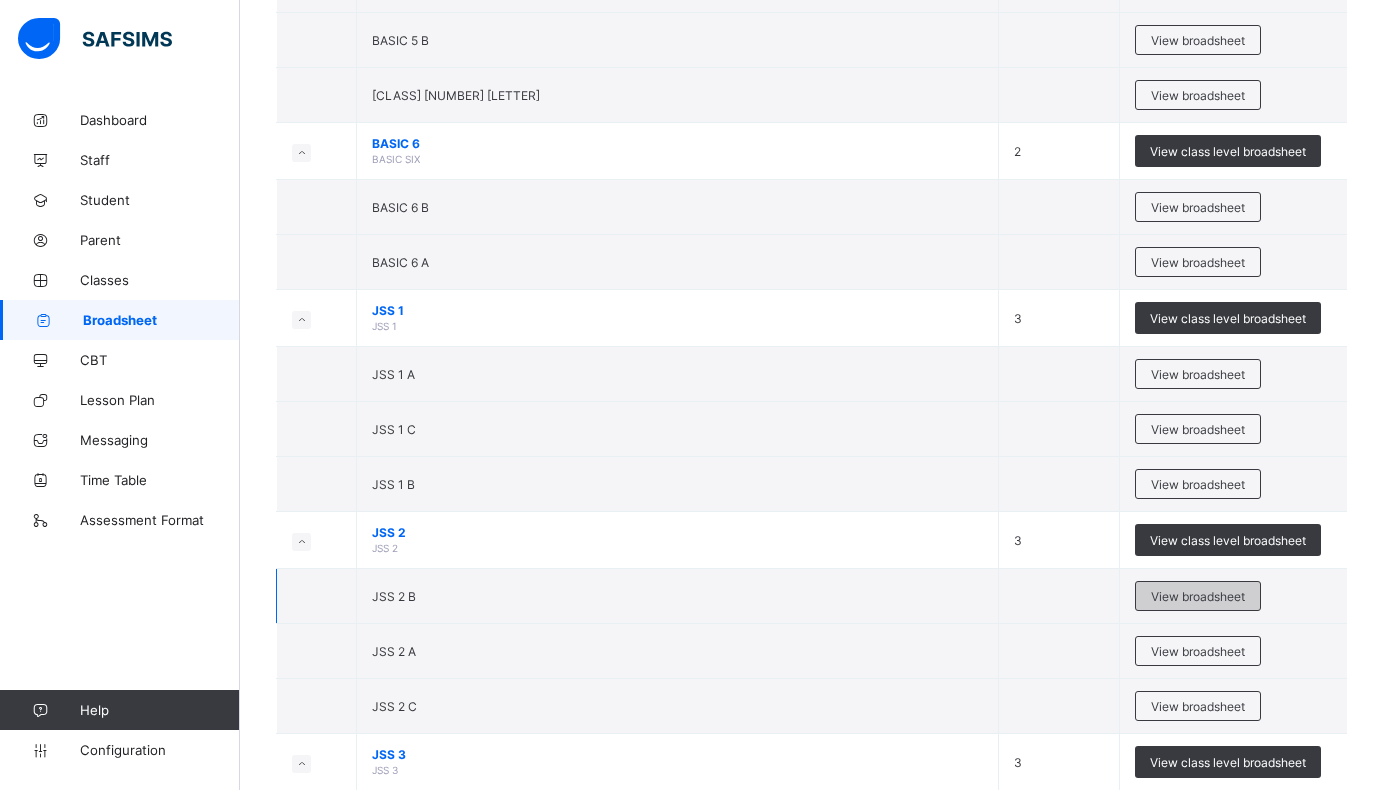 click on "View broadsheet" at bounding box center (1198, 596) 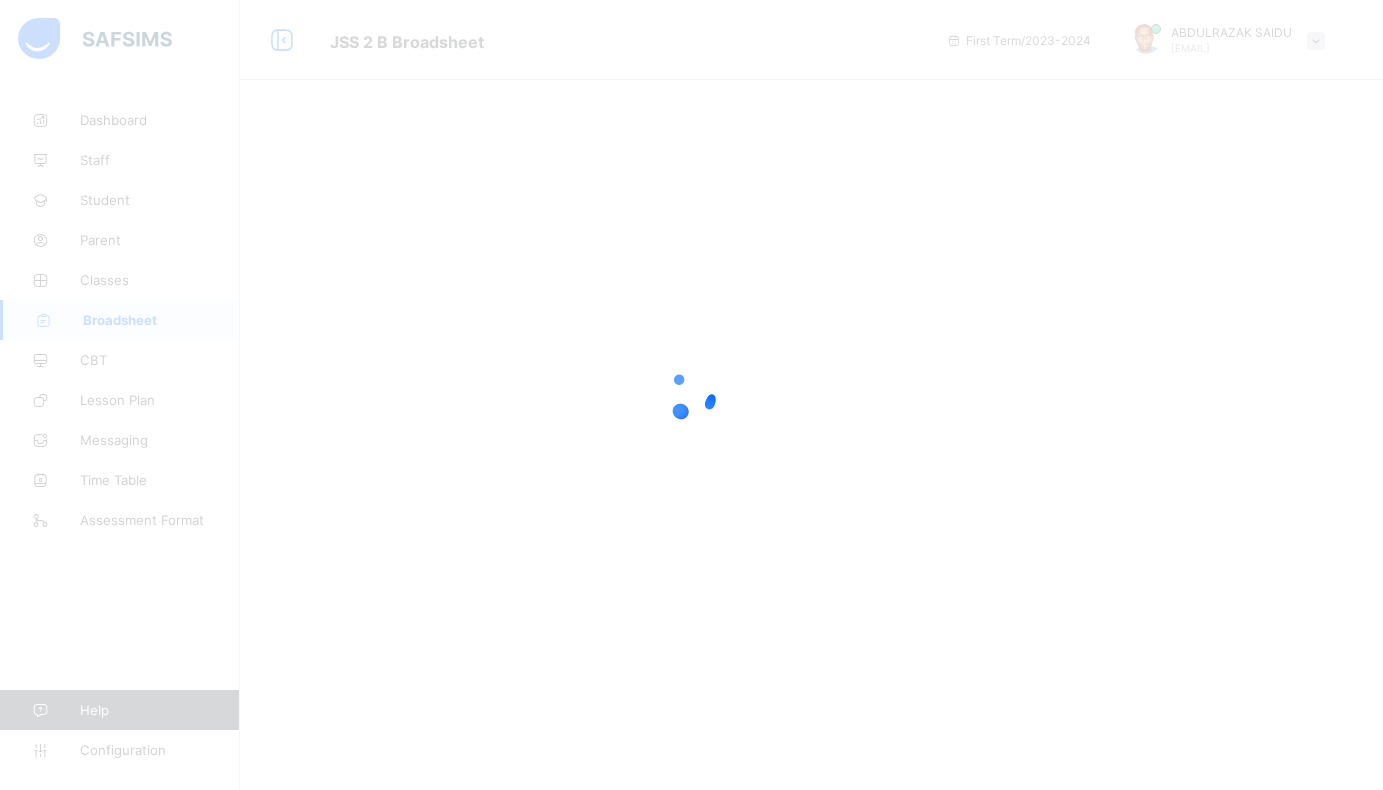 scroll, scrollTop: 0, scrollLeft: 0, axis: both 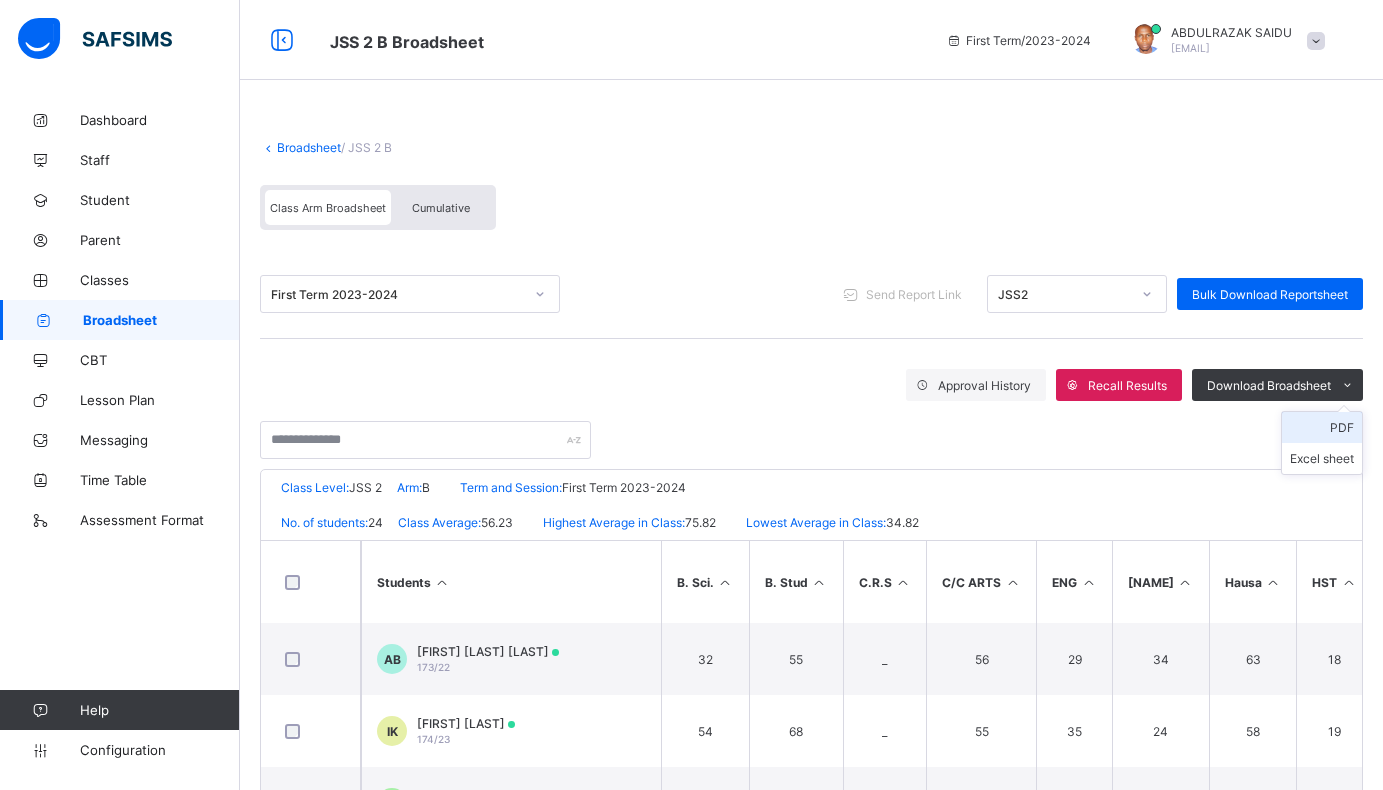 click on "PDF" at bounding box center [1322, 427] 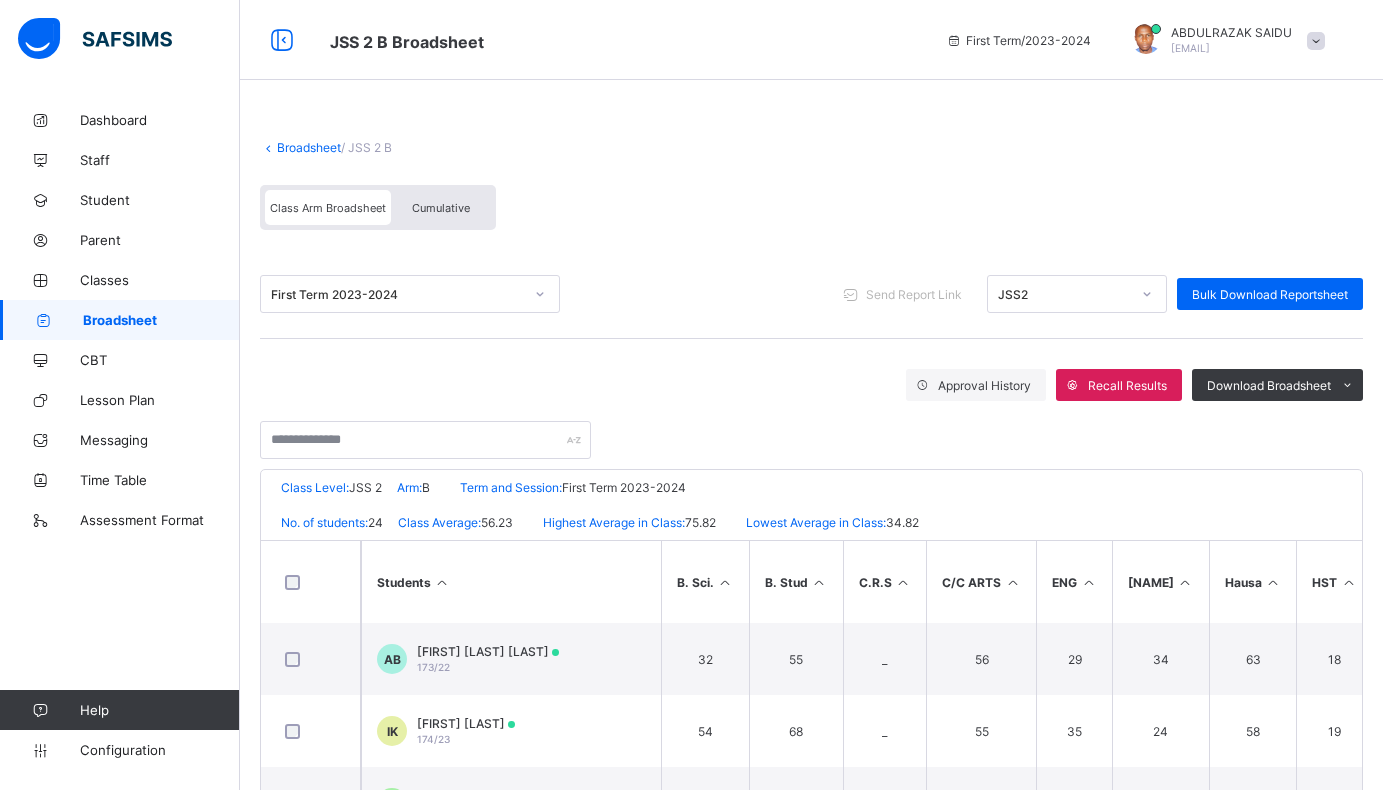 click on "Broadsheet" at bounding box center (309, 147) 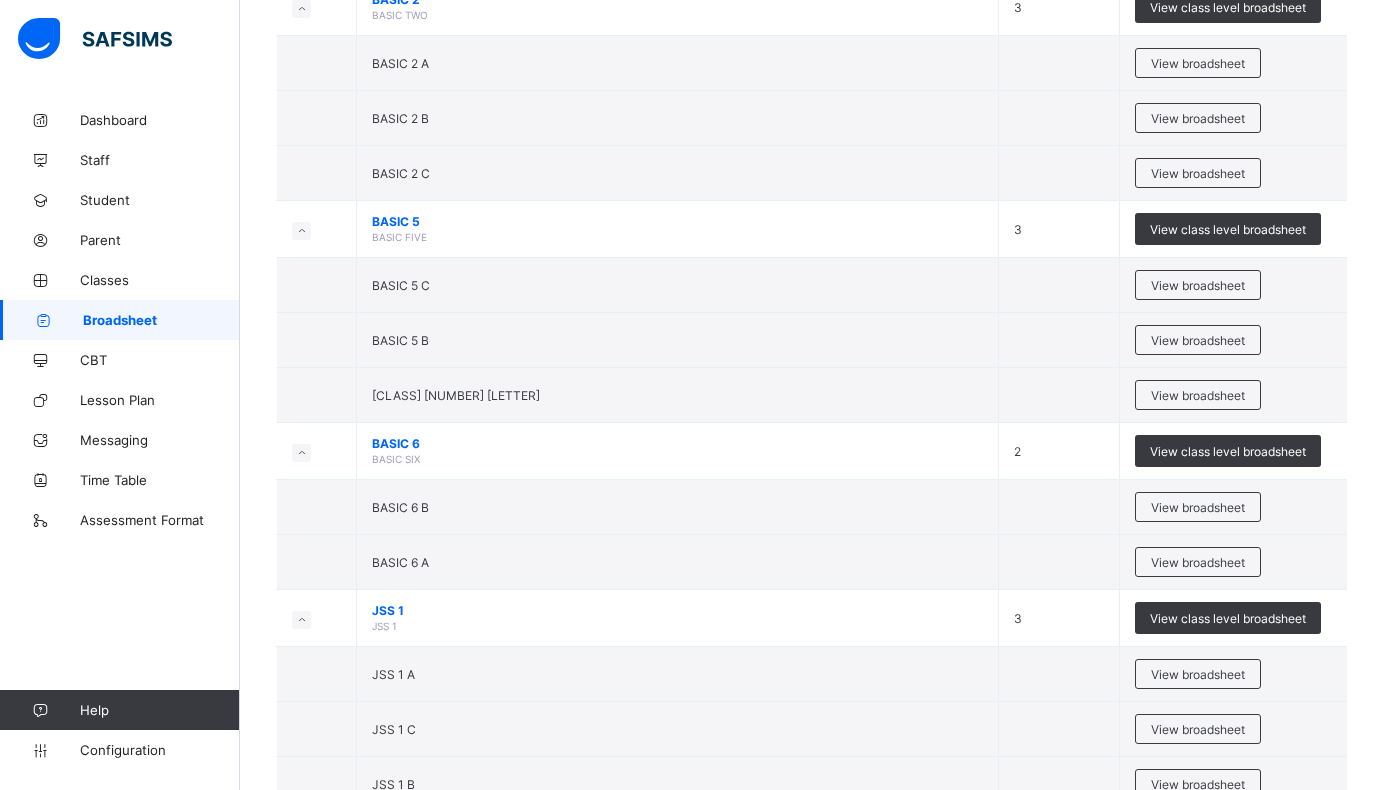 scroll, scrollTop: 2200, scrollLeft: 0, axis: vertical 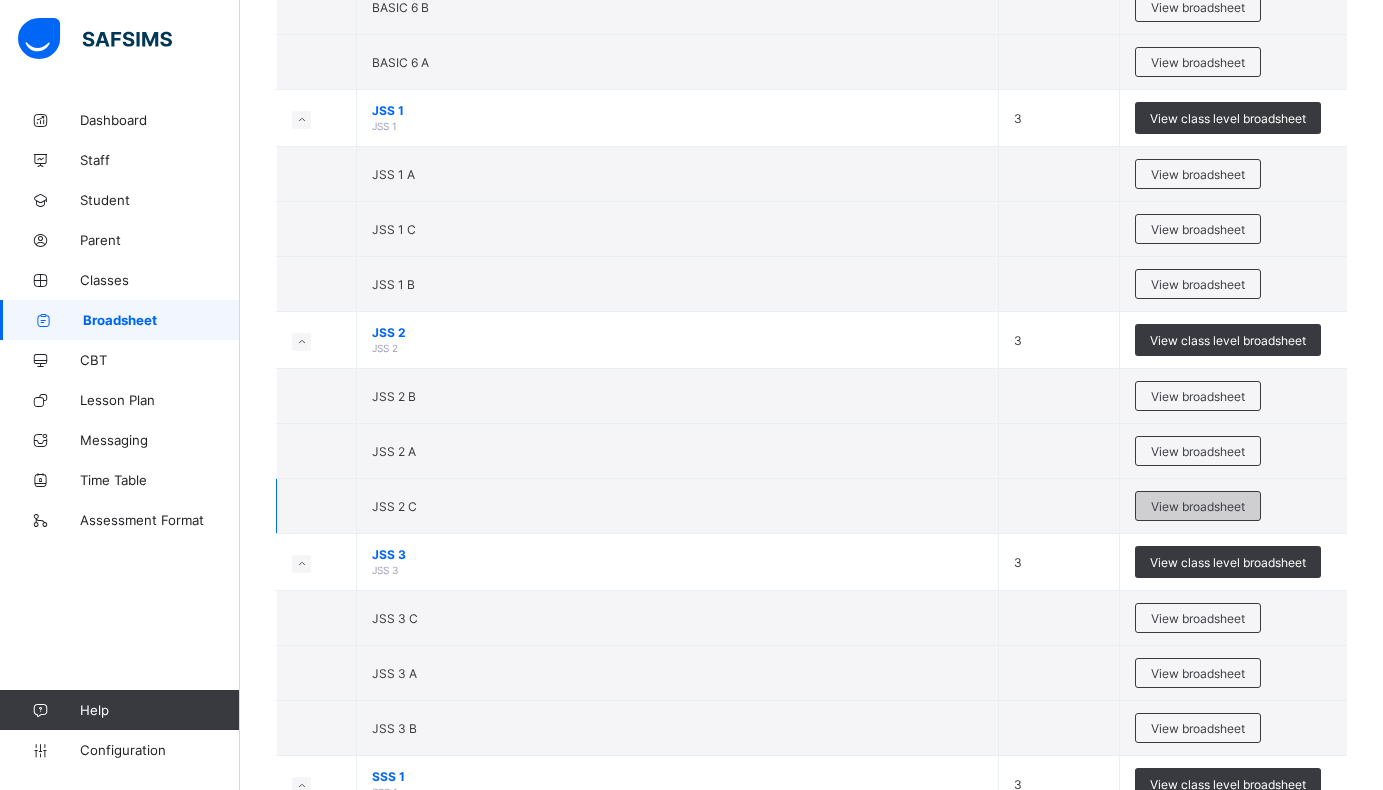 click on "View broadsheet" at bounding box center [1198, 506] 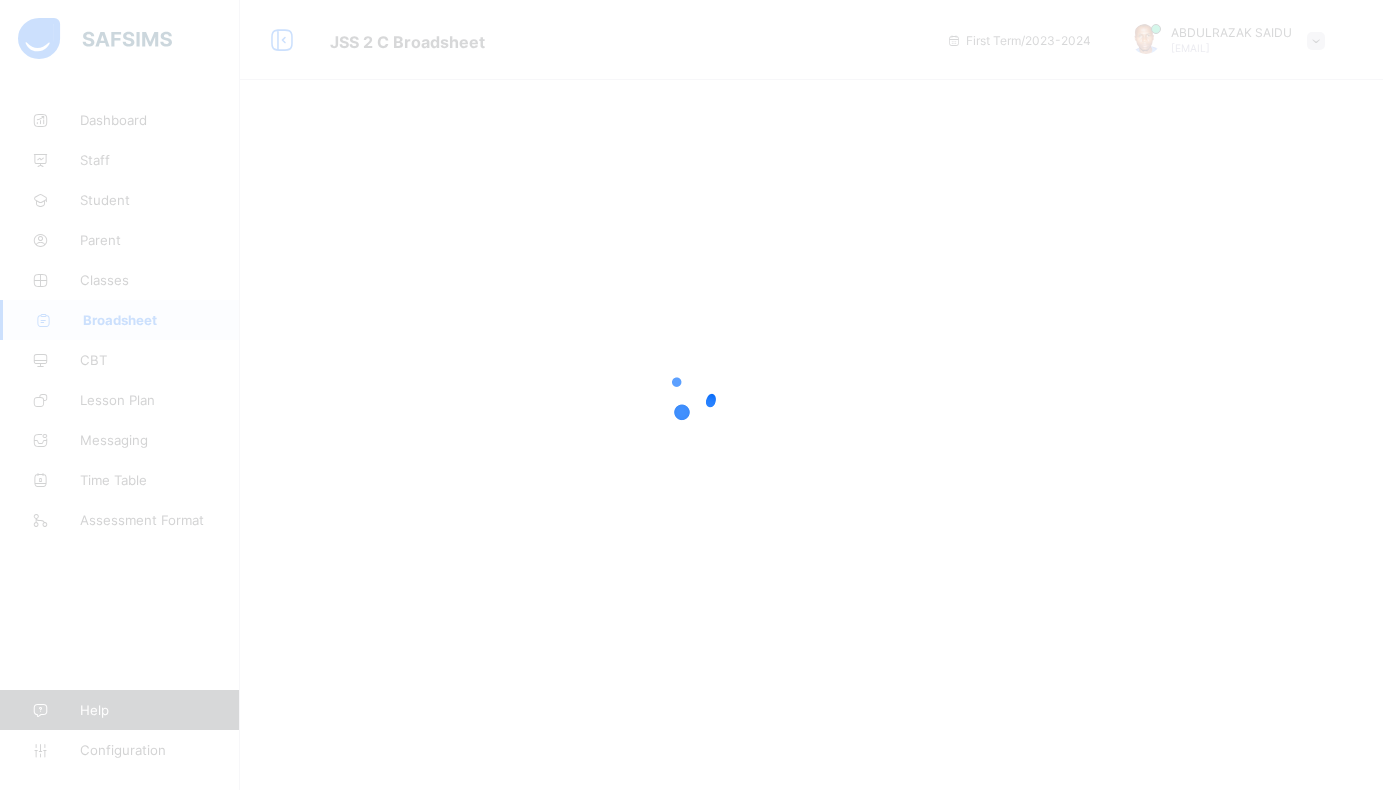 scroll, scrollTop: 0, scrollLeft: 0, axis: both 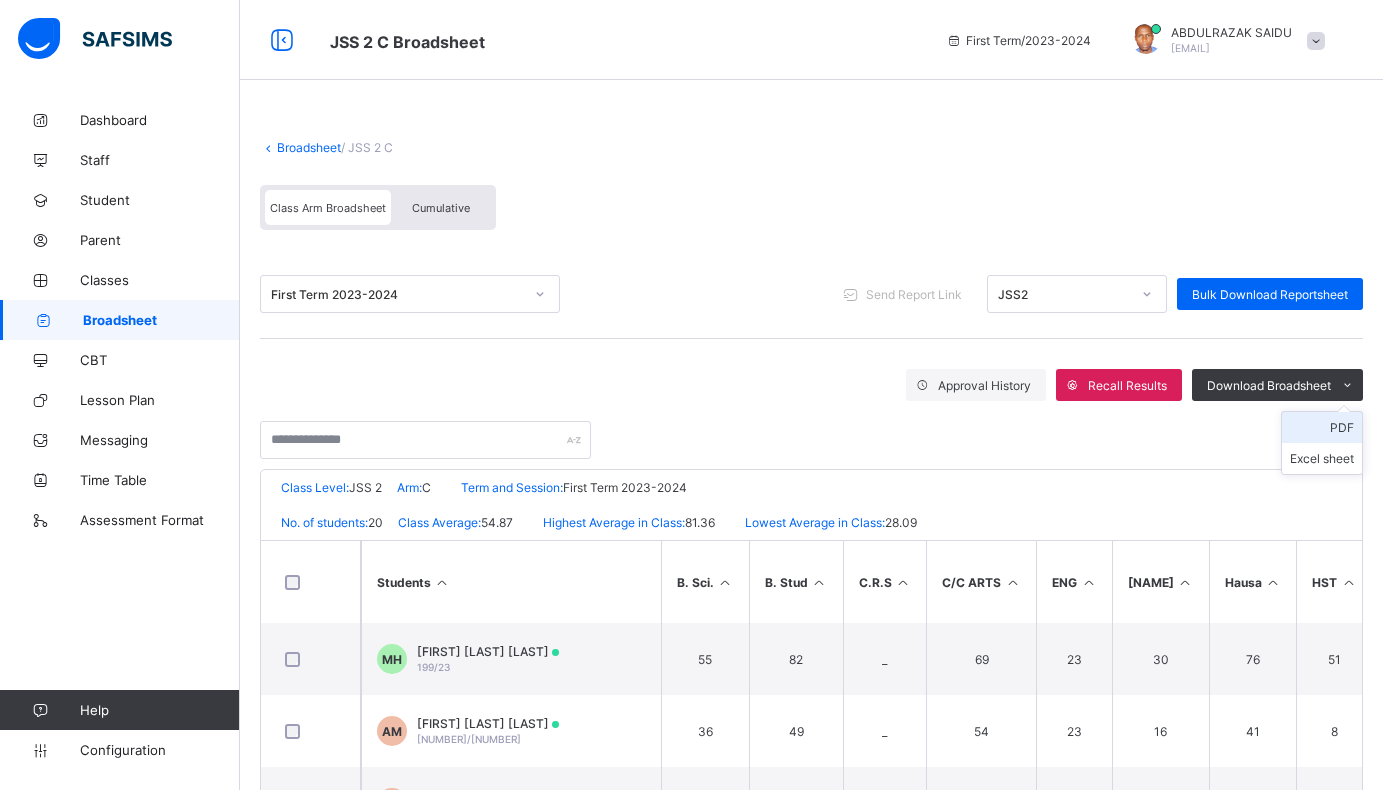 click on "PDF" at bounding box center [1322, 427] 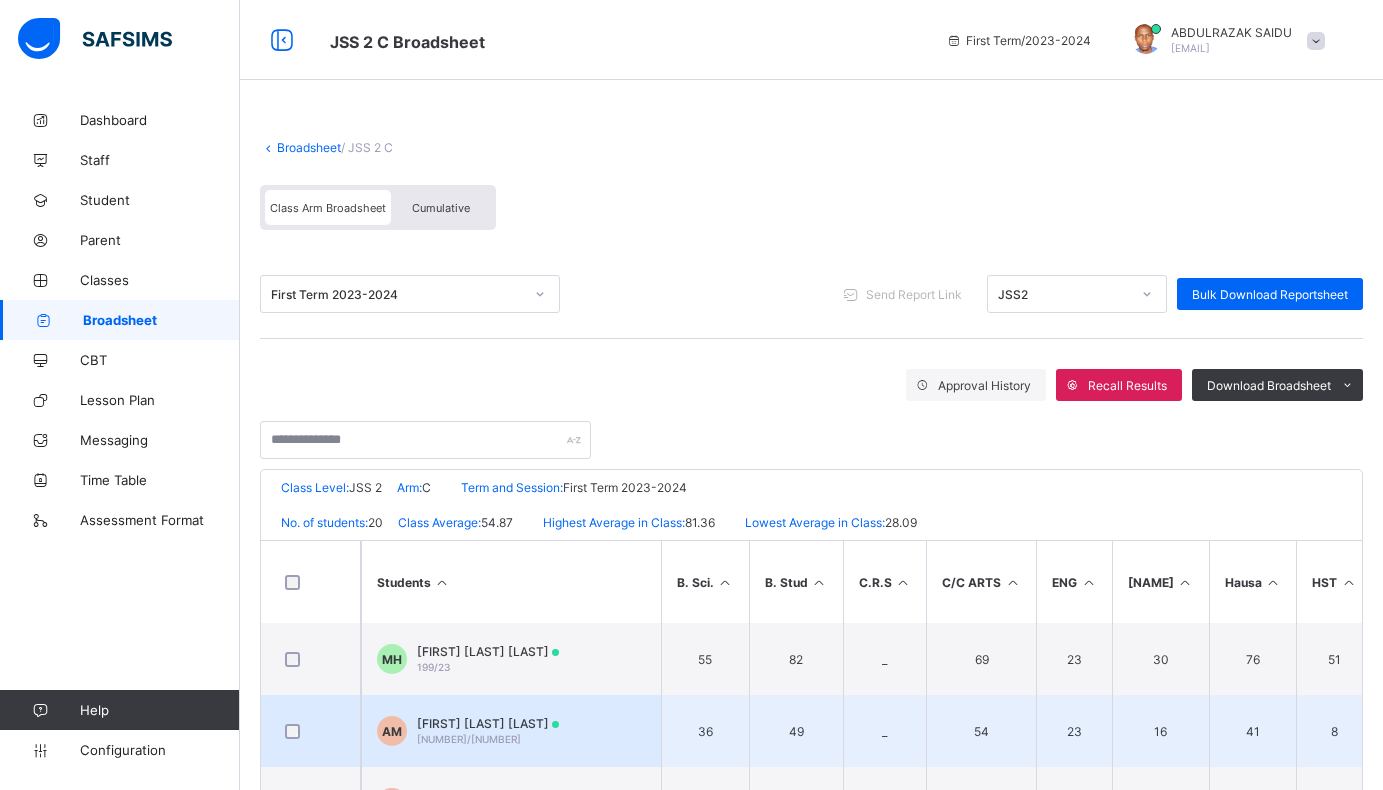 scroll, scrollTop: 0, scrollLeft: 0, axis: both 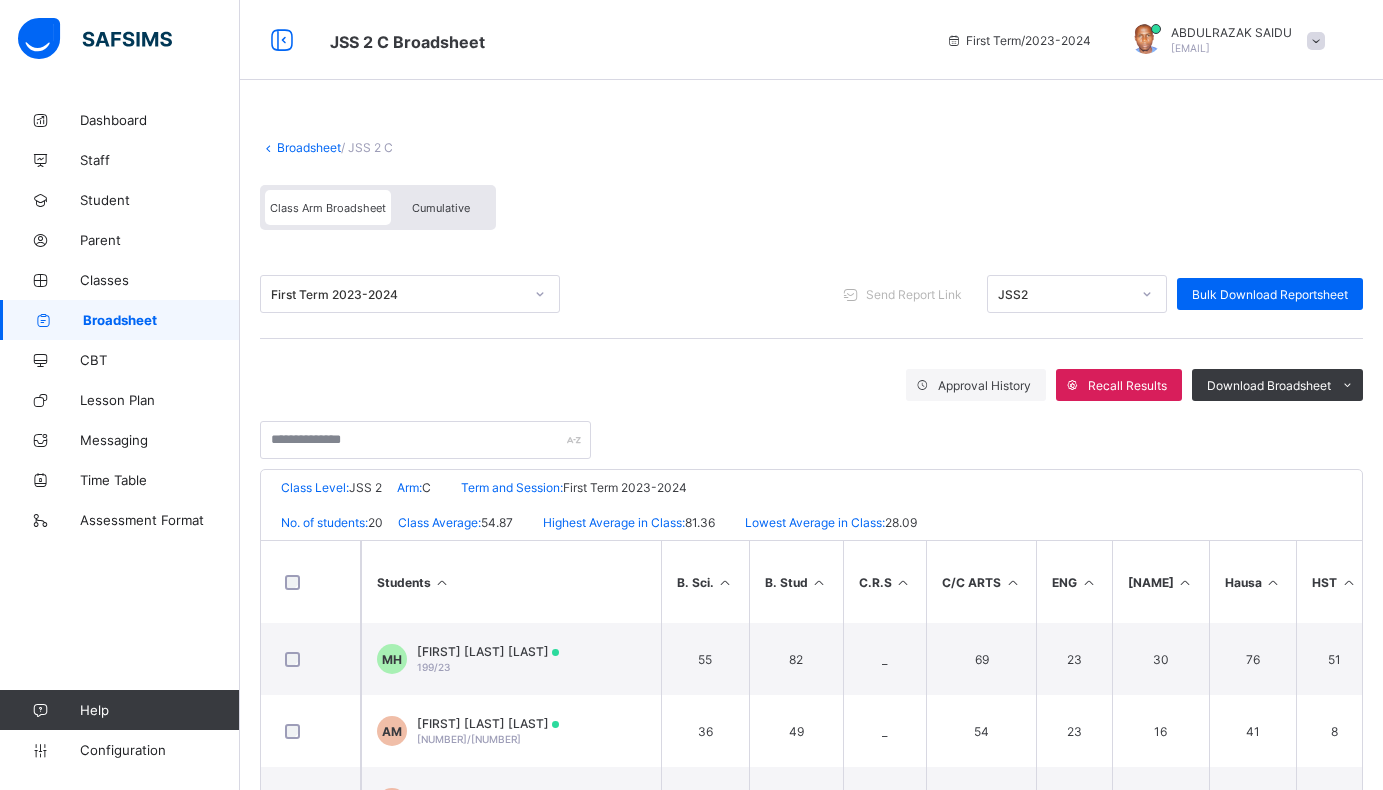 click on "Broadsheet" at bounding box center [309, 147] 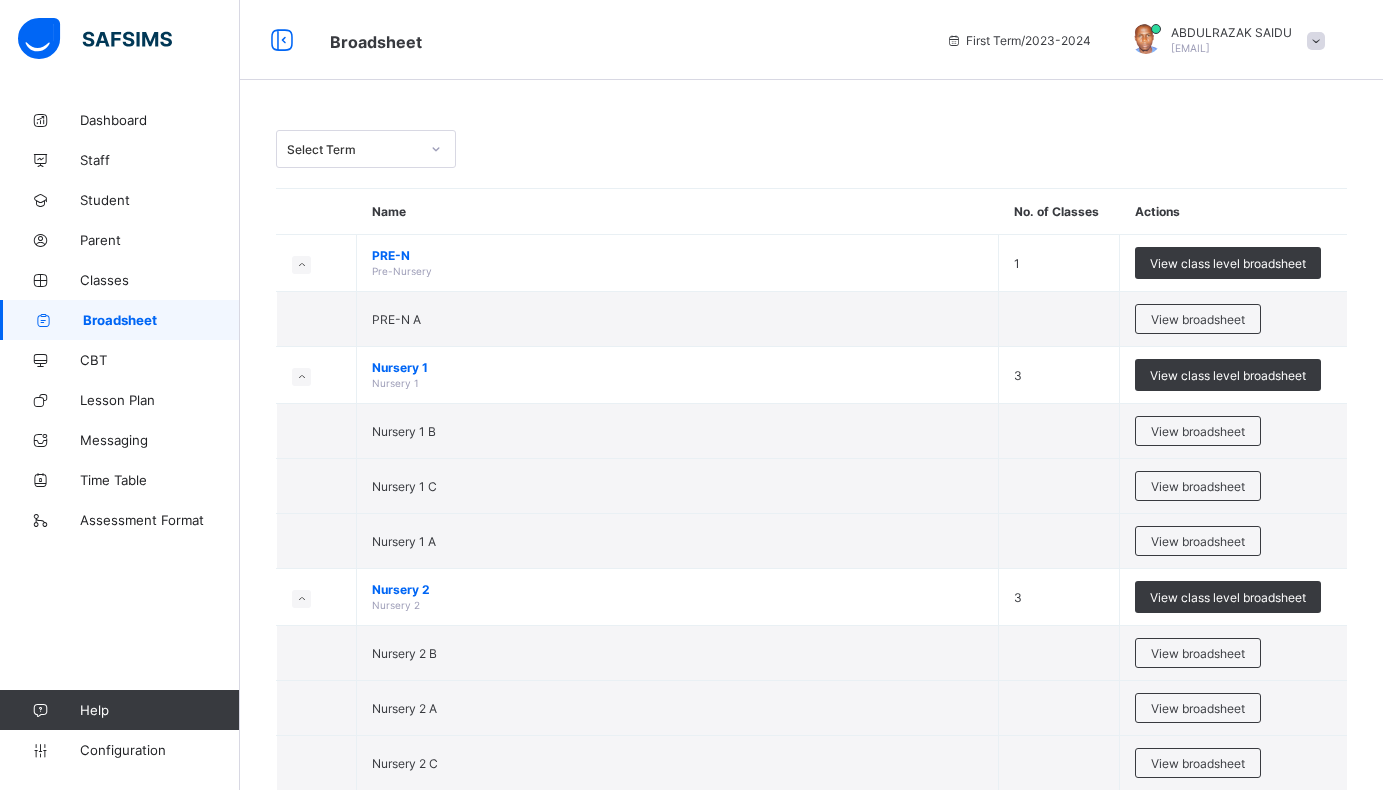 click on "Name" at bounding box center [678, 212] 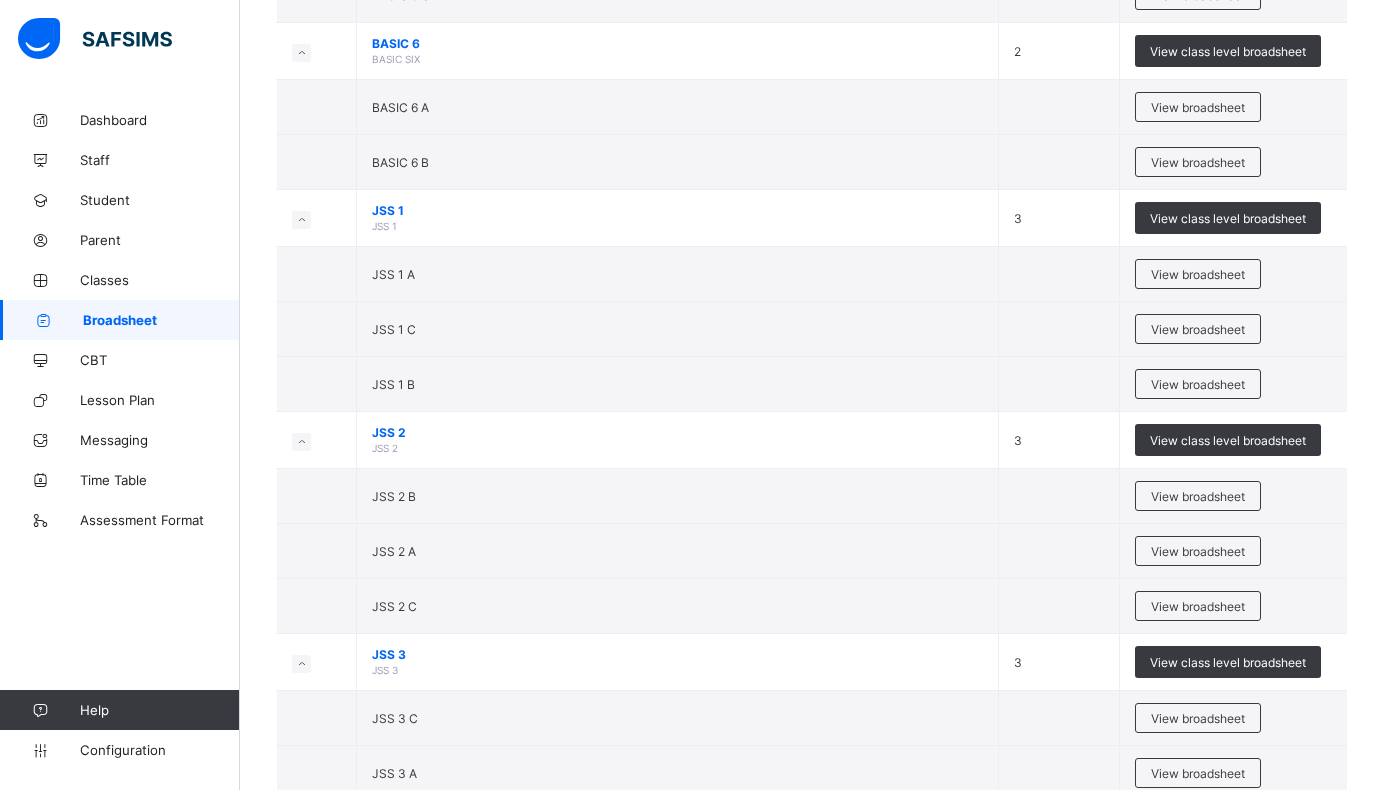 scroll, scrollTop: 2400, scrollLeft: 0, axis: vertical 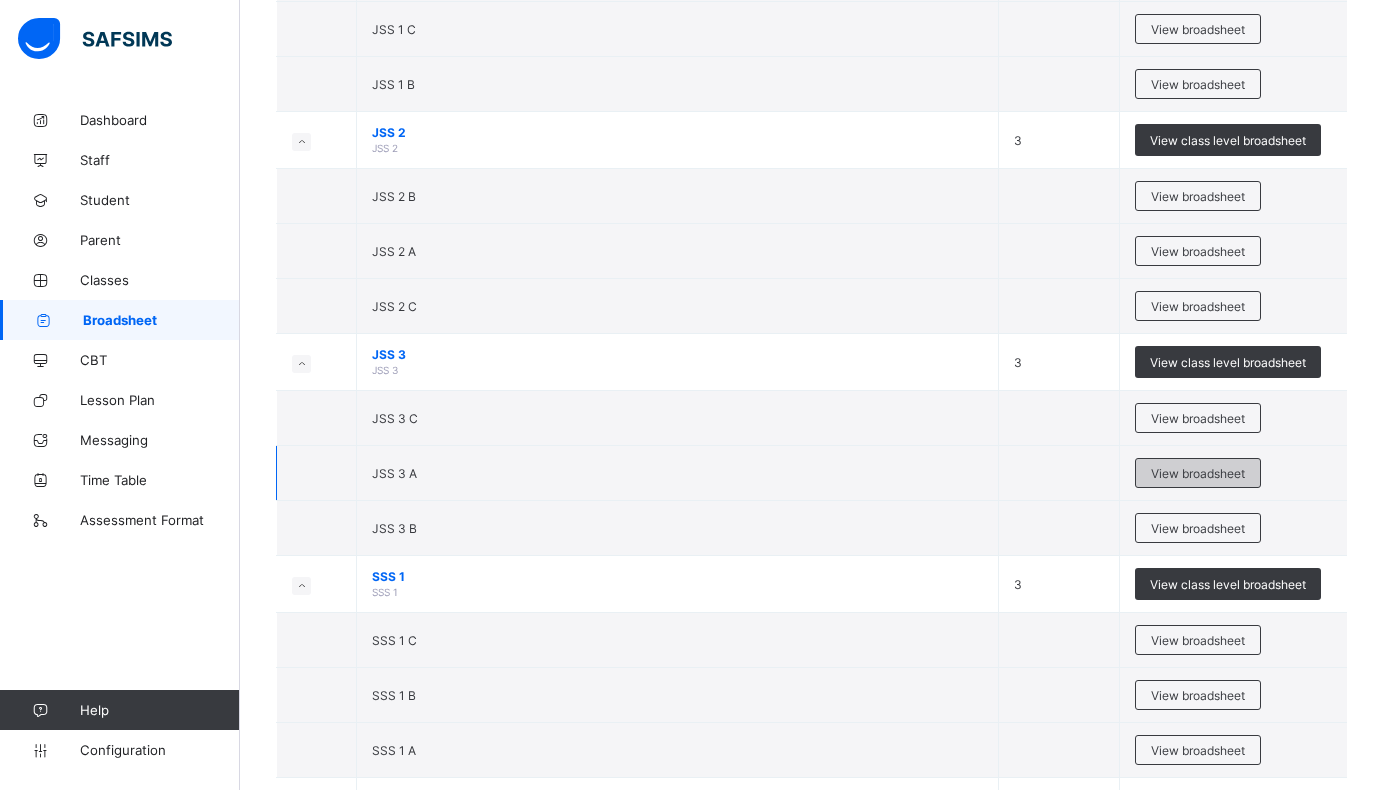 click on "View broadsheet" at bounding box center [1198, 473] 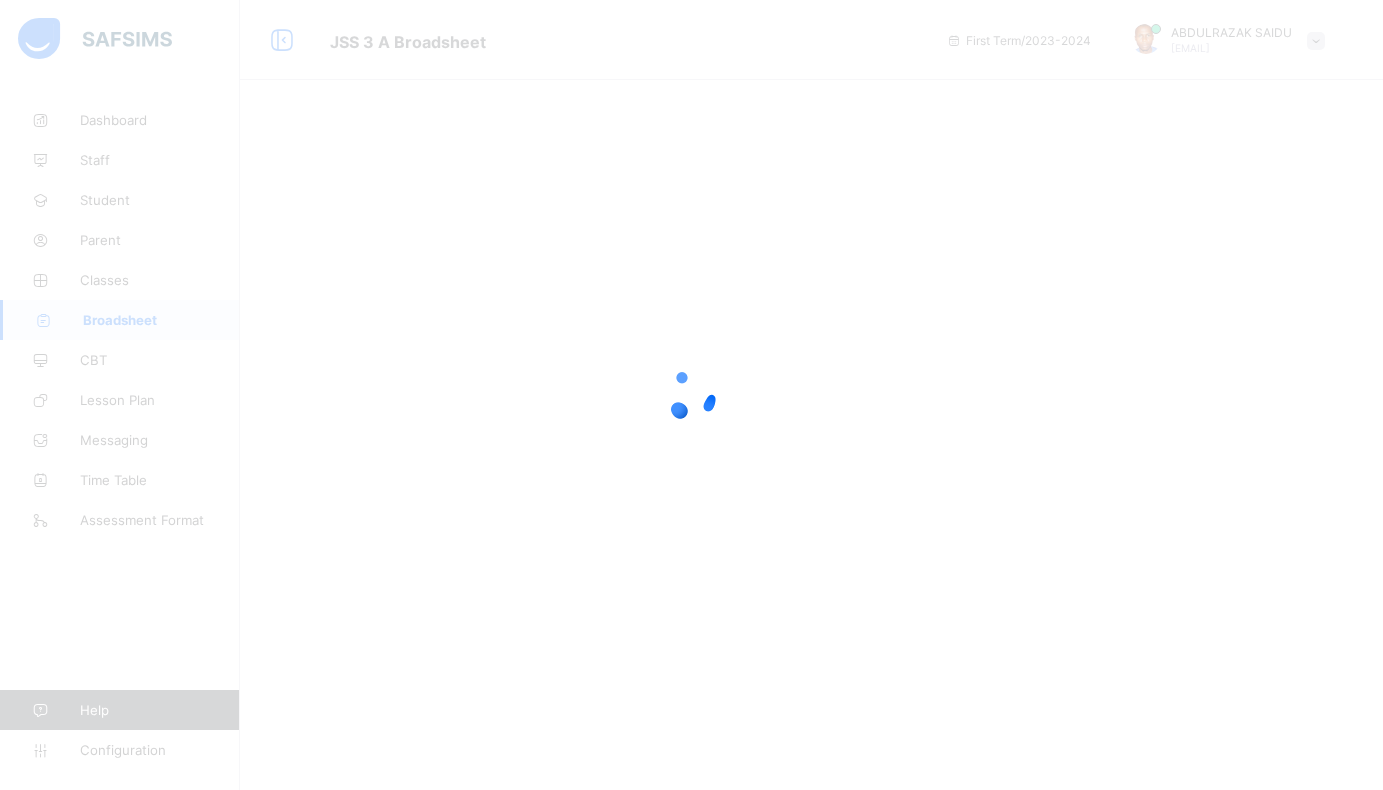 scroll, scrollTop: 0, scrollLeft: 0, axis: both 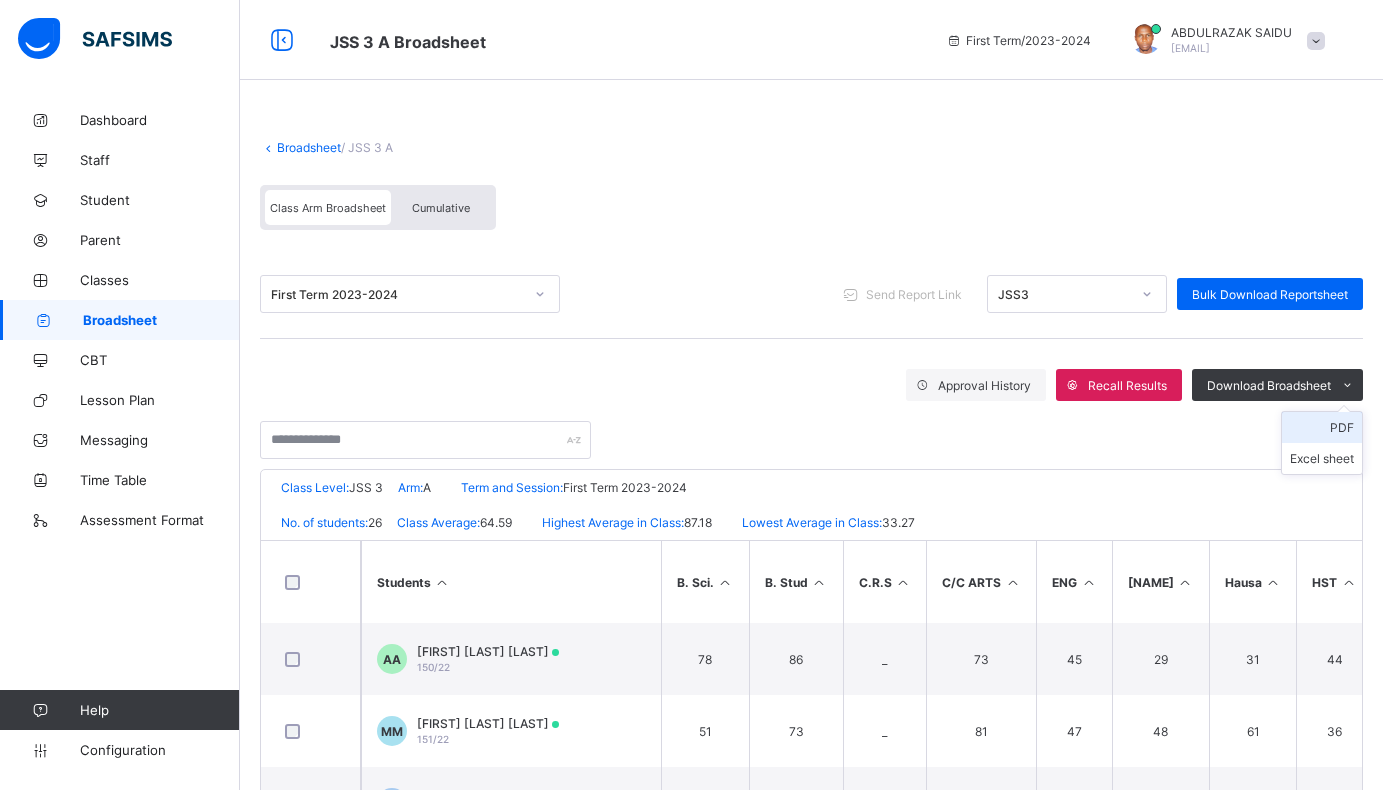 click on "PDF" at bounding box center [1322, 427] 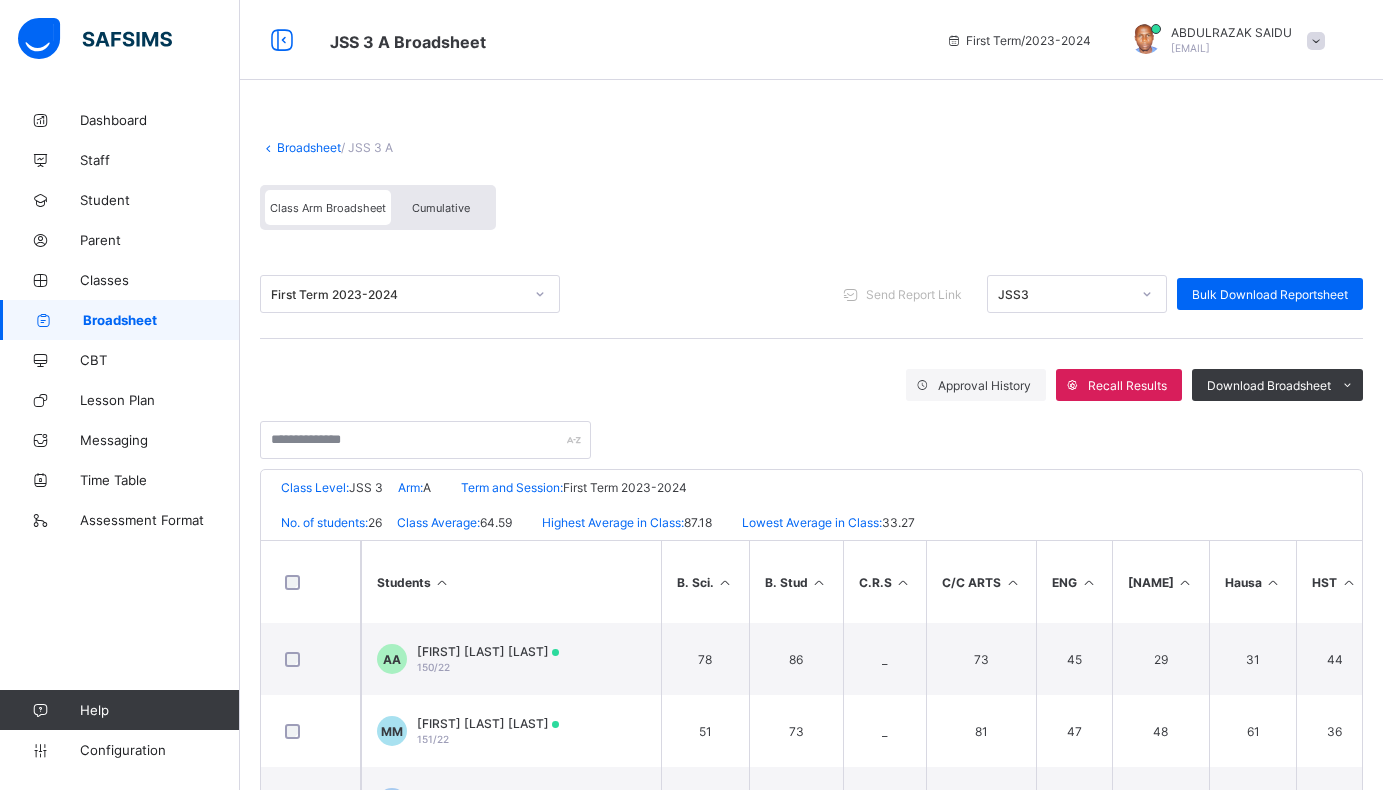 click on "Broadsheet" at bounding box center [309, 147] 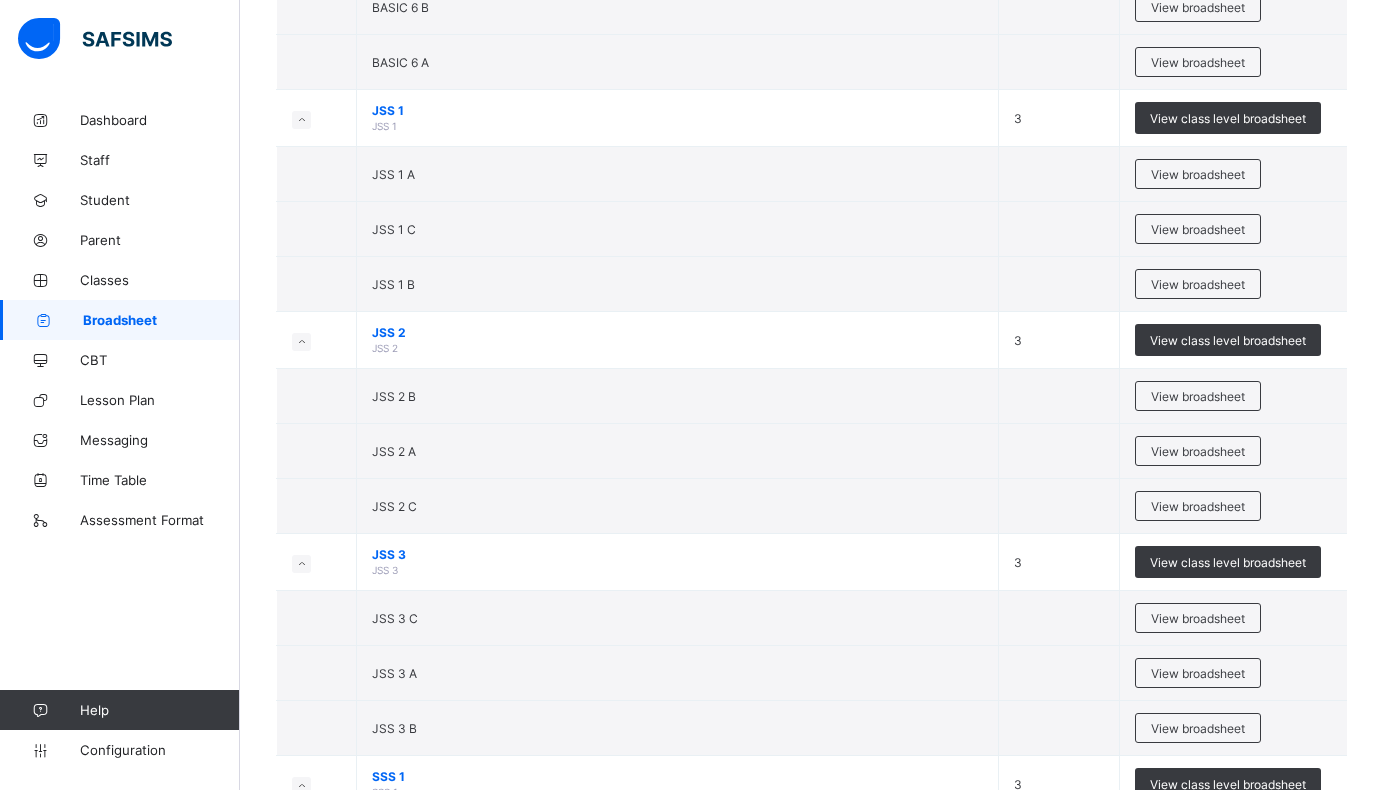 scroll, scrollTop: 2600, scrollLeft: 0, axis: vertical 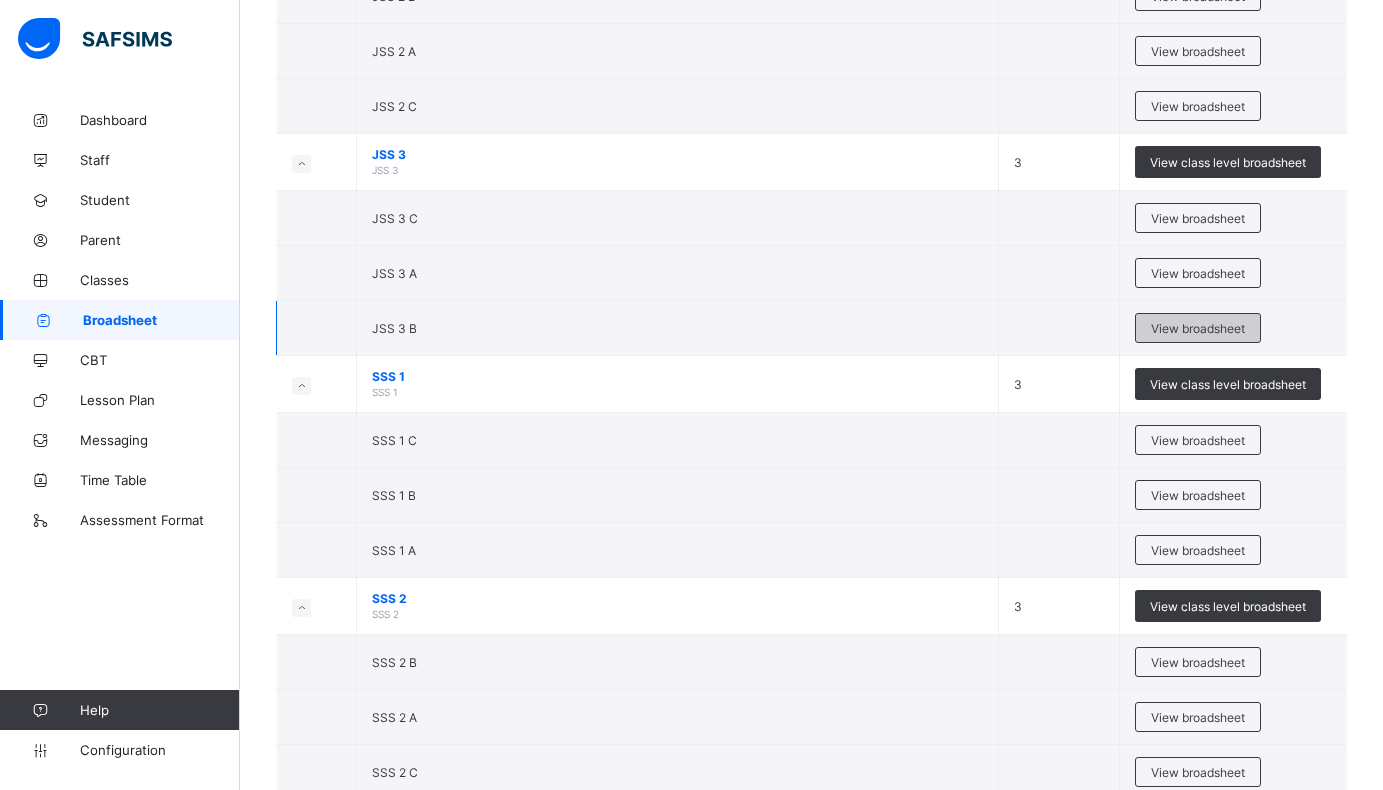 click on "View broadsheet" at bounding box center [1198, 328] 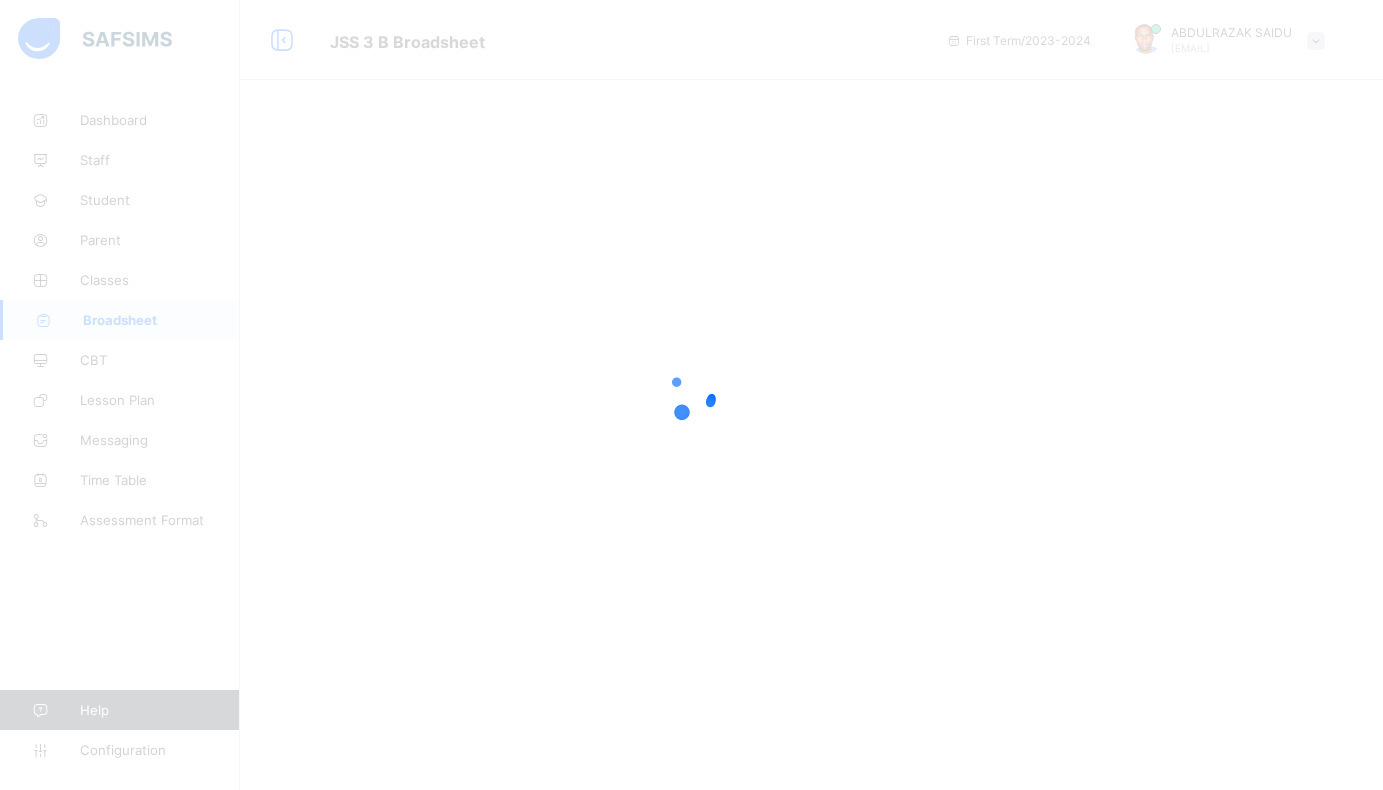 scroll, scrollTop: 0, scrollLeft: 0, axis: both 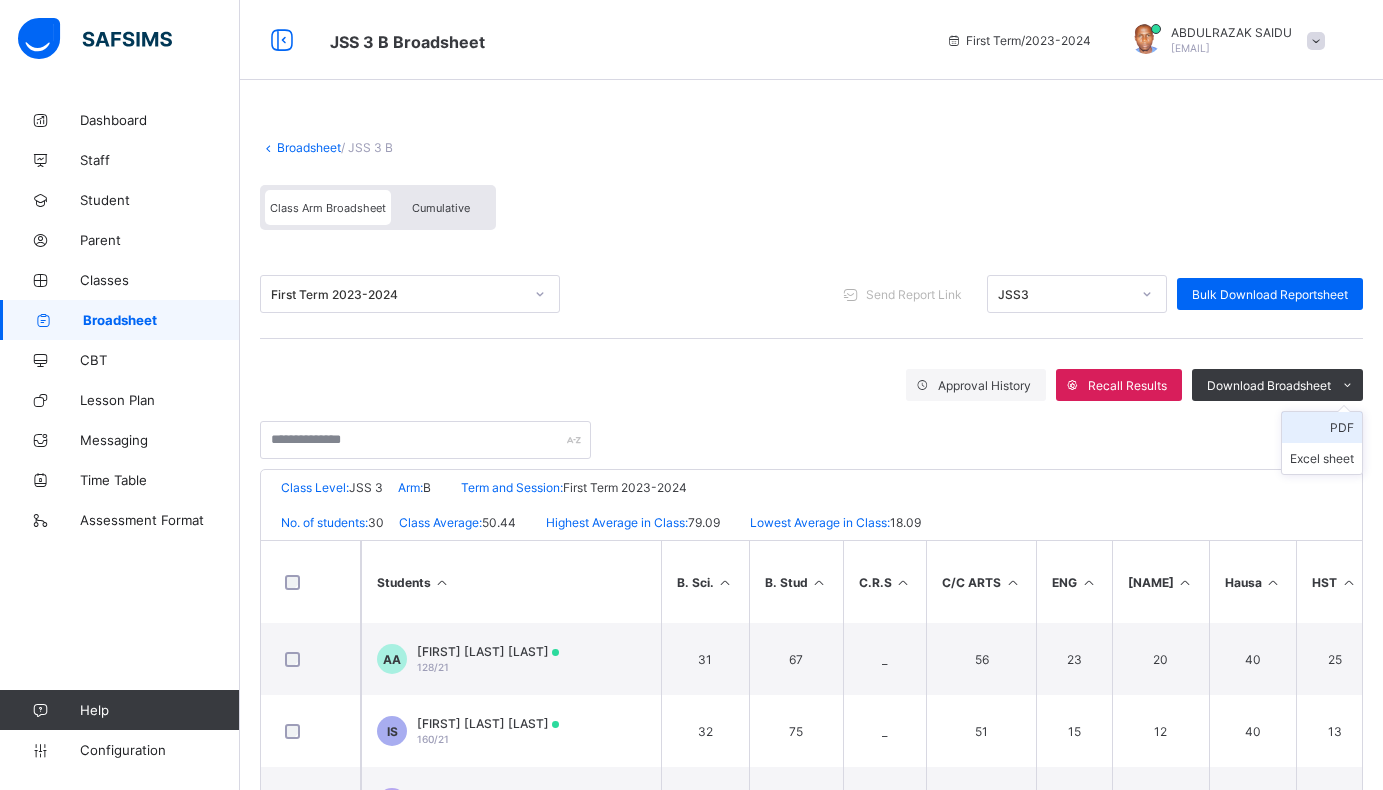 click on "PDF" at bounding box center (1322, 427) 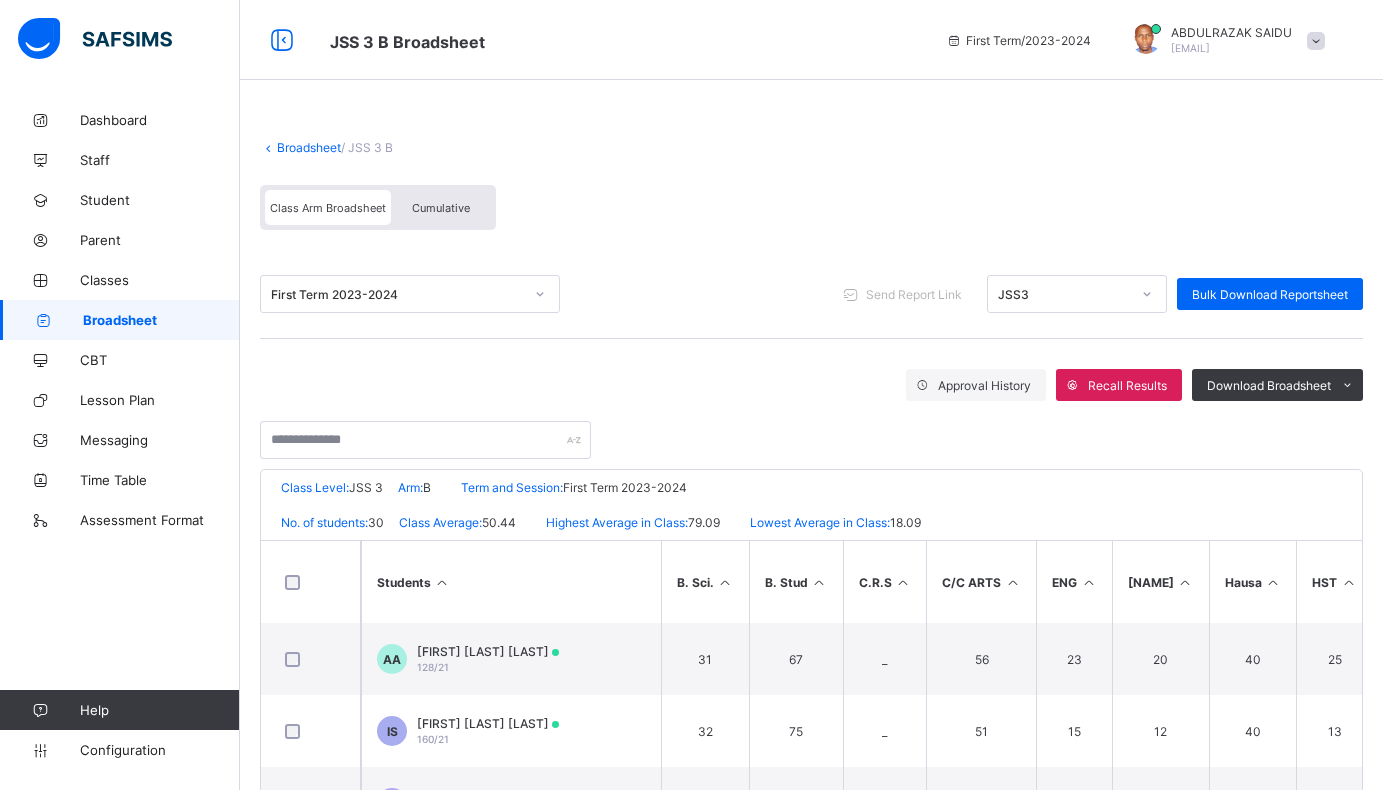 scroll, scrollTop: 0, scrollLeft: 0, axis: both 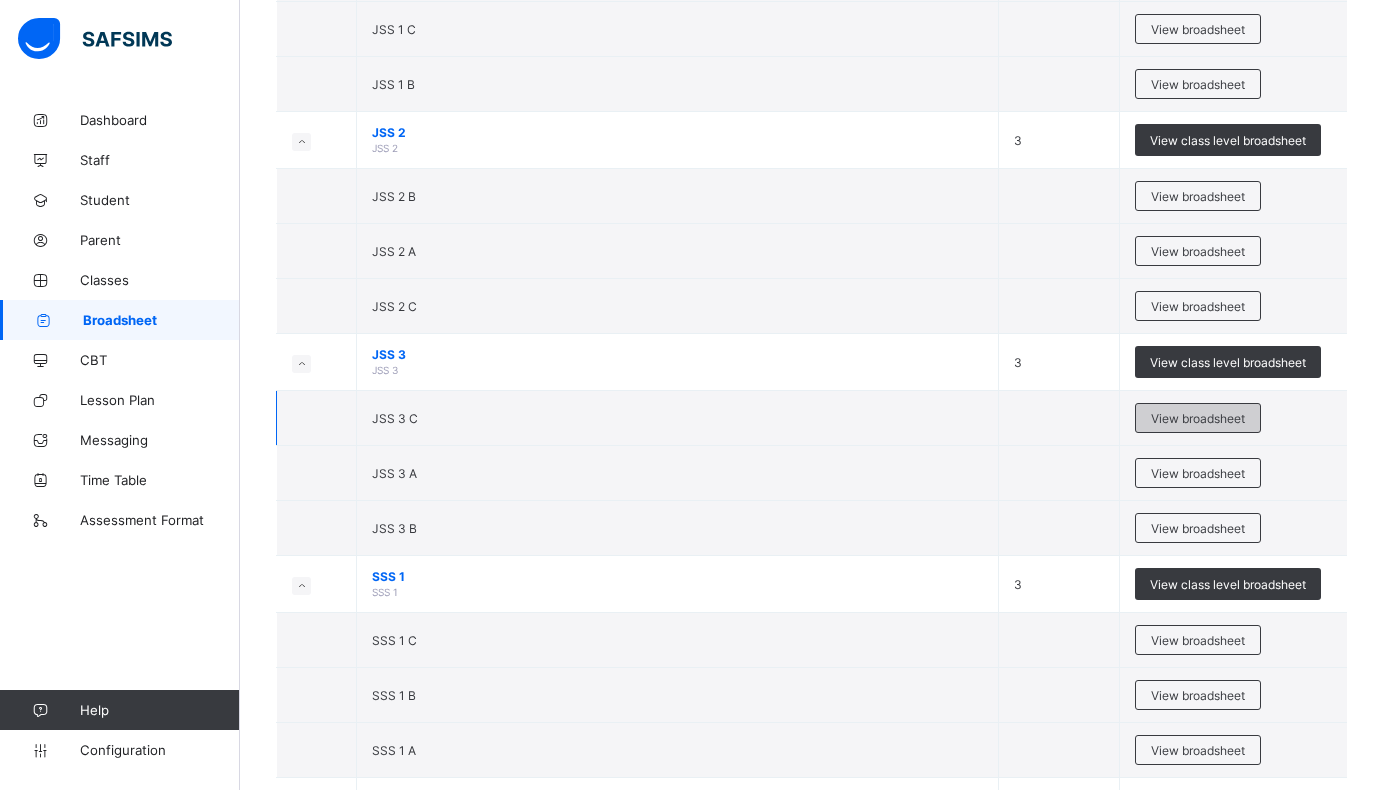 click on "View broadsheet" at bounding box center [1198, 418] 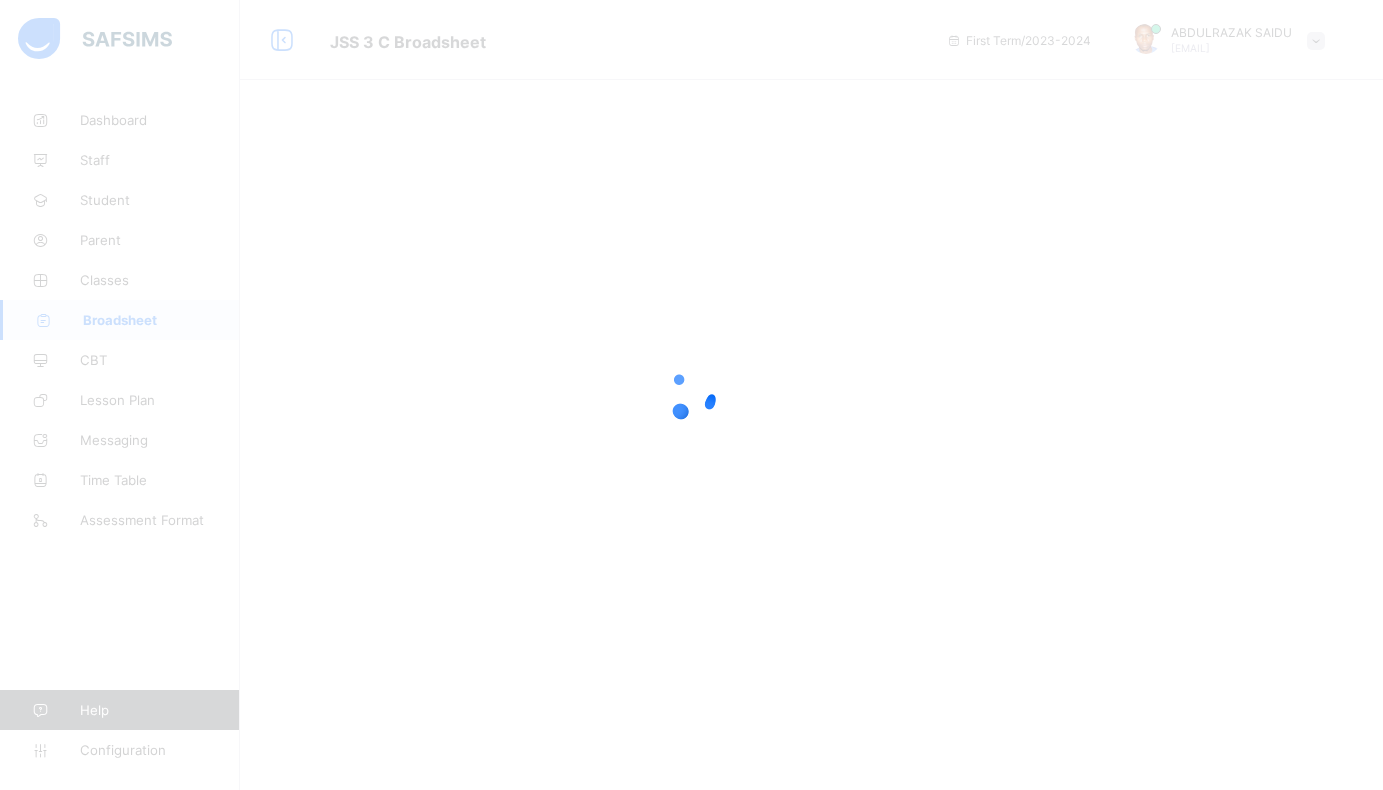 scroll, scrollTop: 0, scrollLeft: 0, axis: both 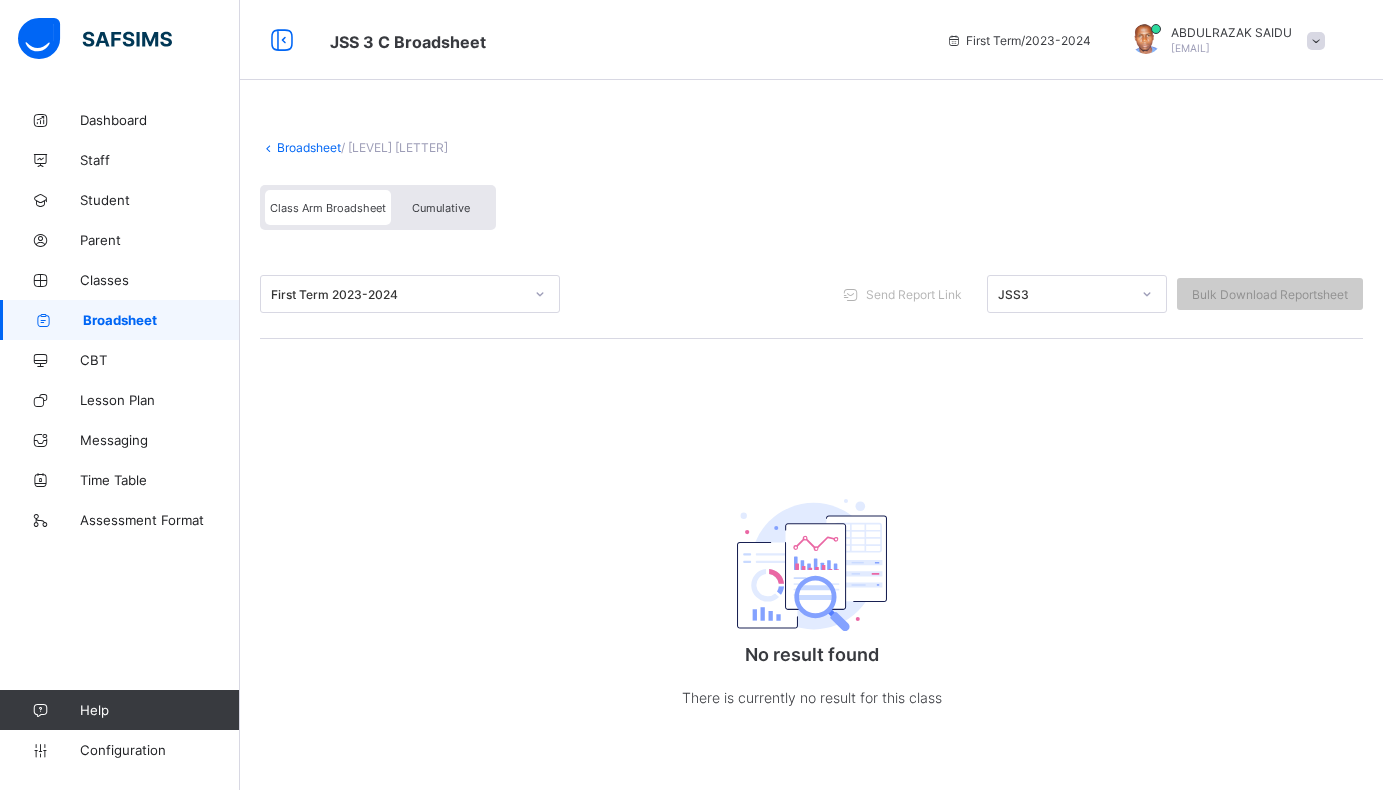 click on "Broadsheet" at bounding box center (309, 147) 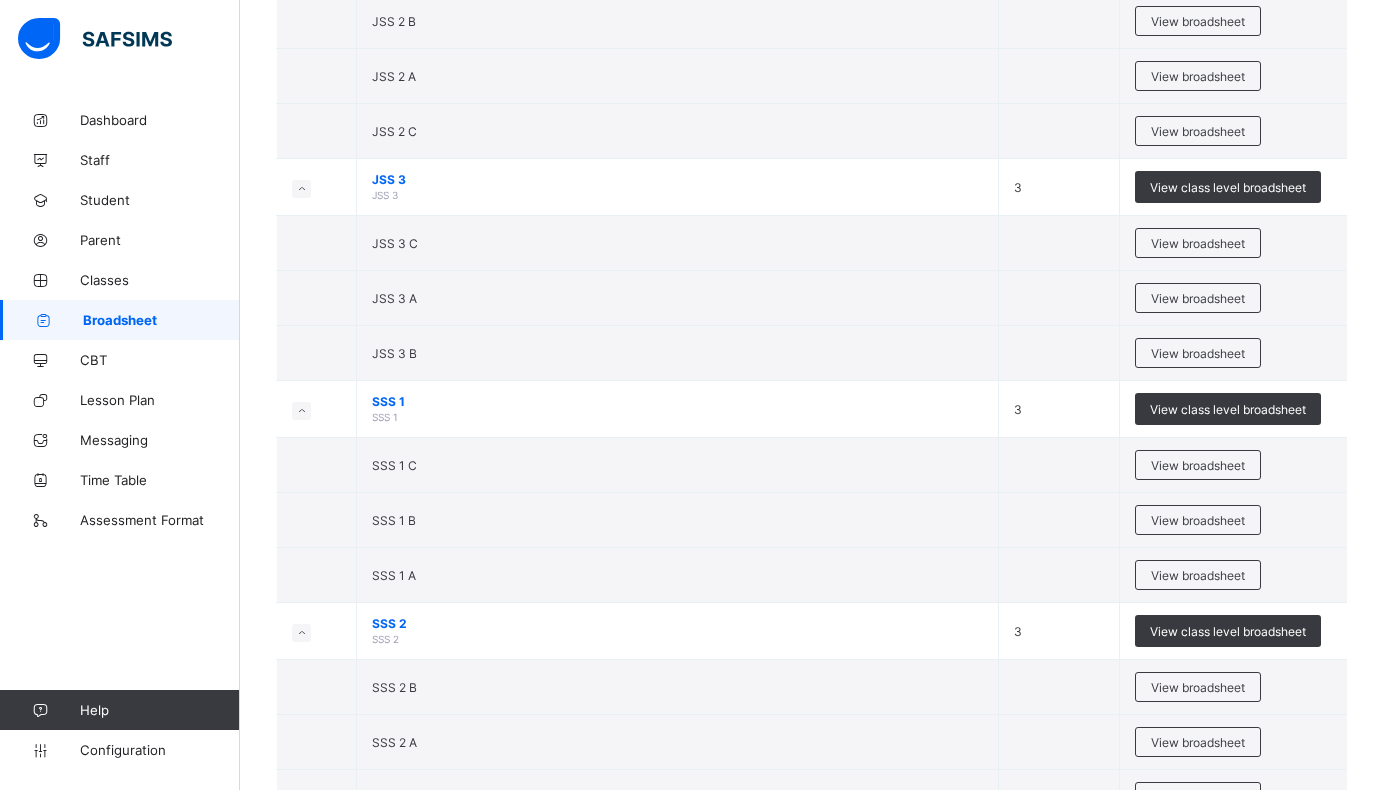 scroll, scrollTop: 2600, scrollLeft: 0, axis: vertical 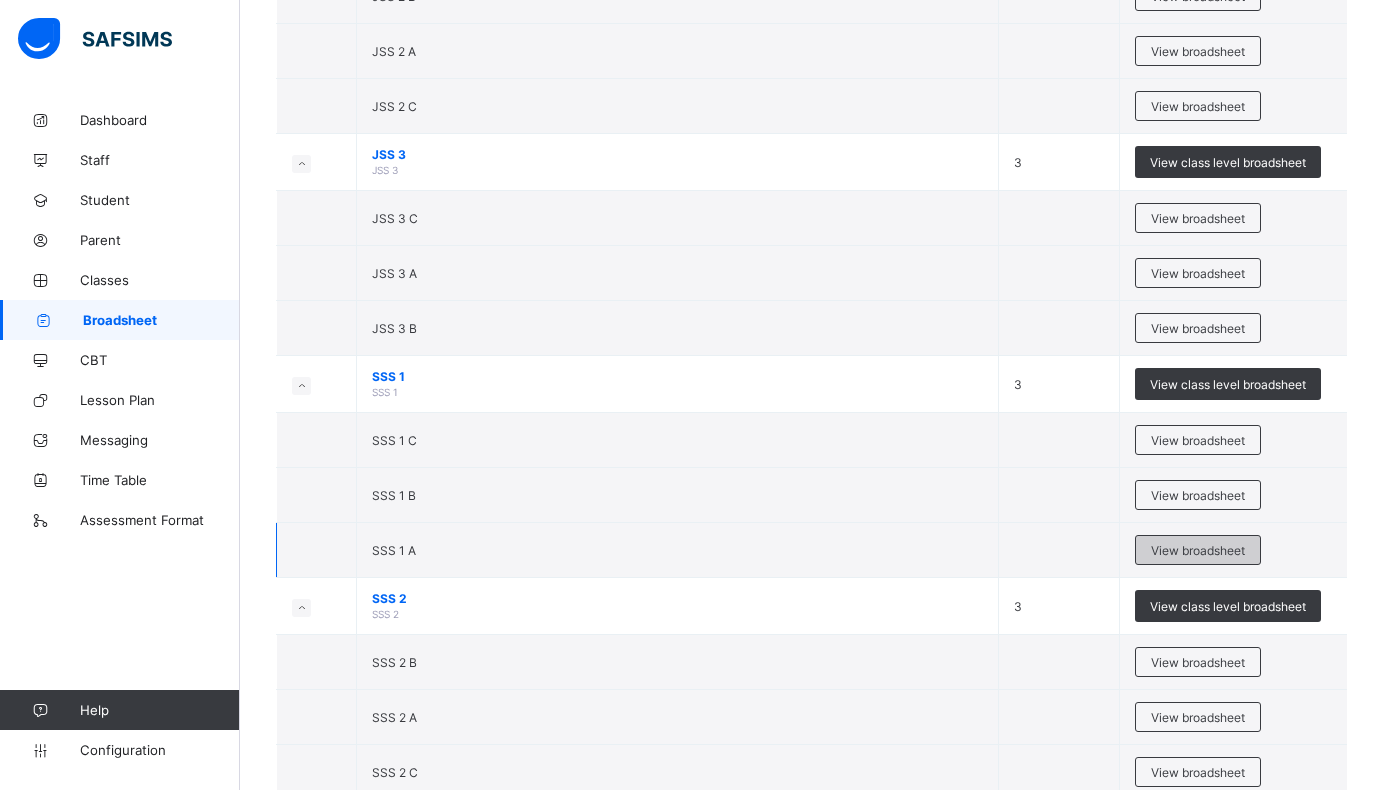 click on "View broadsheet" at bounding box center [1198, 550] 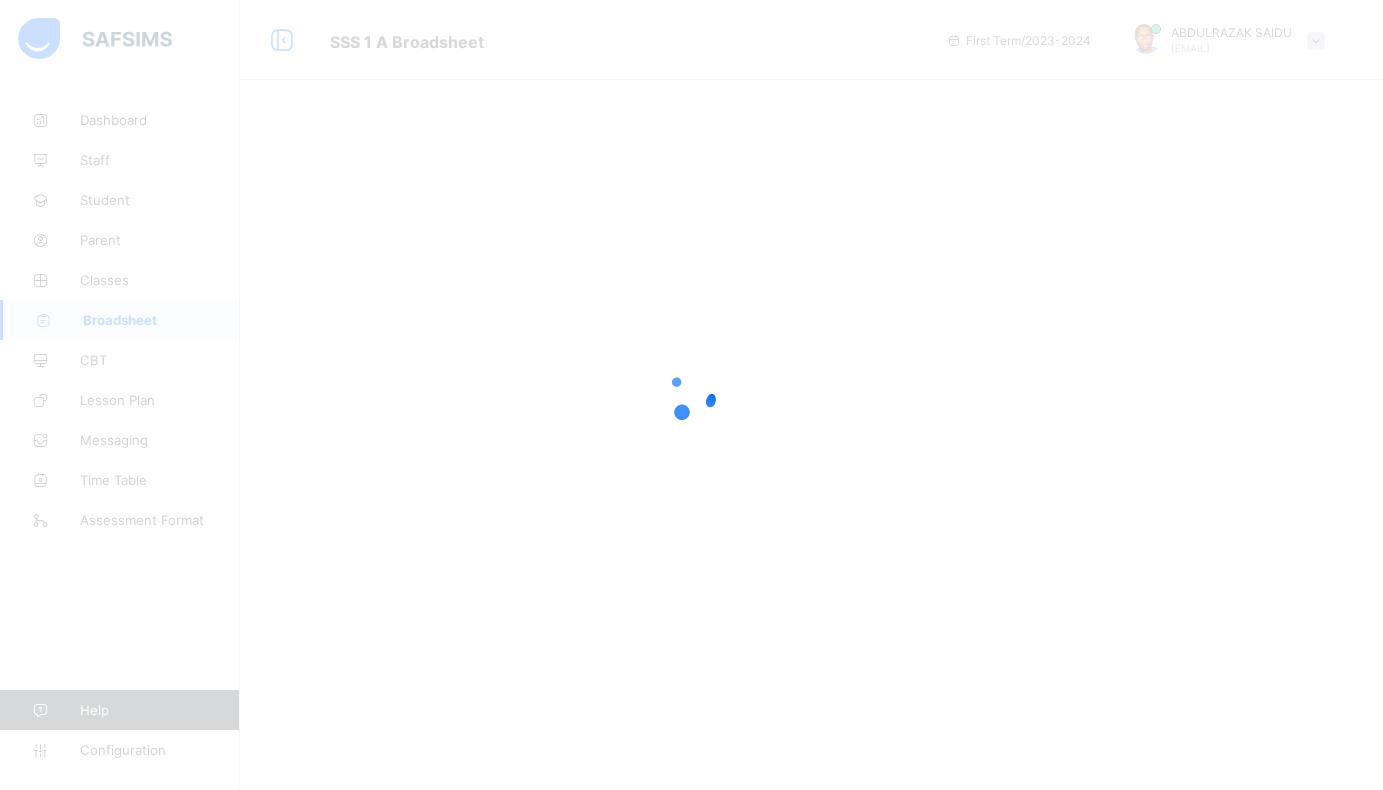 scroll, scrollTop: 0, scrollLeft: 0, axis: both 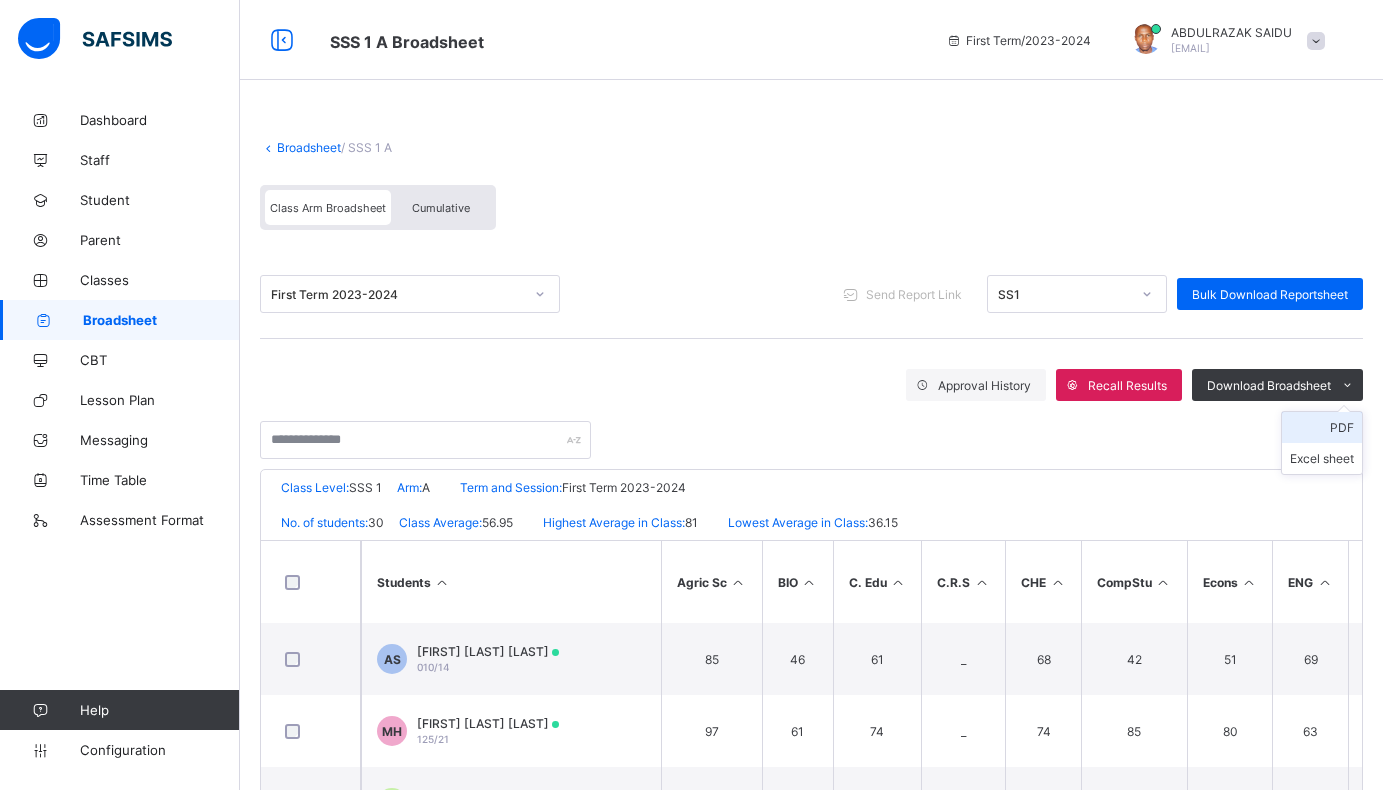 click on "PDF" at bounding box center (1322, 427) 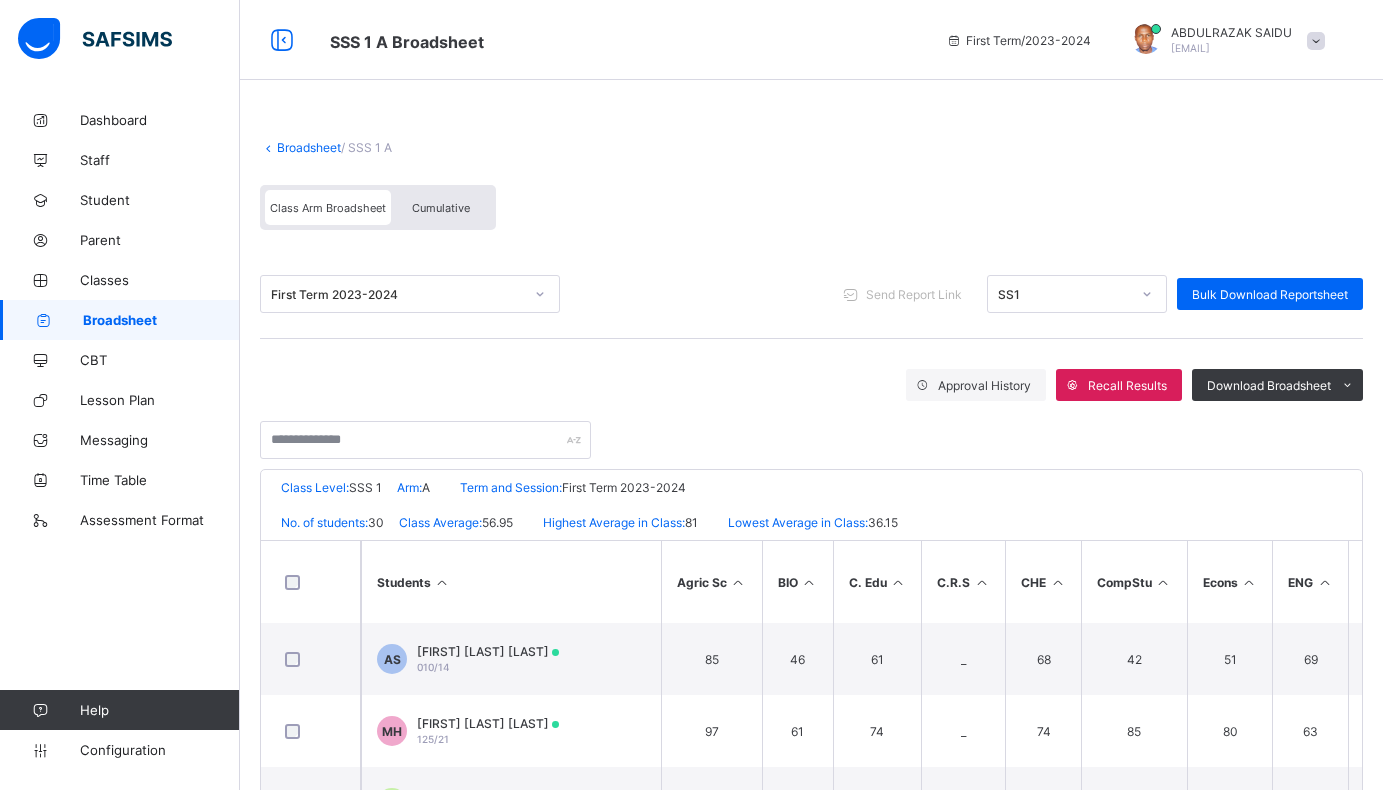 scroll, scrollTop: 0, scrollLeft: 0, axis: both 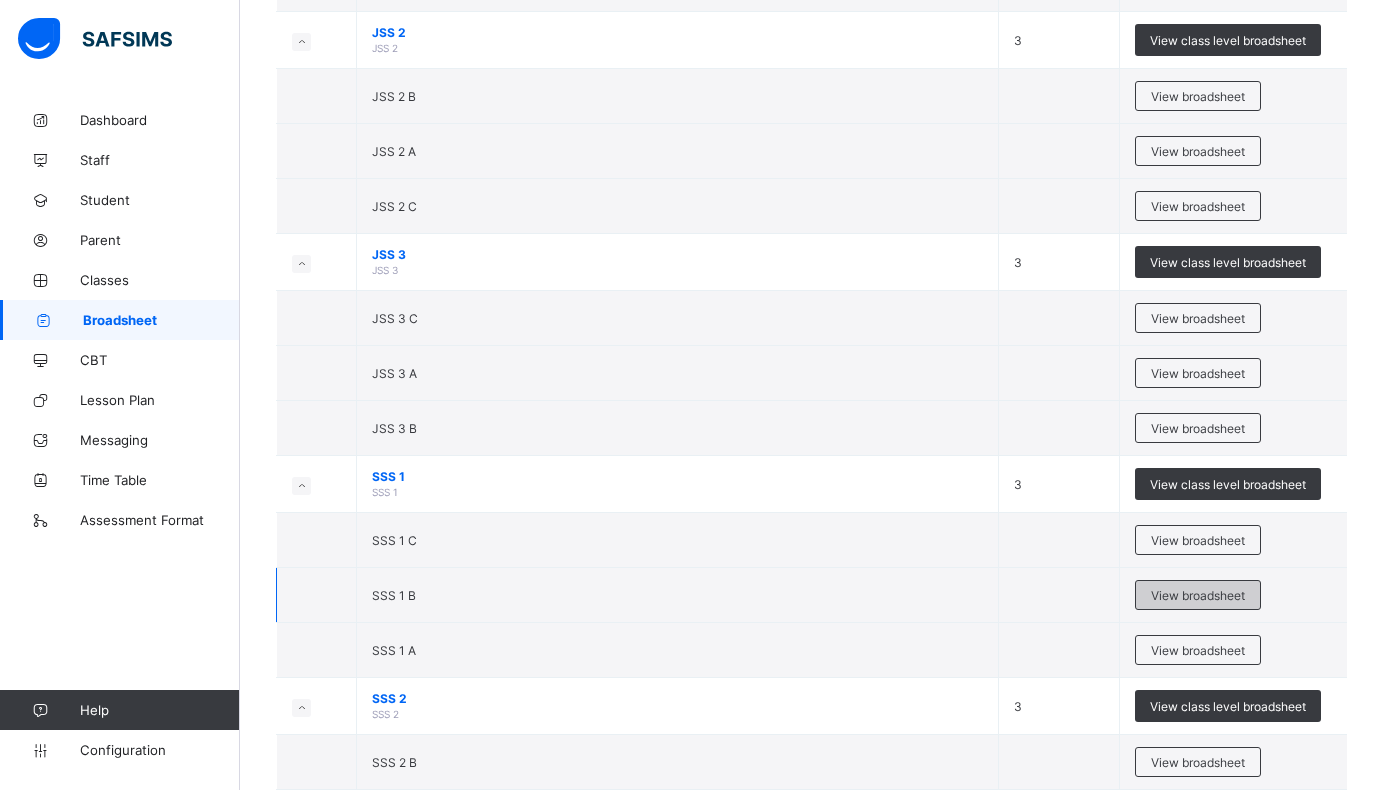 click on "View broadsheet" at bounding box center (1198, 595) 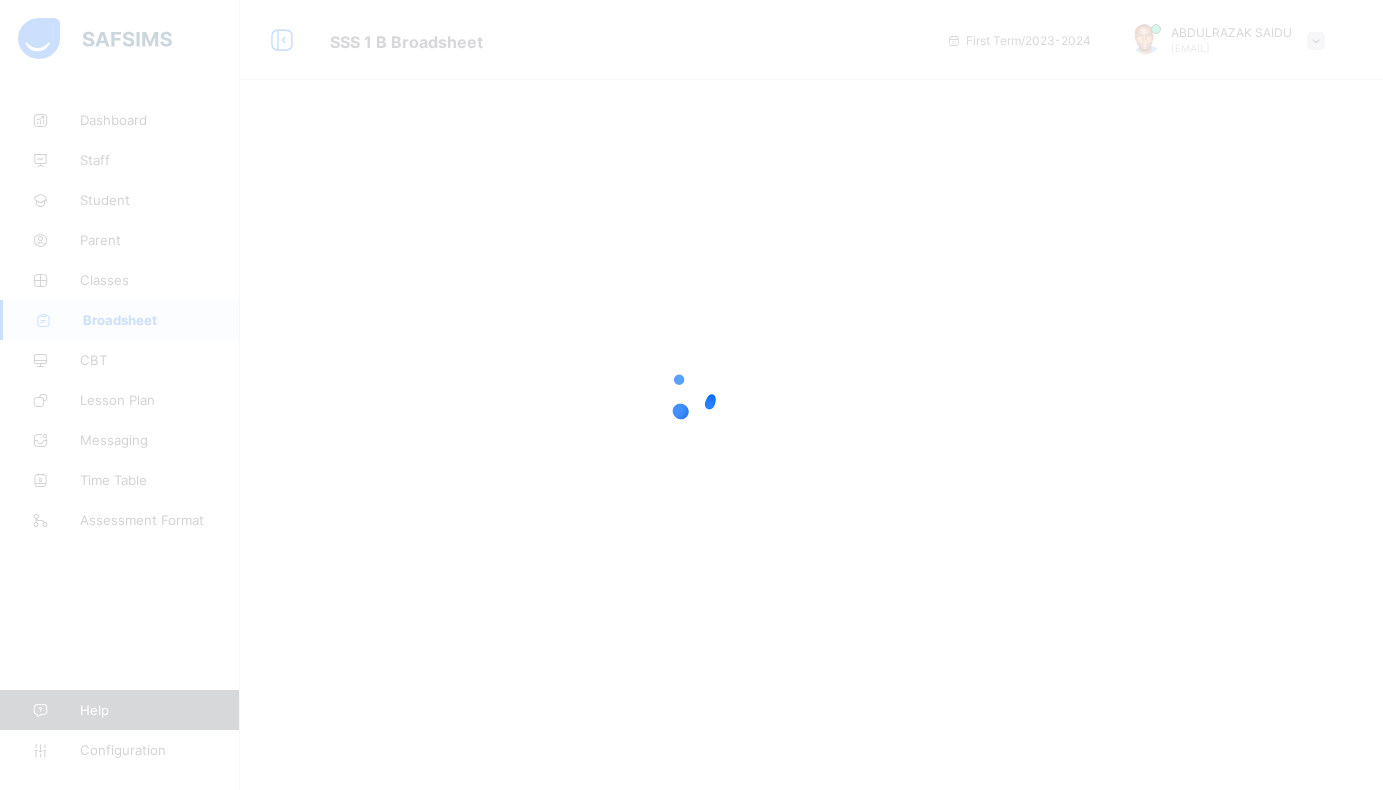 scroll, scrollTop: 0, scrollLeft: 0, axis: both 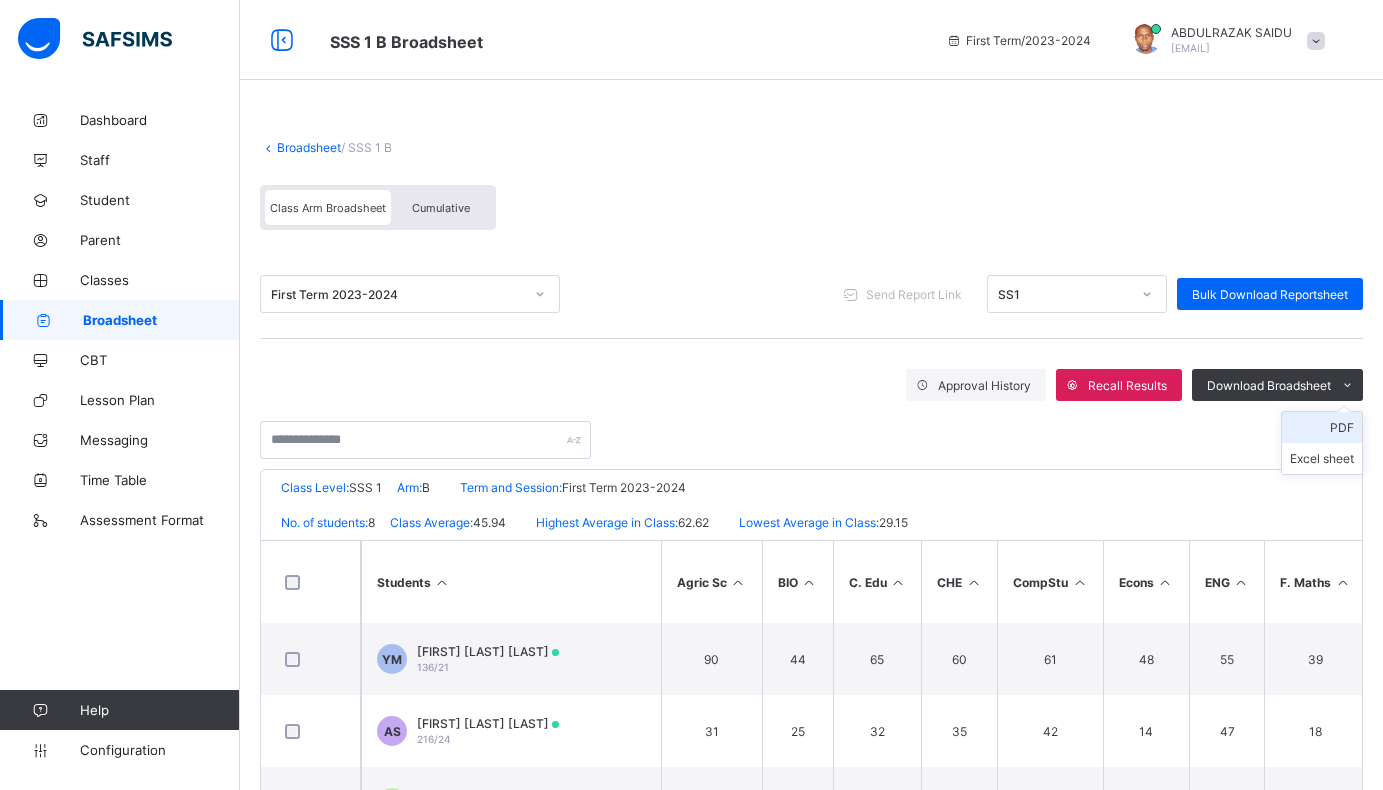 click on "PDF" at bounding box center [1322, 427] 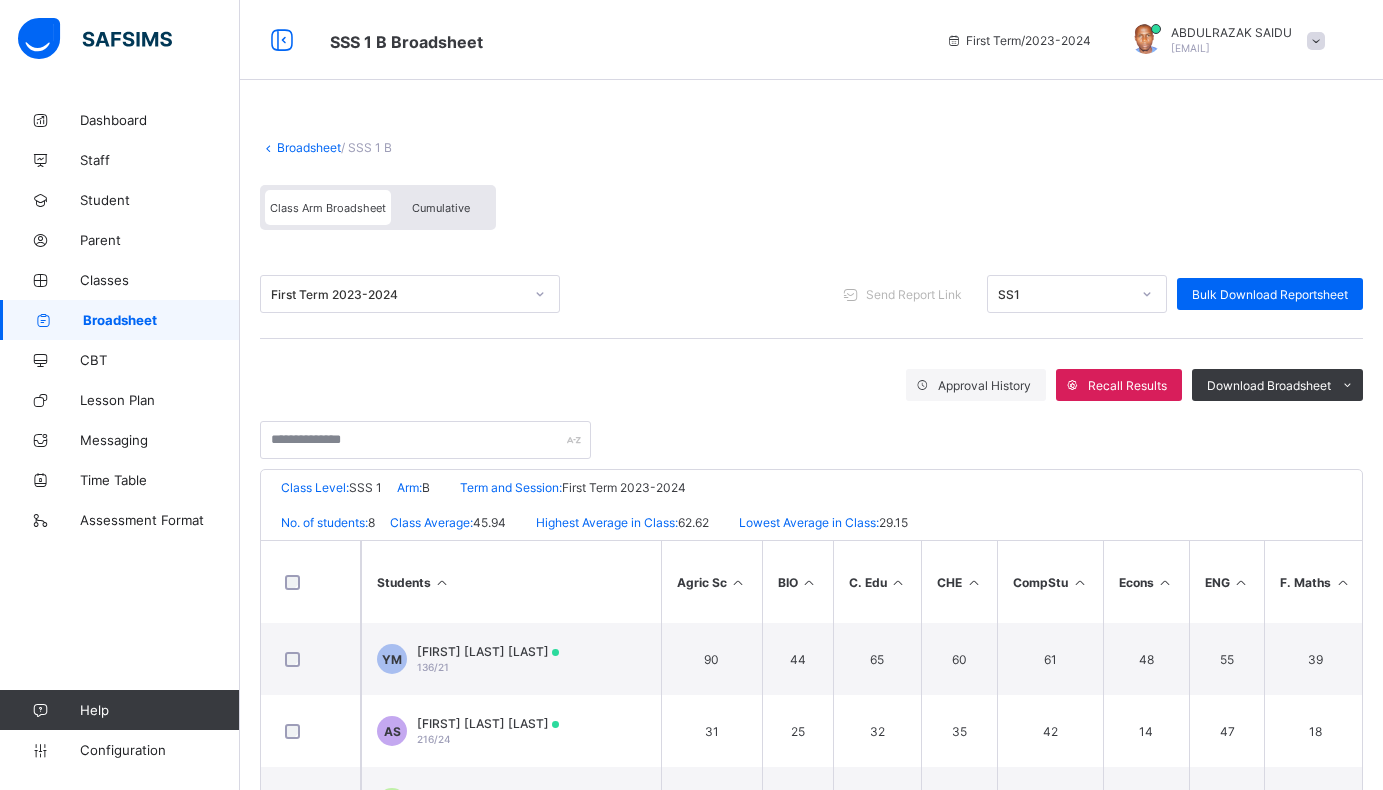 click on "Broadsheet" at bounding box center [309, 147] 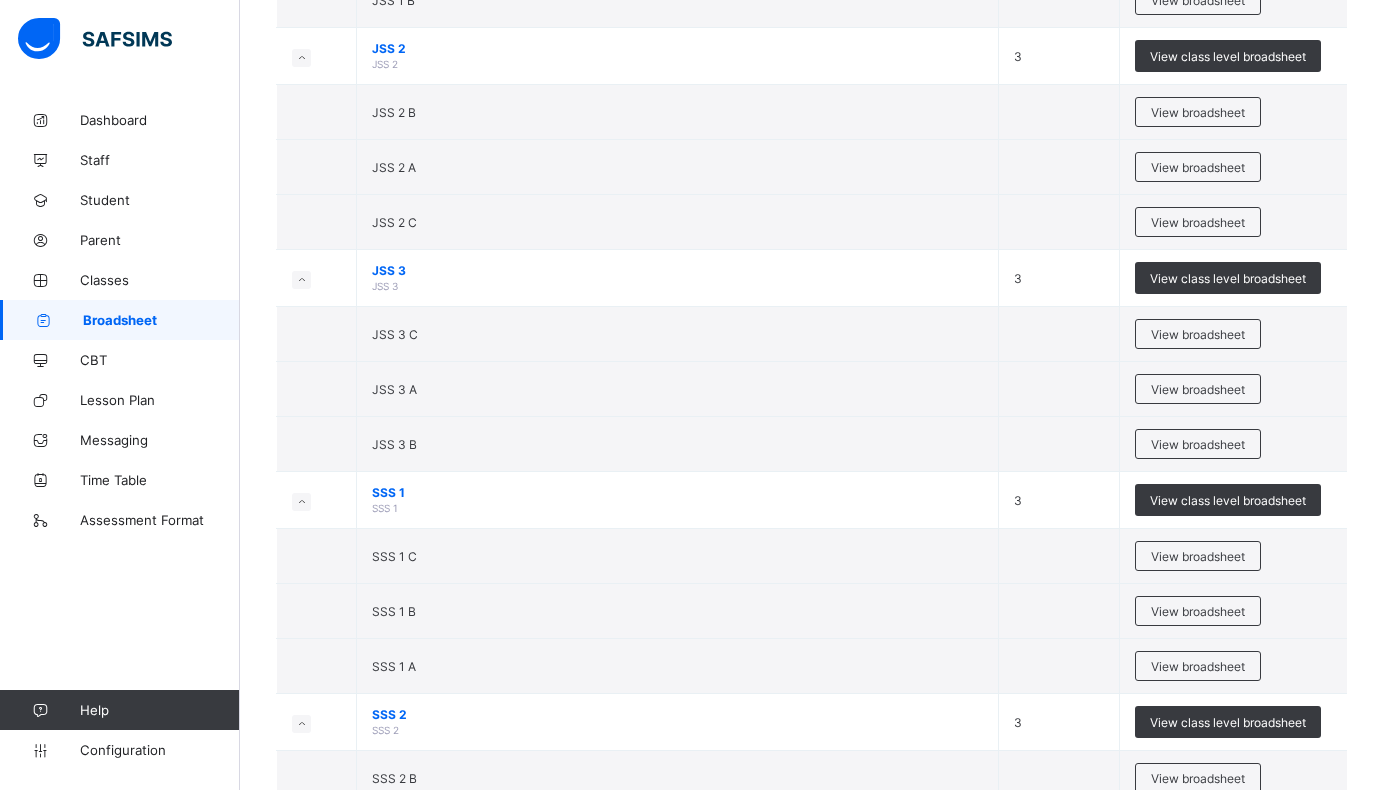 scroll, scrollTop: 2600, scrollLeft: 0, axis: vertical 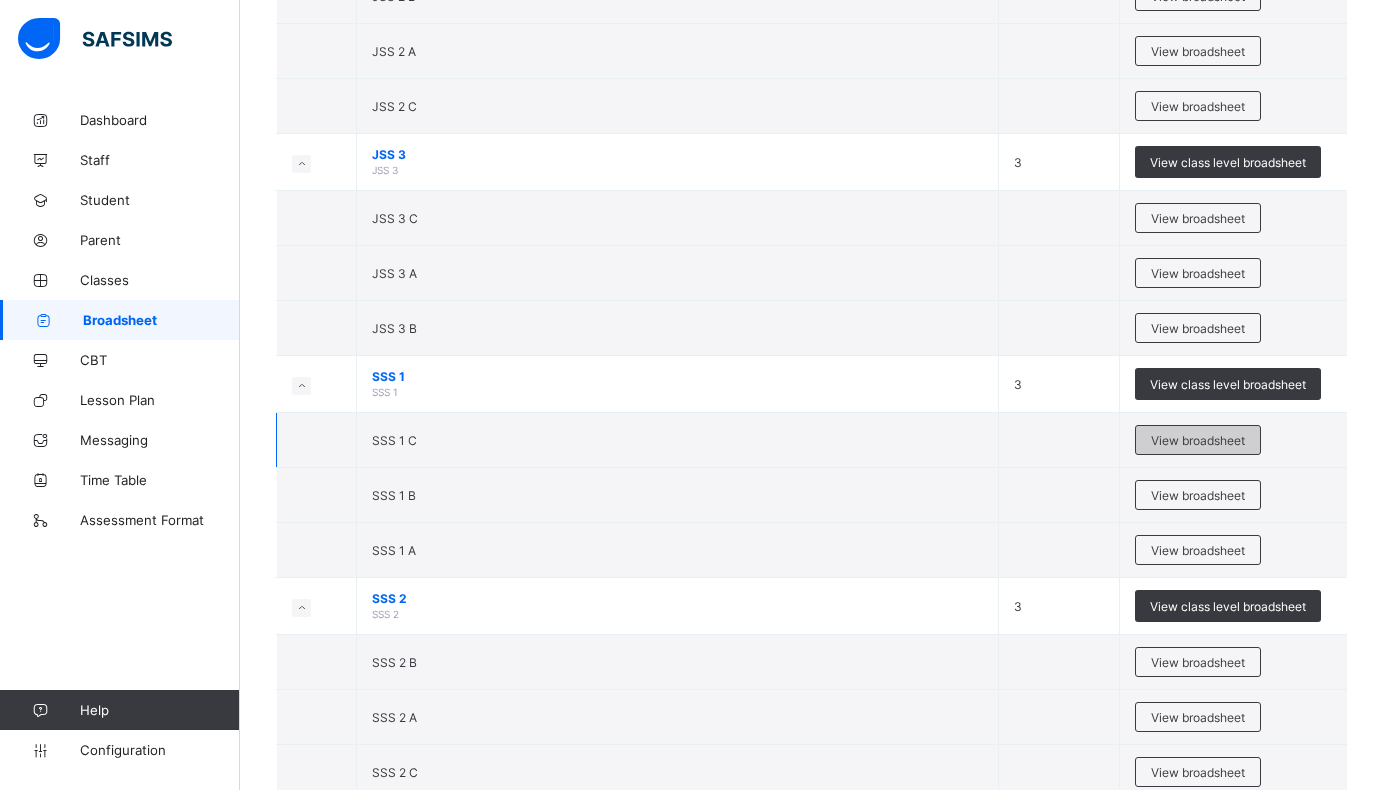 click on "View broadsheet" at bounding box center [1198, 440] 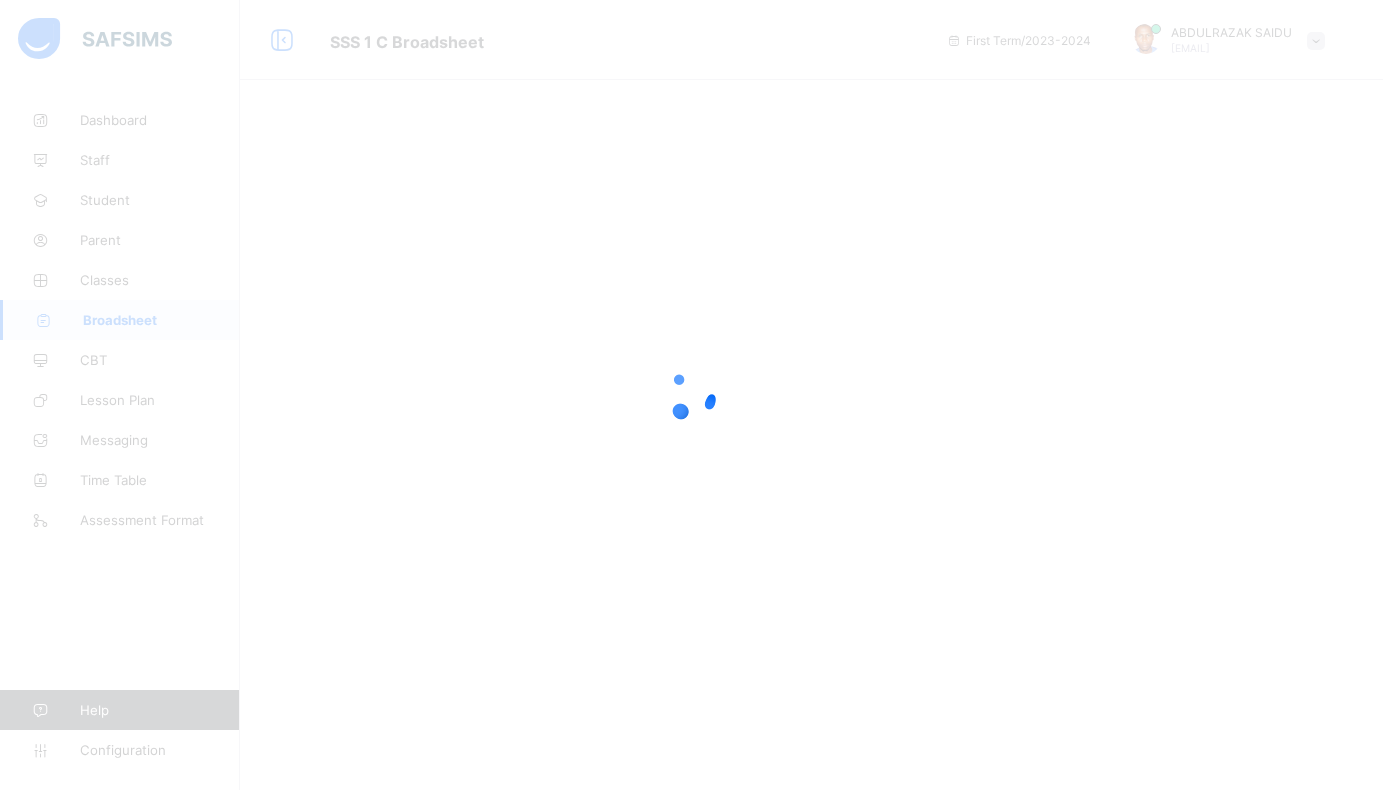 scroll, scrollTop: 0, scrollLeft: 0, axis: both 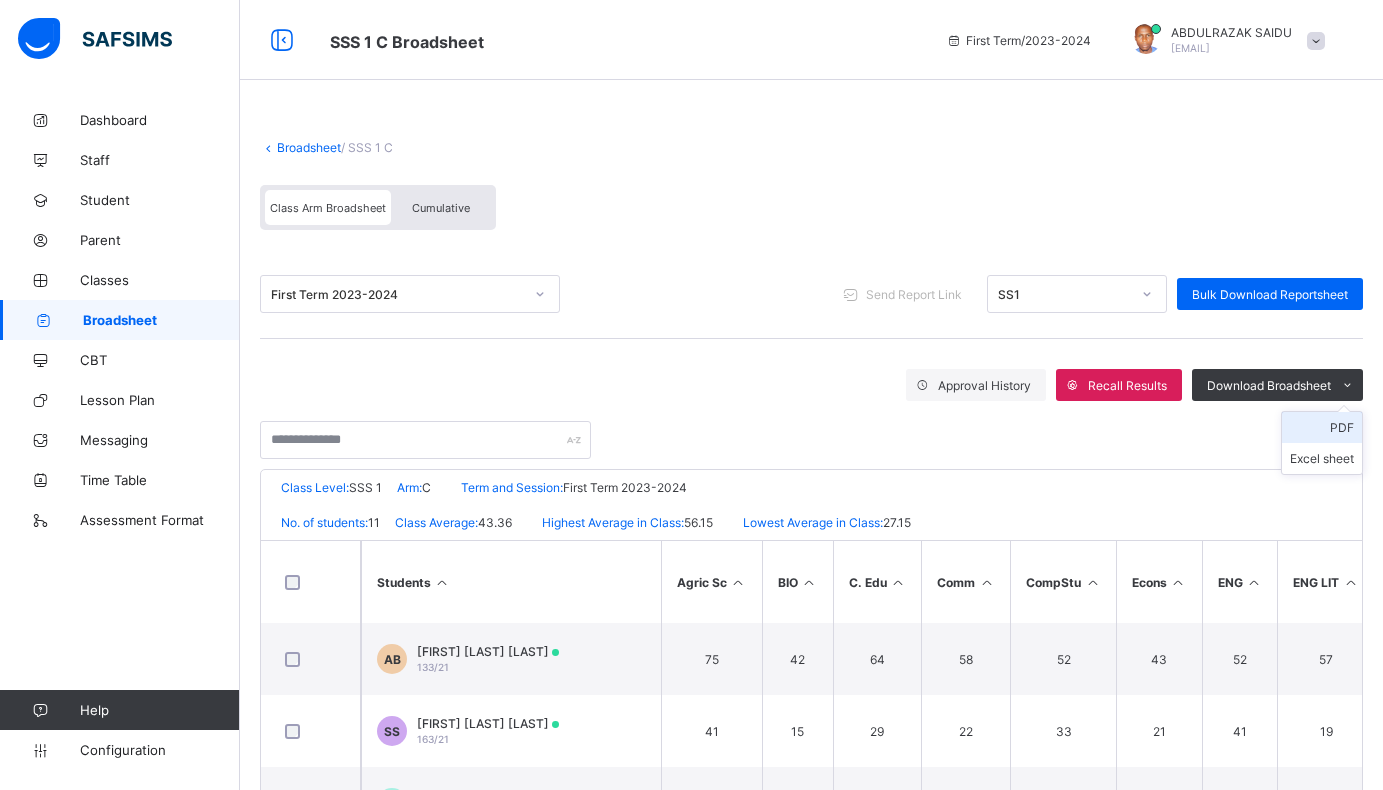 click on "PDF" at bounding box center (1322, 427) 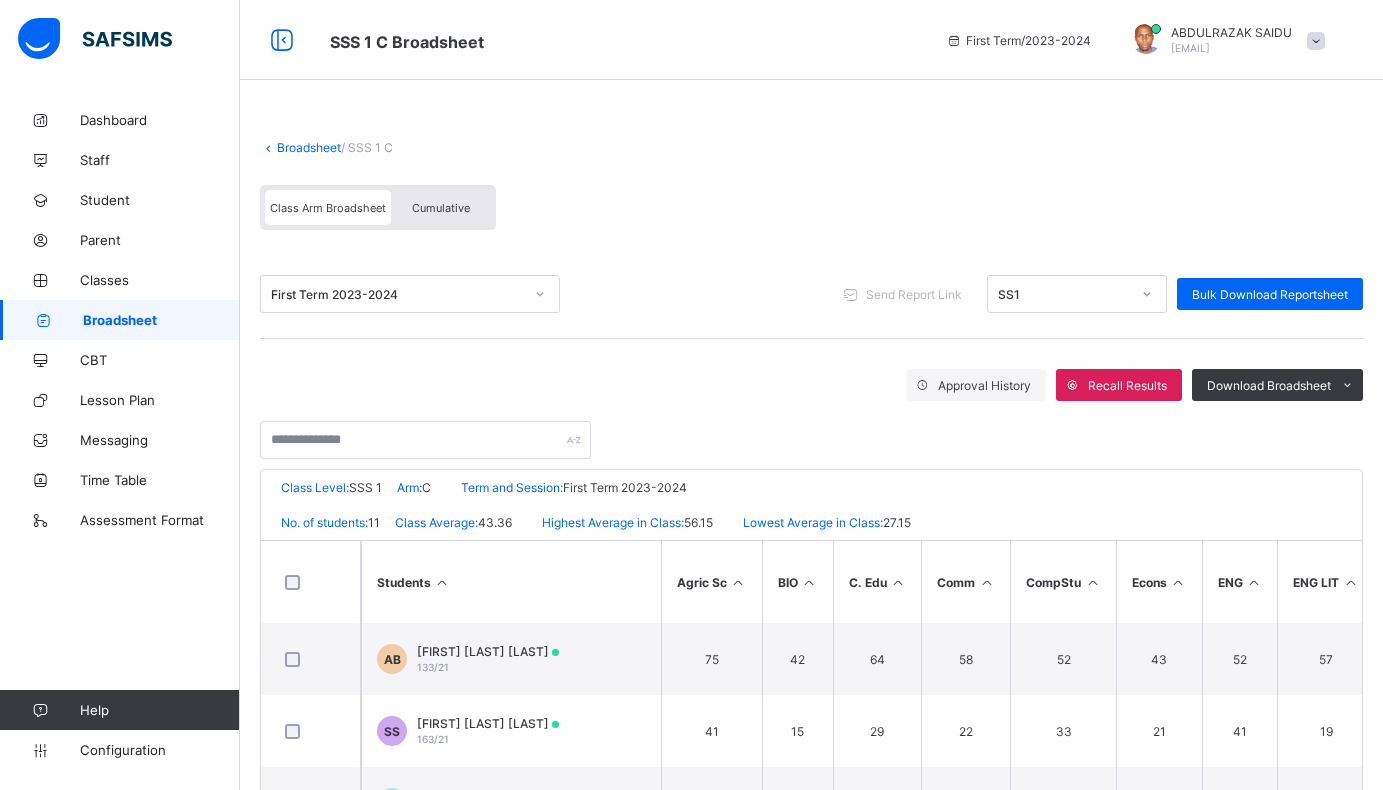 scroll, scrollTop: 0, scrollLeft: 0, axis: both 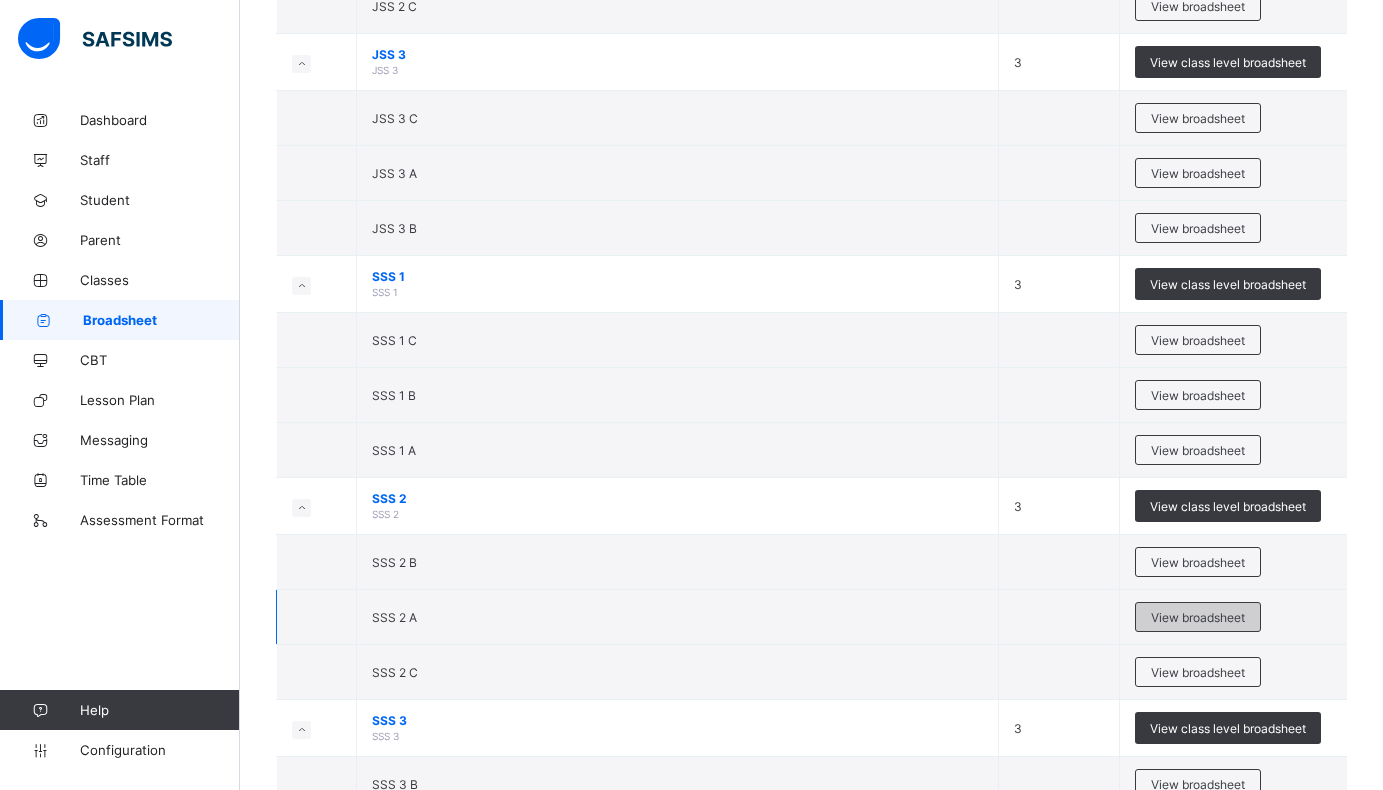 click on "View broadsheet" at bounding box center [1198, 617] 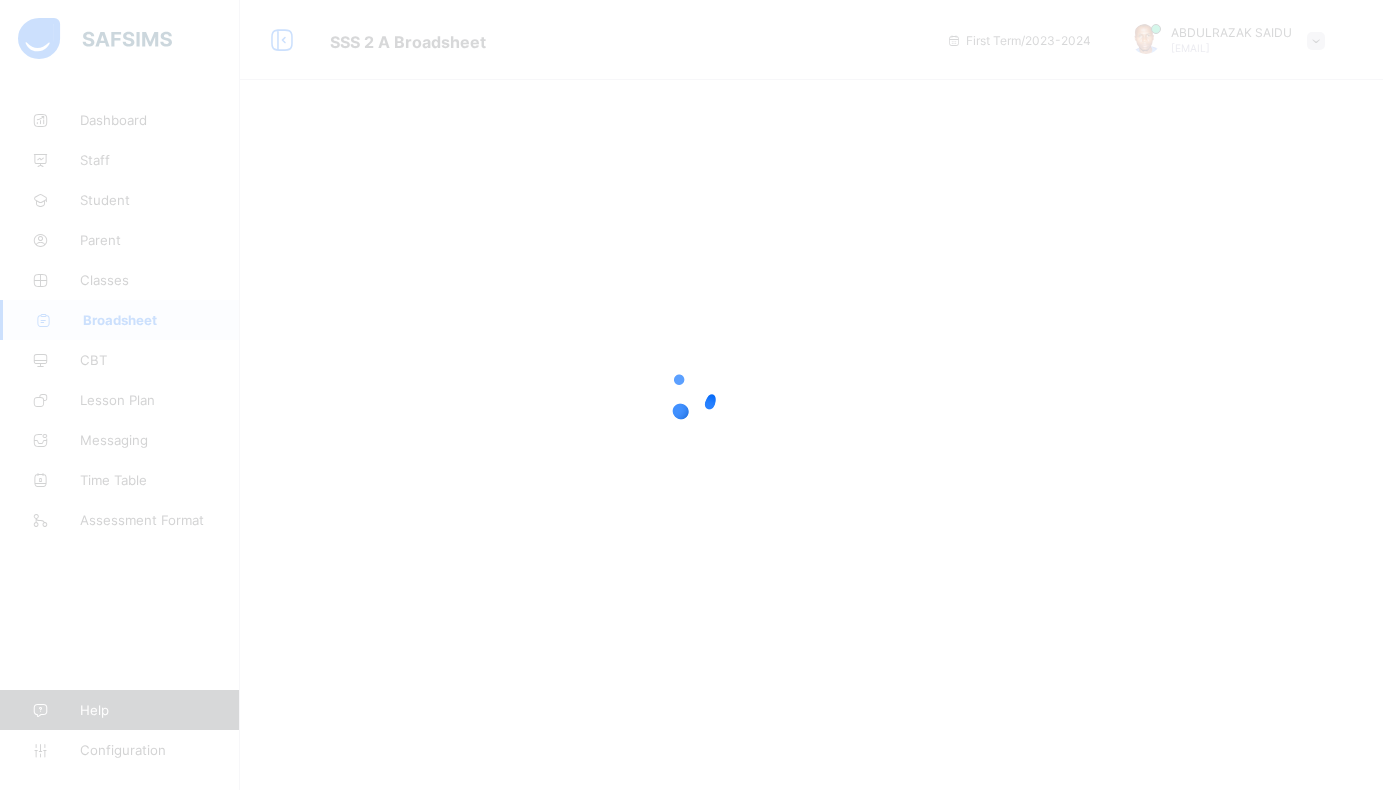 scroll, scrollTop: 0, scrollLeft: 0, axis: both 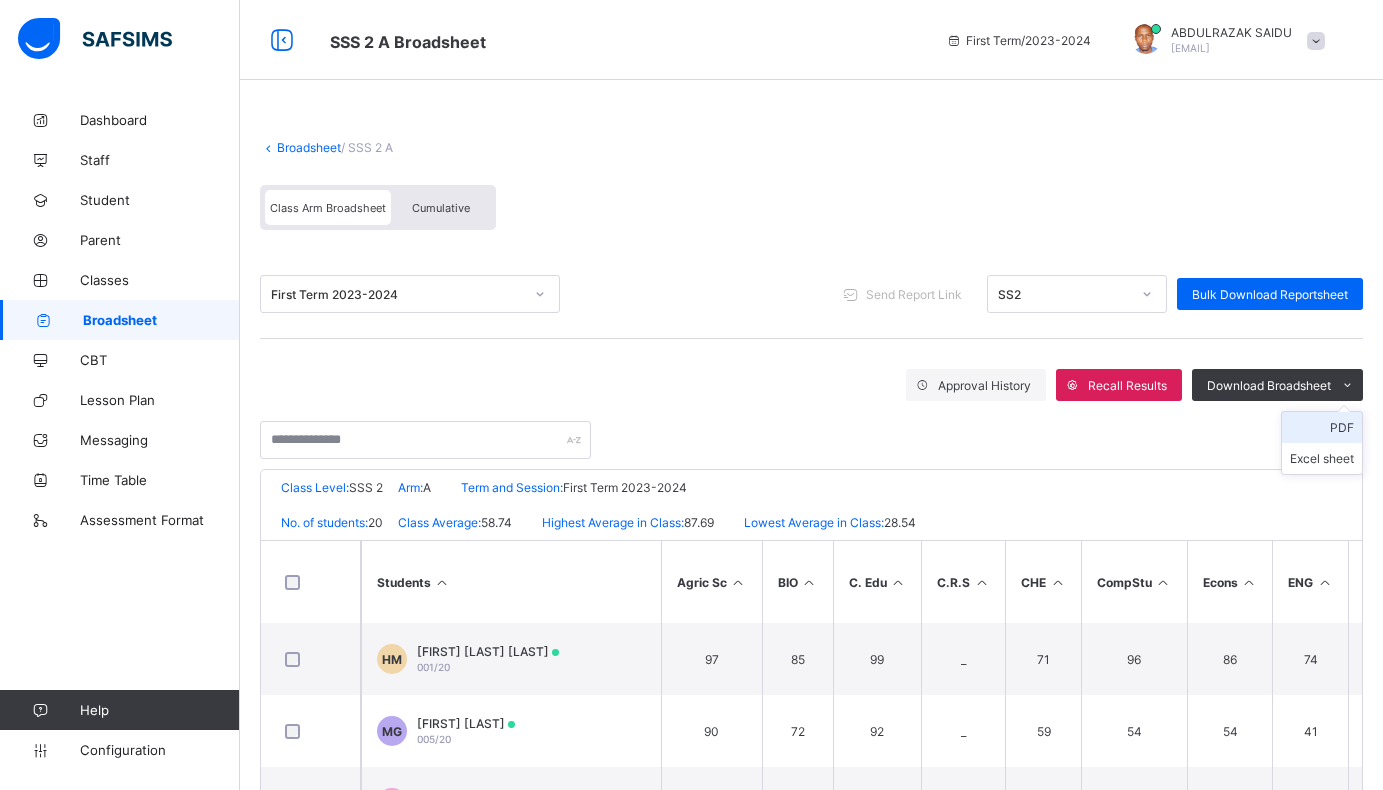 click on "PDF" at bounding box center [1322, 427] 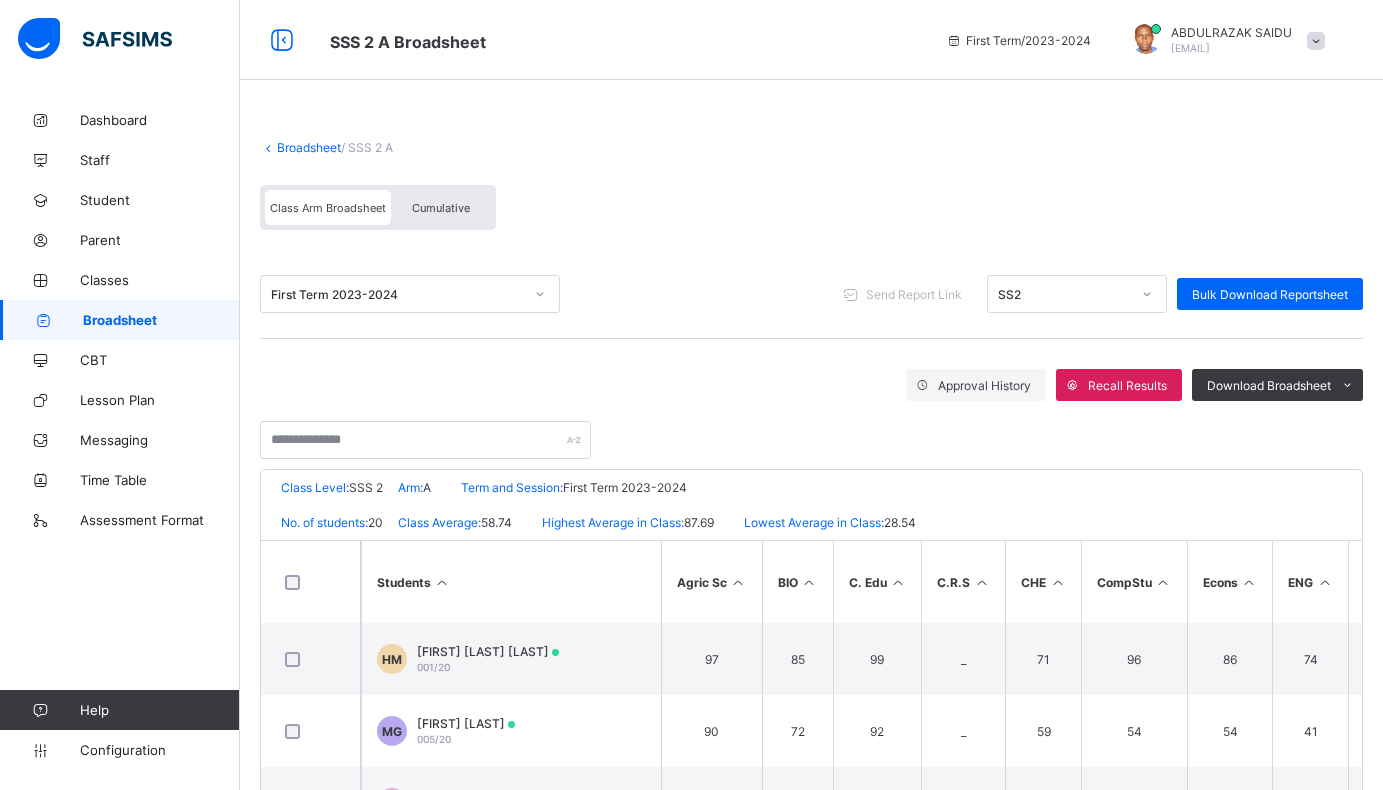 click on "Broadsheet" at bounding box center (309, 147) 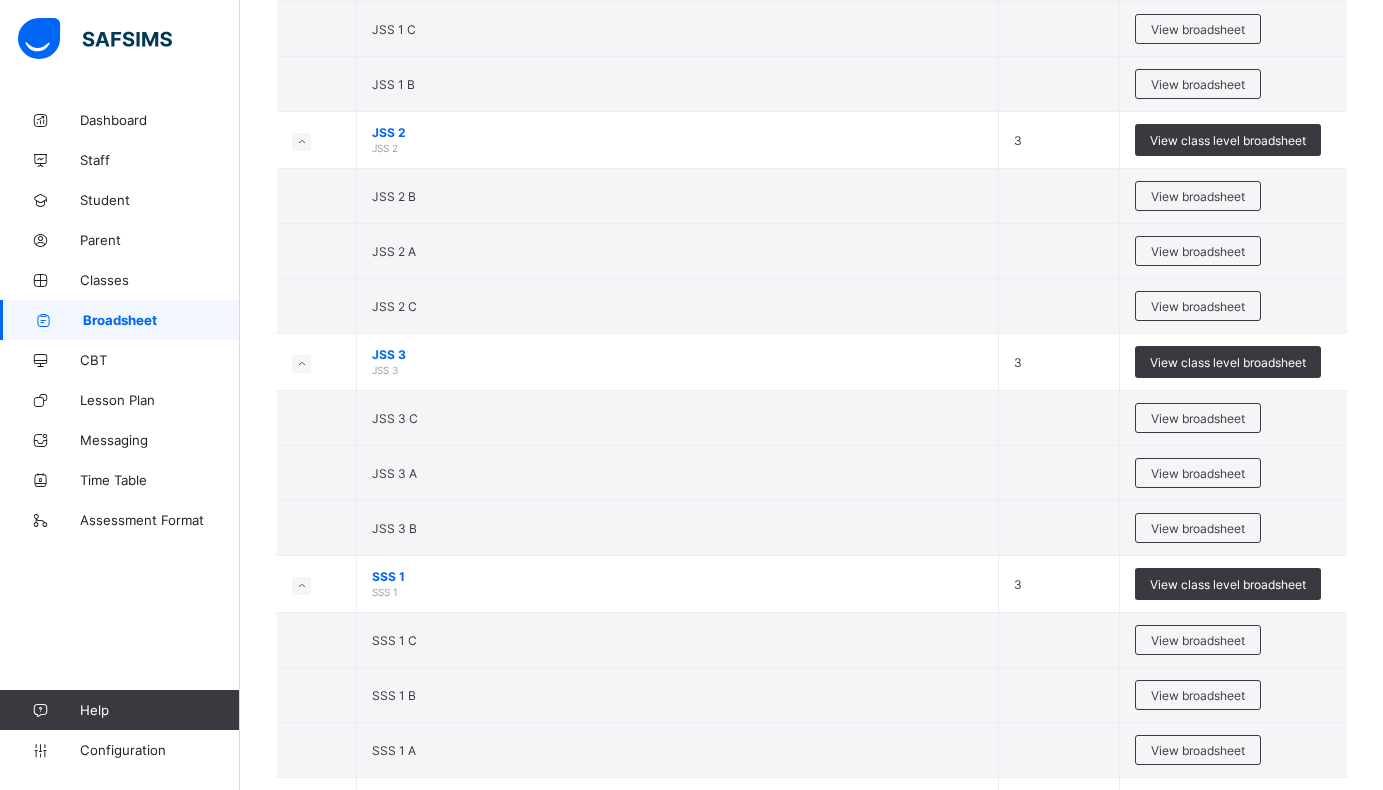scroll, scrollTop: 2600, scrollLeft: 0, axis: vertical 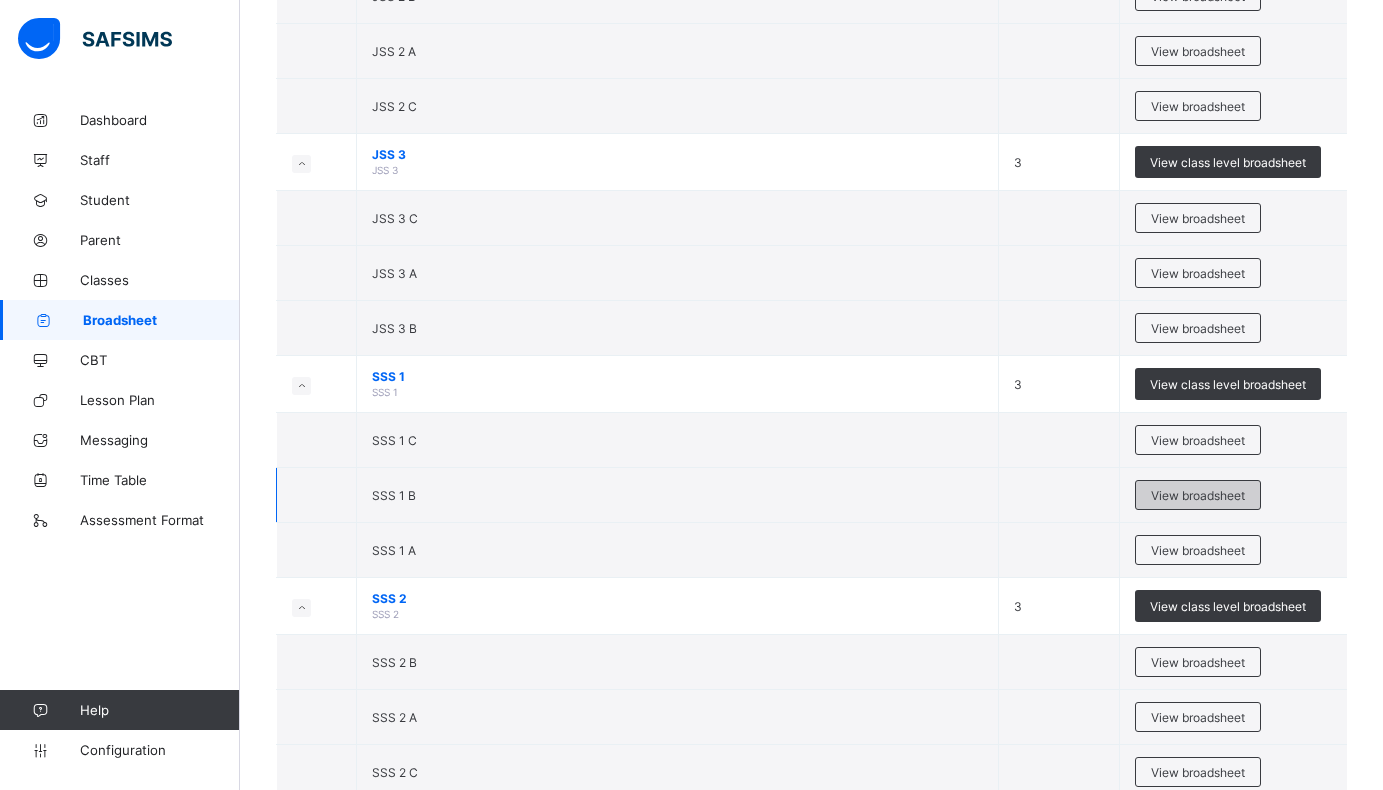 click on "View broadsheet" at bounding box center (1198, 495) 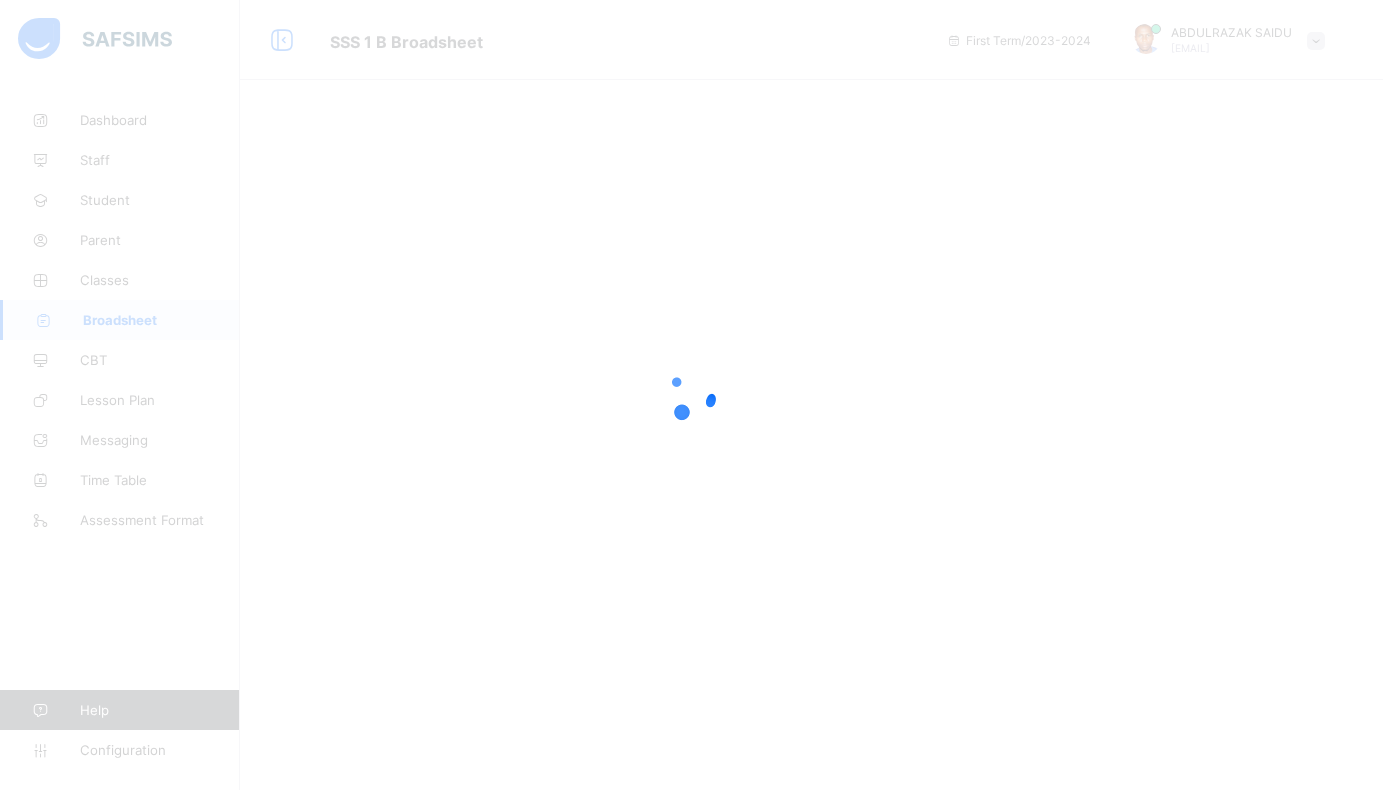 scroll, scrollTop: 0, scrollLeft: 0, axis: both 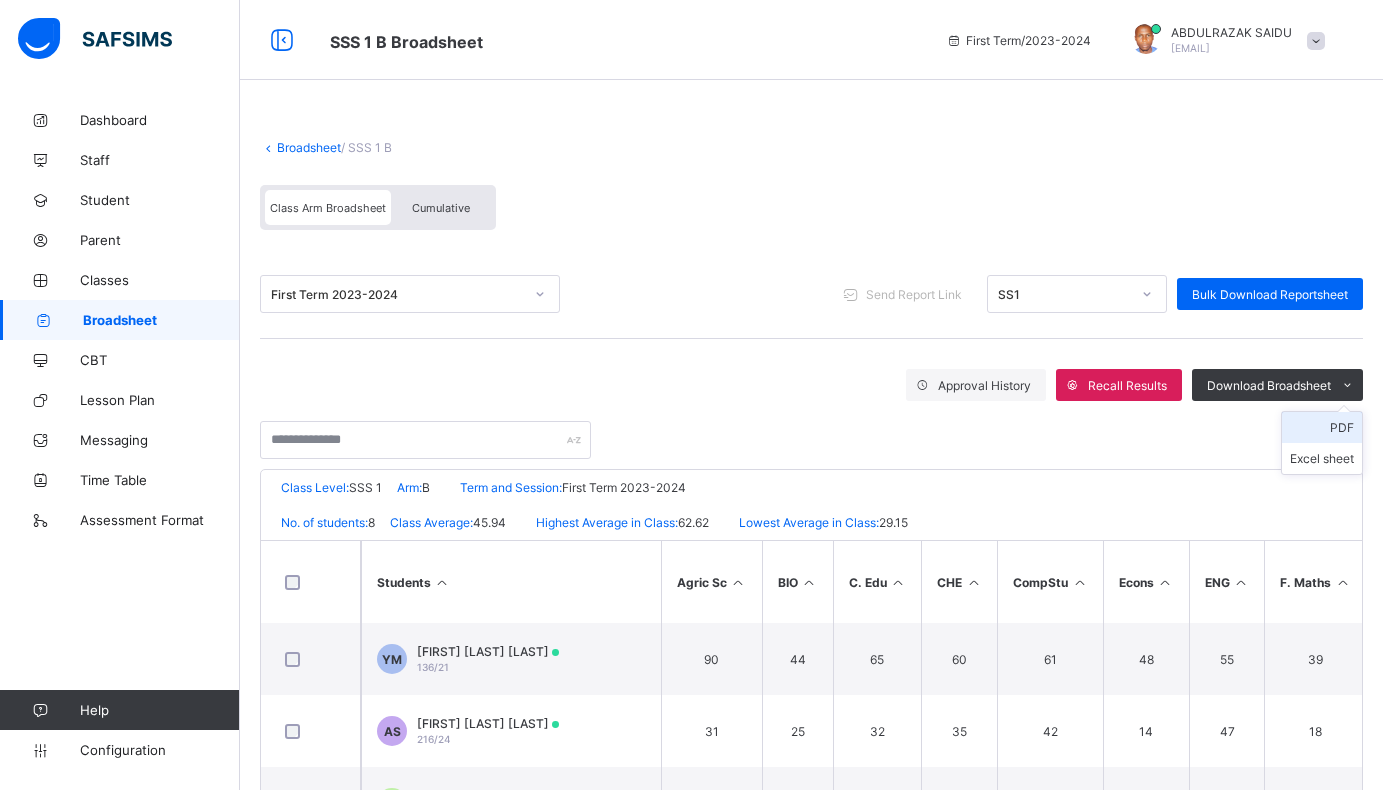 click on "PDF" at bounding box center [1322, 427] 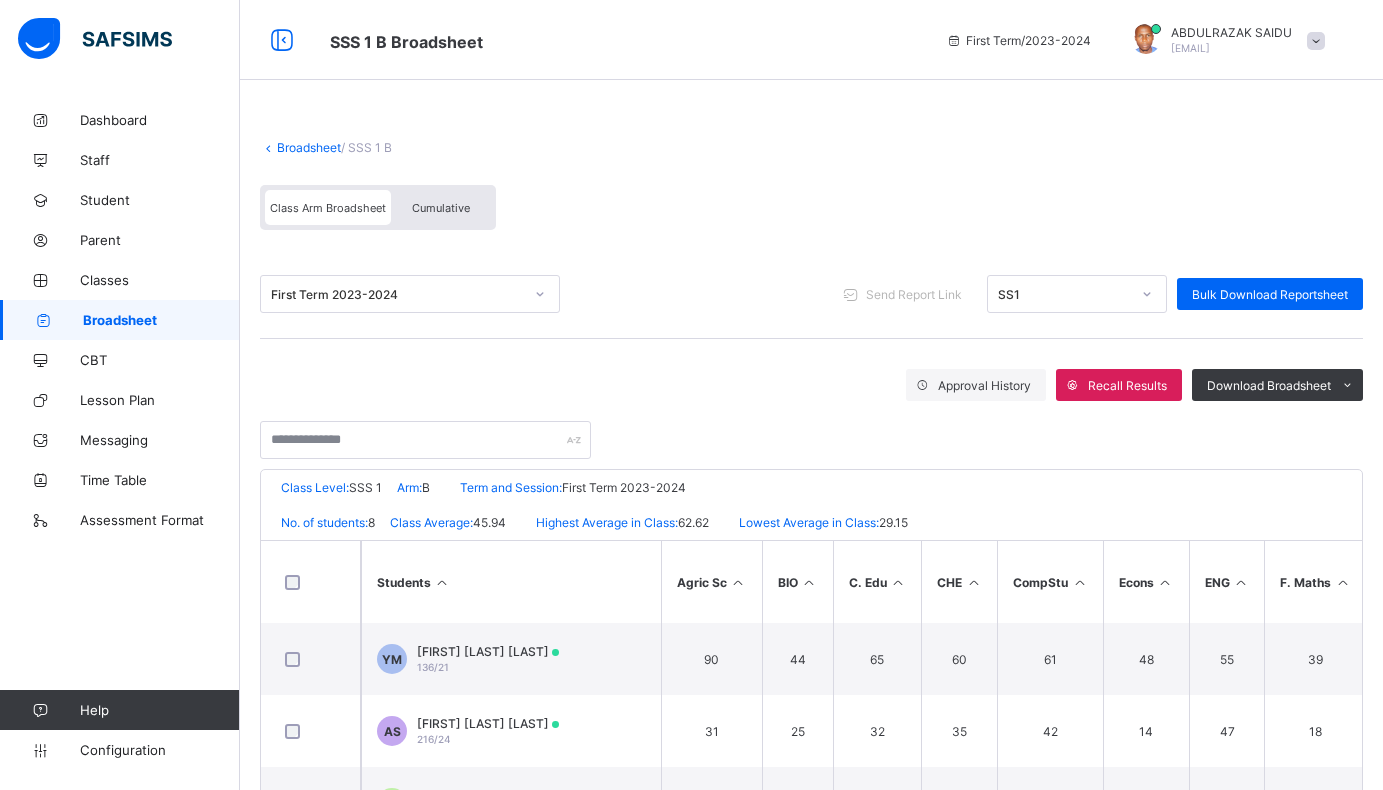 click on "Broadsheet" at bounding box center (309, 147) 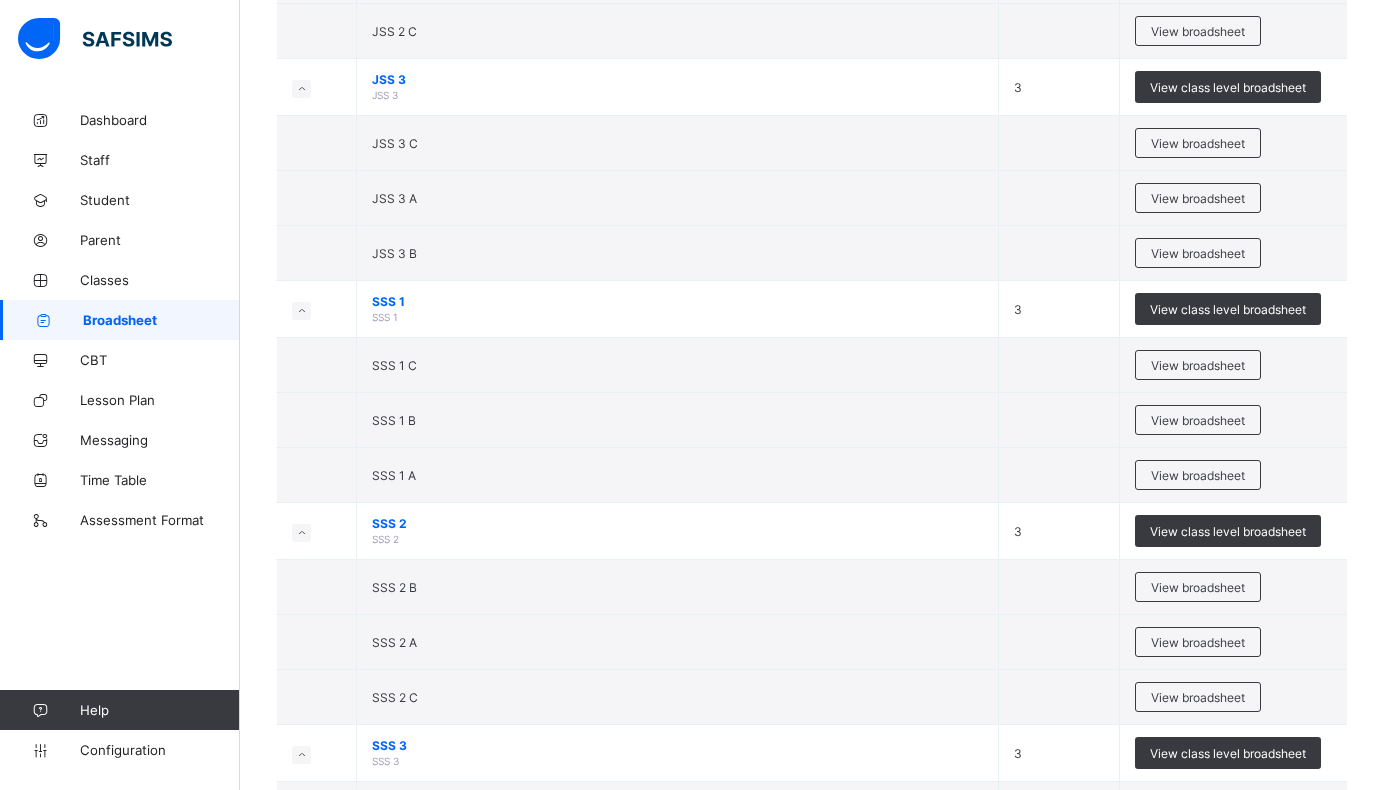 scroll, scrollTop: 2882, scrollLeft: 0, axis: vertical 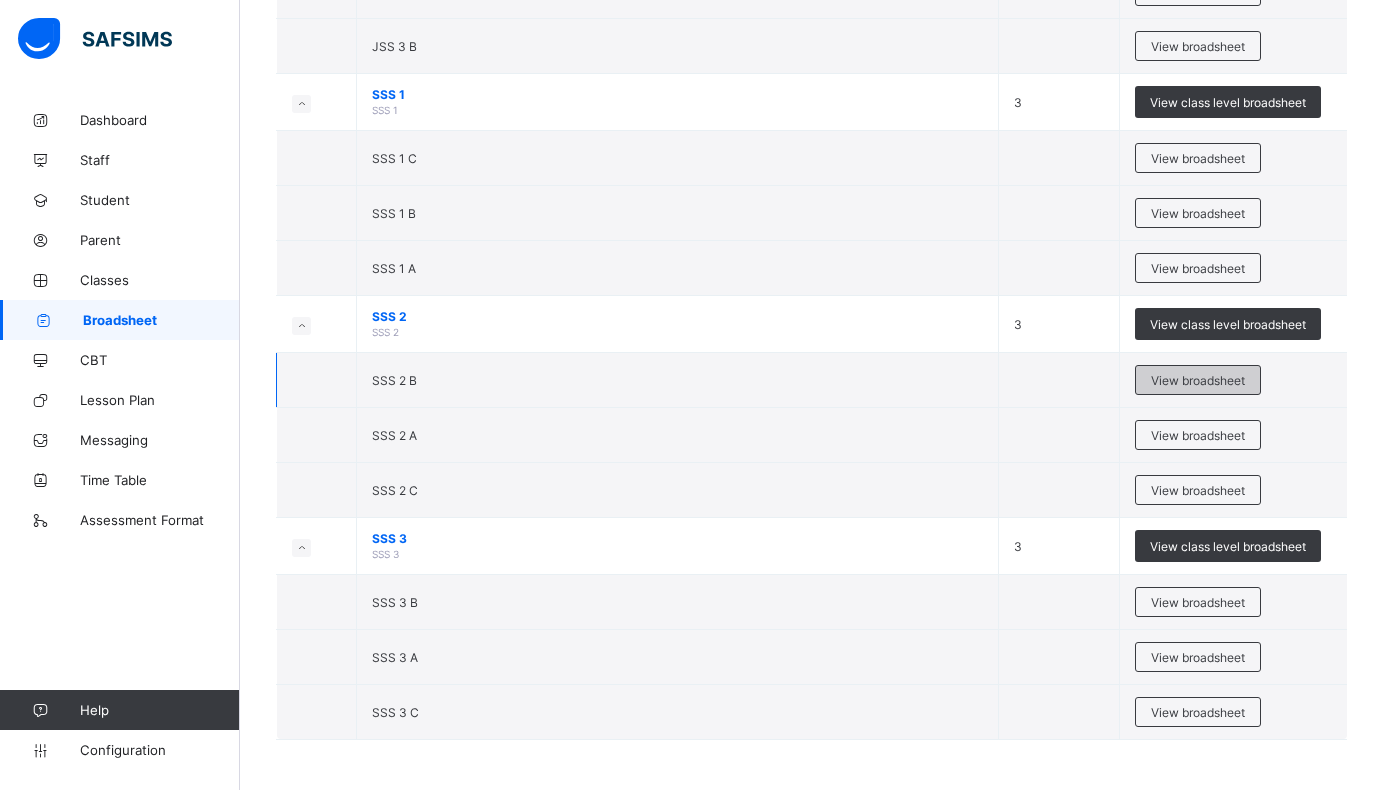 click on "View broadsheet" at bounding box center (1198, 380) 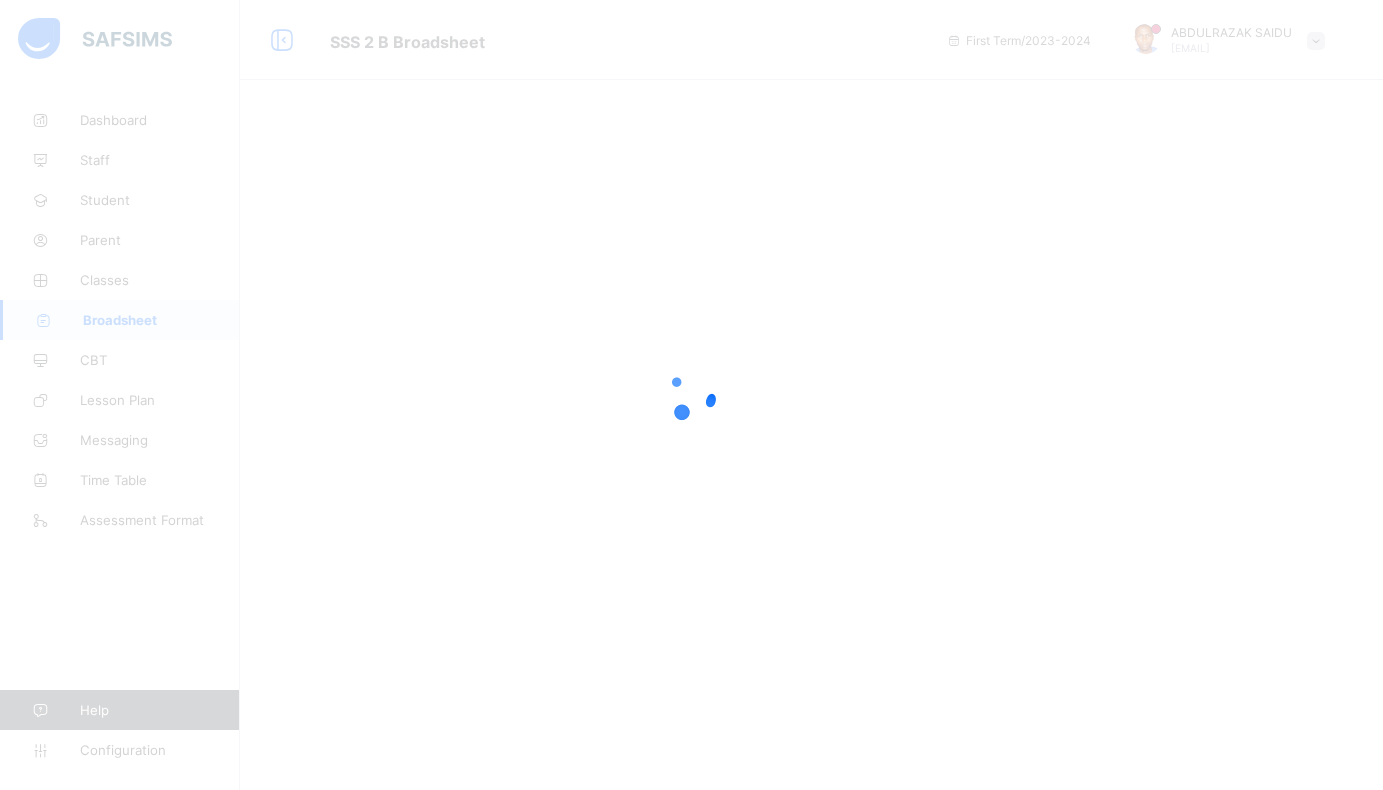 scroll, scrollTop: 0, scrollLeft: 0, axis: both 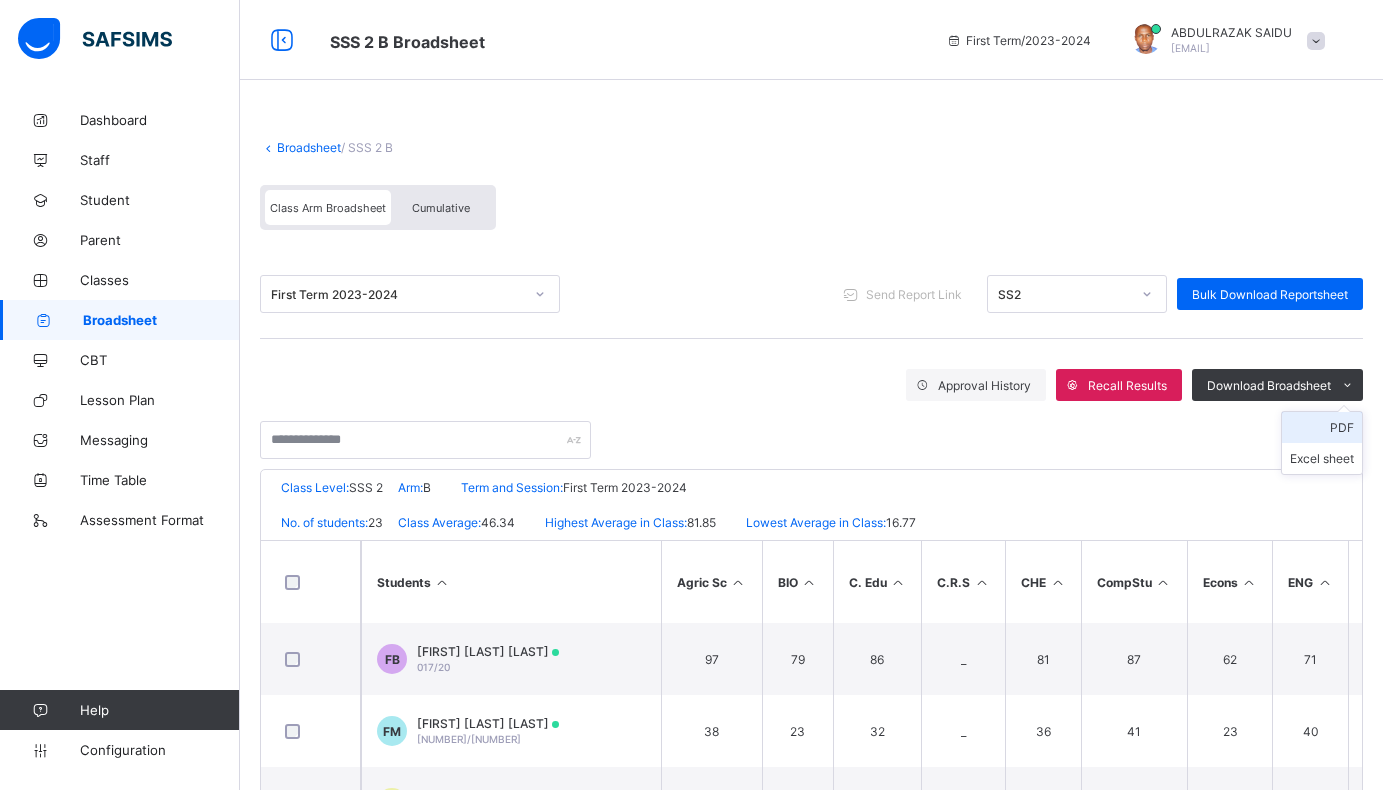 click on "PDF" at bounding box center [1322, 427] 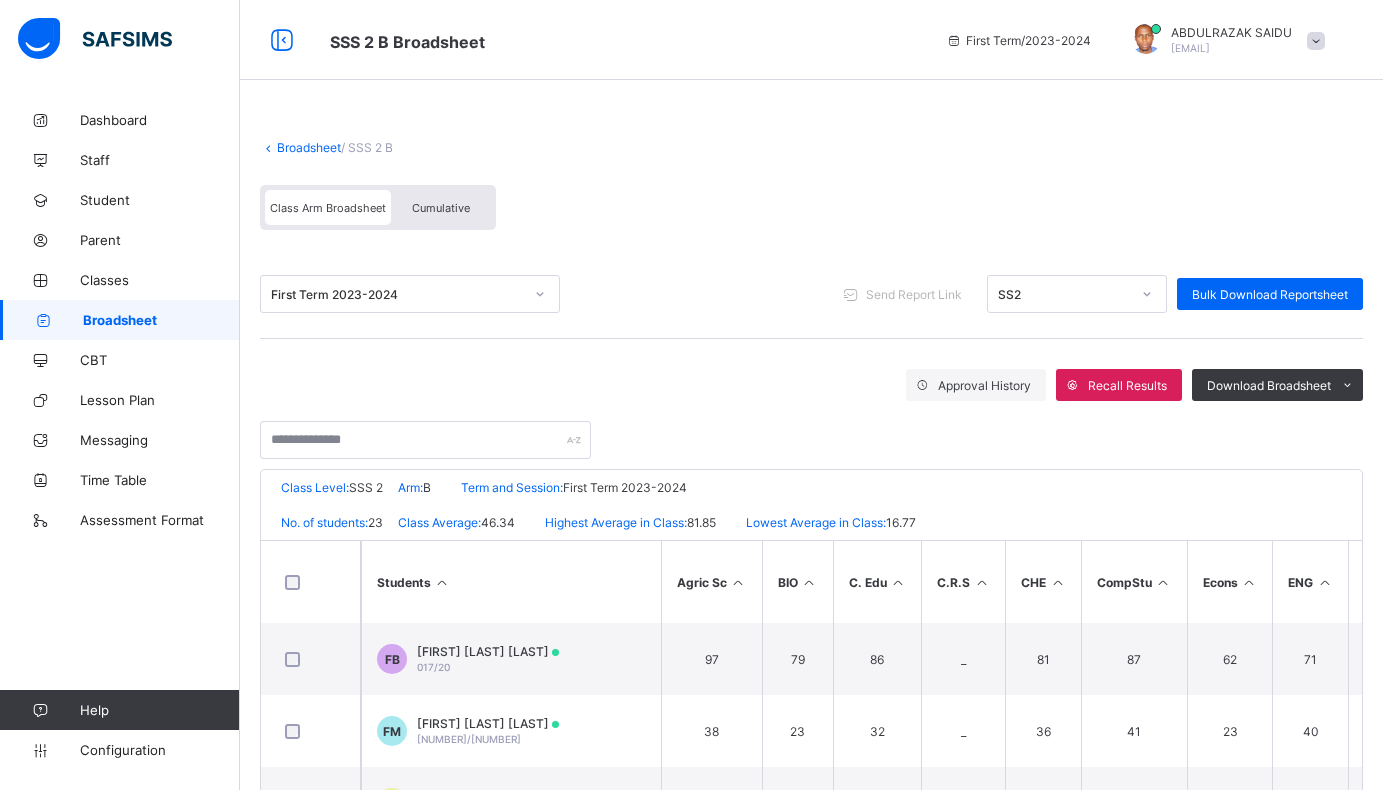 scroll, scrollTop: 0, scrollLeft: 0, axis: both 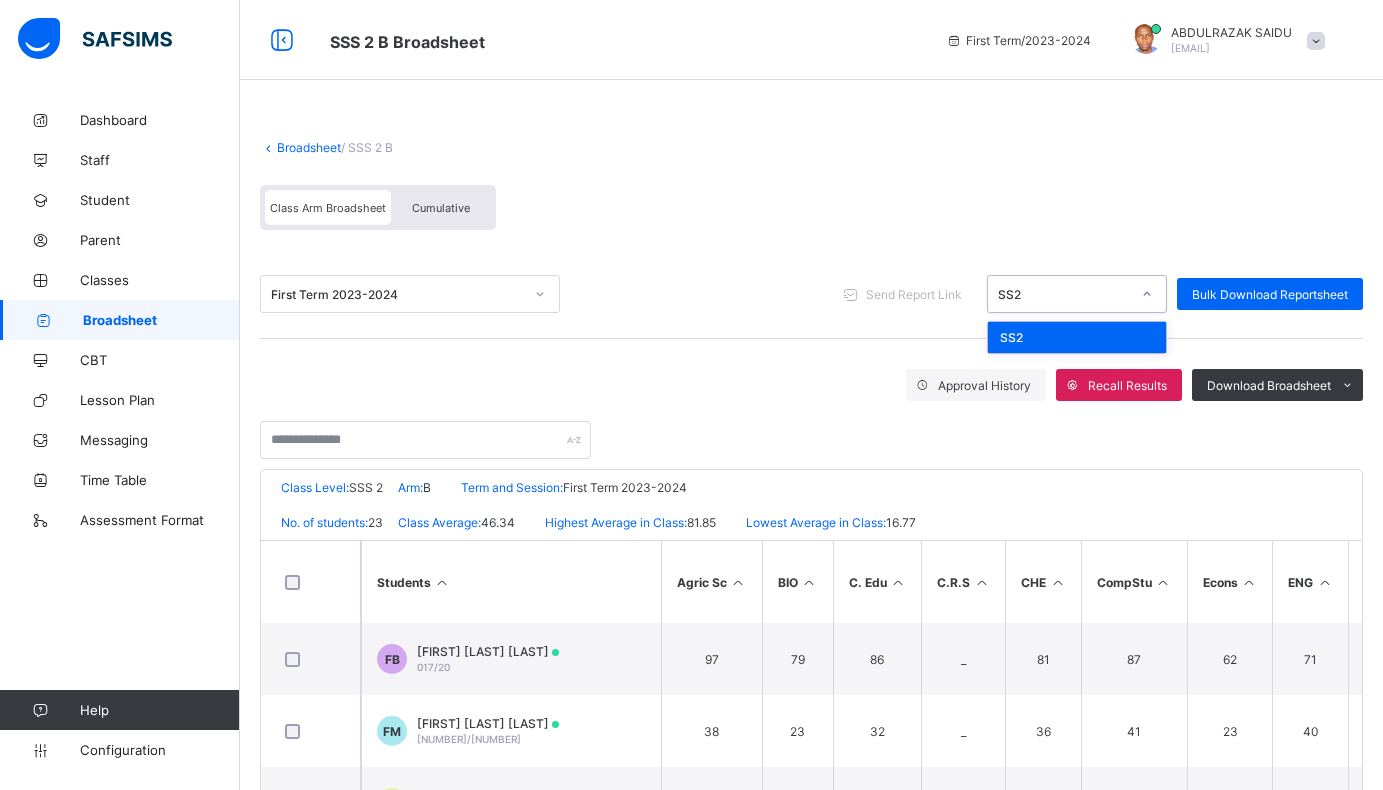 click 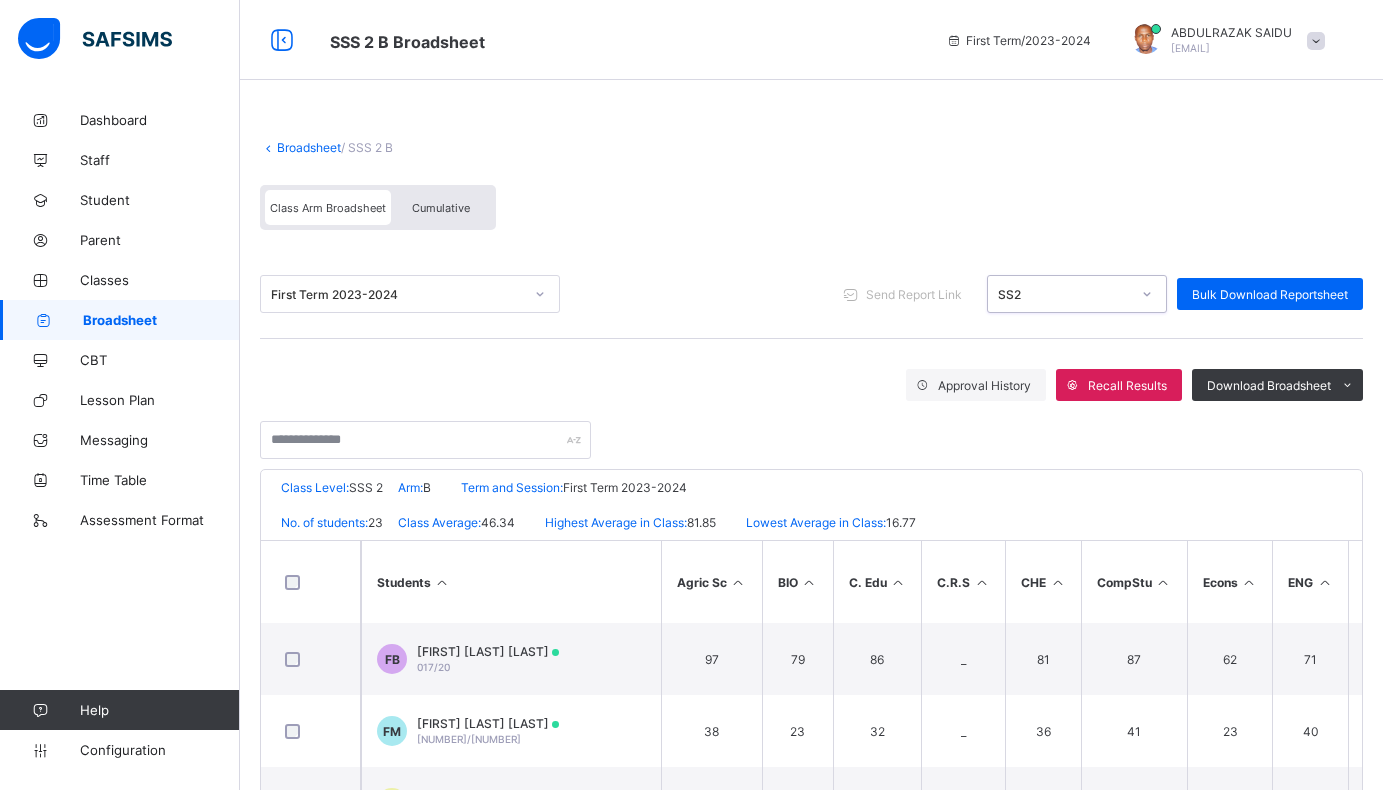 click on "Broadsheet" at bounding box center [309, 147] 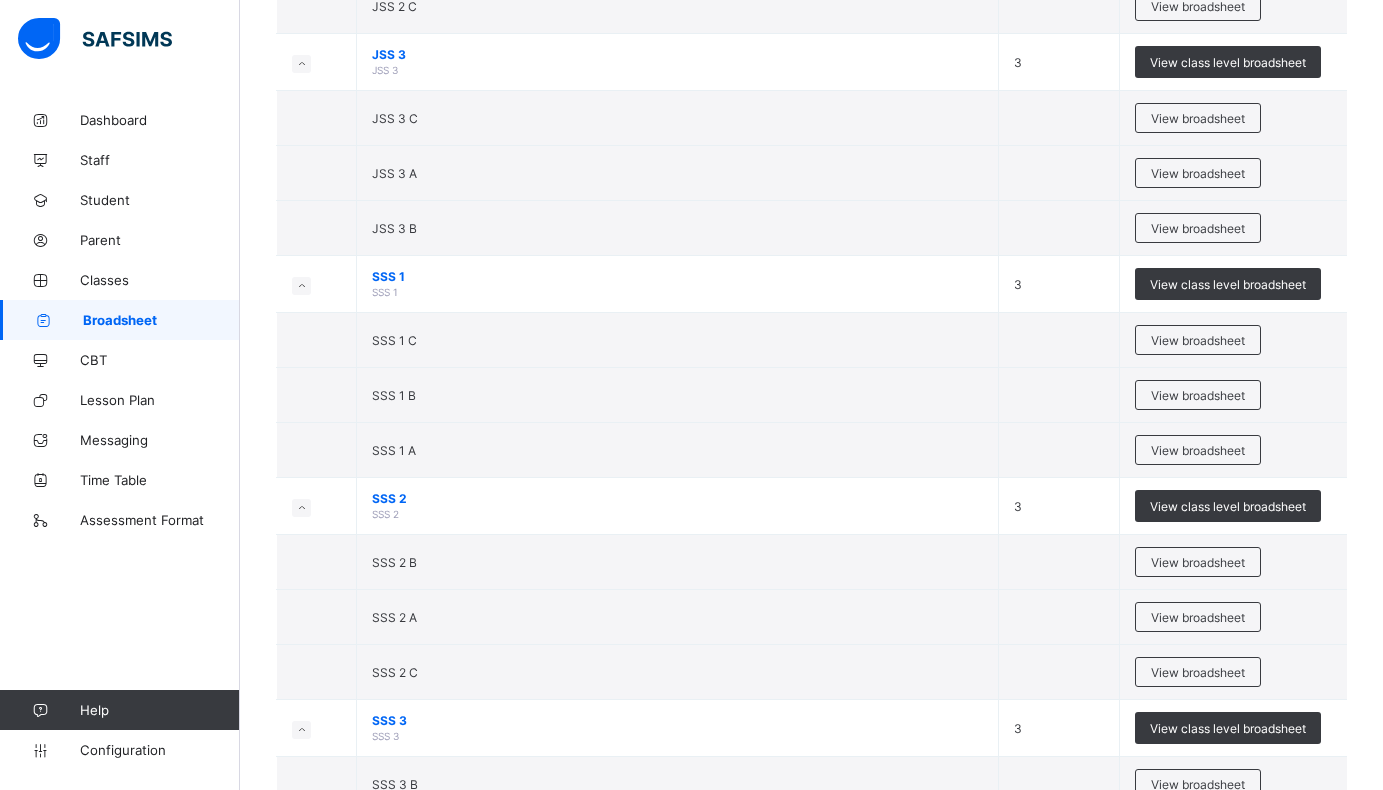 scroll, scrollTop: 2882, scrollLeft: 0, axis: vertical 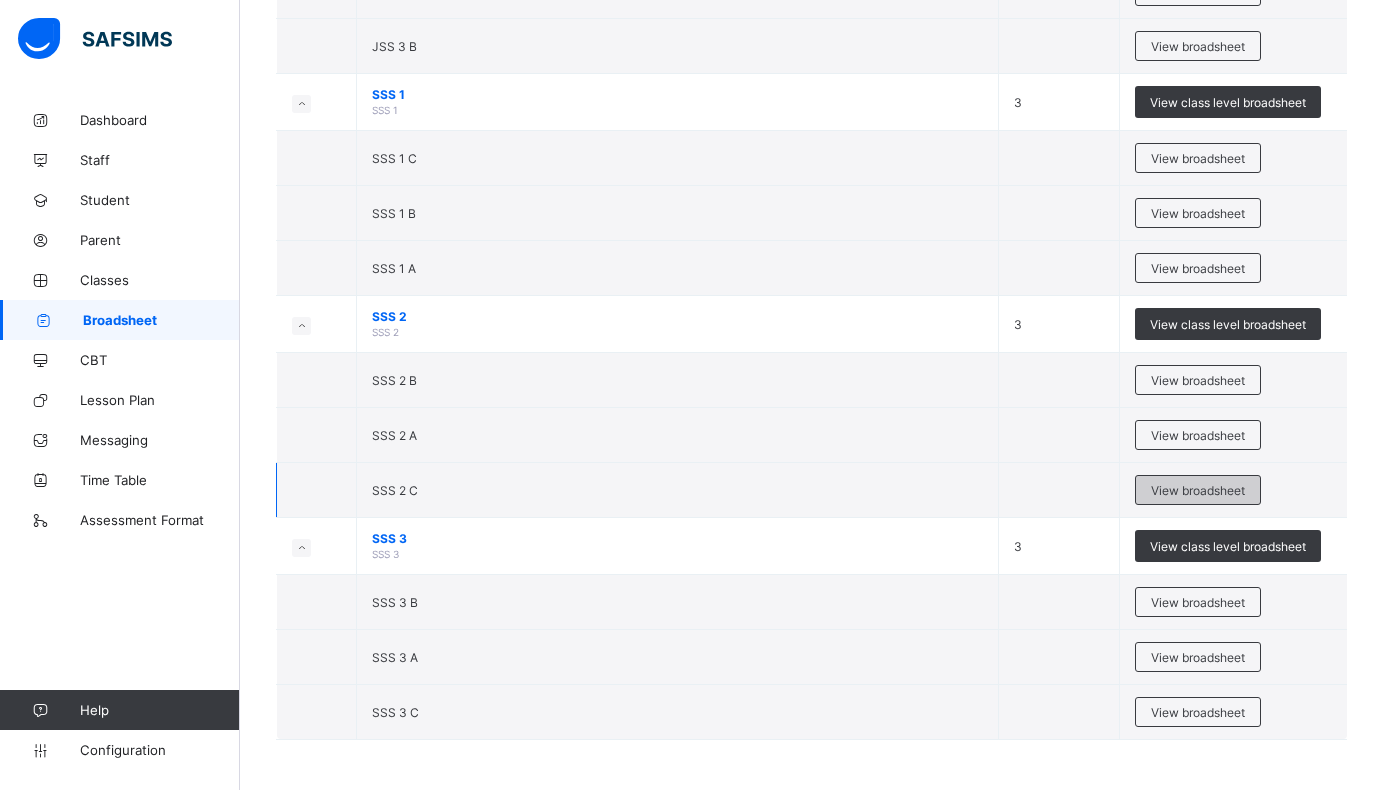 click on "View broadsheet" at bounding box center [1198, 490] 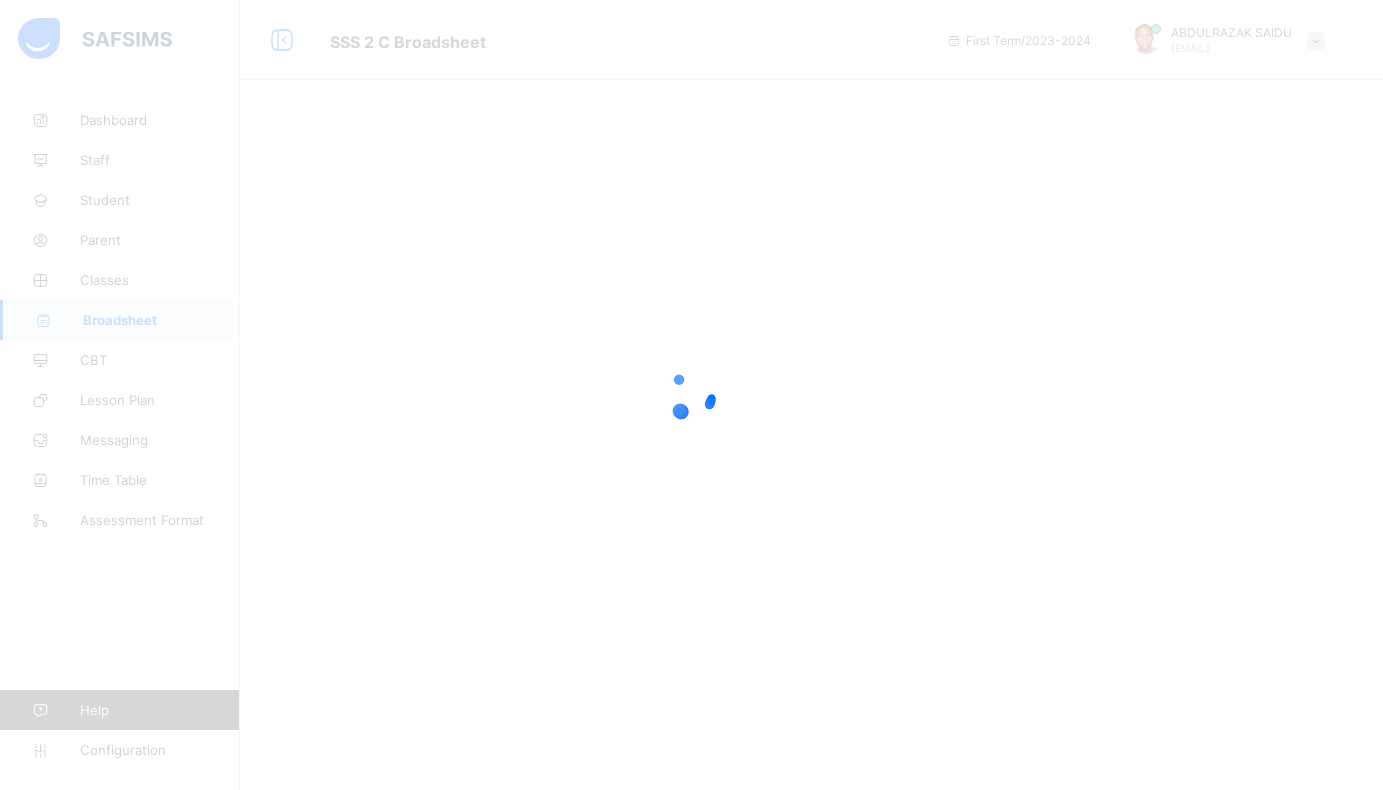 scroll, scrollTop: 0, scrollLeft: 0, axis: both 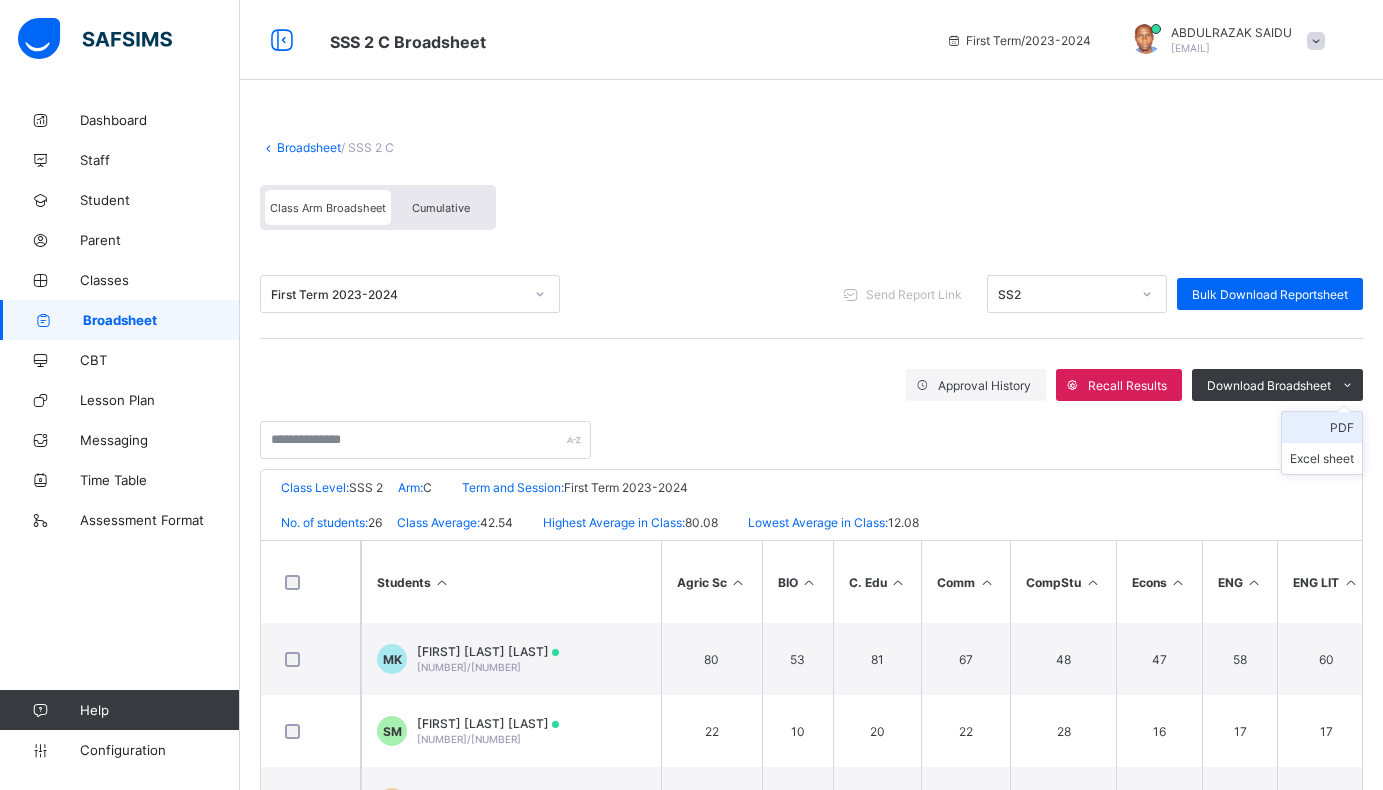 click on "PDF" at bounding box center (1322, 427) 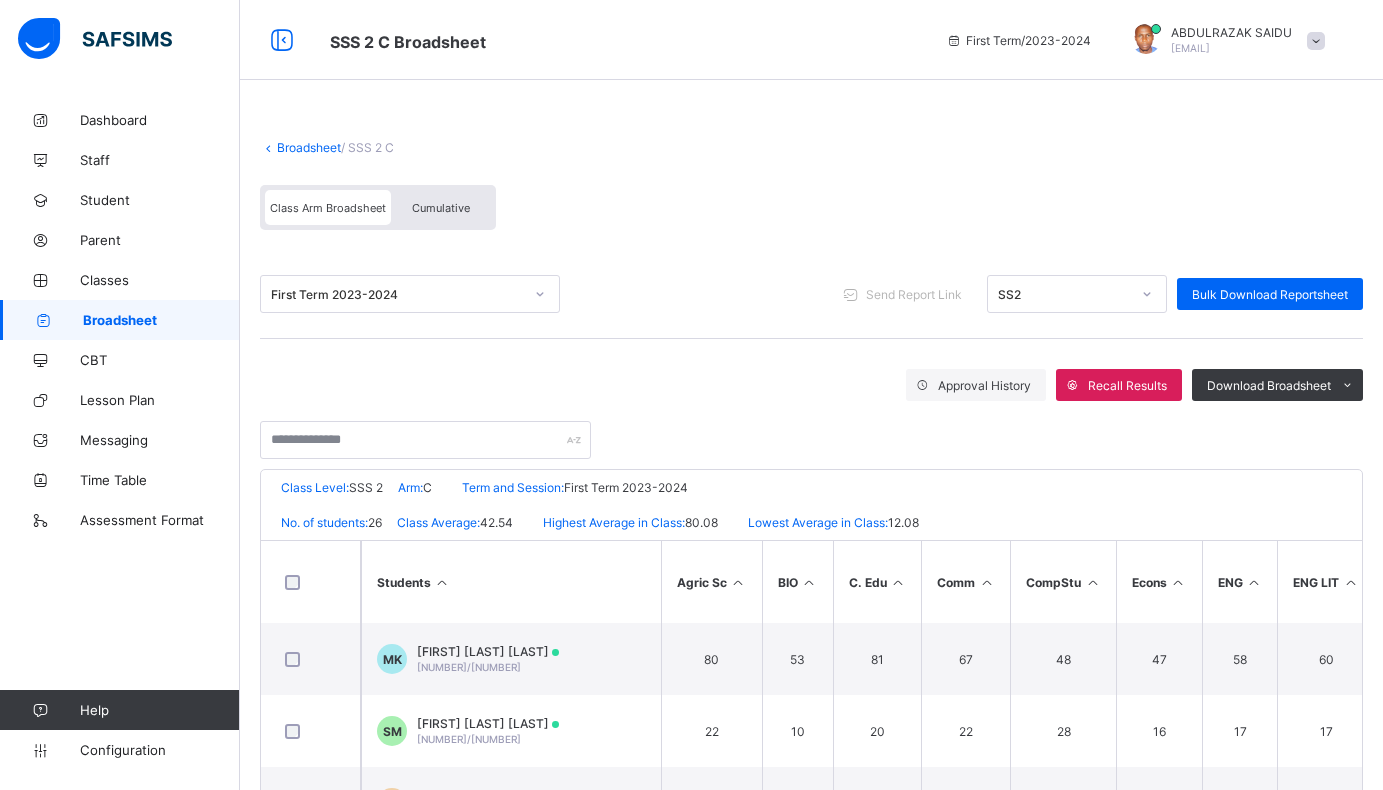 drag, startPoint x: 294, startPoint y: 143, endPoint x: 581, endPoint y: 554, distance: 501.28833 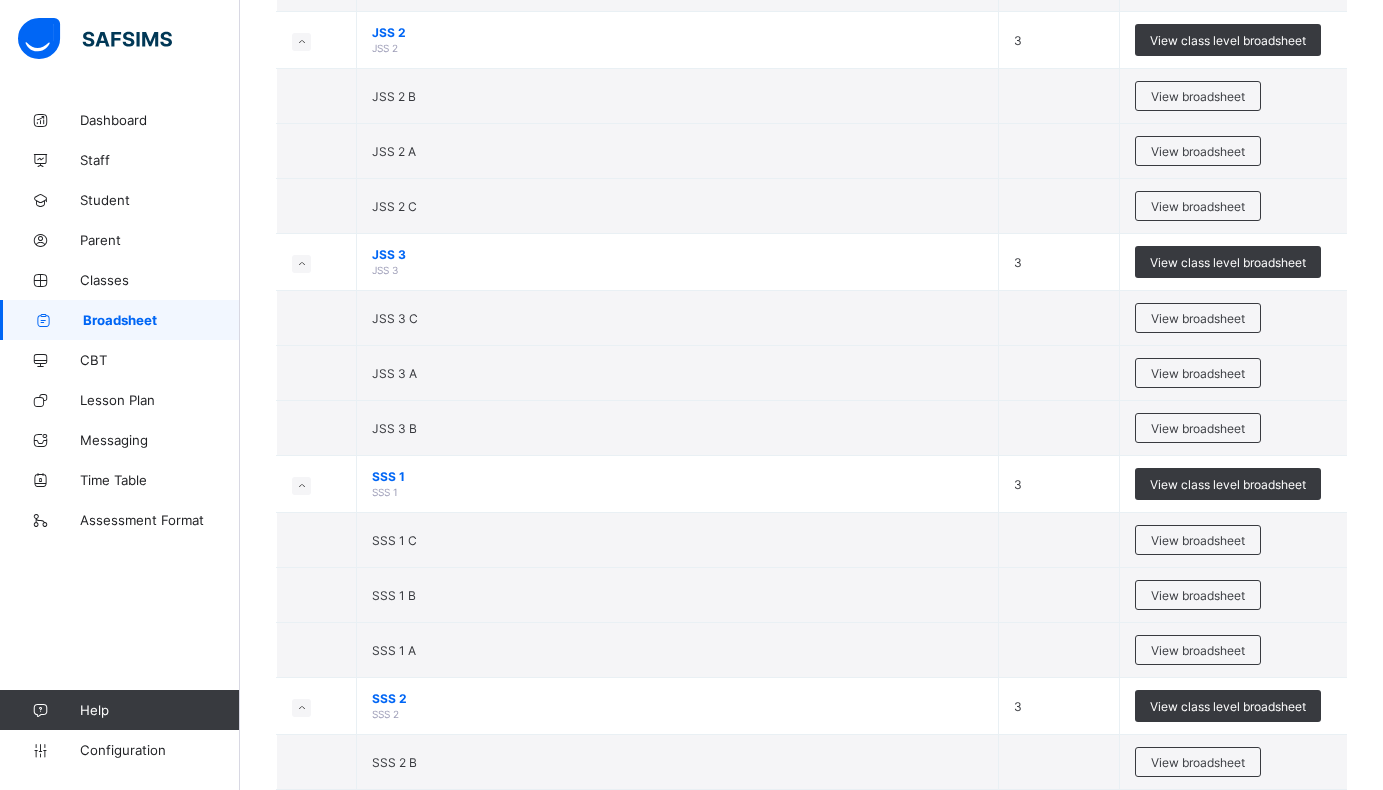 scroll, scrollTop: 2882, scrollLeft: 0, axis: vertical 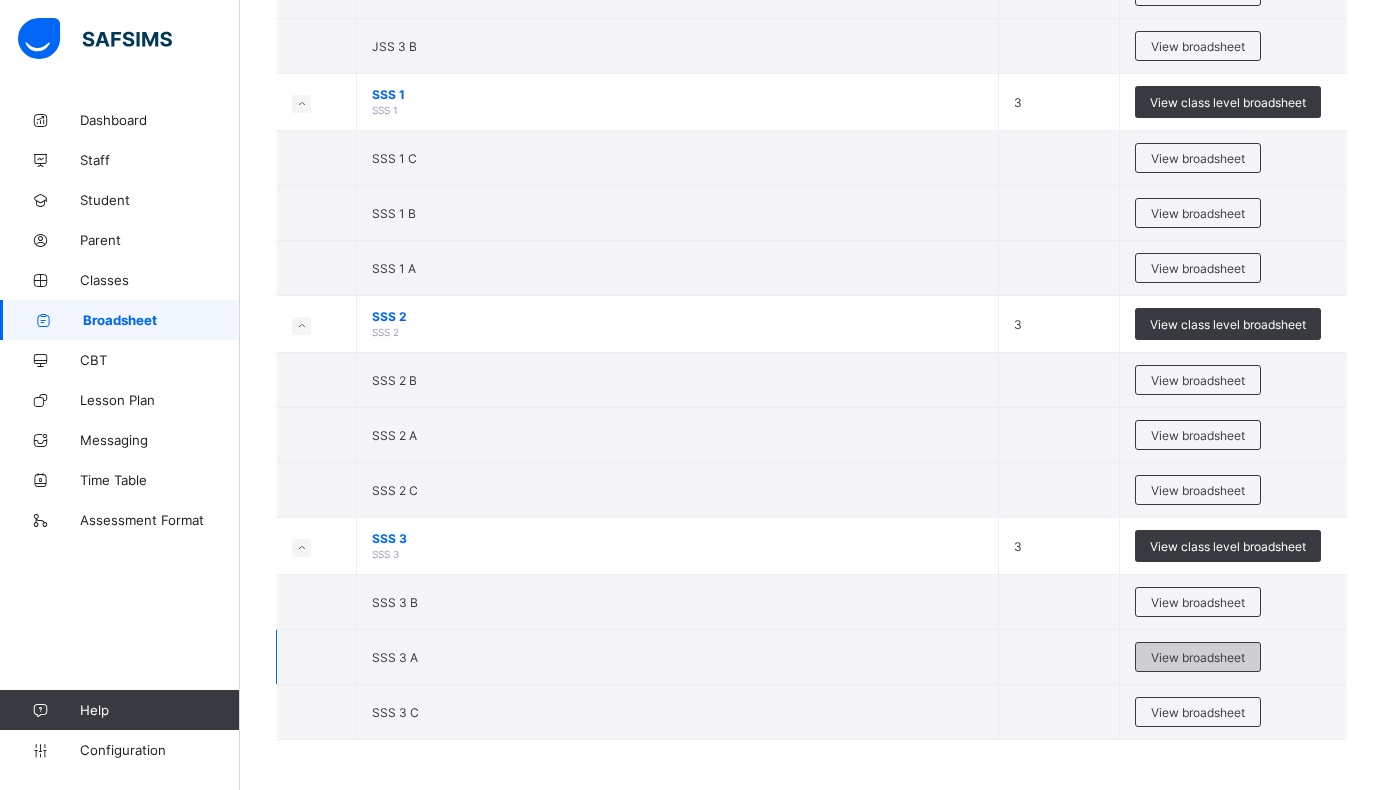 click on "View broadsheet" at bounding box center [1198, 657] 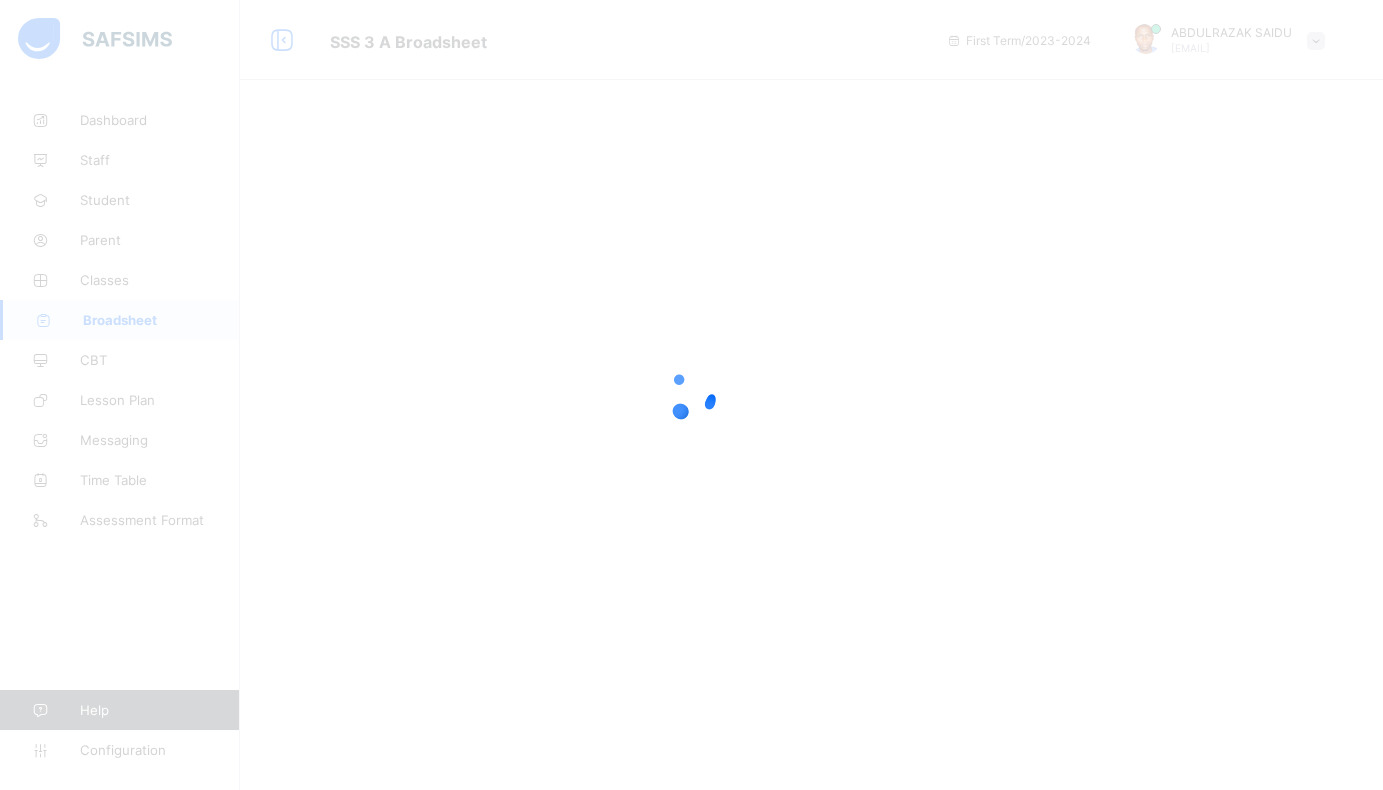 scroll, scrollTop: 0, scrollLeft: 0, axis: both 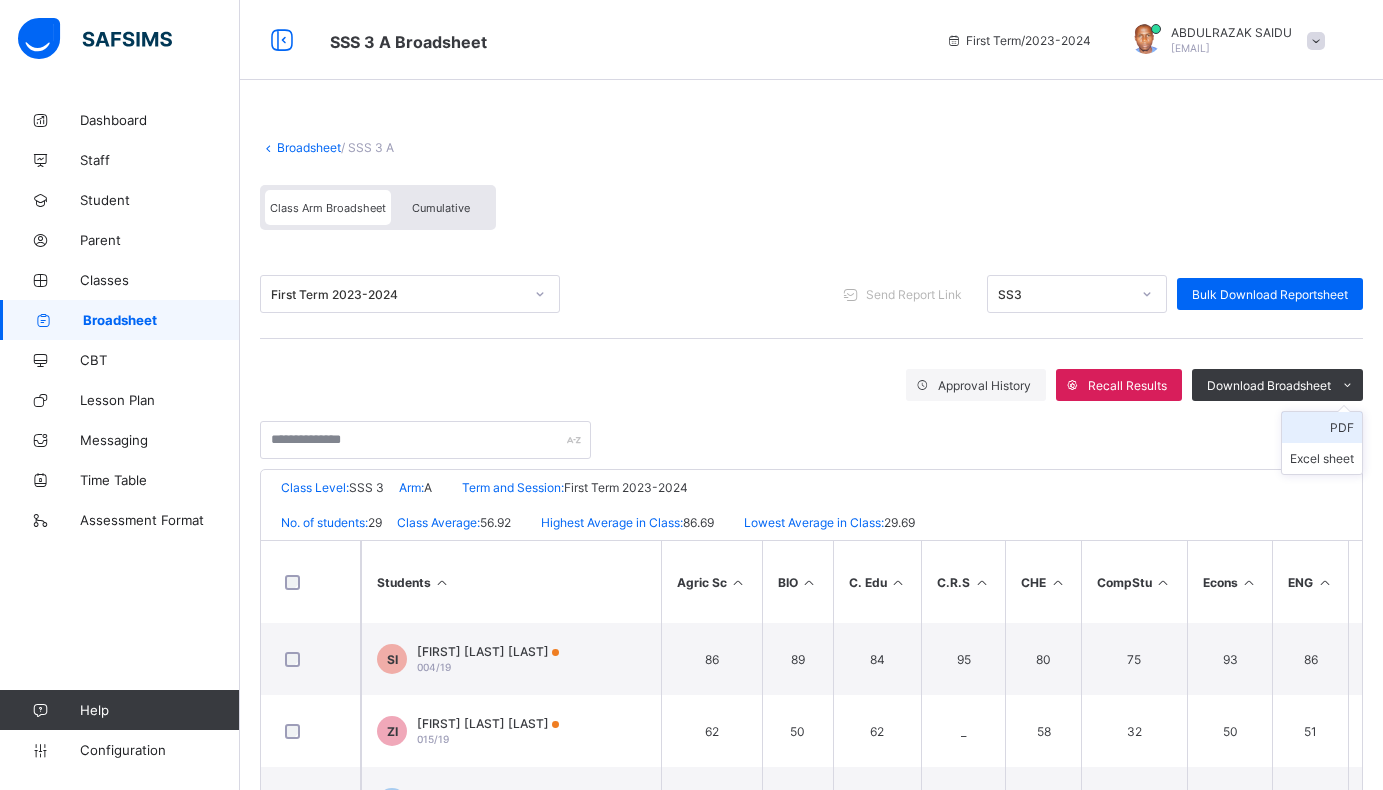 click on "PDF" at bounding box center [1322, 427] 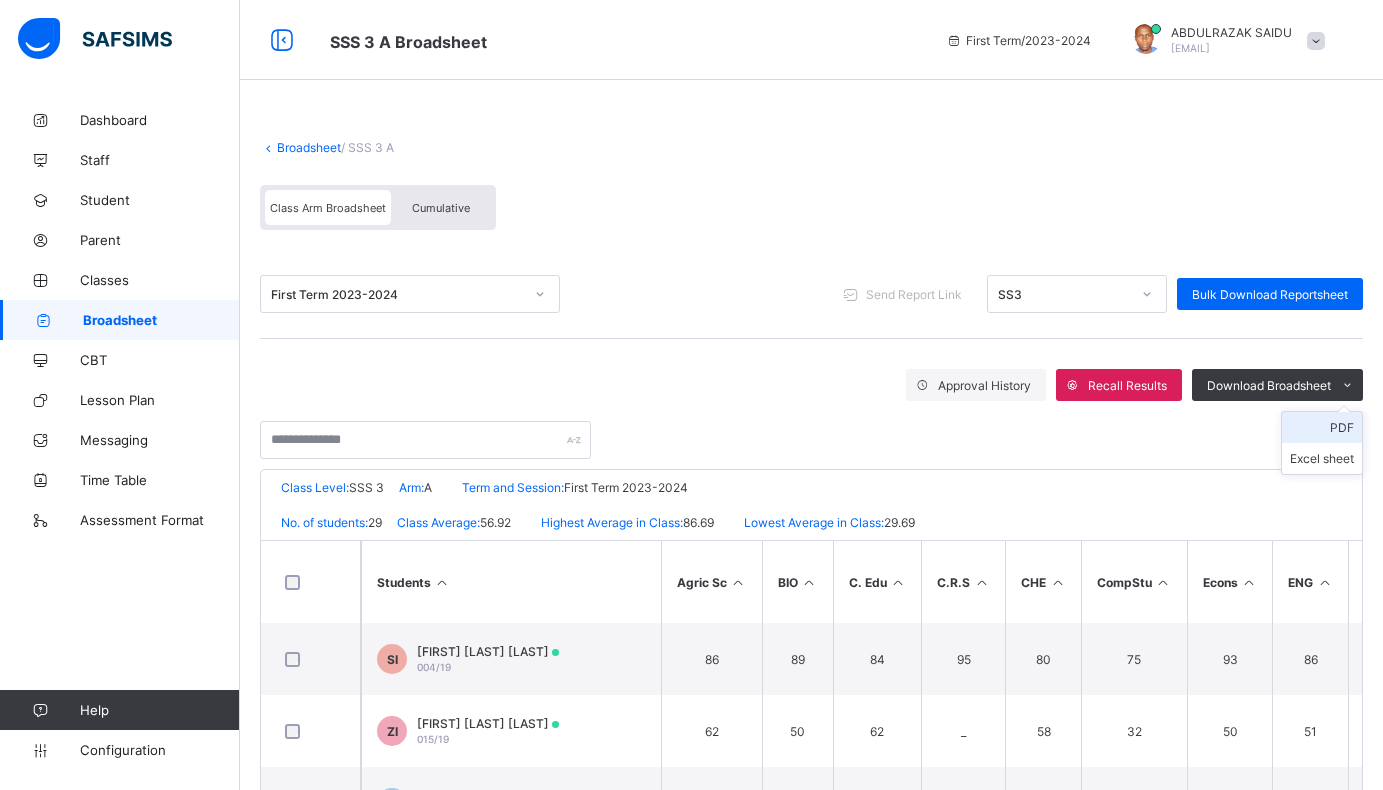 scroll, scrollTop: 0, scrollLeft: 0, axis: both 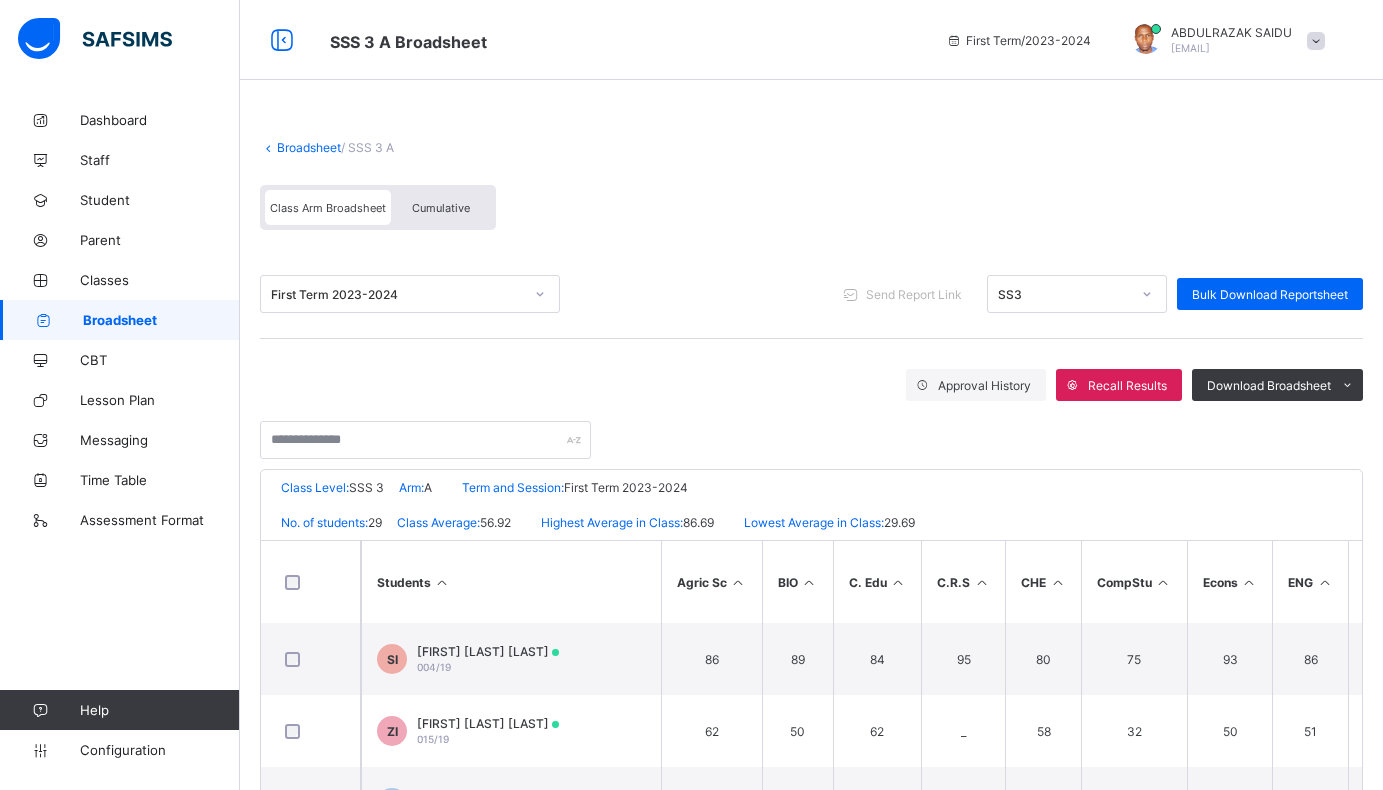 click on "Broadsheet" at bounding box center [309, 147] 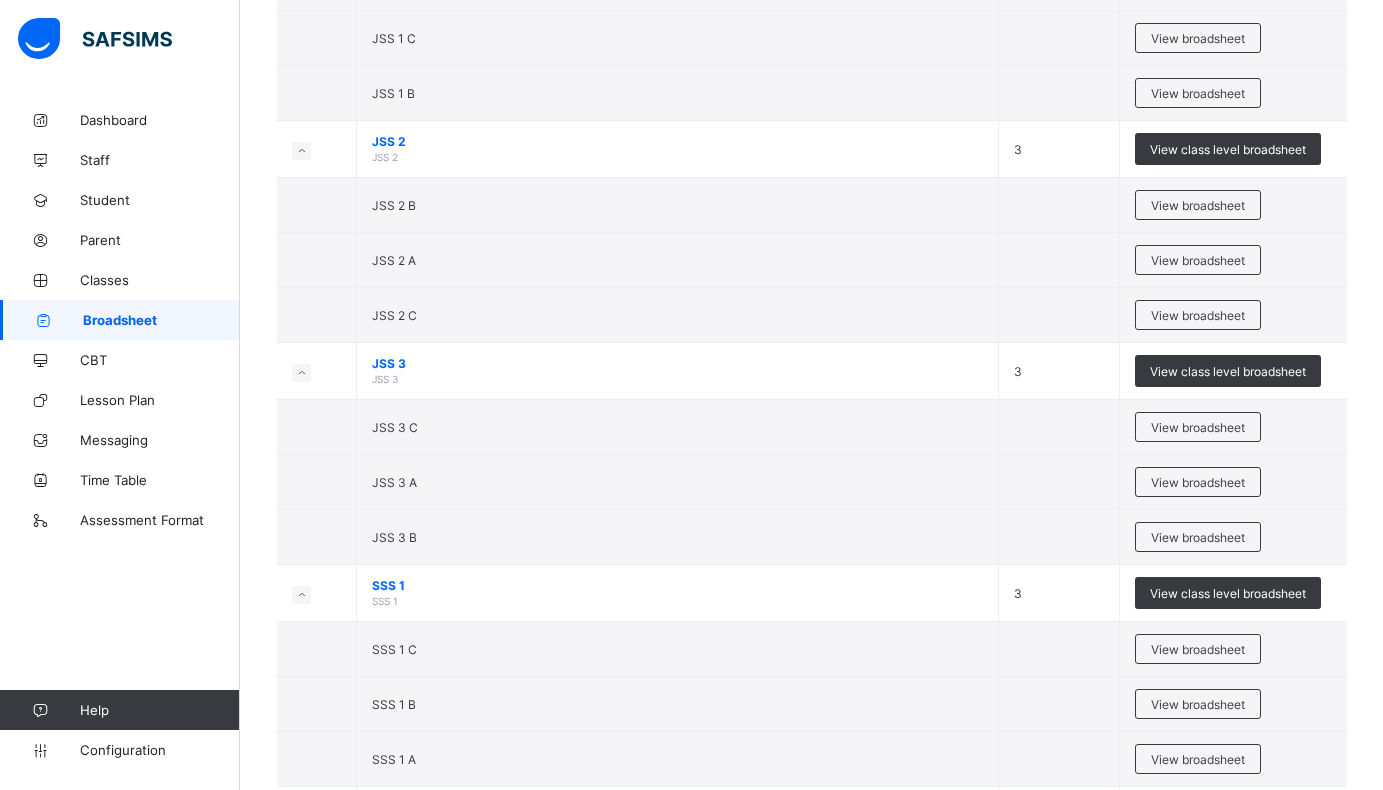 scroll, scrollTop: 2882, scrollLeft: 0, axis: vertical 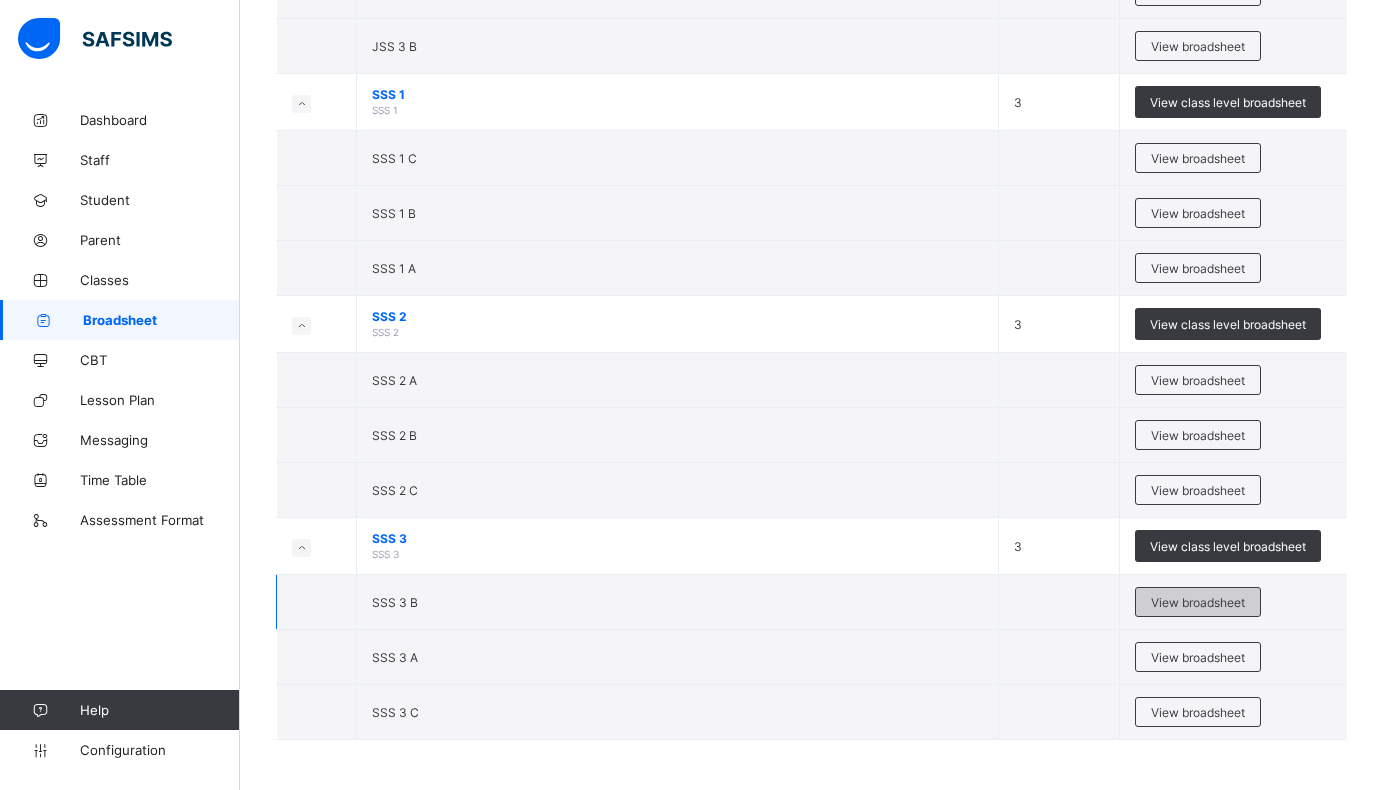 click on "View broadsheet" at bounding box center (1198, 602) 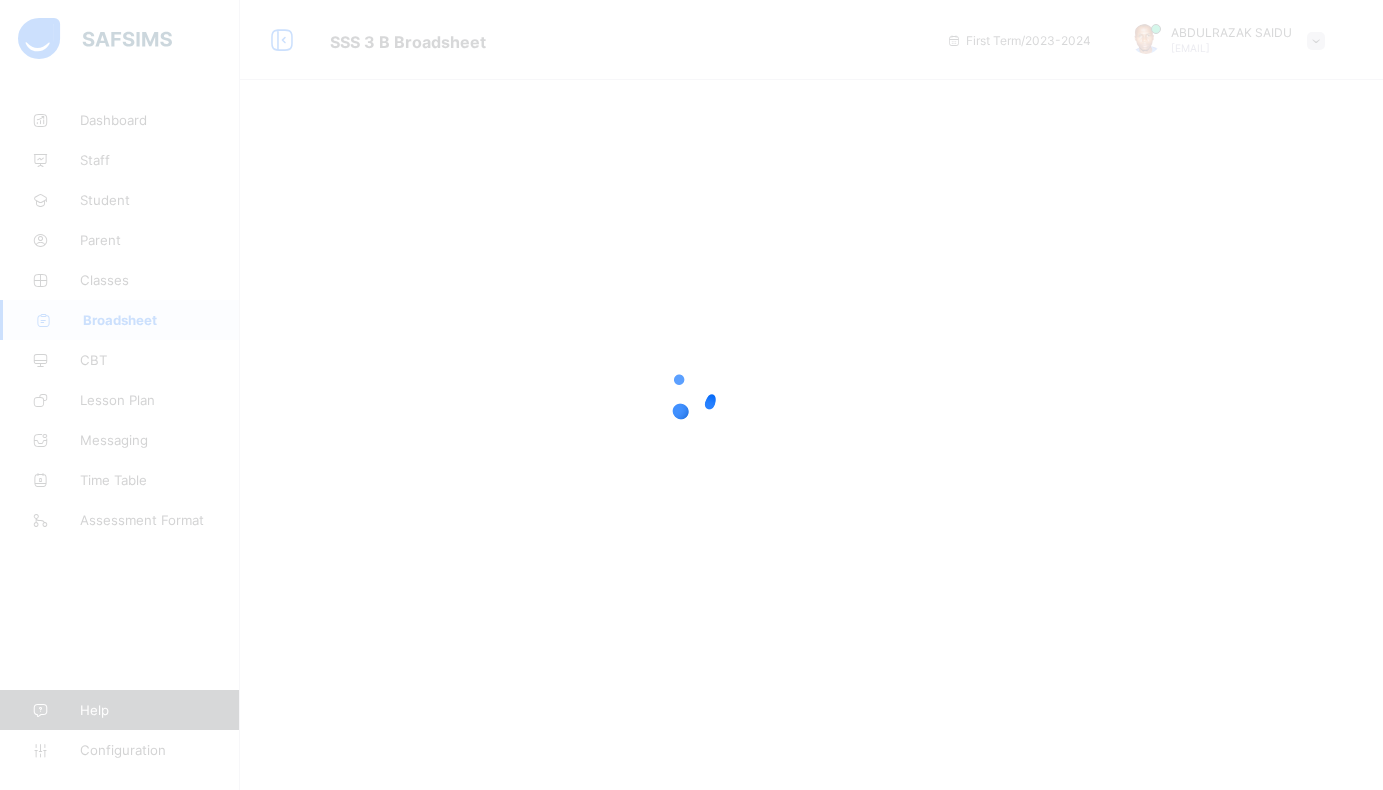 scroll, scrollTop: 0, scrollLeft: 0, axis: both 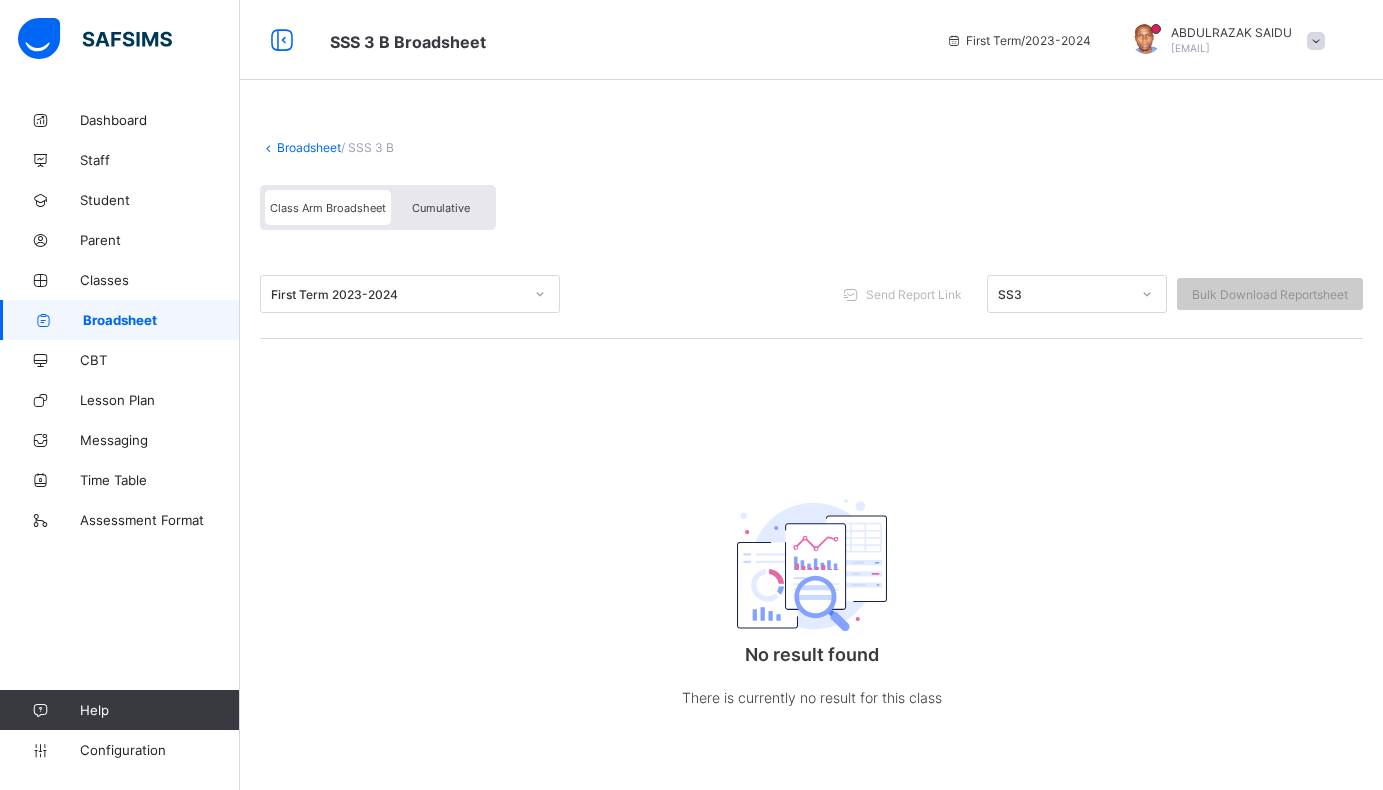 click on "Broadsheet" at bounding box center [309, 147] 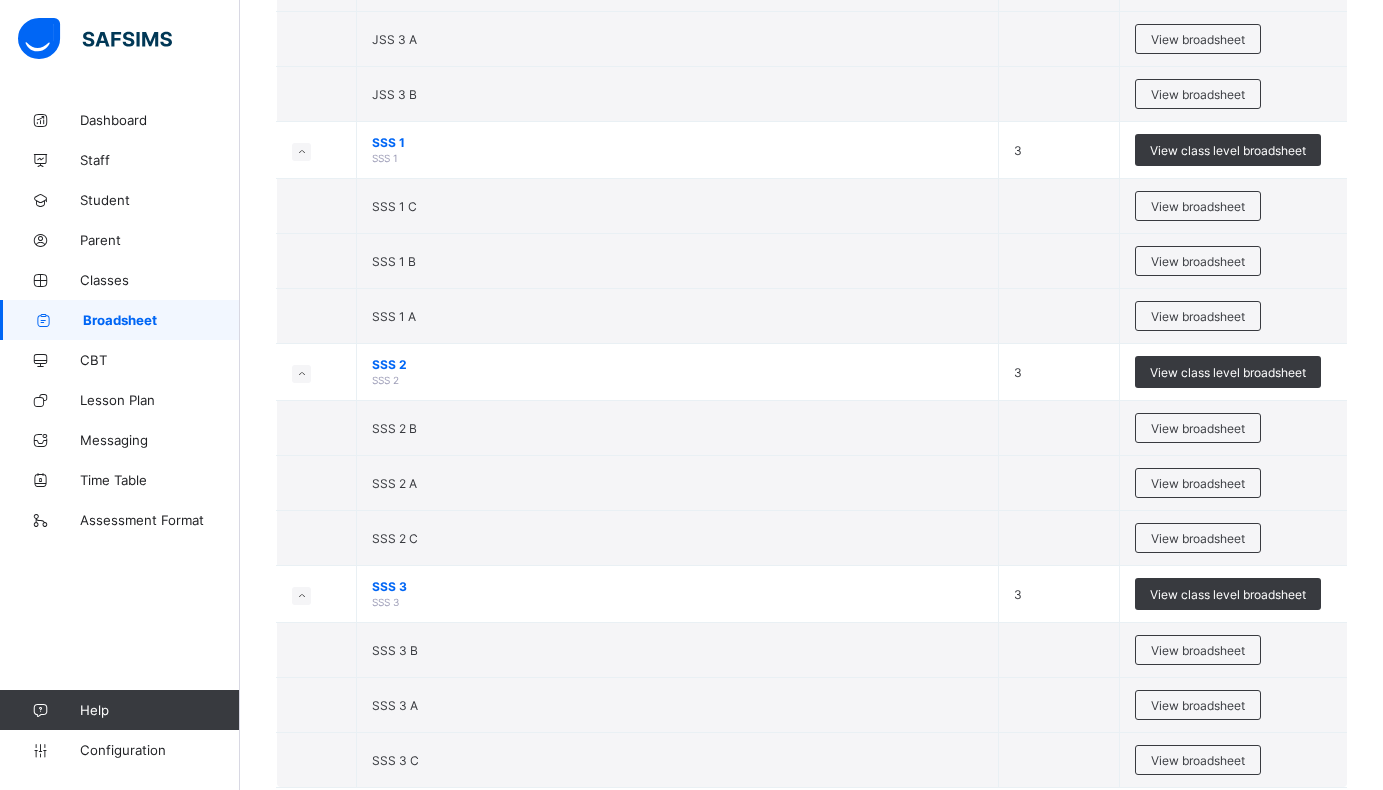 scroll, scrollTop: 2882, scrollLeft: 0, axis: vertical 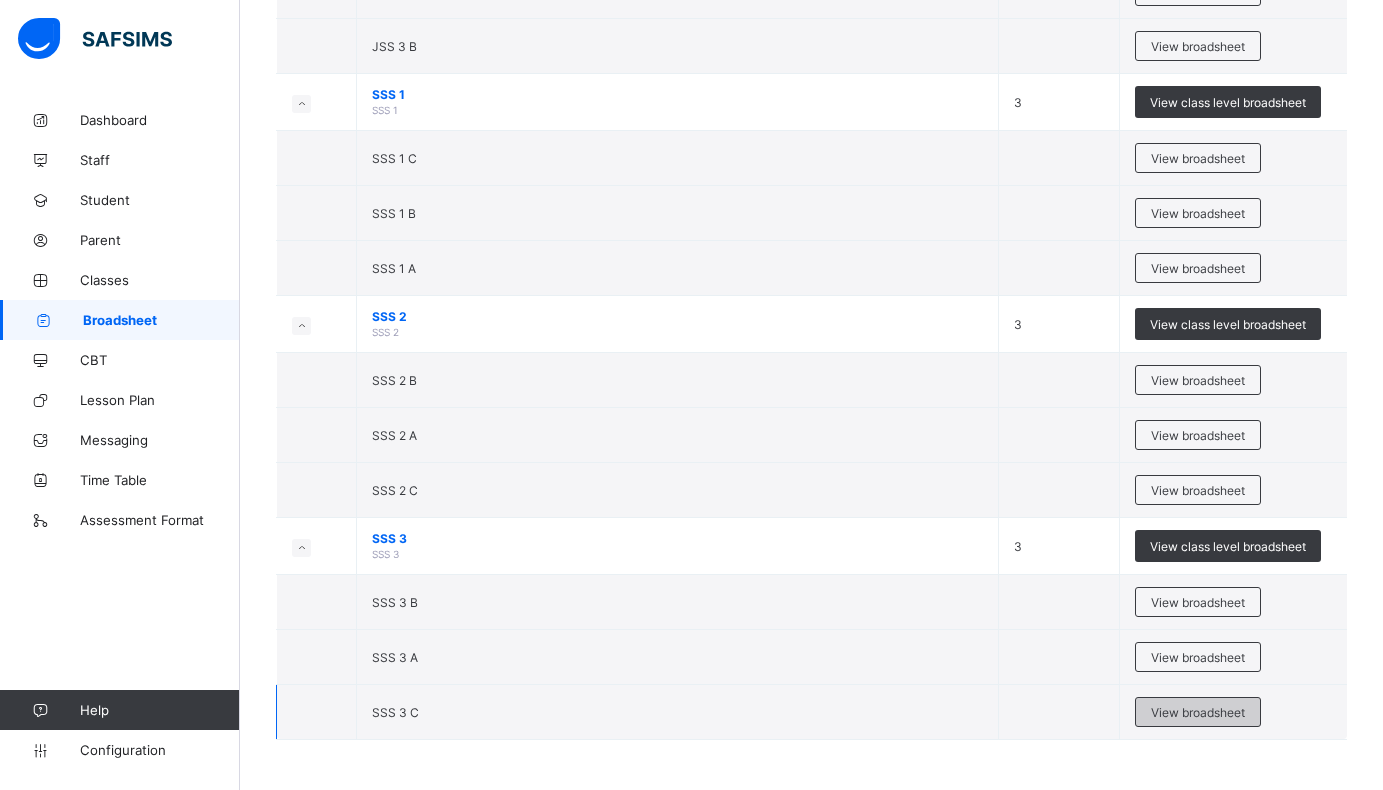 click on "View broadsheet" at bounding box center [1198, 712] 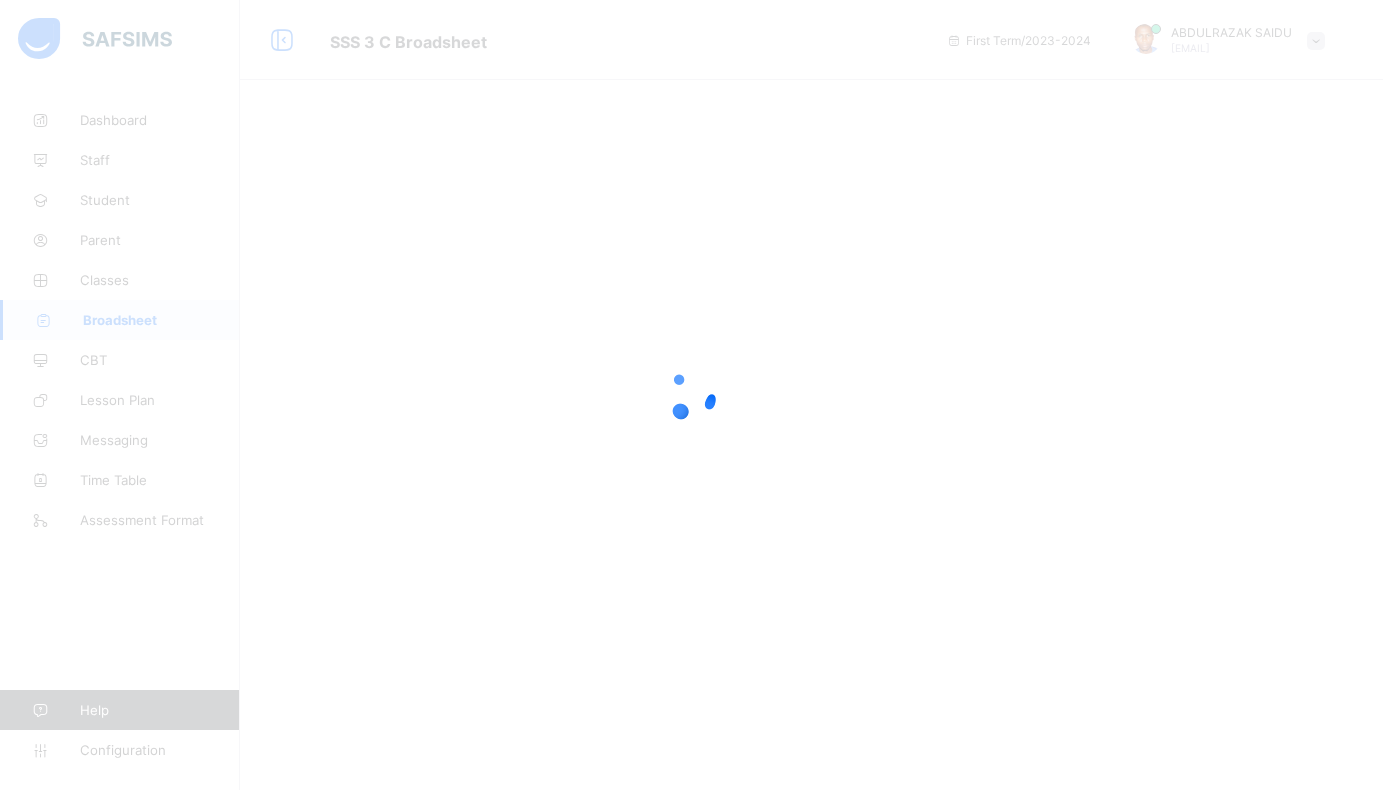 scroll, scrollTop: 0, scrollLeft: 0, axis: both 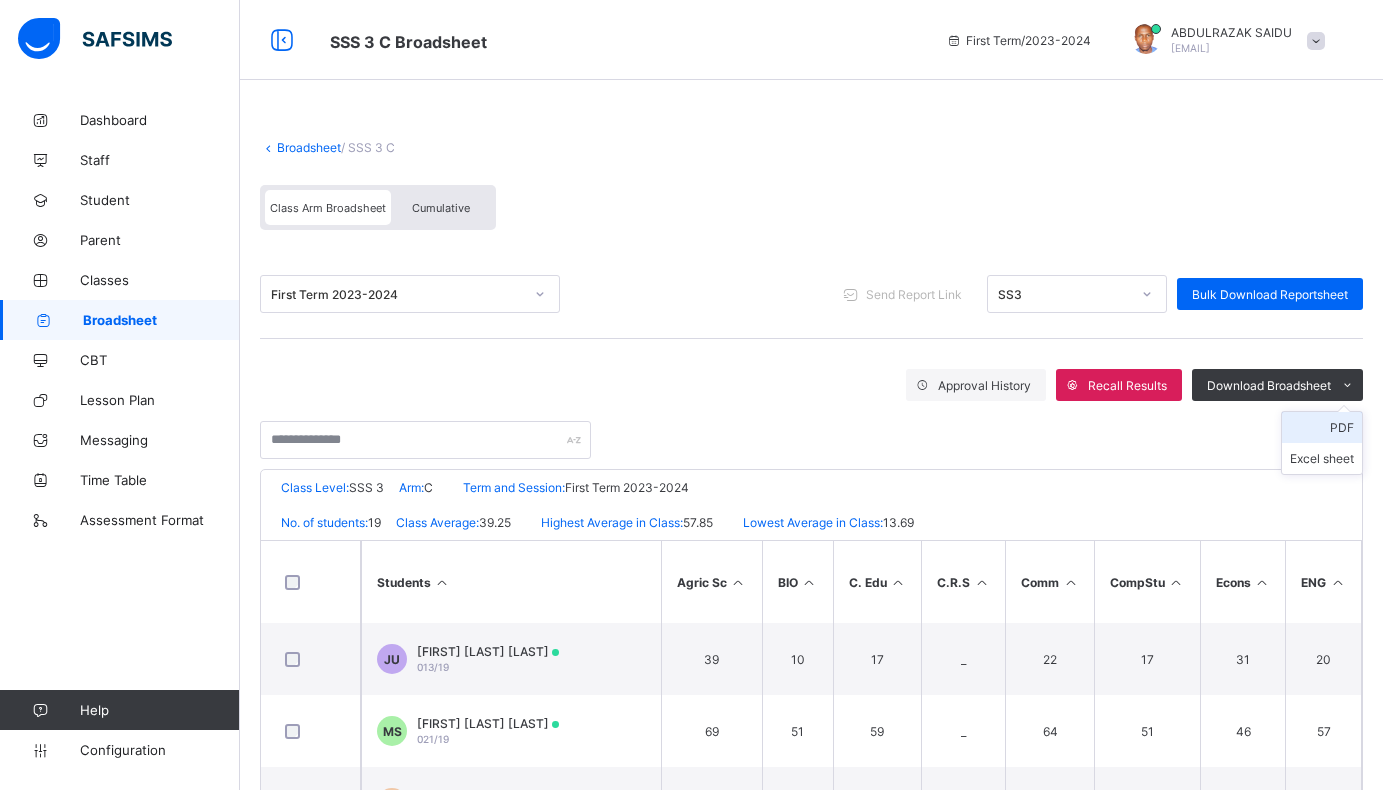 click on "PDF" at bounding box center [1322, 427] 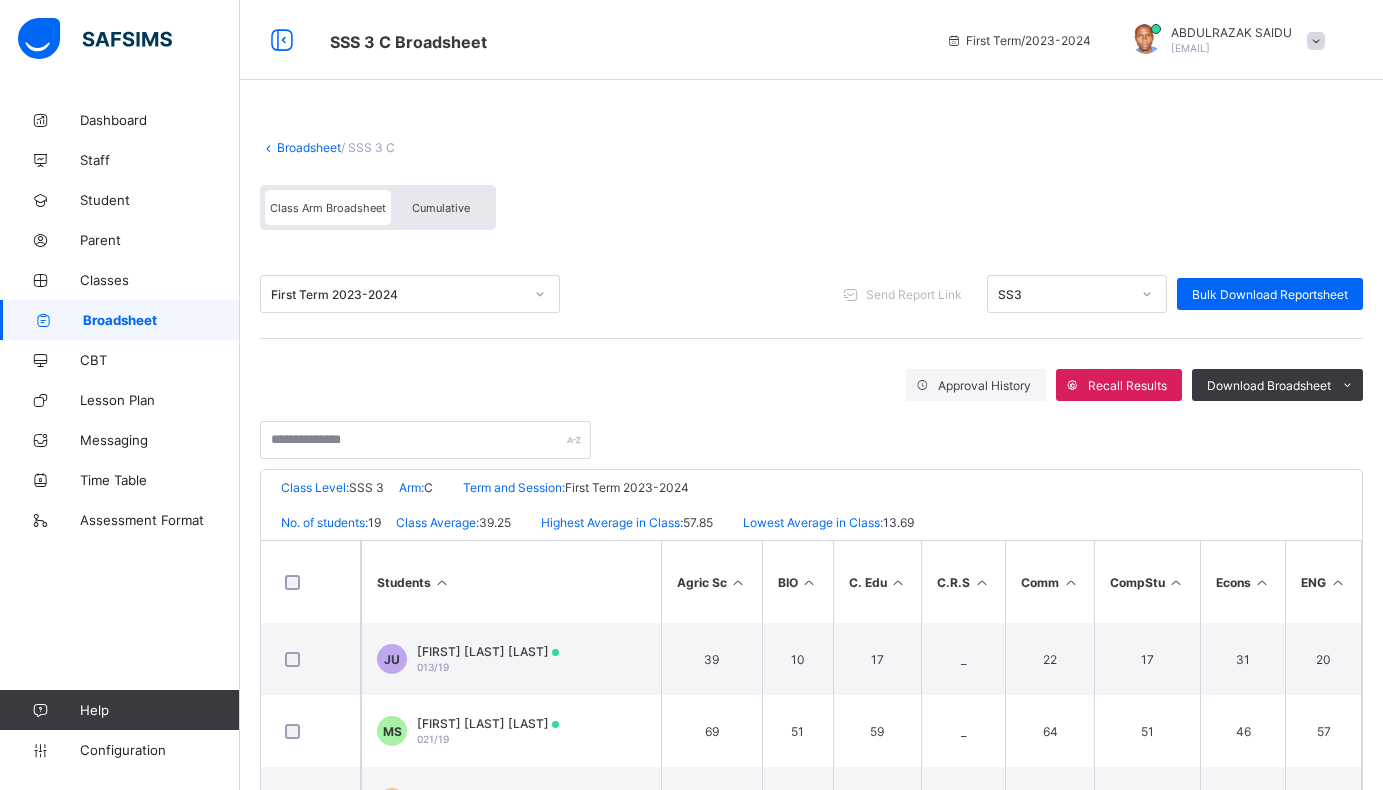 click on "Broadsheet" at bounding box center (309, 147) 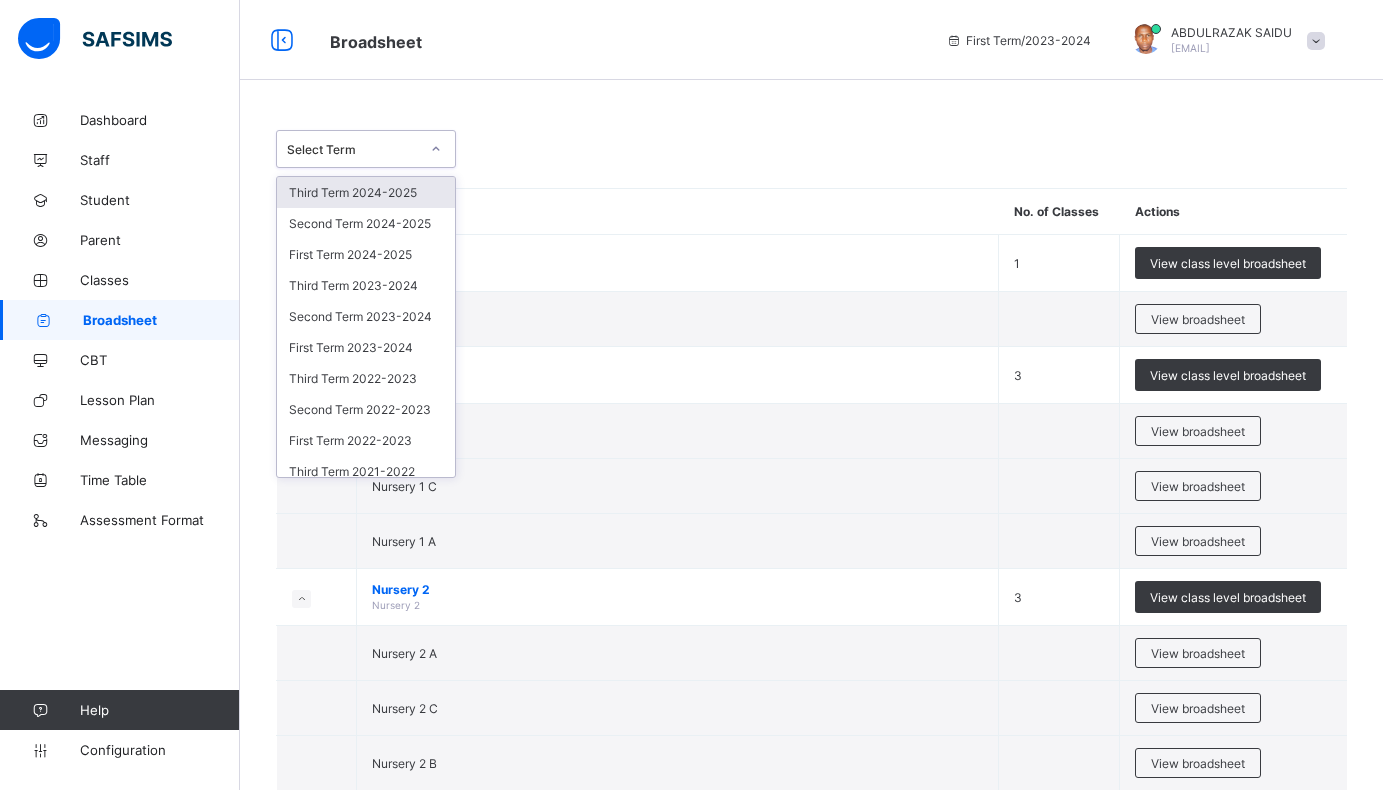 click 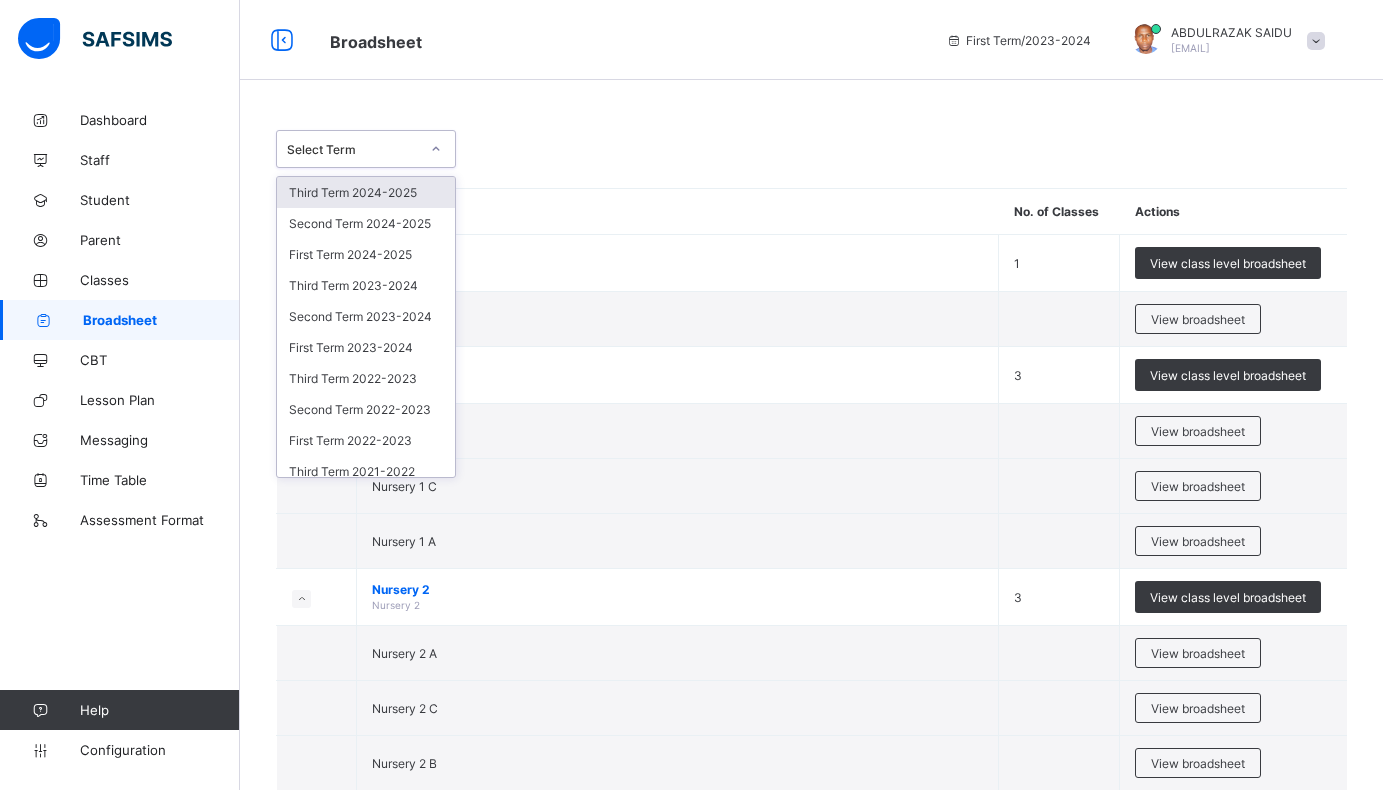 click 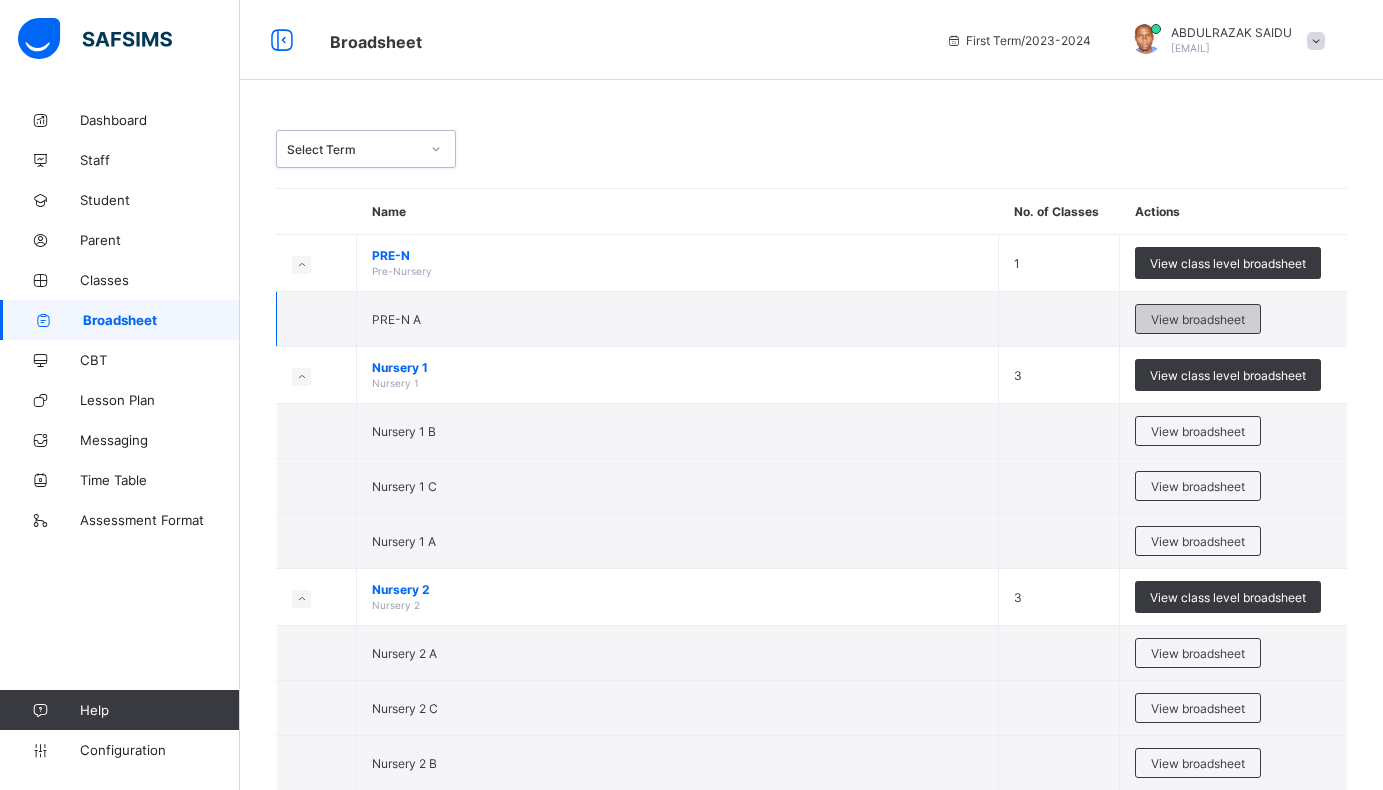 click on "View broadsheet" at bounding box center [1198, 319] 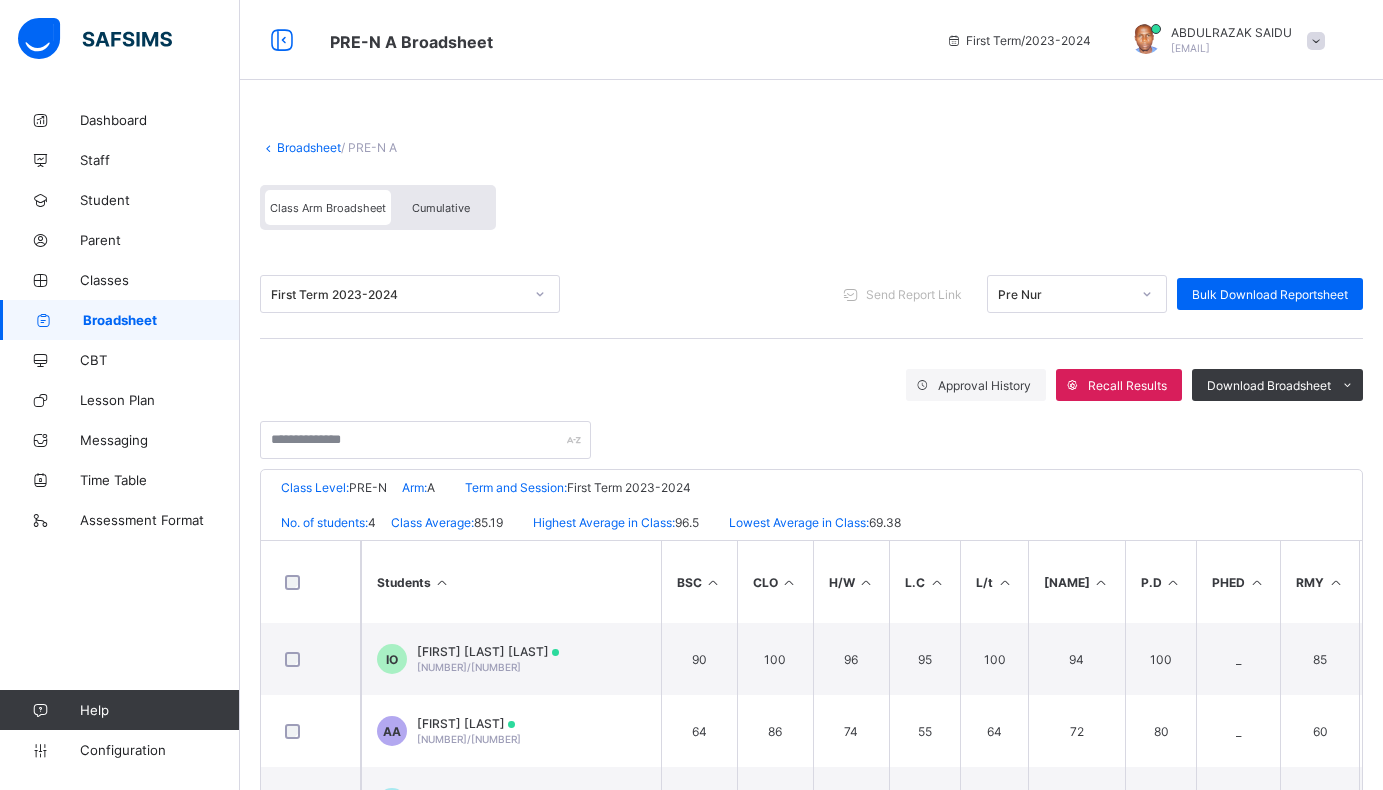 click 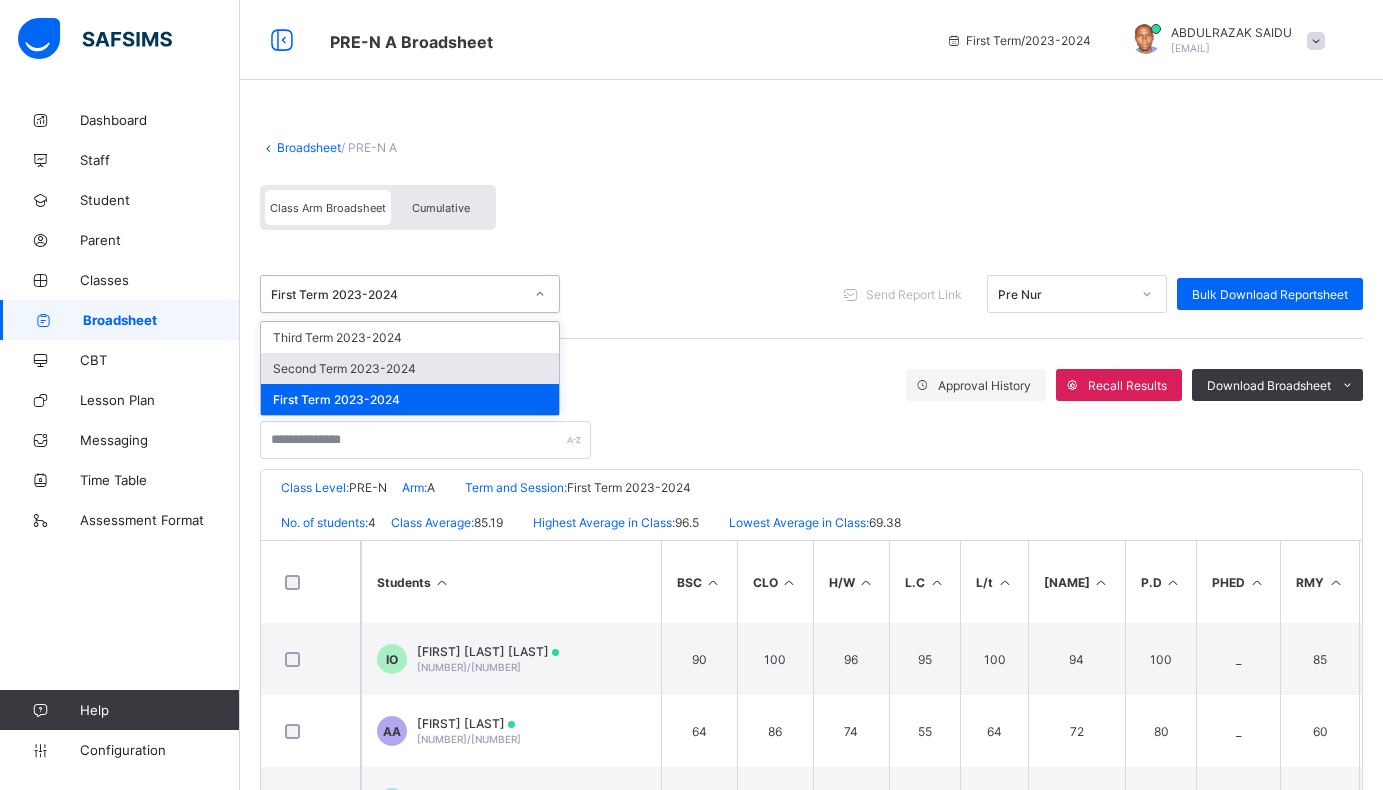 click on "Second Term 2023-2024" at bounding box center [410, 368] 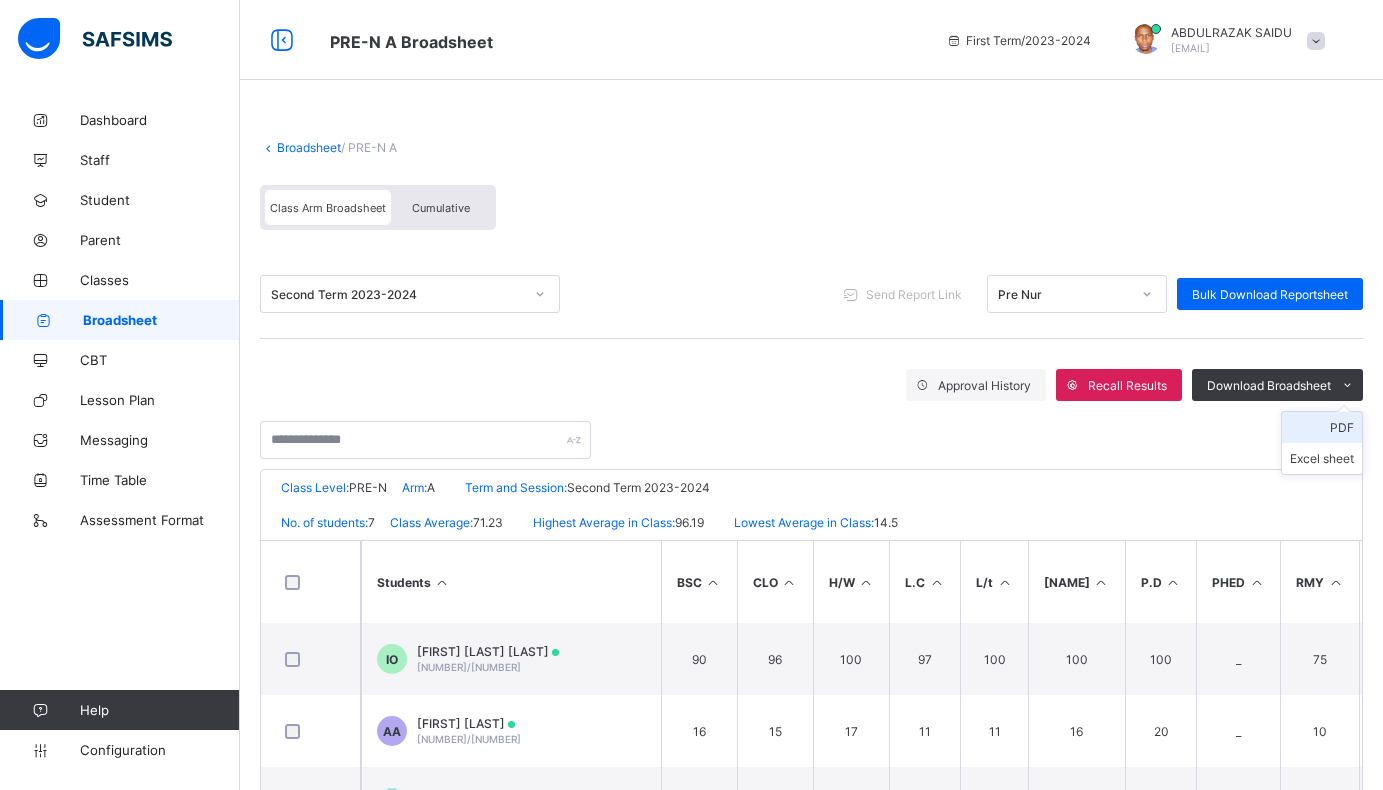 click on "PDF" at bounding box center [1322, 427] 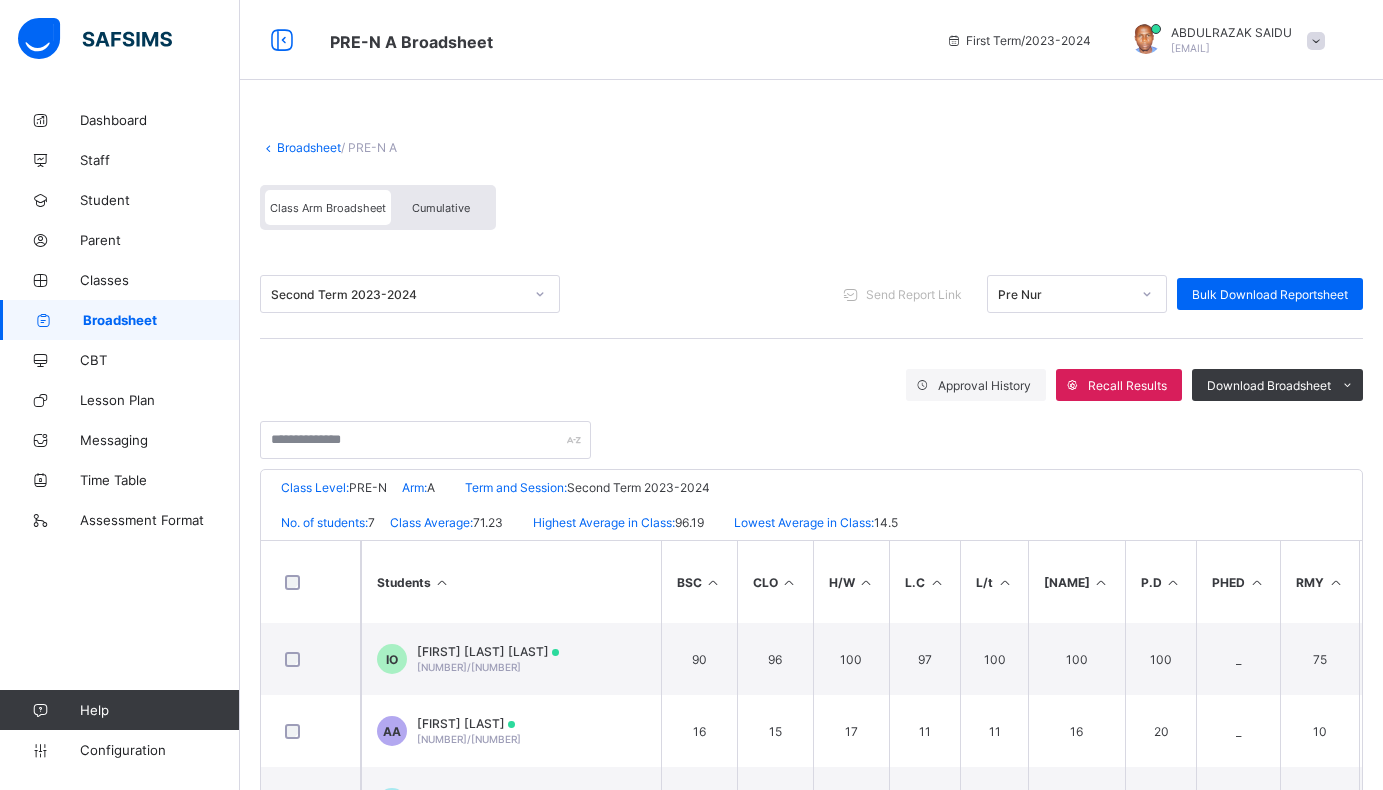 click 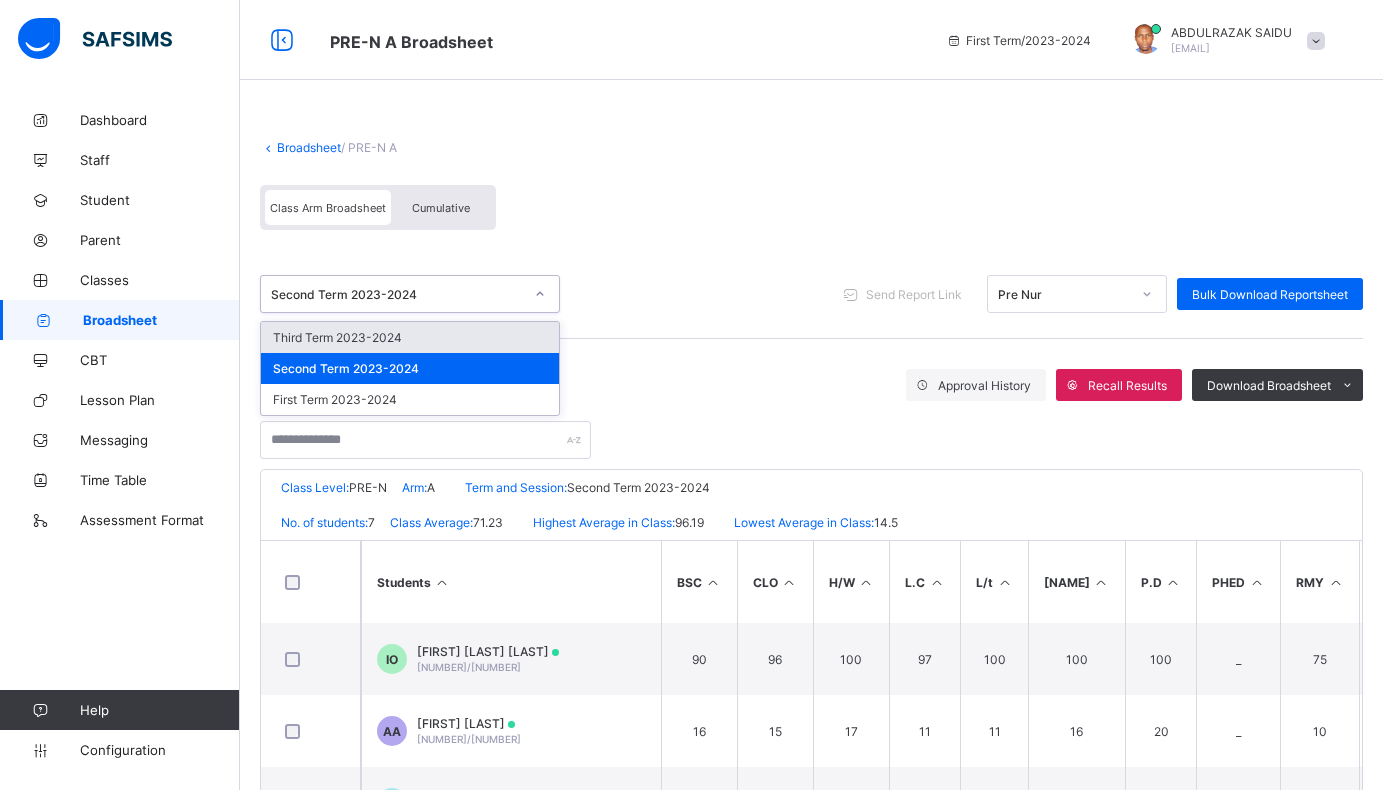 click on "Third Term 2023-2024" at bounding box center [410, 337] 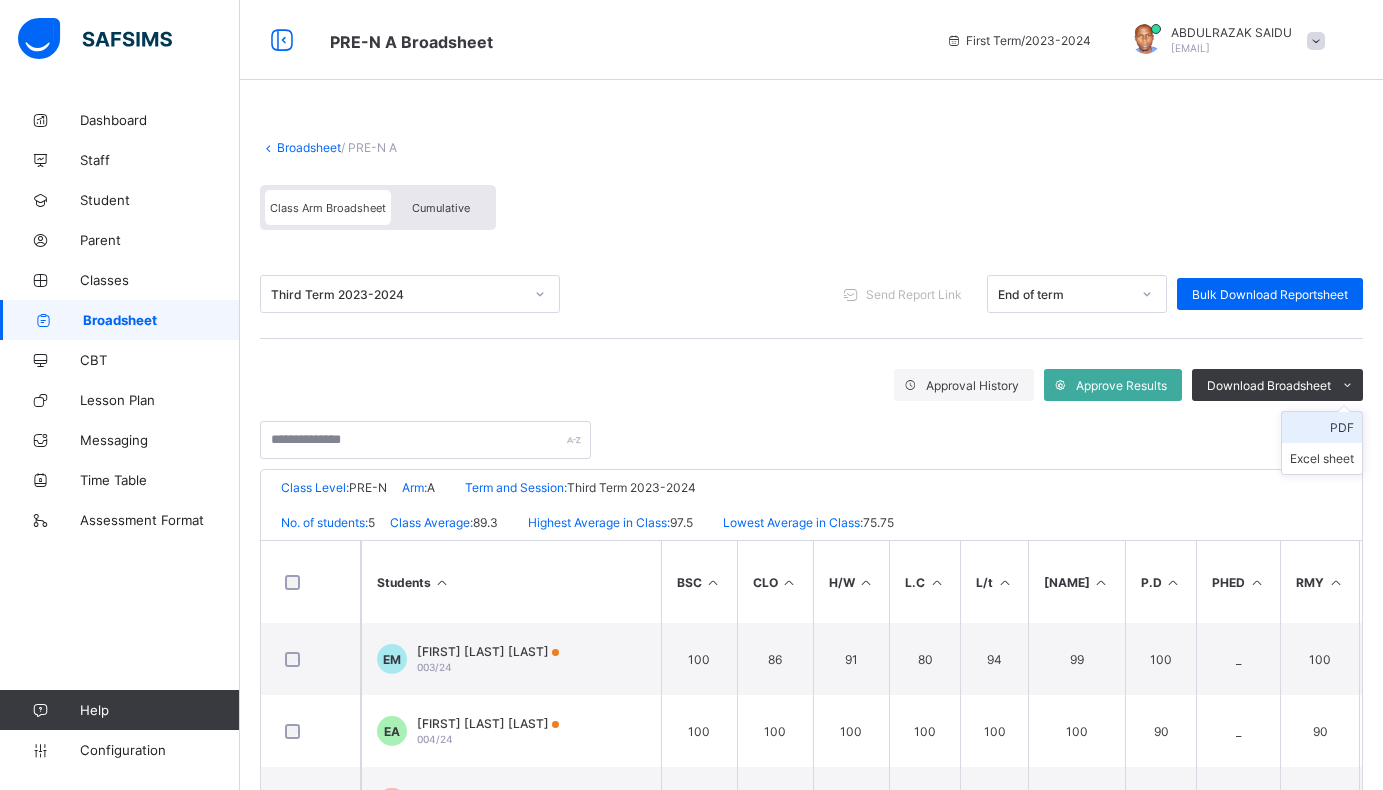click on "PDF" at bounding box center [1322, 427] 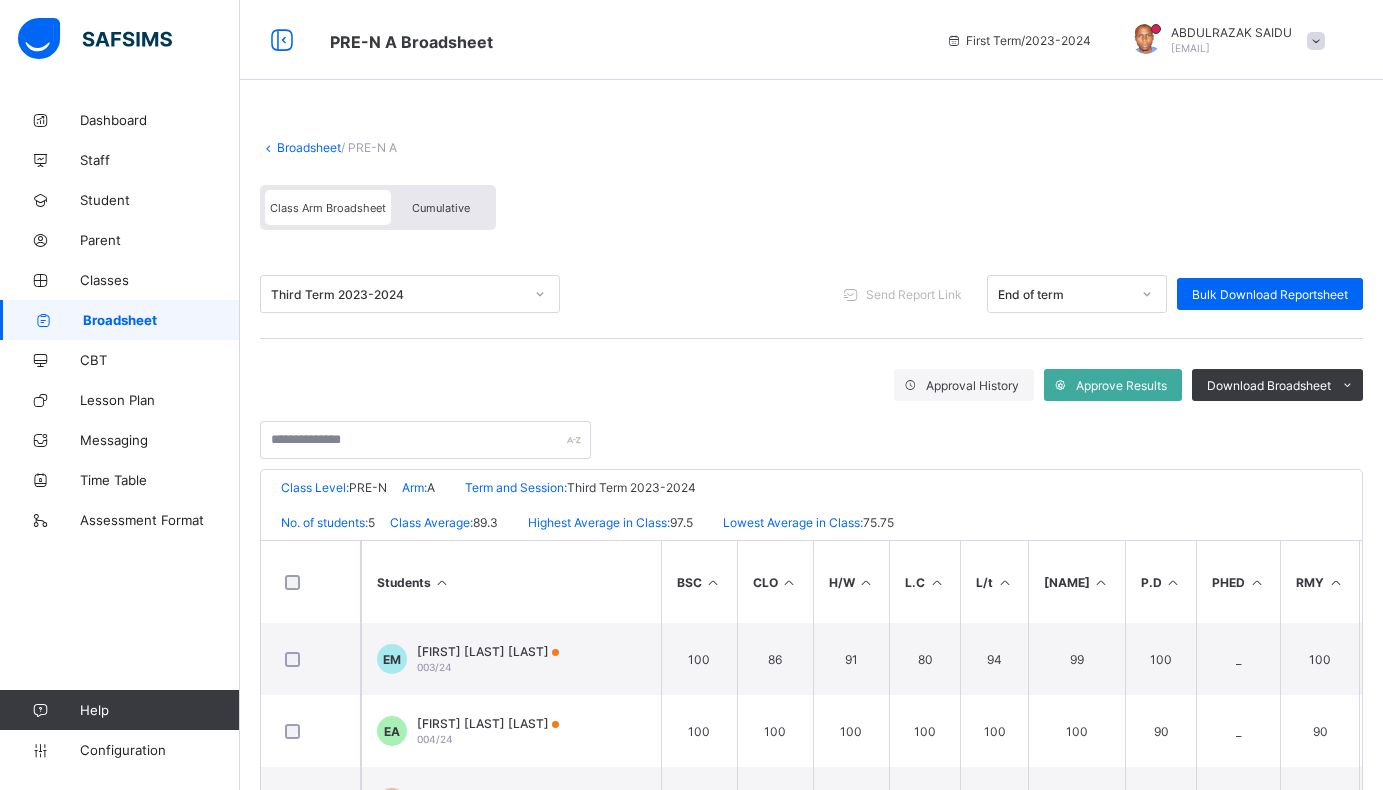 click on "Broadsheet  / PRE-N A Class Arm Broadsheet Cumulative" at bounding box center [811, 185] 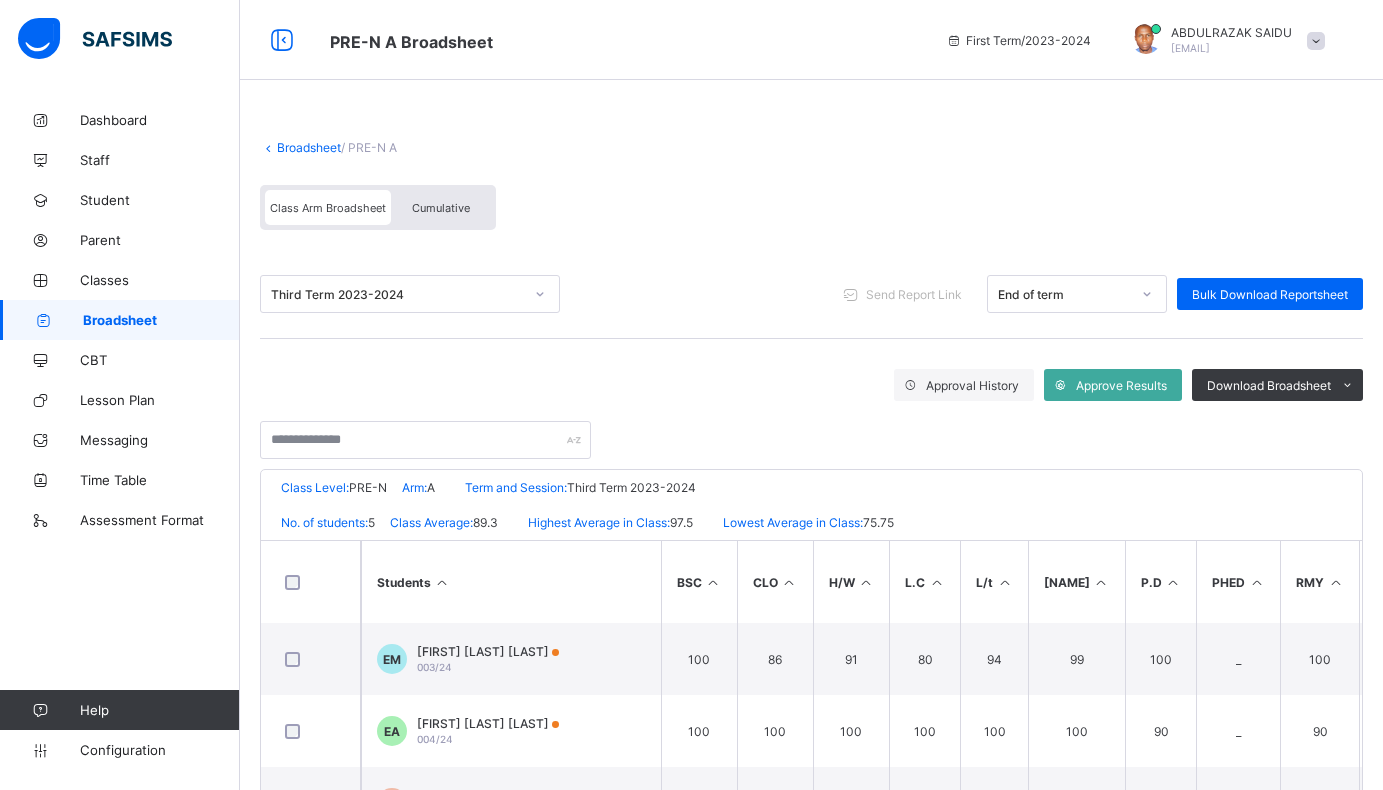 click on "Broadsheet" at bounding box center (309, 147) 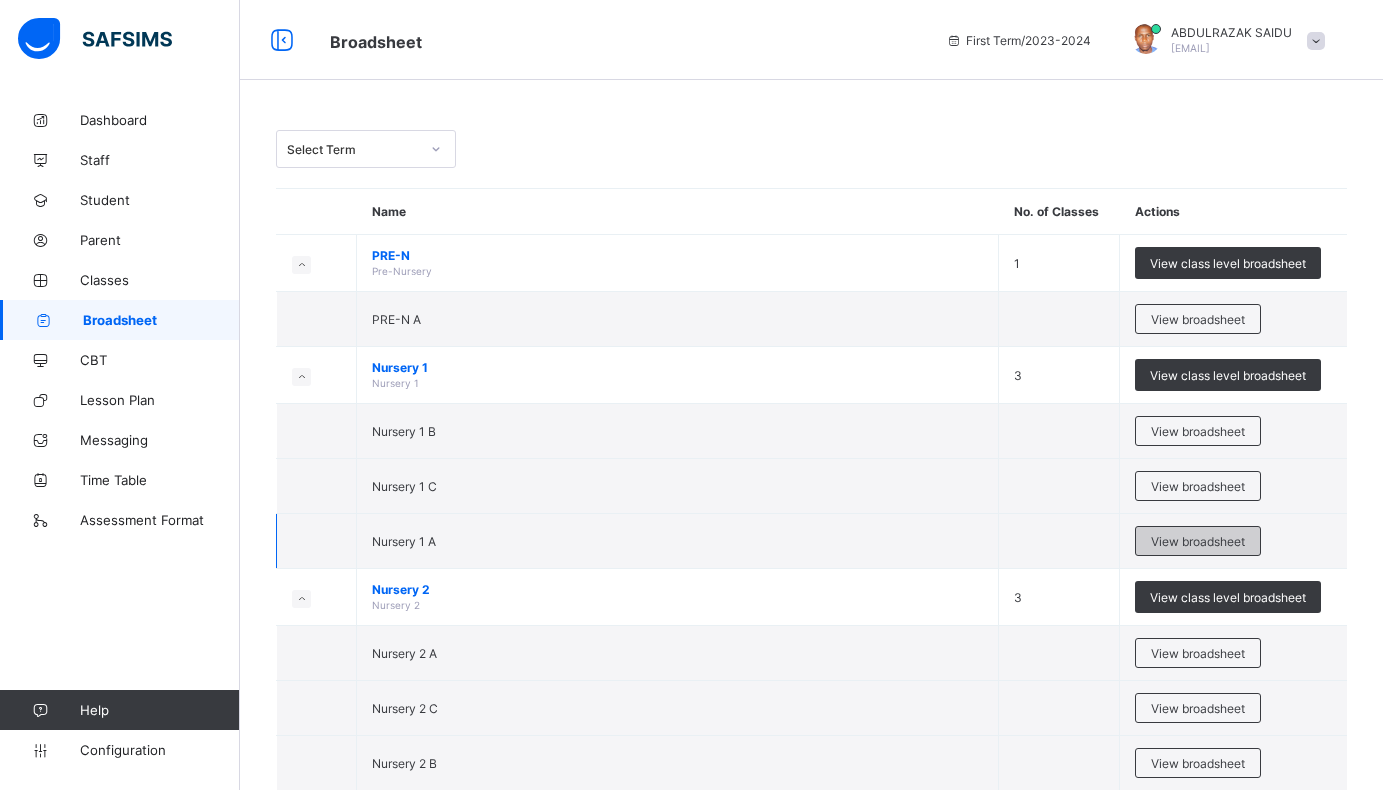 click on "View broadsheet" at bounding box center [1198, 541] 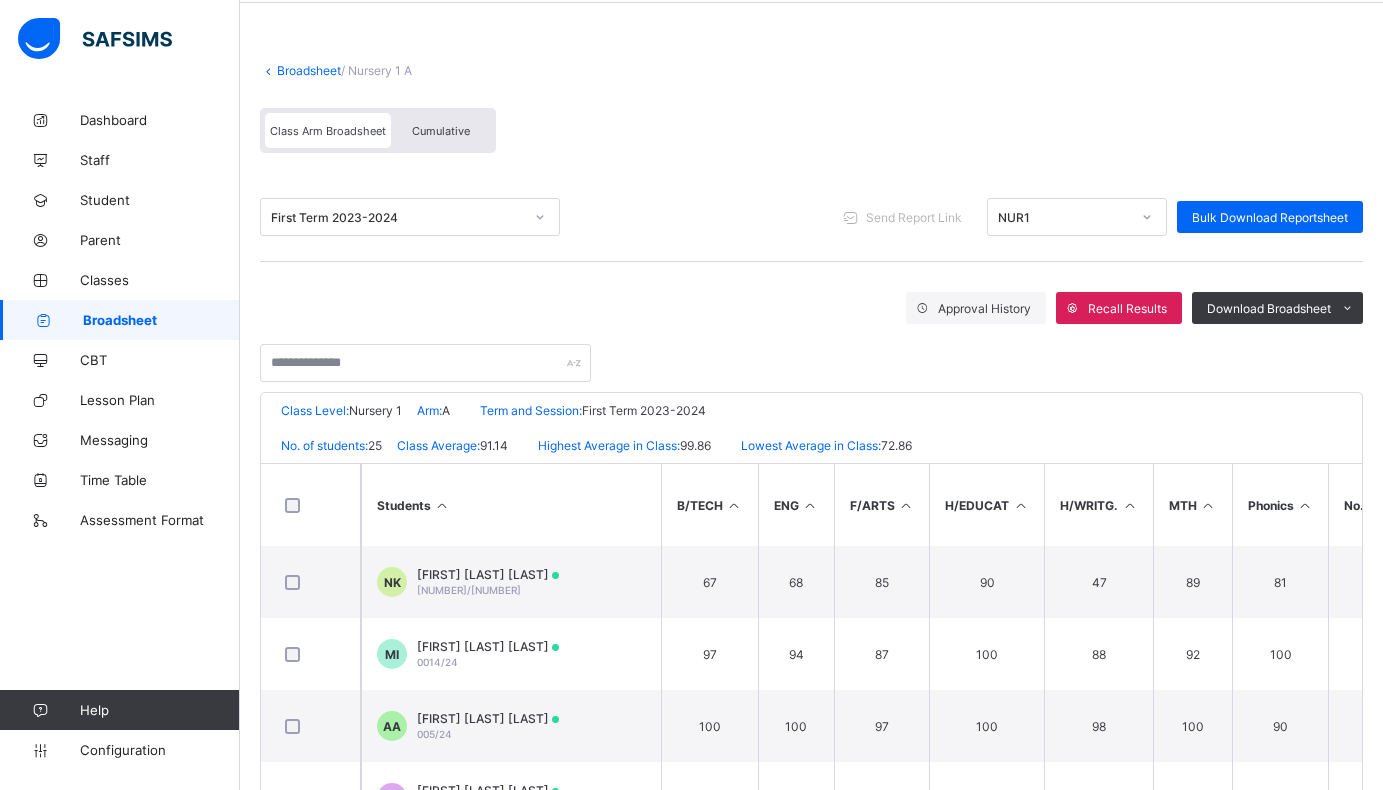 scroll, scrollTop: 100, scrollLeft: 0, axis: vertical 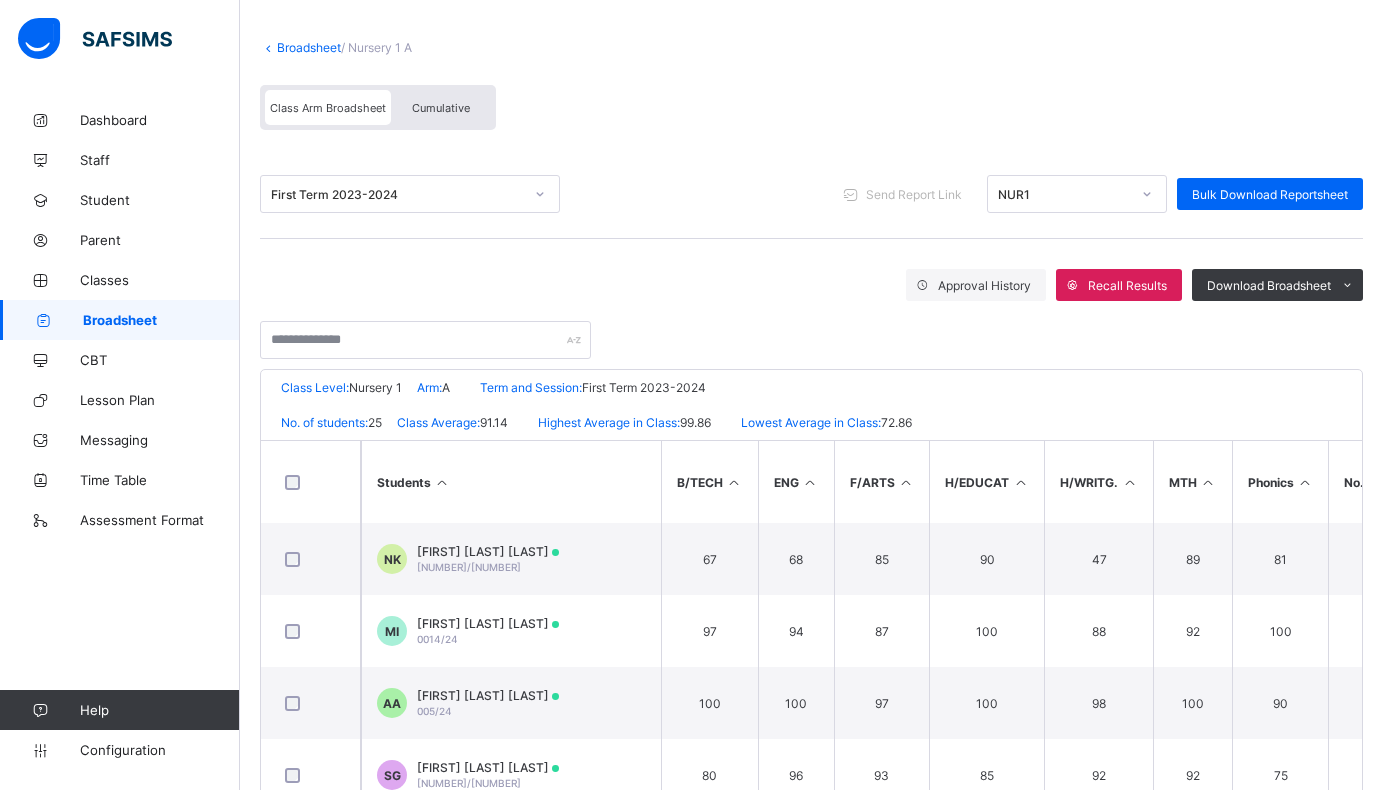 click 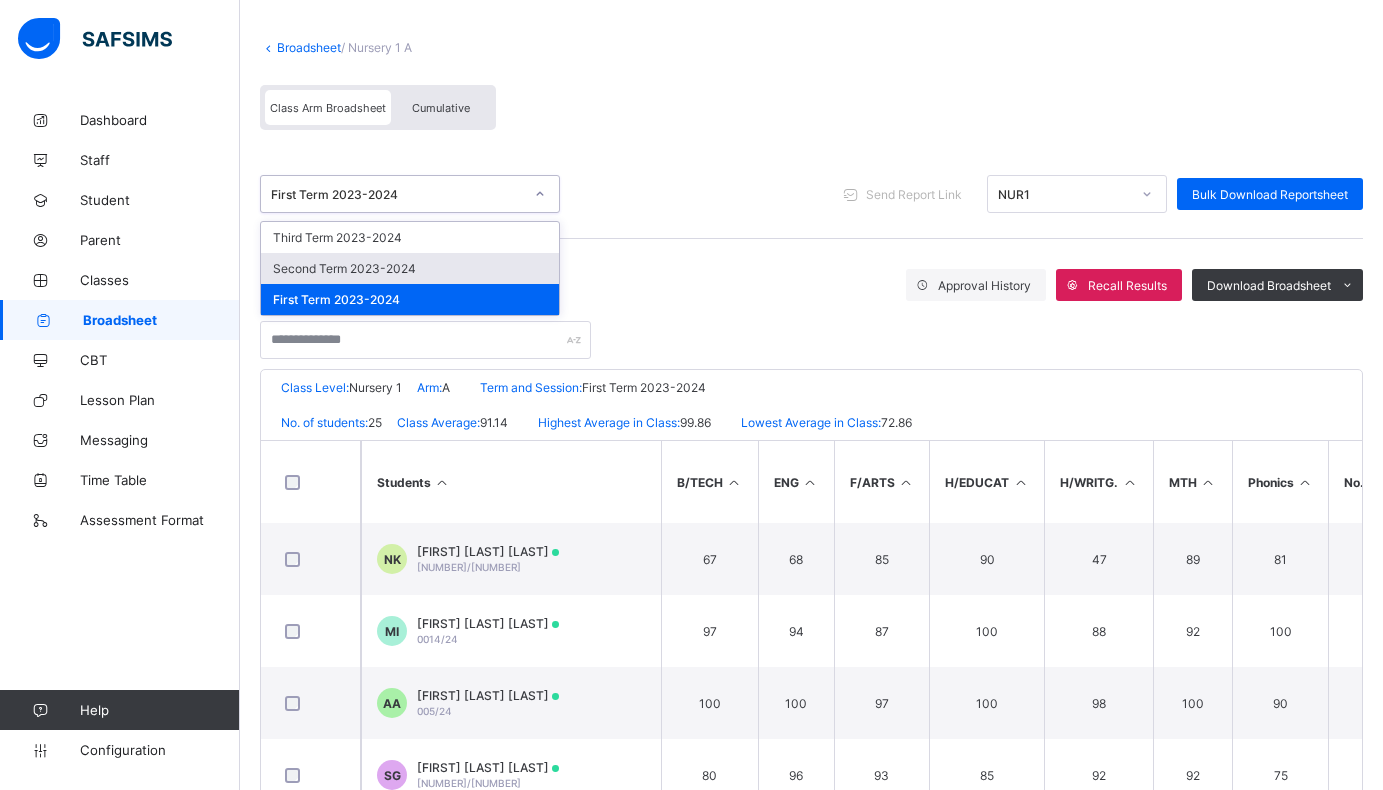click on "Second Term 2023-2024" at bounding box center (410, 268) 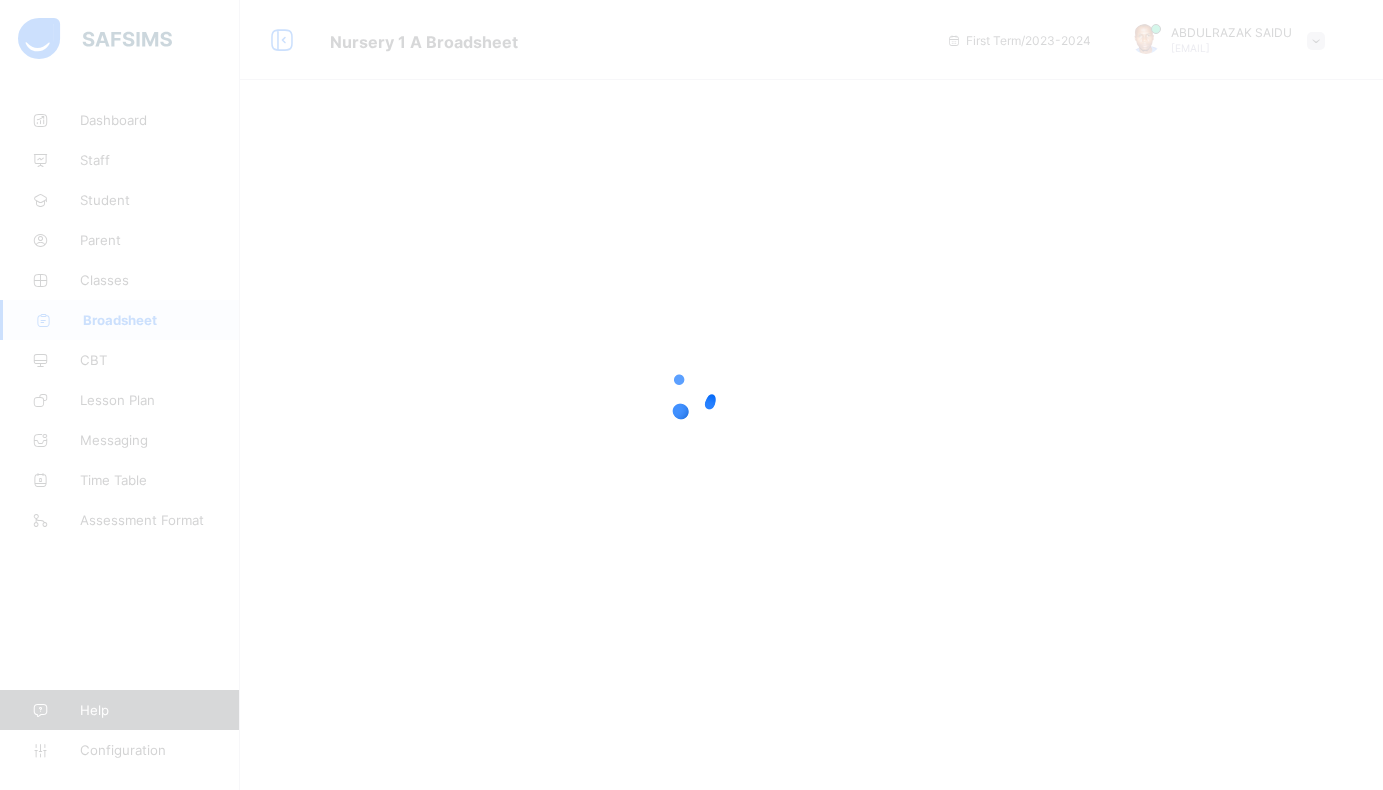 scroll, scrollTop: 0, scrollLeft: 0, axis: both 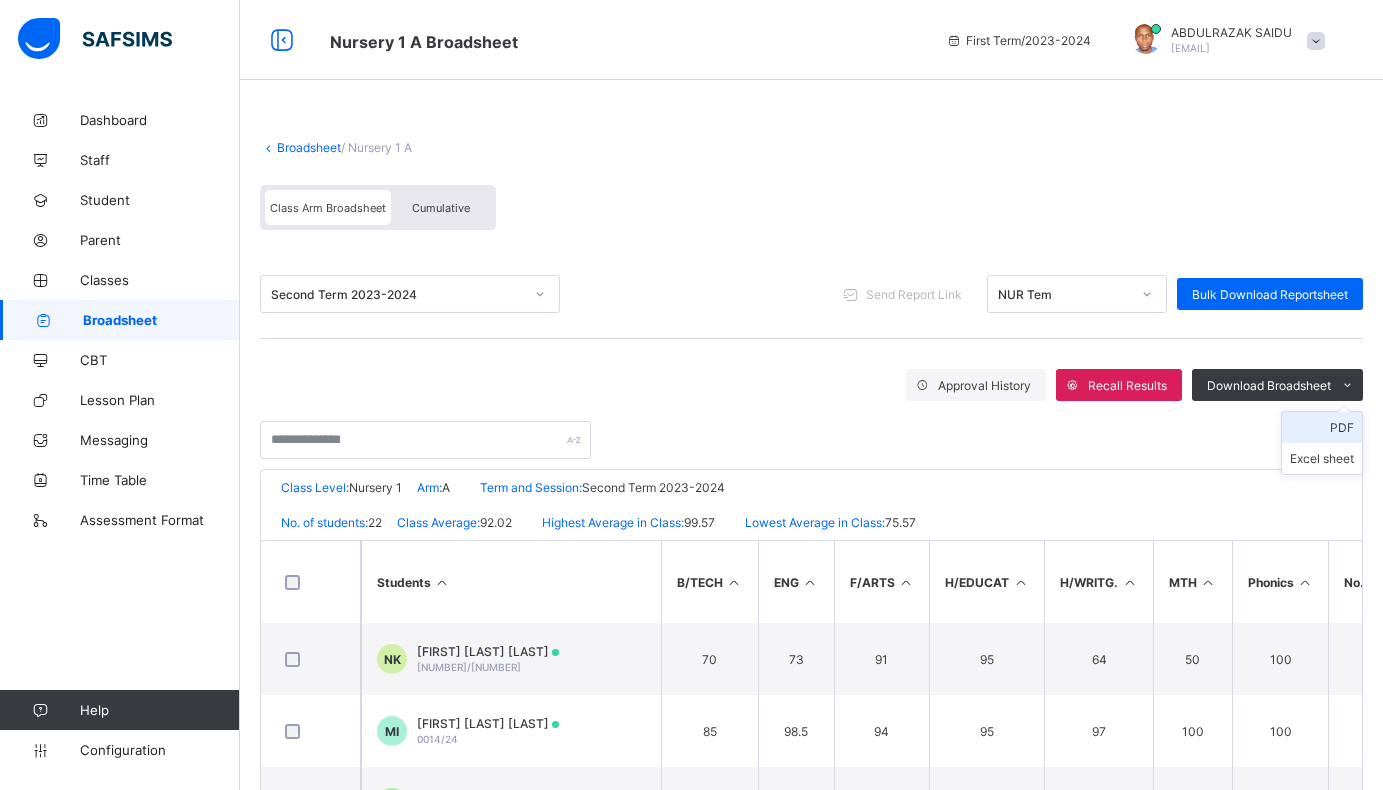 click on "PDF" at bounding box center [1322, 427] 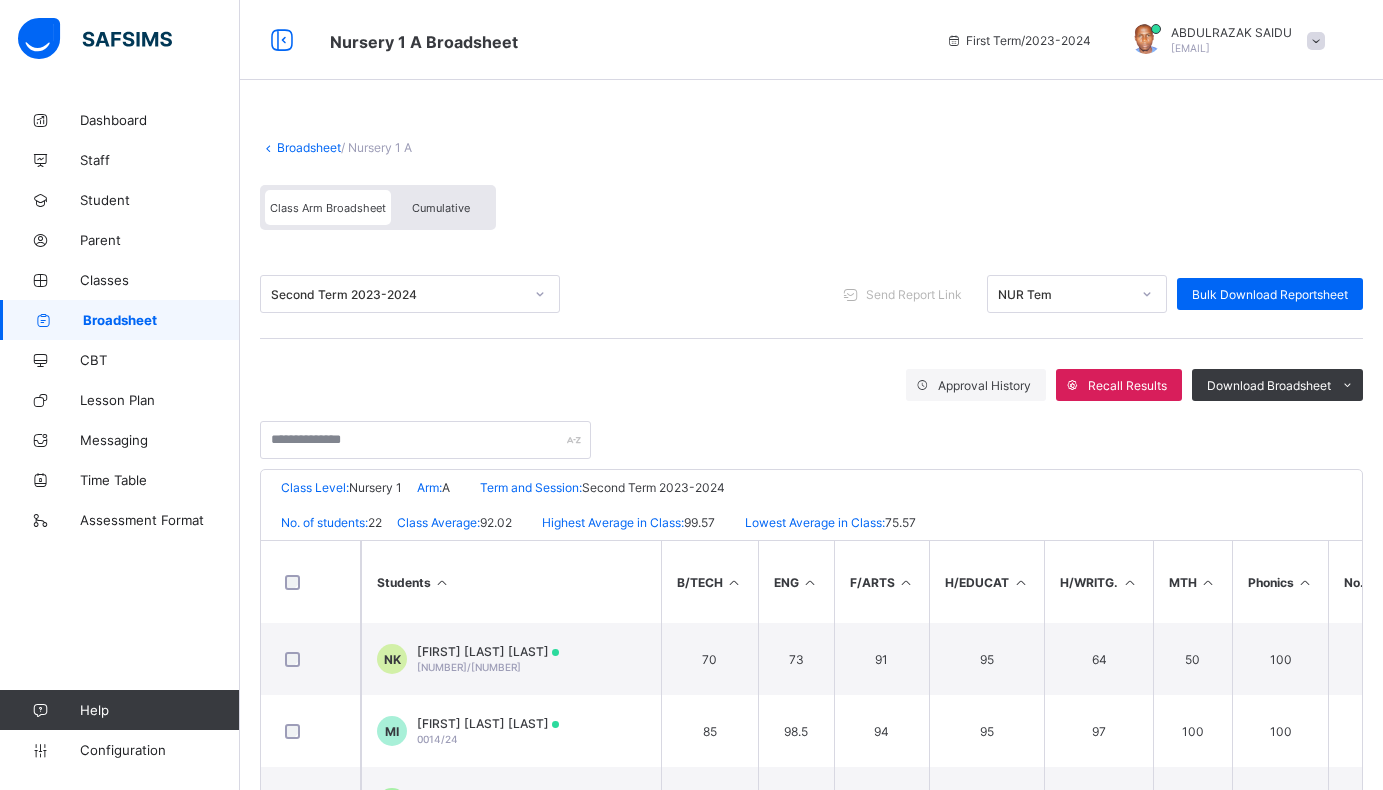 click 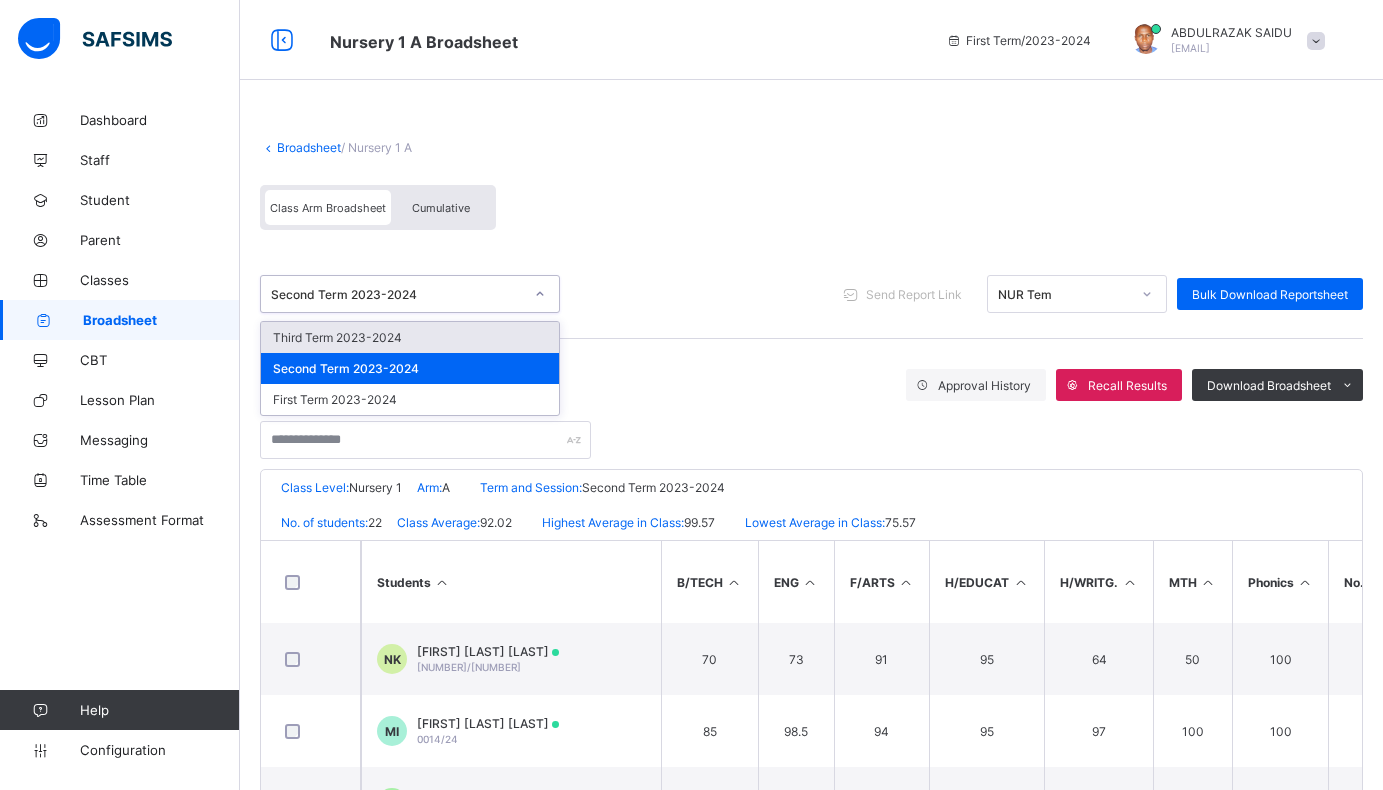click on "Third Term 2023-2024" at bounding box center (410, 337) 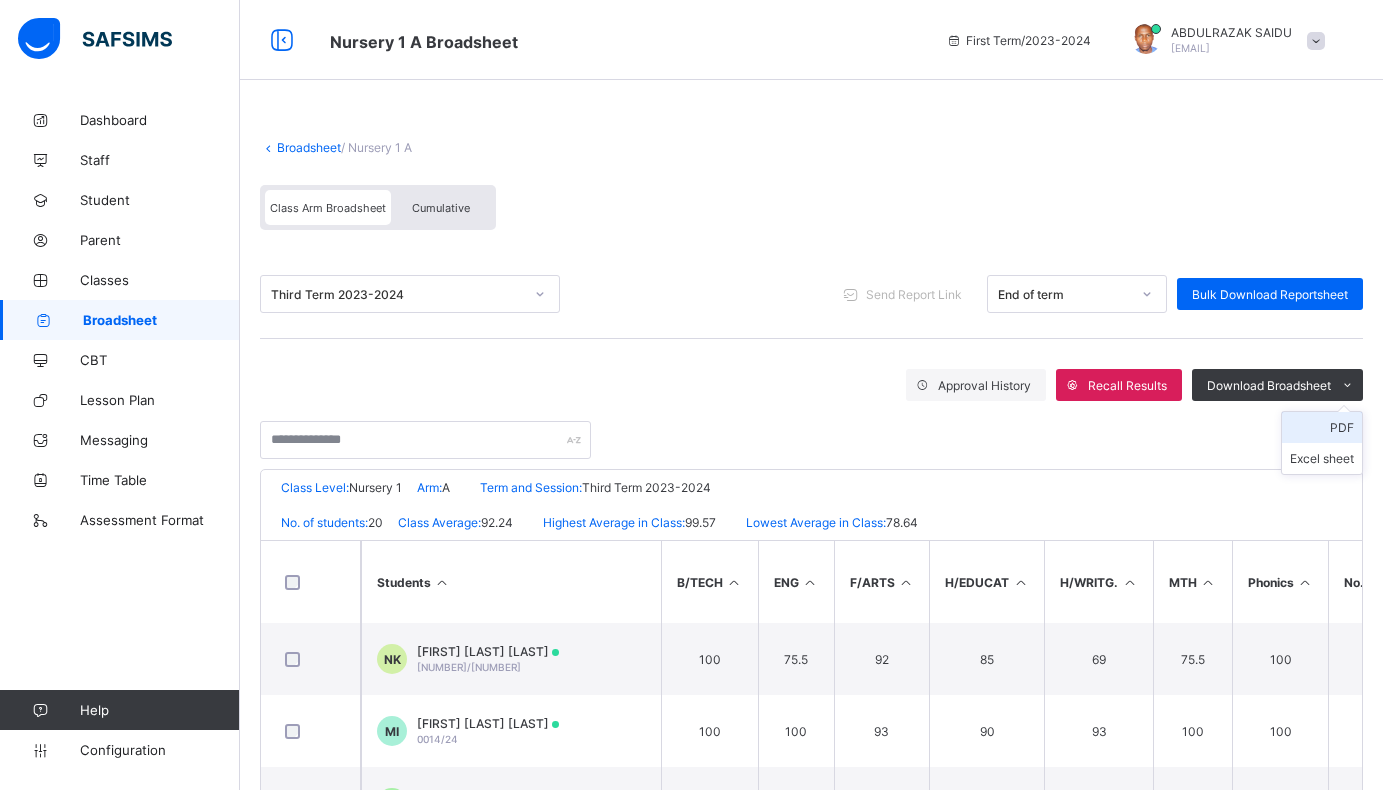 click on "PDF" at bounding box center [1322, 427] 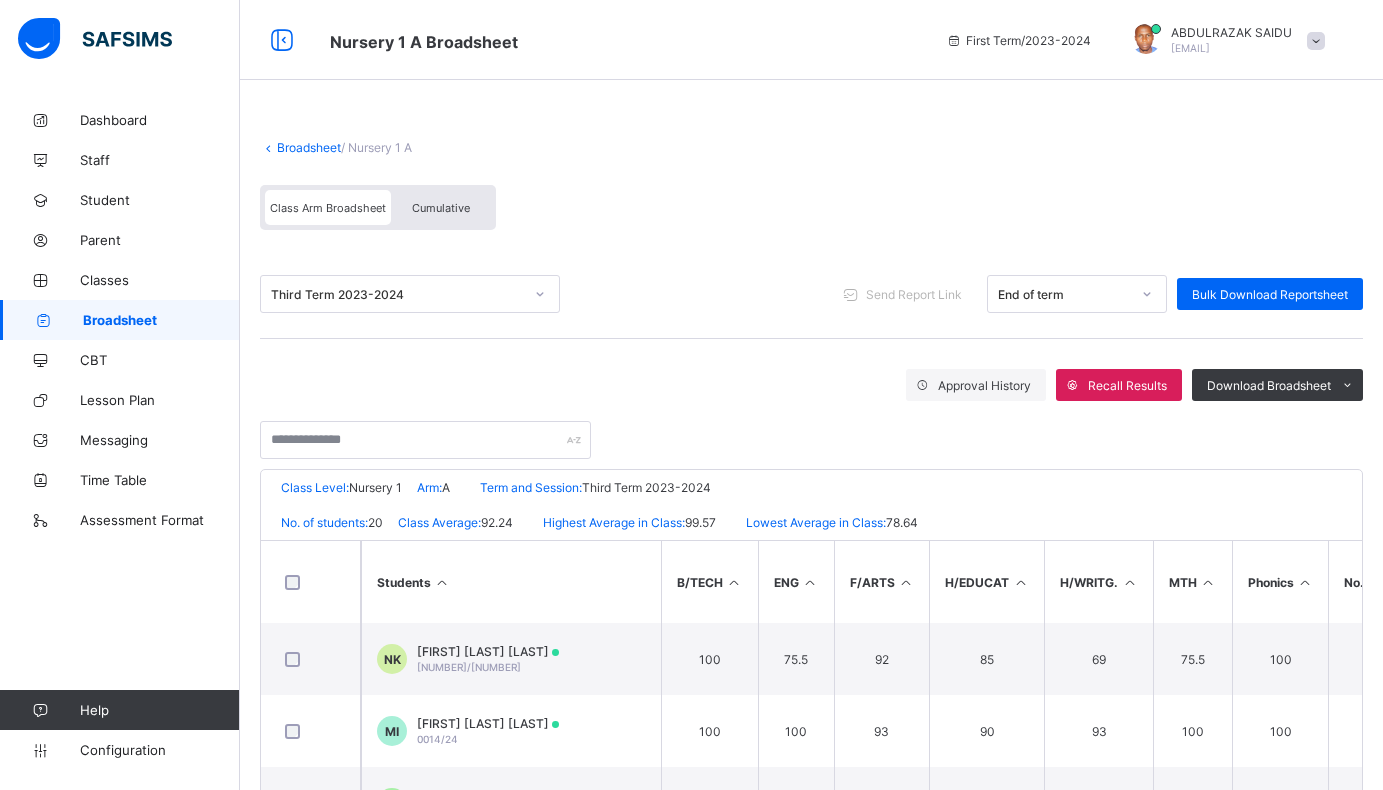click on "Broadsheet" at bounding box center [309, 147] 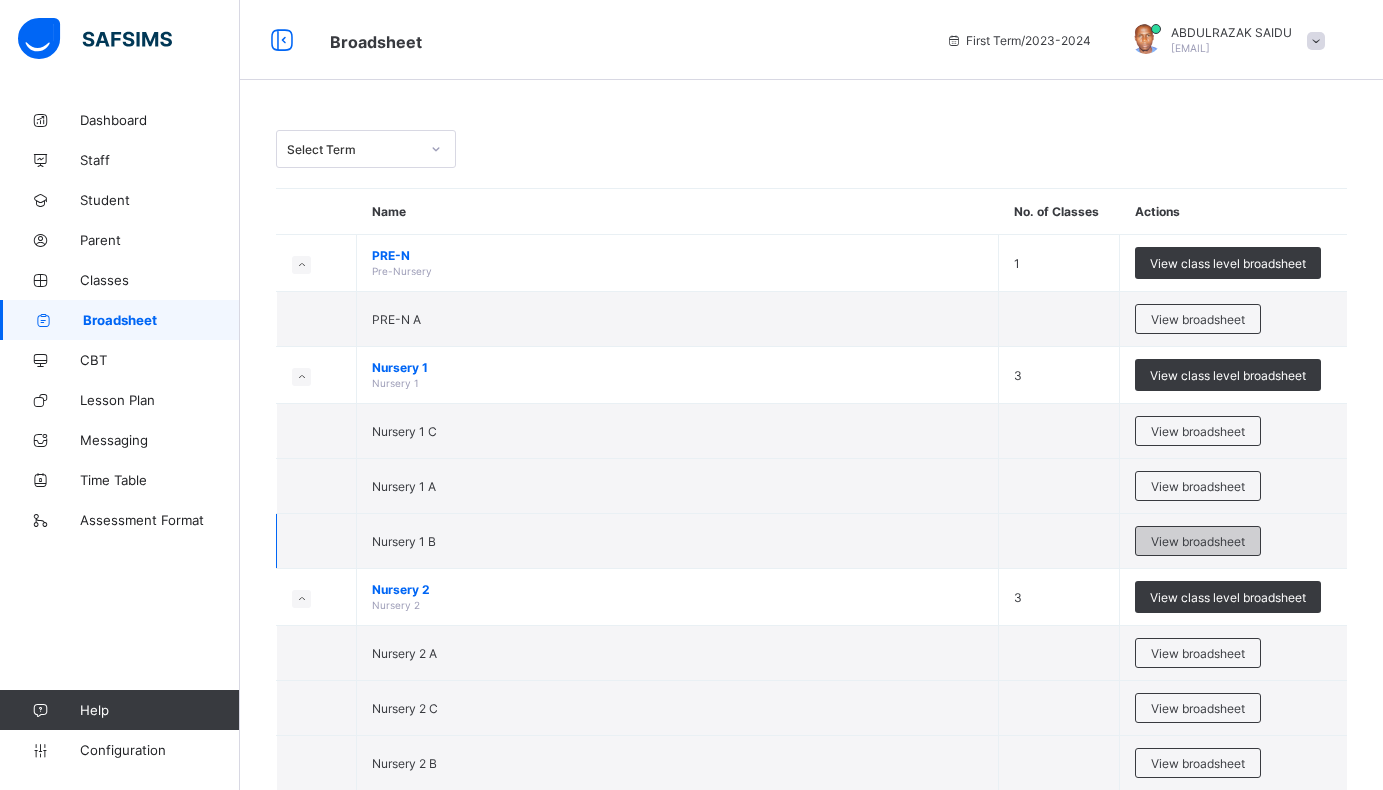 click on "View broadsheet" at bounding box center (1198, 541) 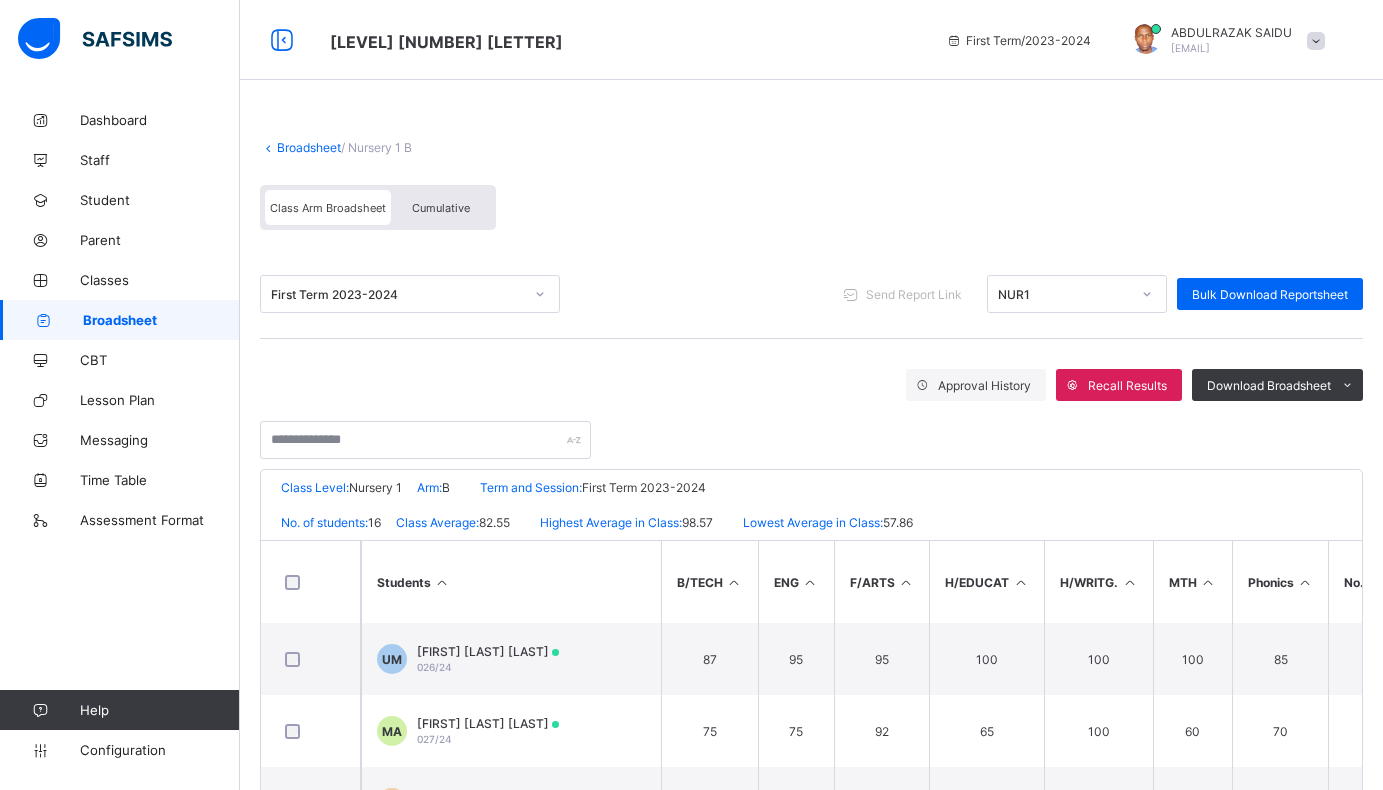 click 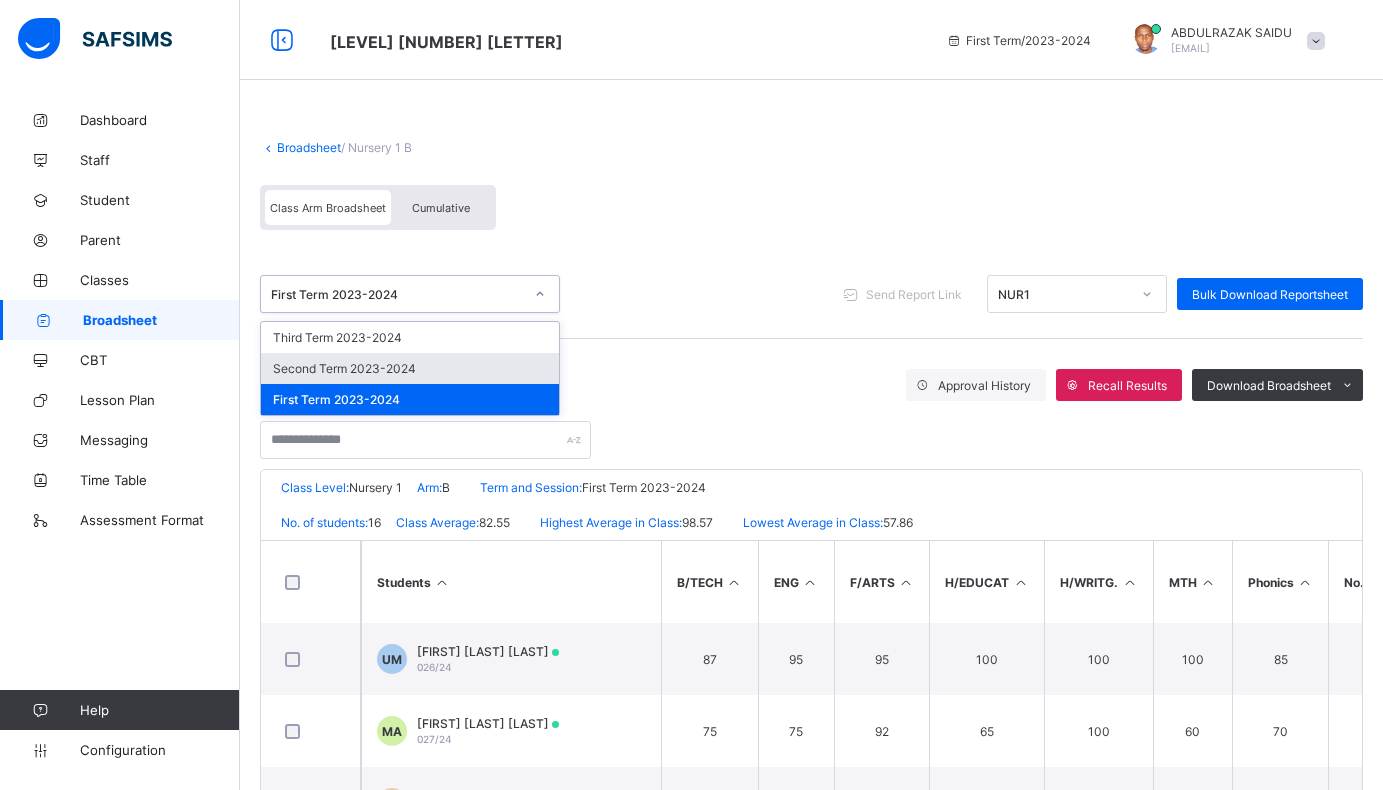 click on "Second Term 2023-2024" at bounding box center (410, 368) 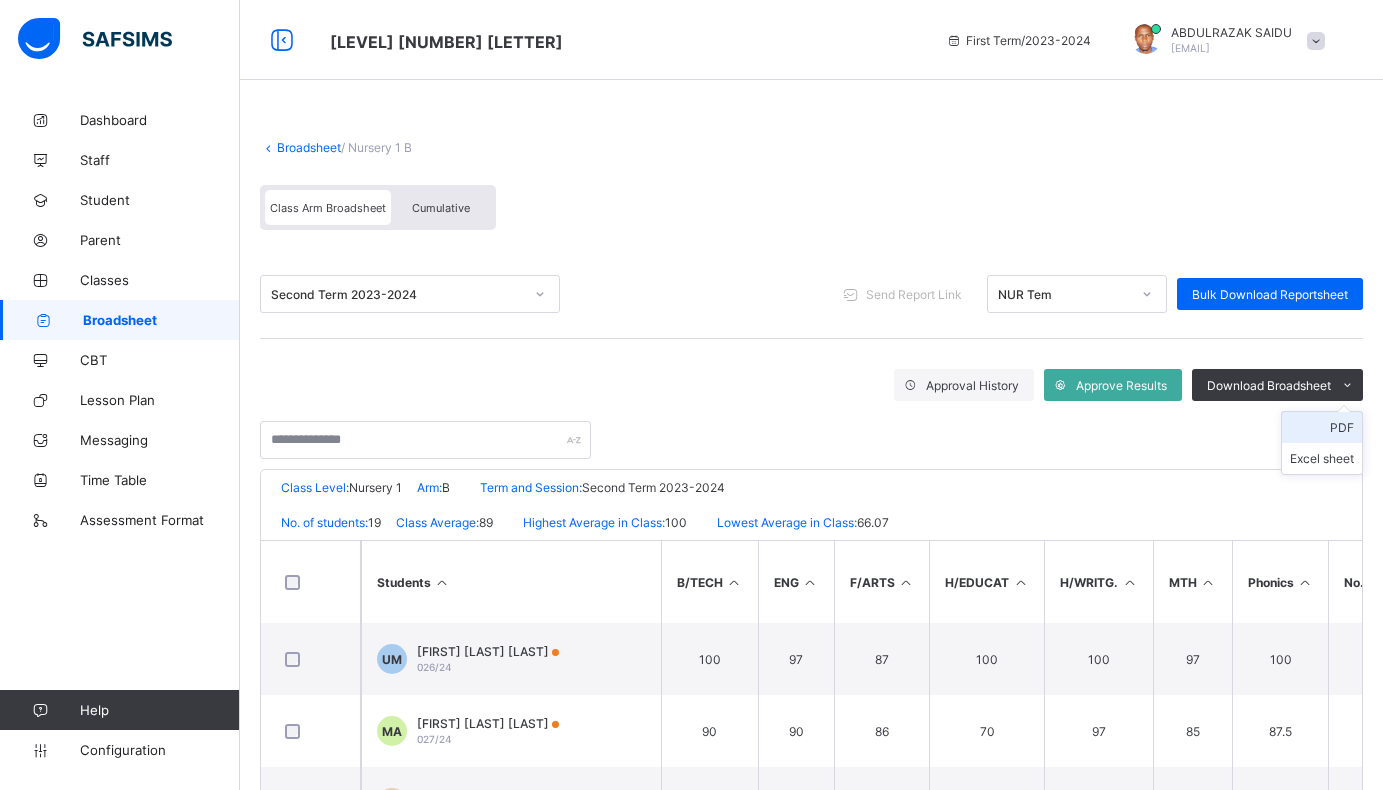 click on "PDF" at bounding box center [1322, 427] 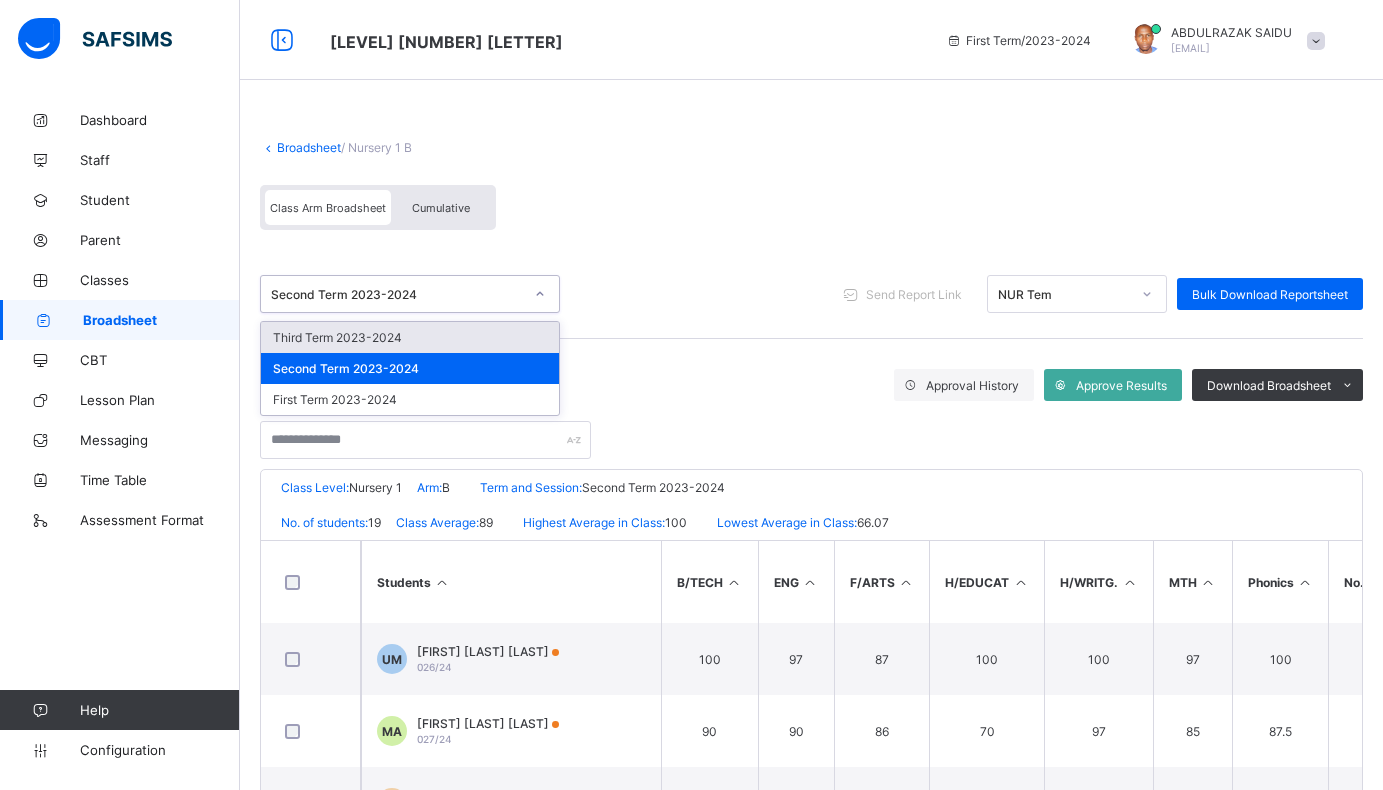 click 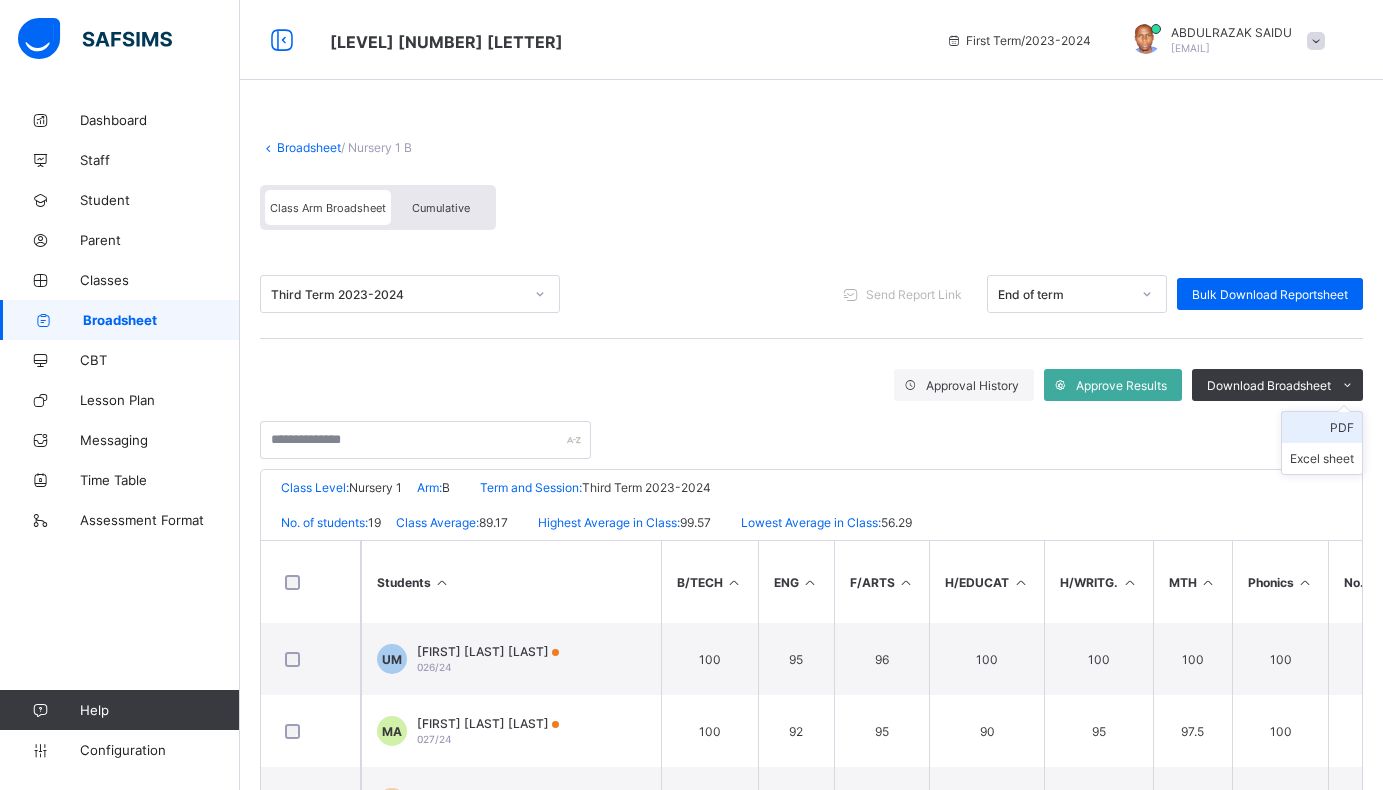 click on "PDF" at bounding box center (1322, 427) 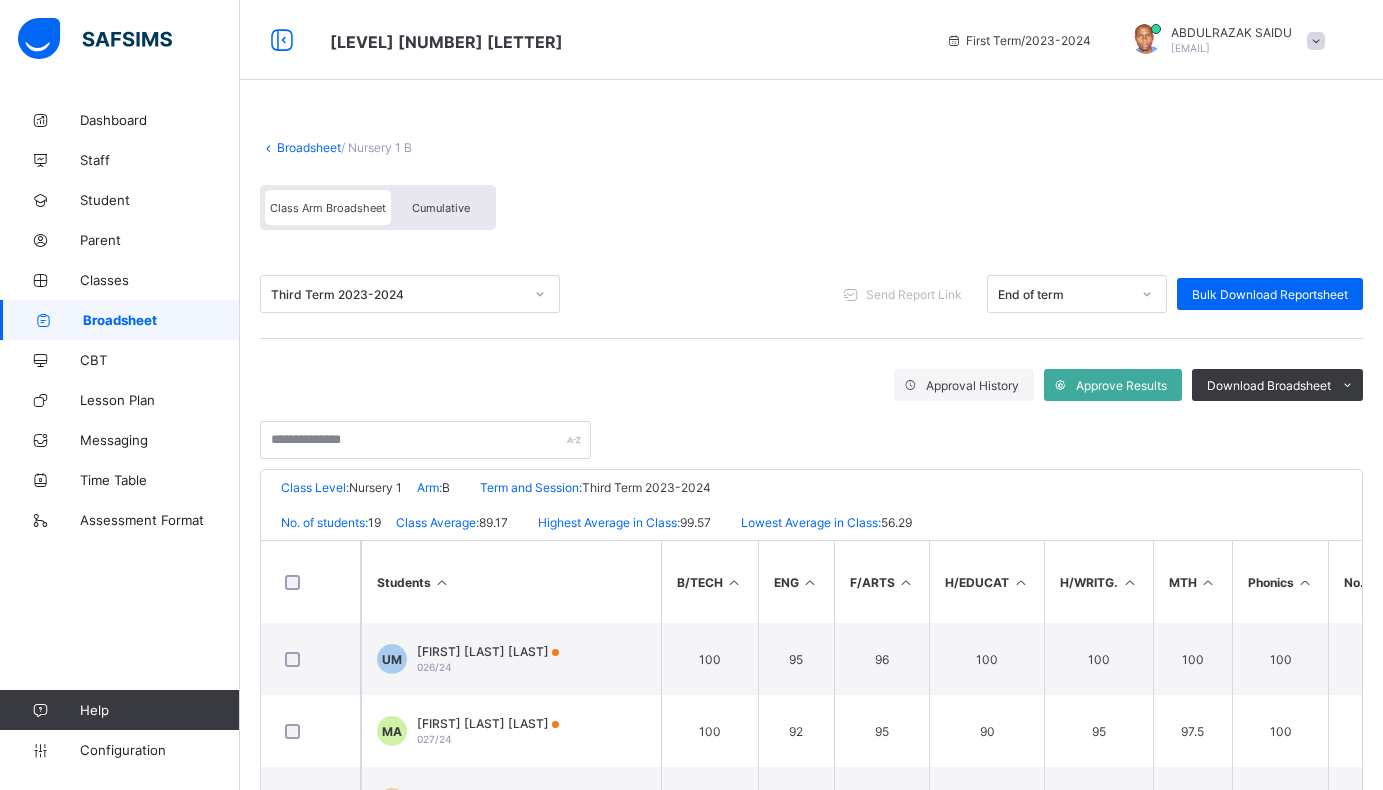 click on "Broadsheet" at bounding box center (309, 147) 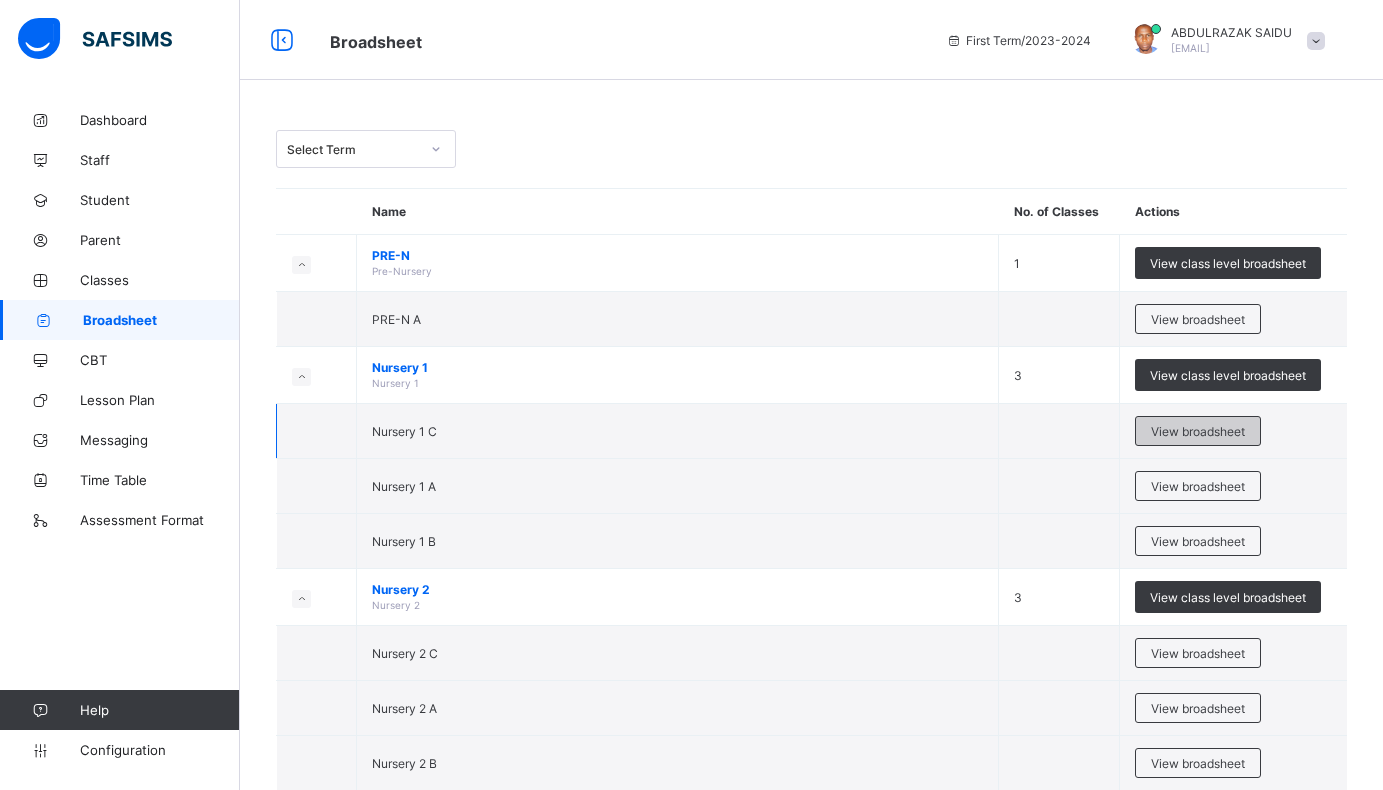 click on "View broadsheet" at bounding box center (1198, 431) 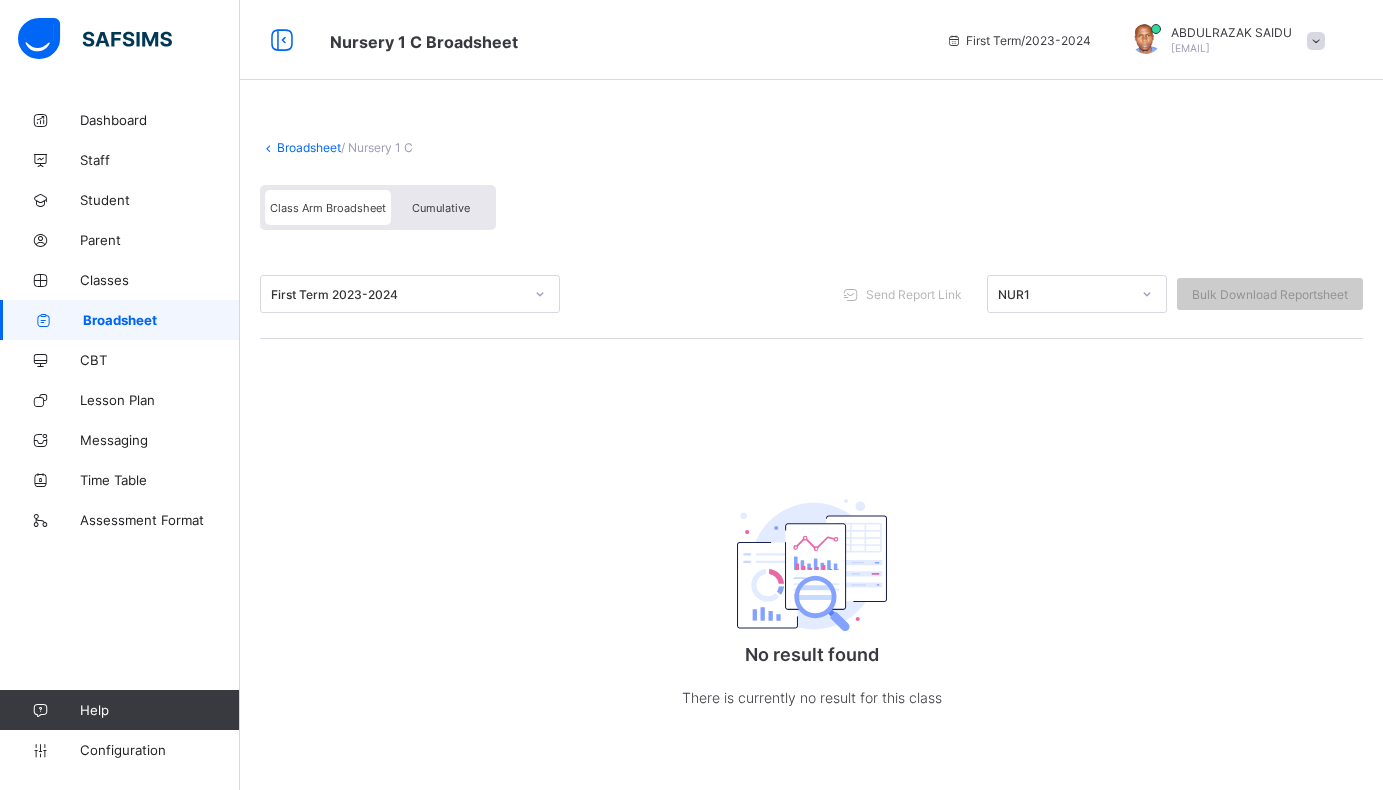 click 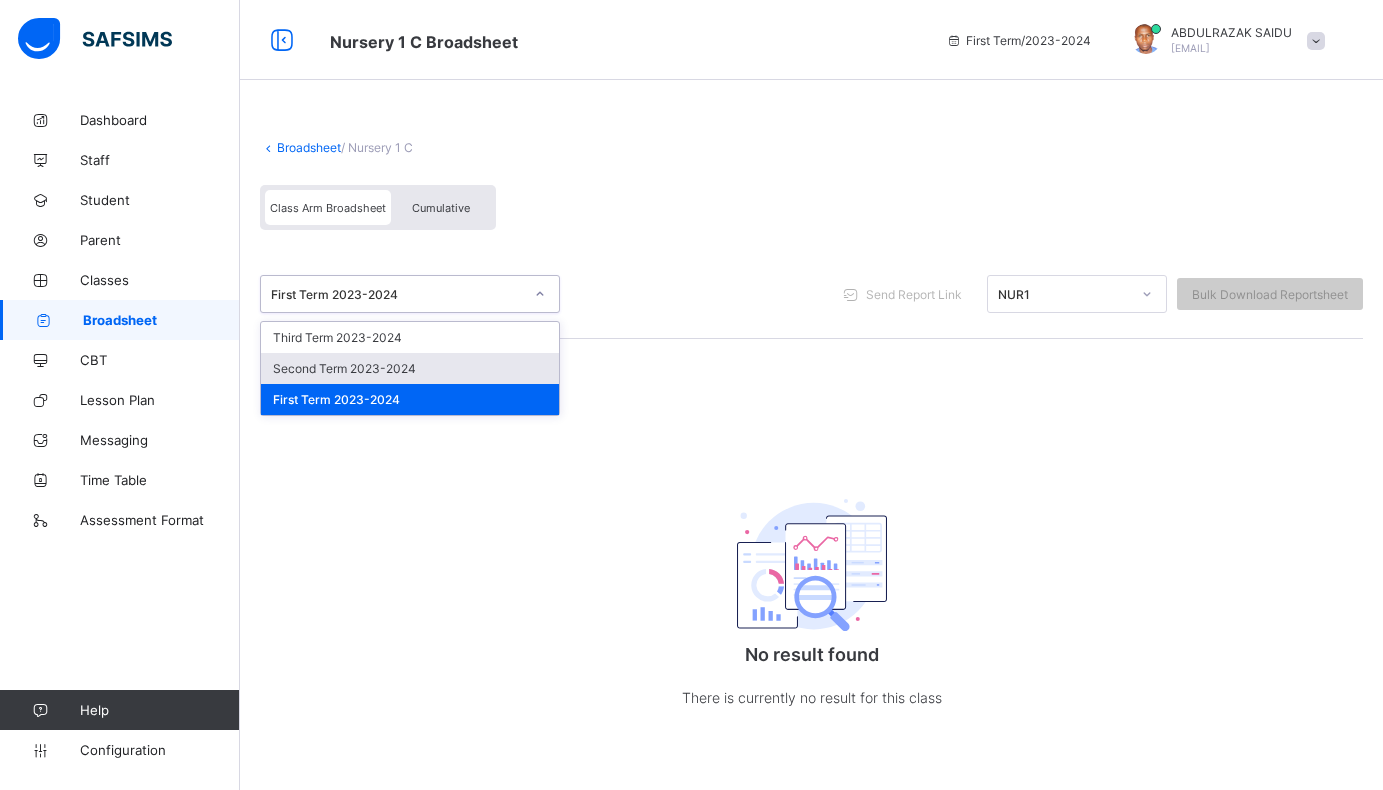 click on "Second Term 2023-2024" at bounding box center (410, 368) 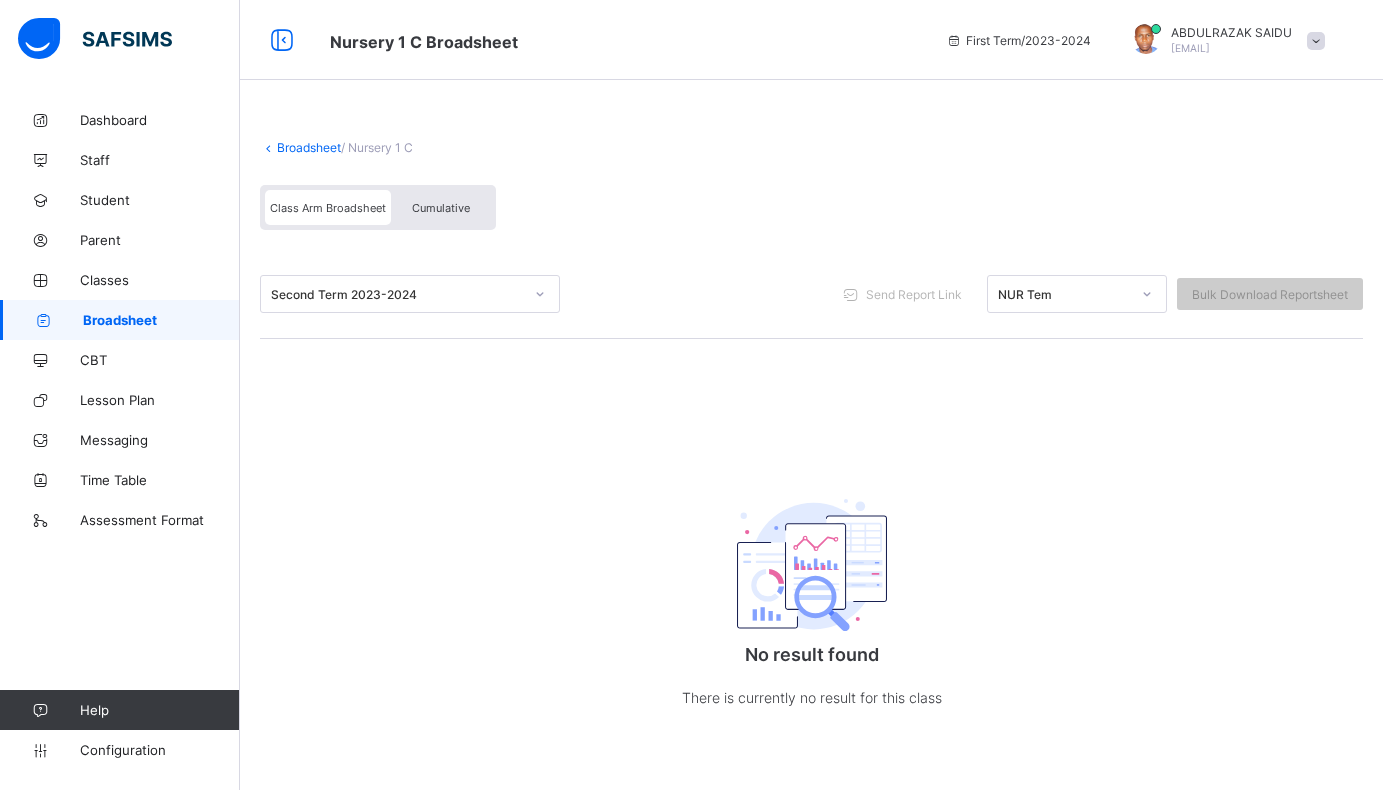 click on "Broadsheet" at bounding box center [309, 147] 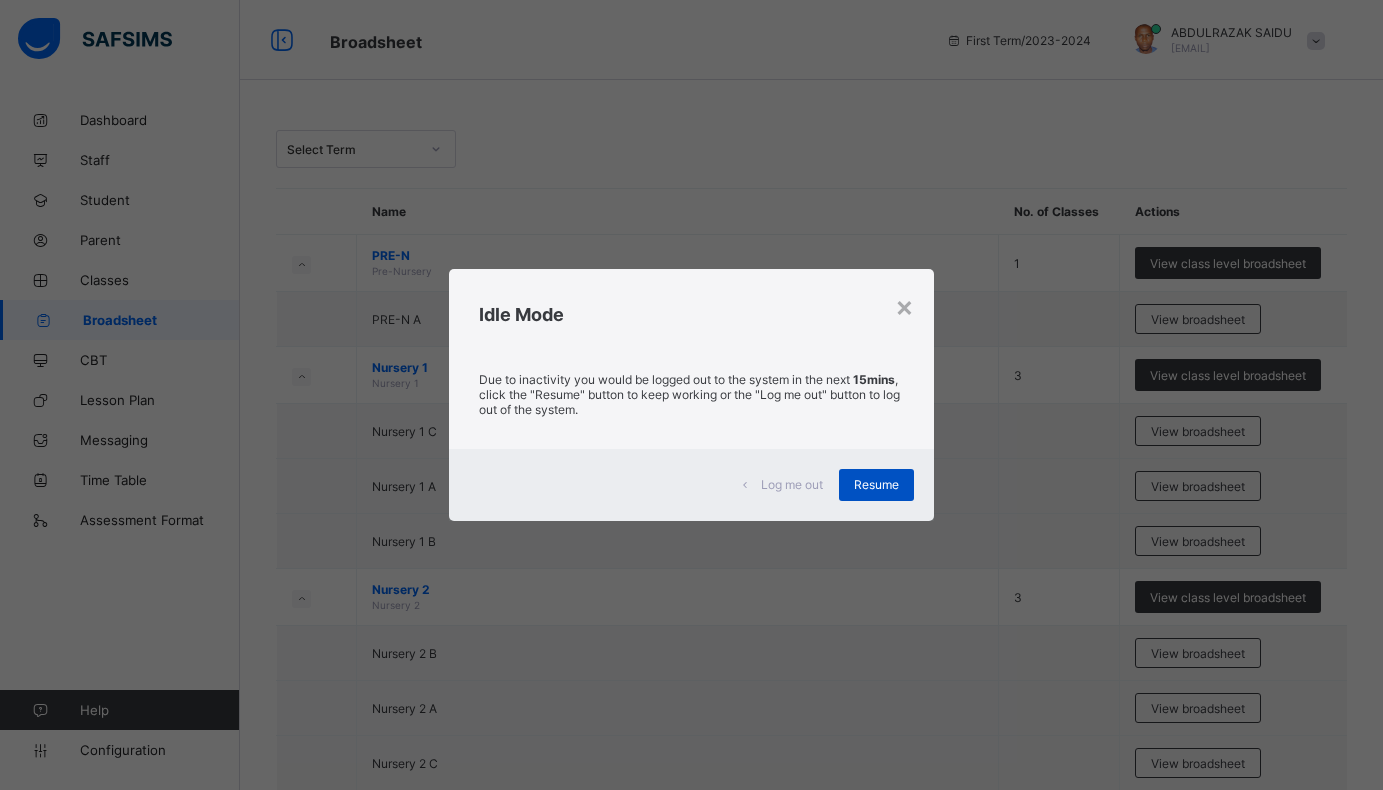 click on "Resume" at bounding box center [876, 484] 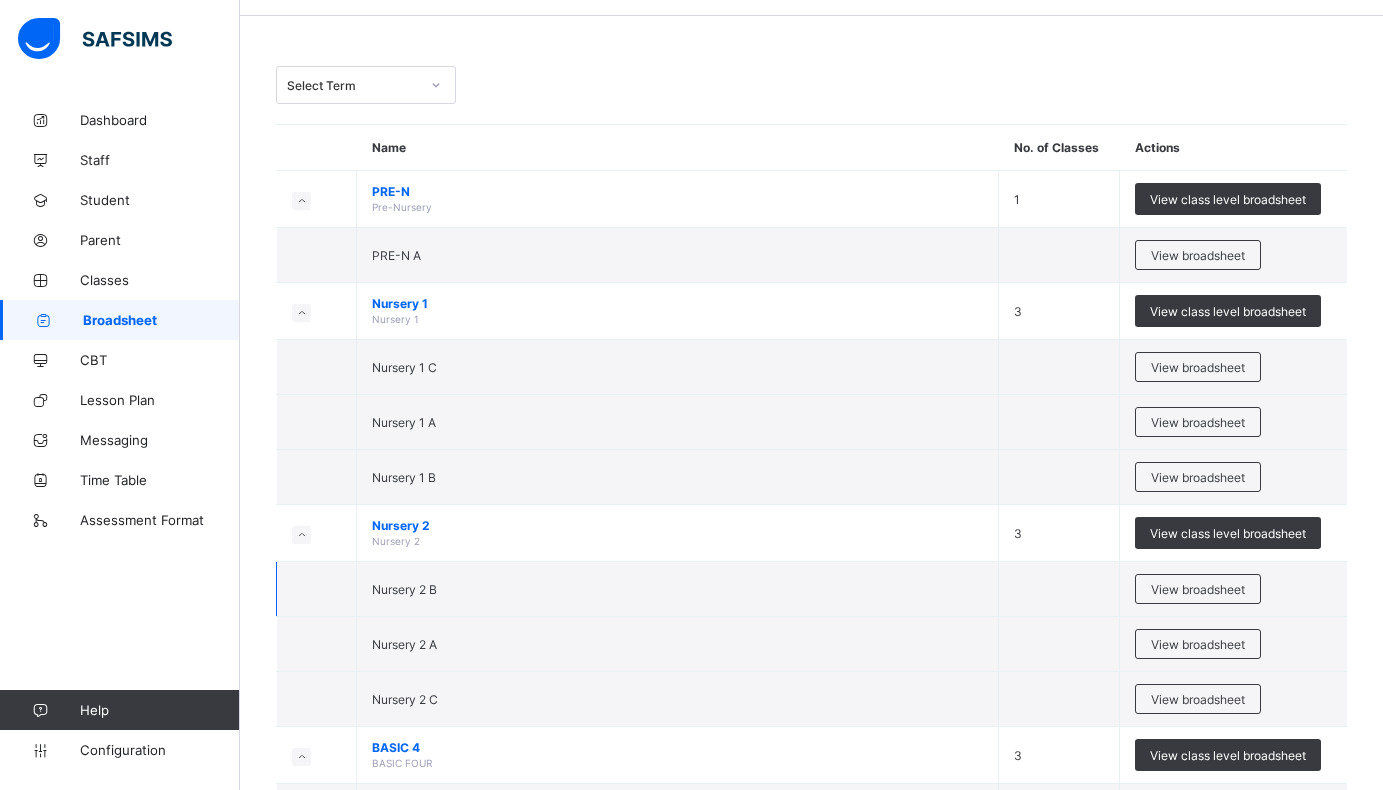 scroll, scrollTop: 100, scrollLeft: 0, axis: vertical 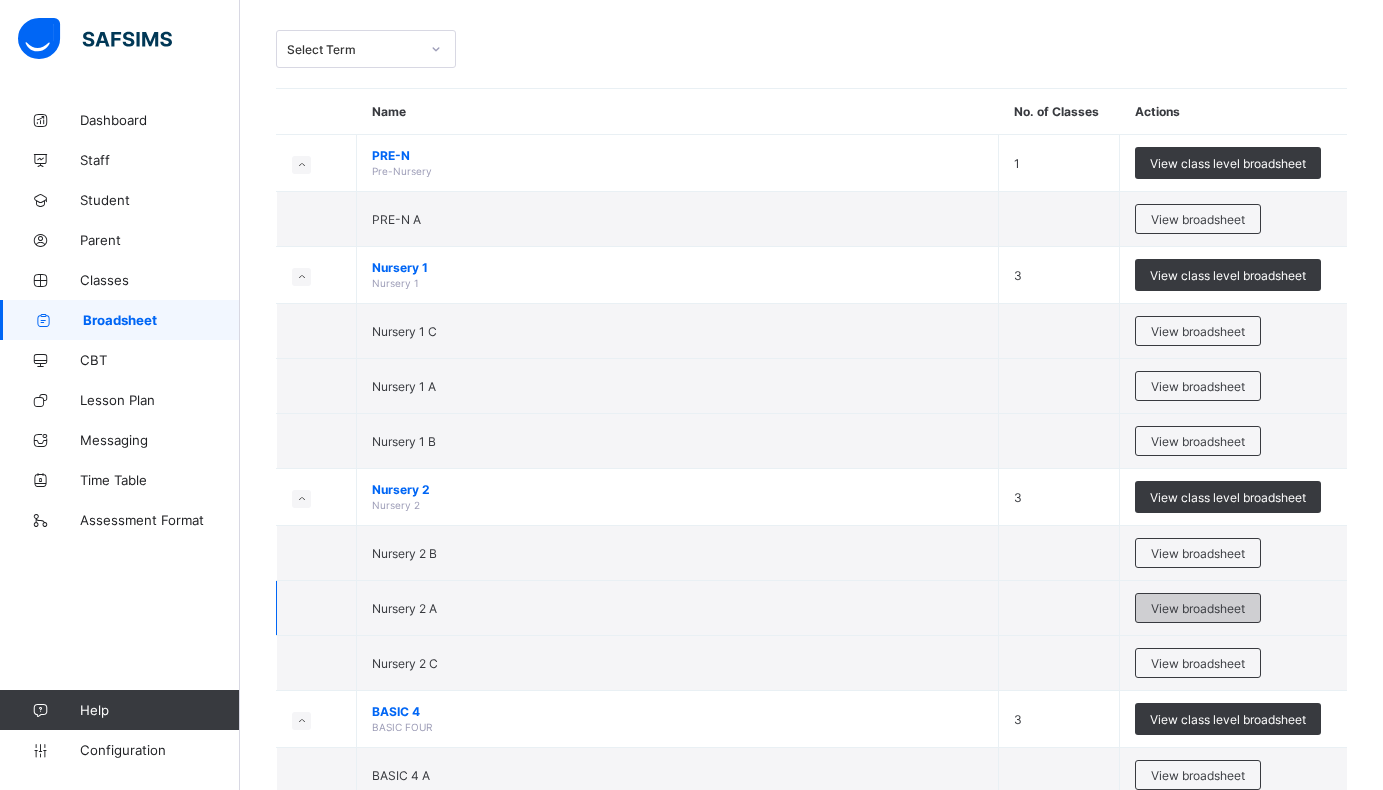 click on "View broadsheet" at bounding box center [1198, 608] 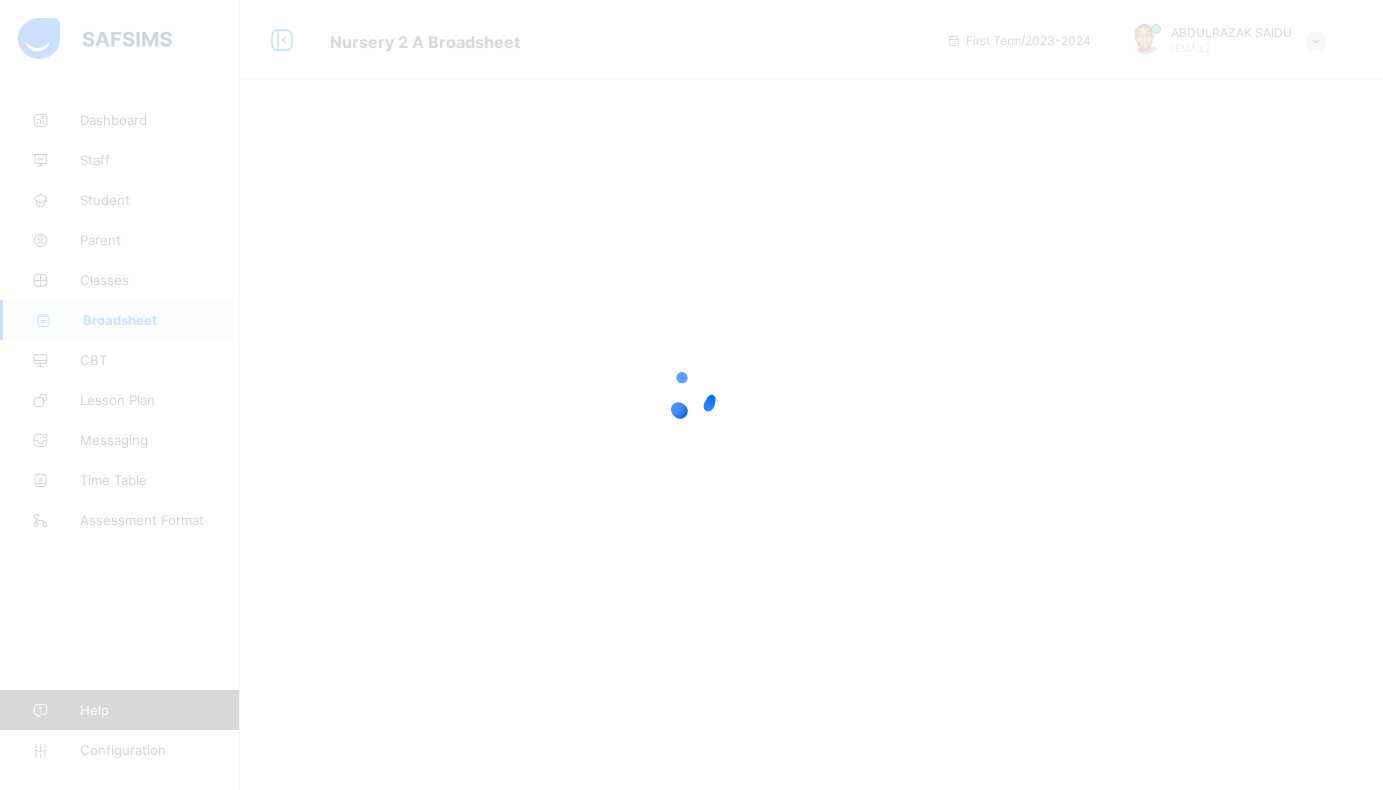 scroll, scrollTop: 0, scrollLeft: 0, axis: both 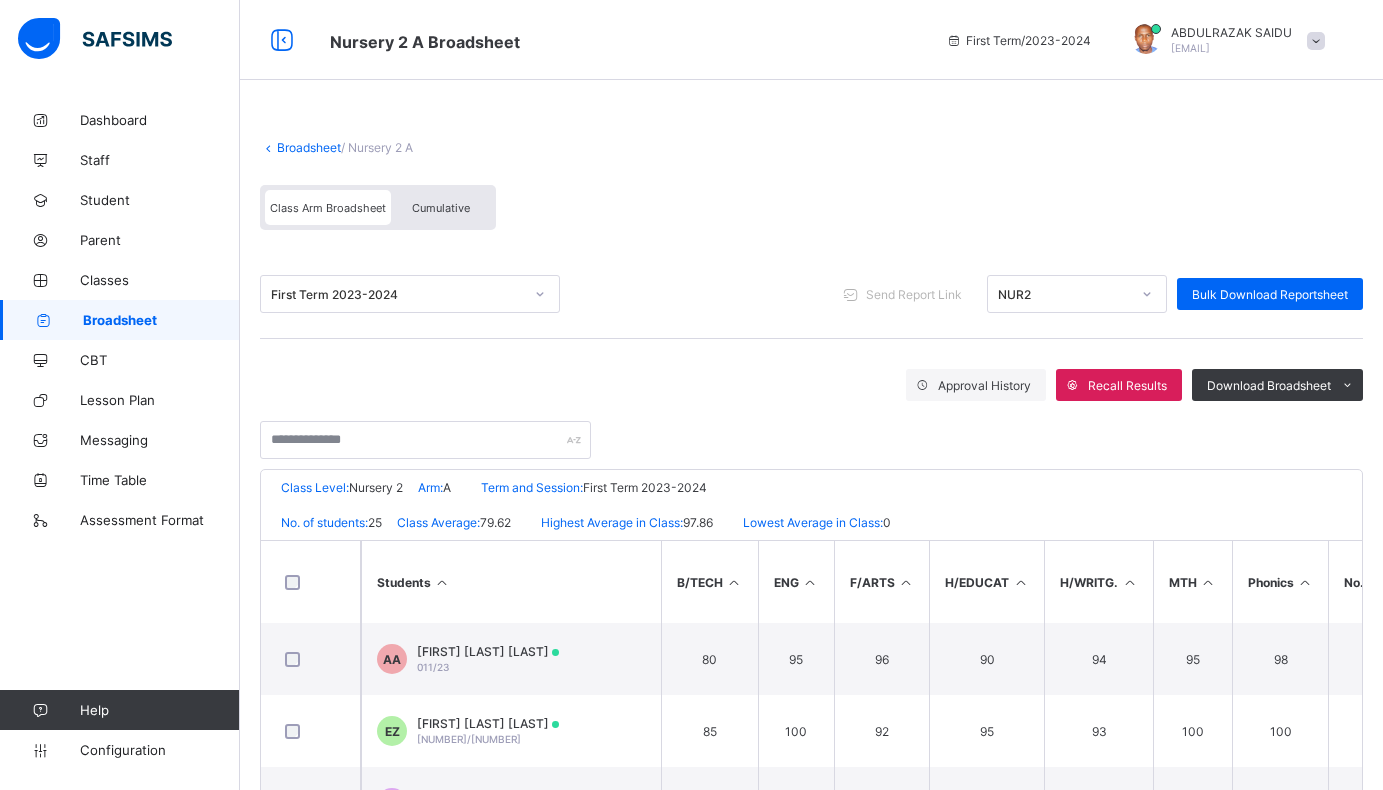 click 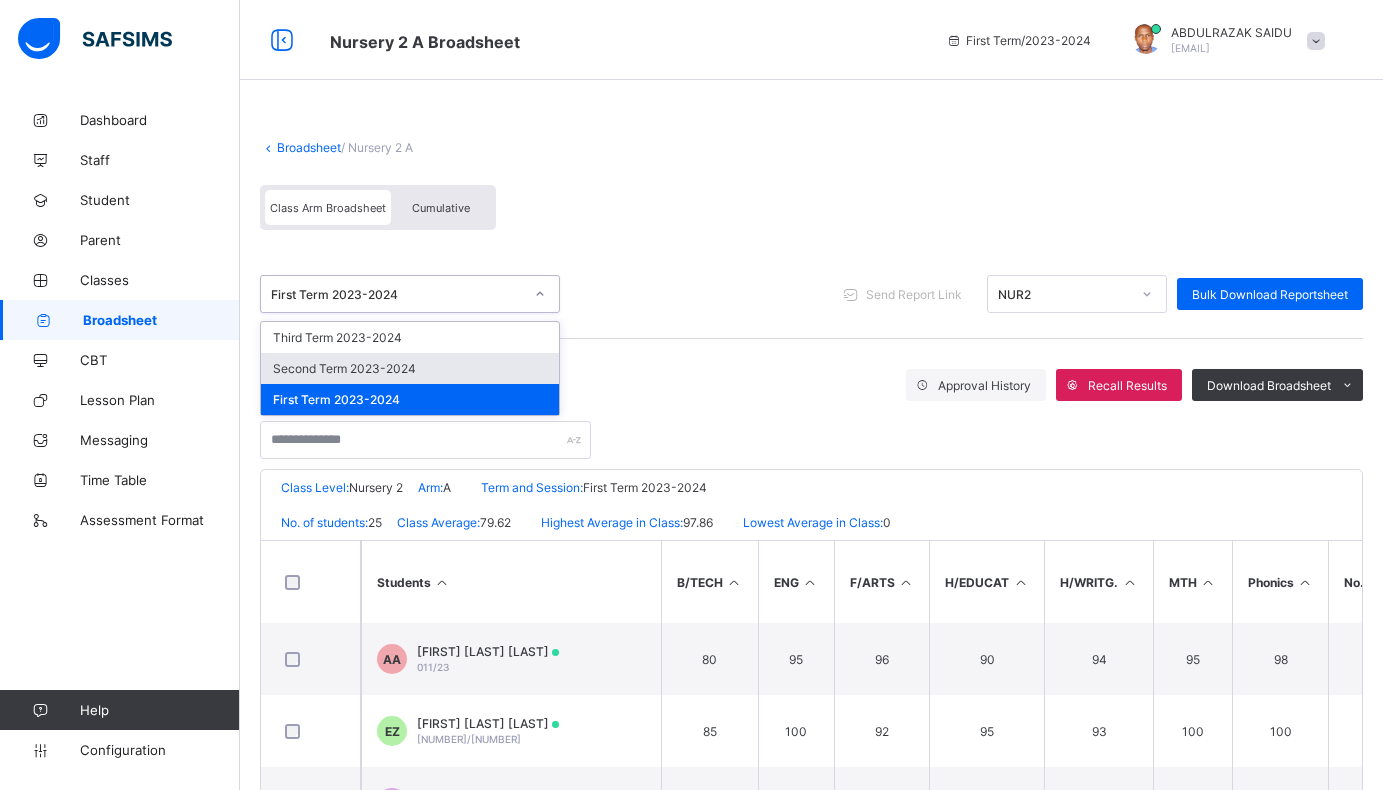 click on "Second Term 2023-2024" at bounding box center [410, 368] 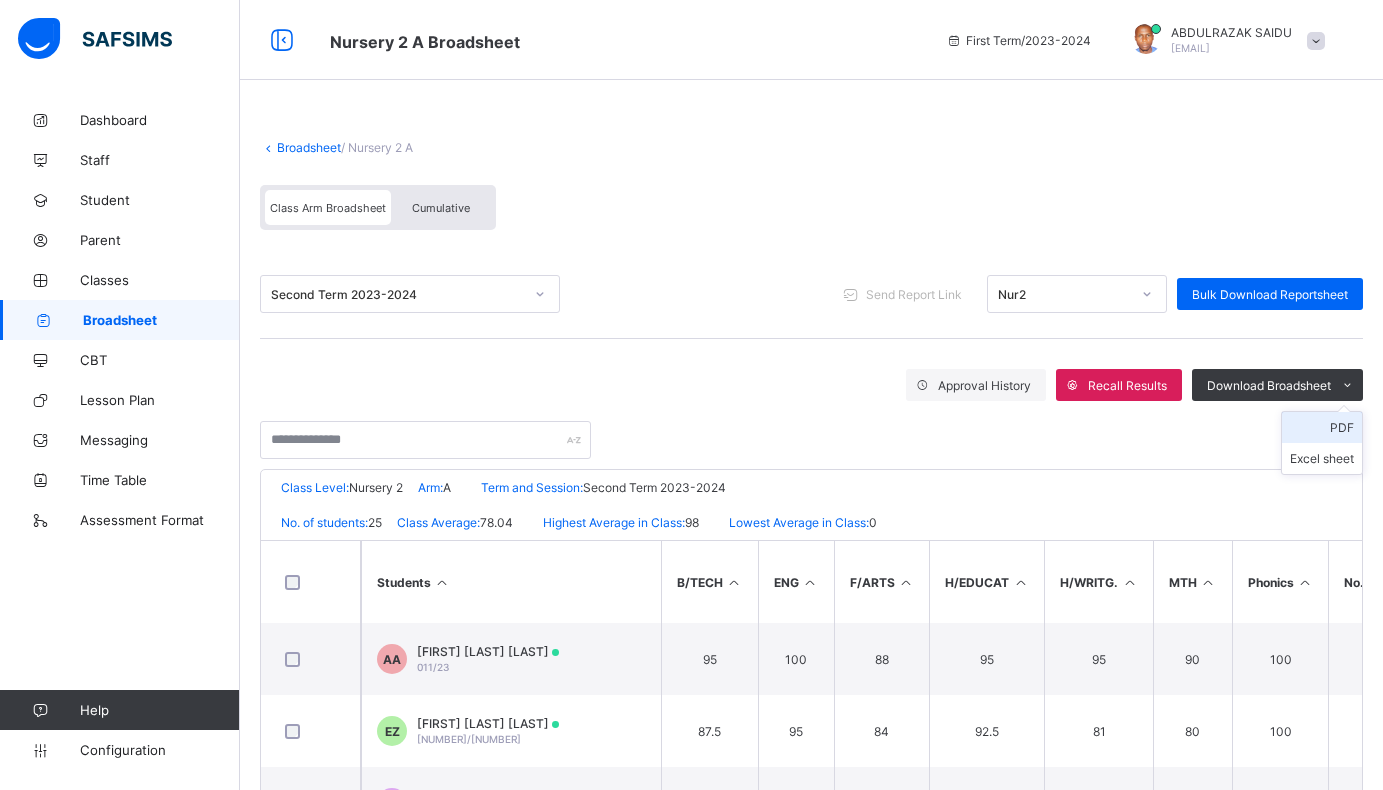 click on "PDF" at bounding box center [1322, 427] 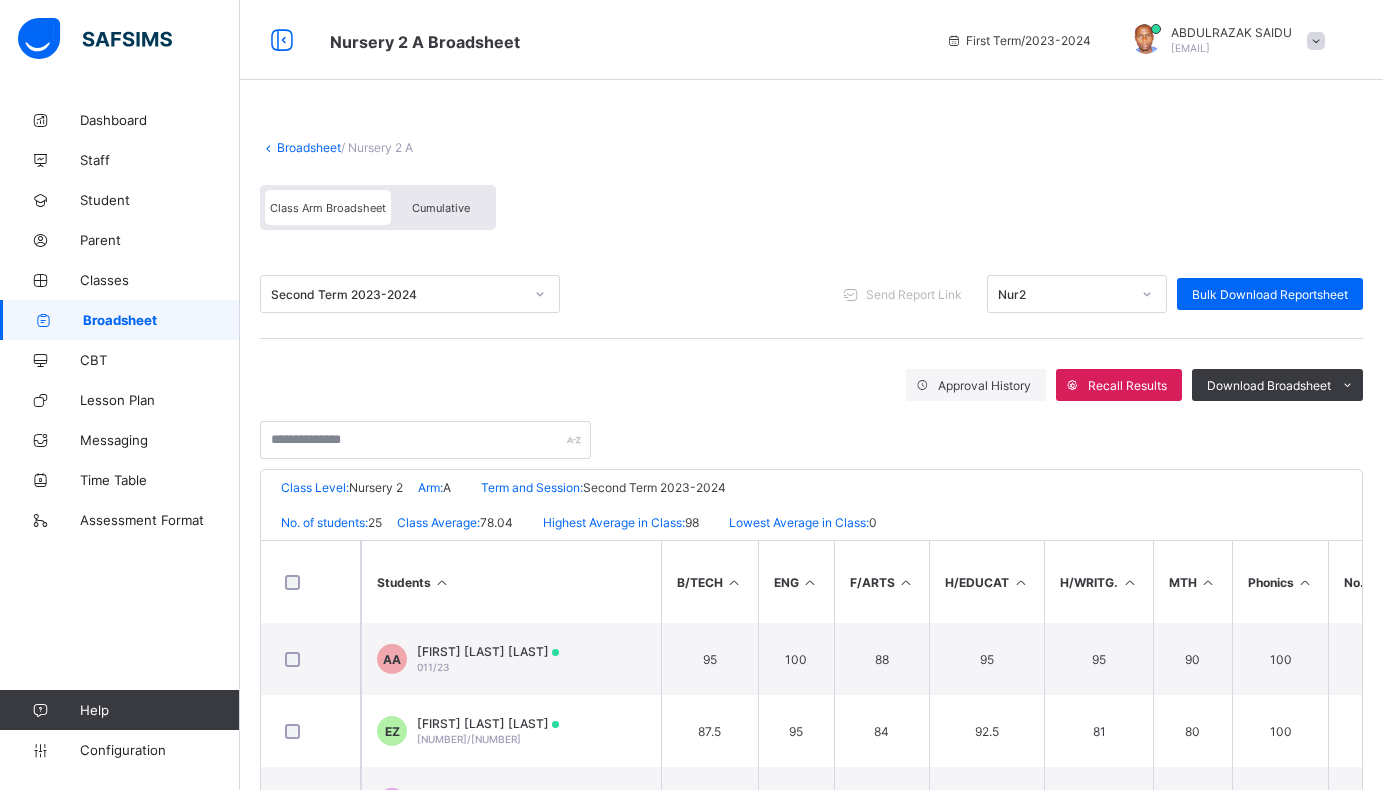click 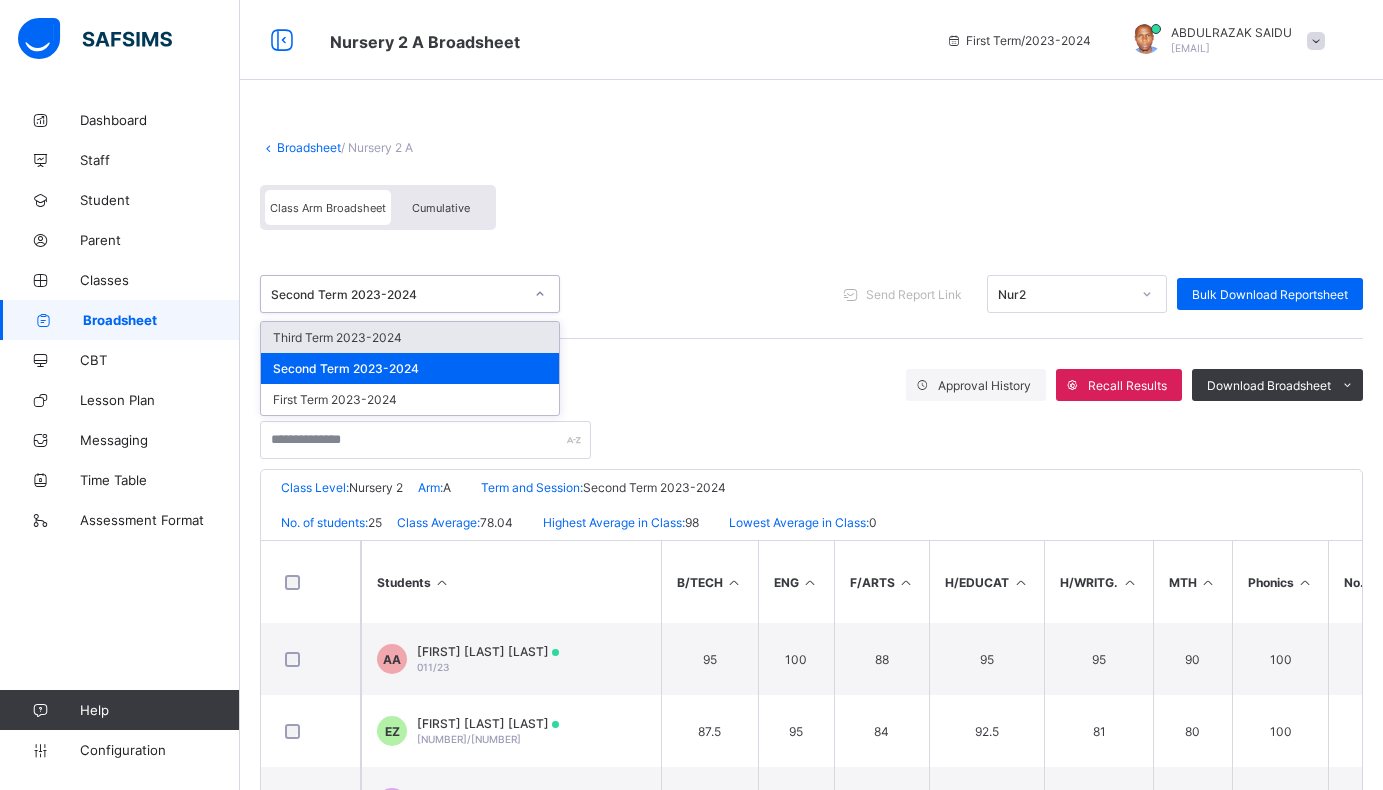 click on "Third Term 2023-2024" at bounding box center [410, 337] 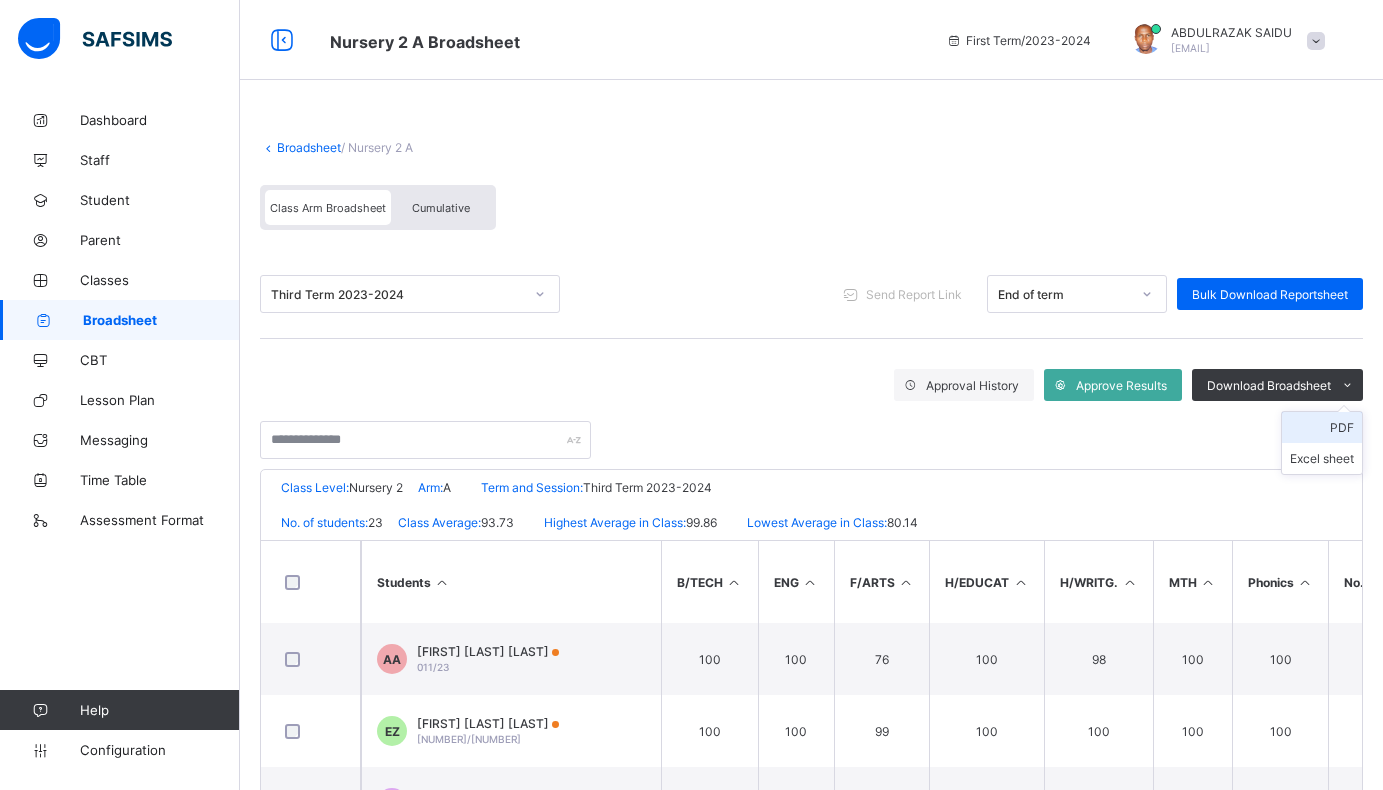 click on "PDF" at bounding box center (1322, 427) 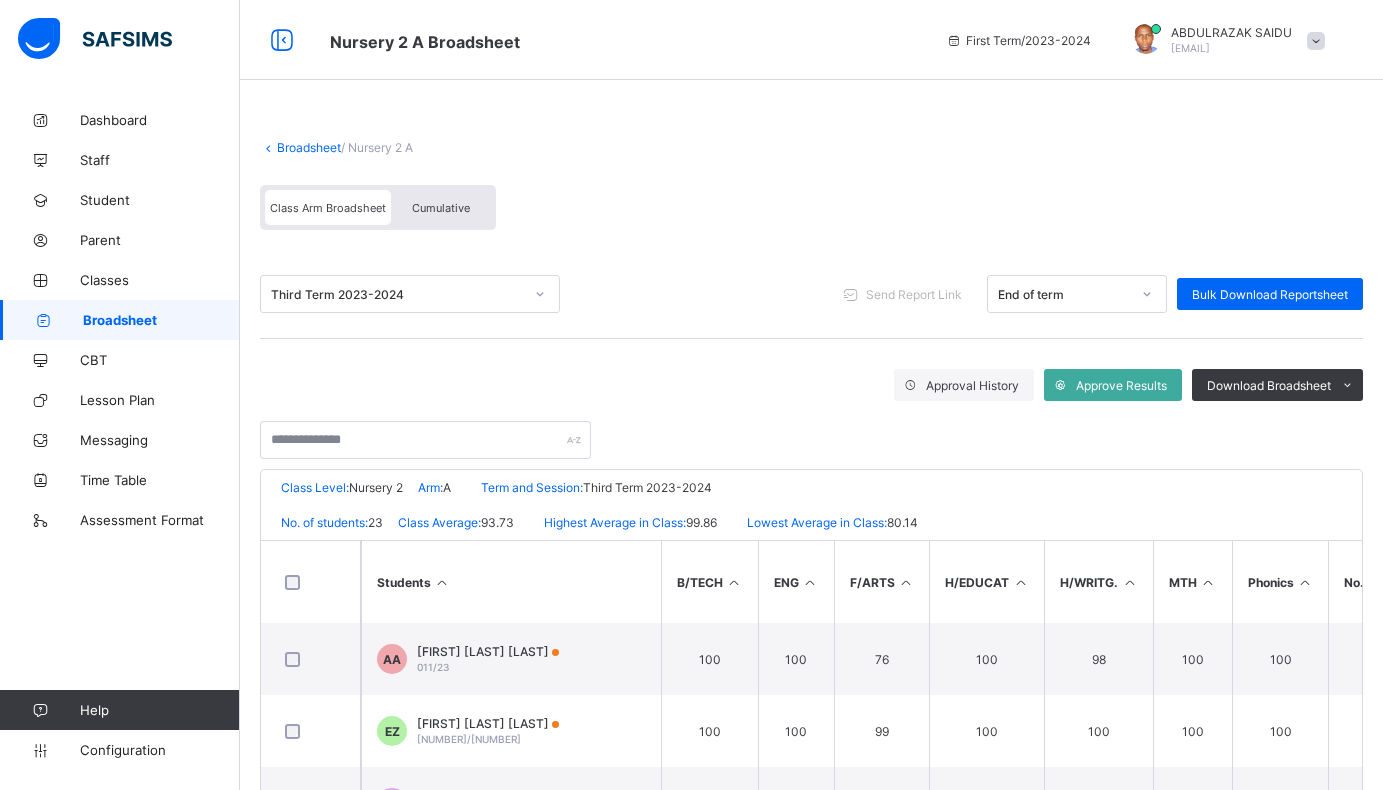 scroll, scrollTop: 0, scrollLeft: 0, axis: both 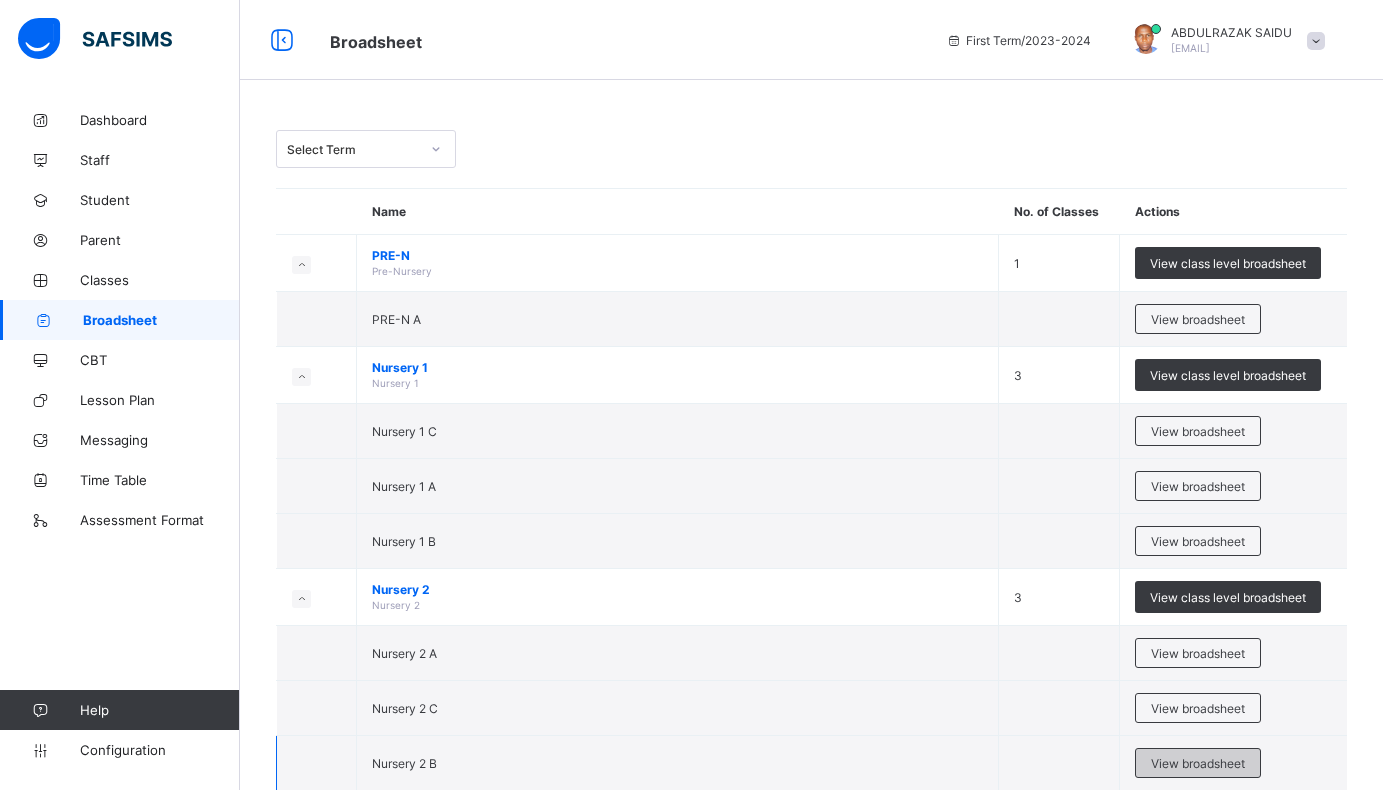 click on "View broadsheet" at bounding box center (1198, 763) 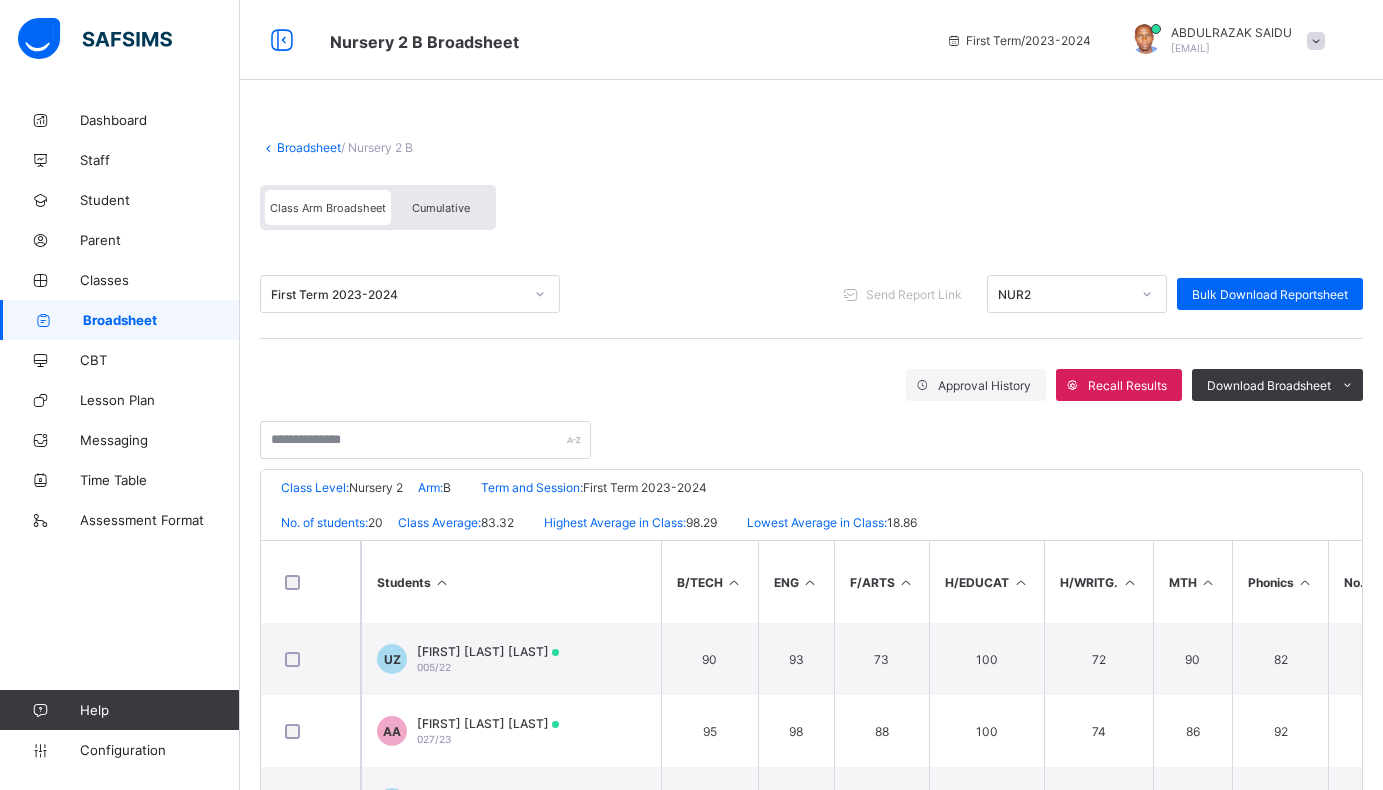 click 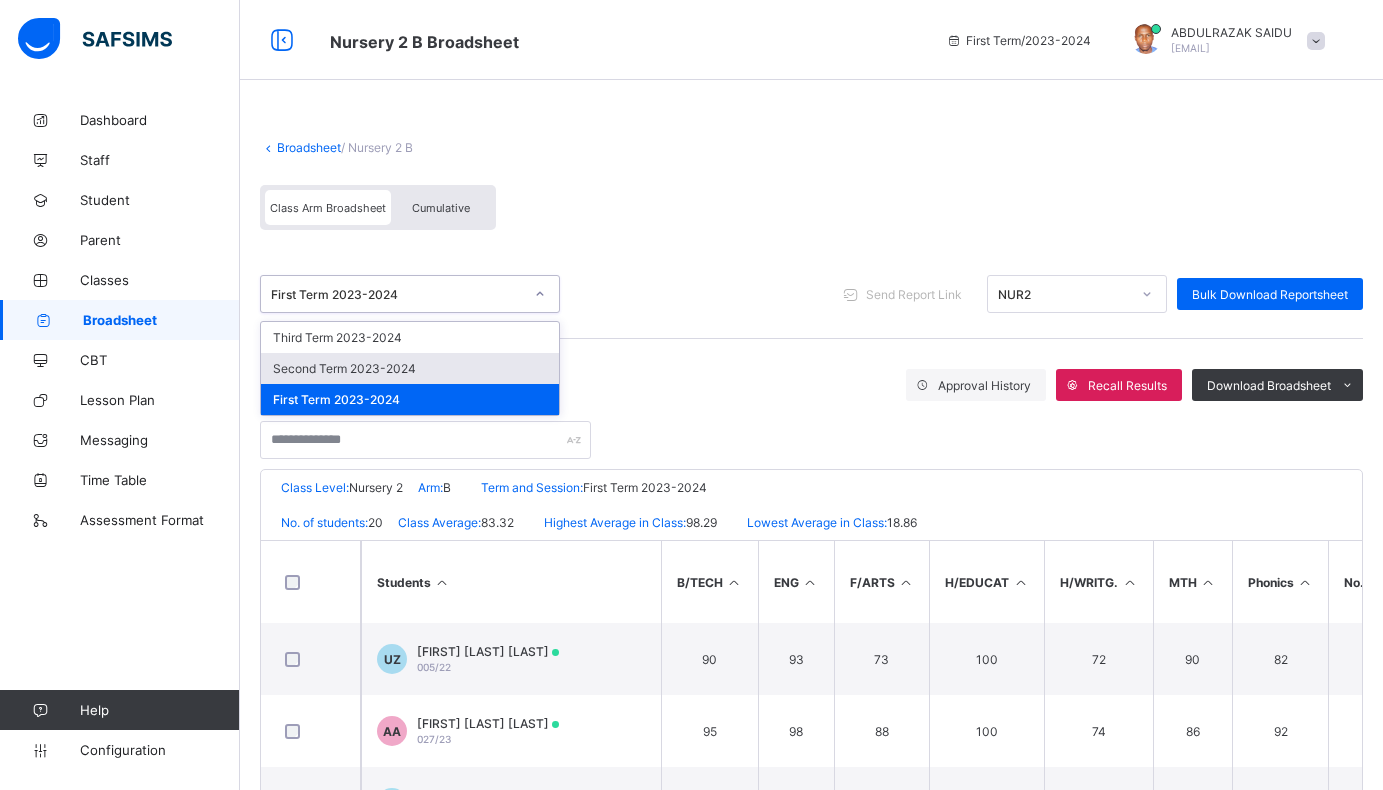 click on "Second Term 2023-2024" at bounding box center (410, 368) 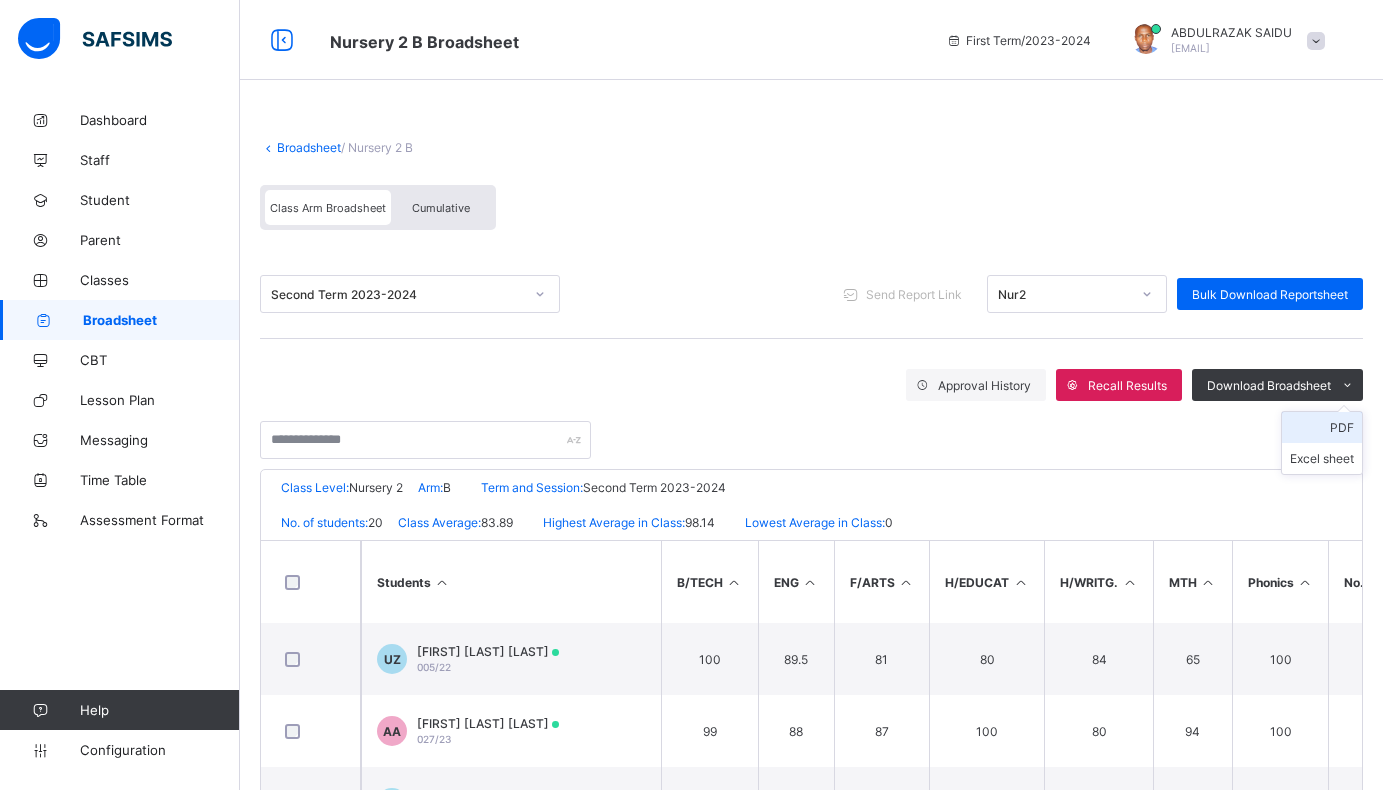 click on "PDF" at bounding box center [1322, 427] 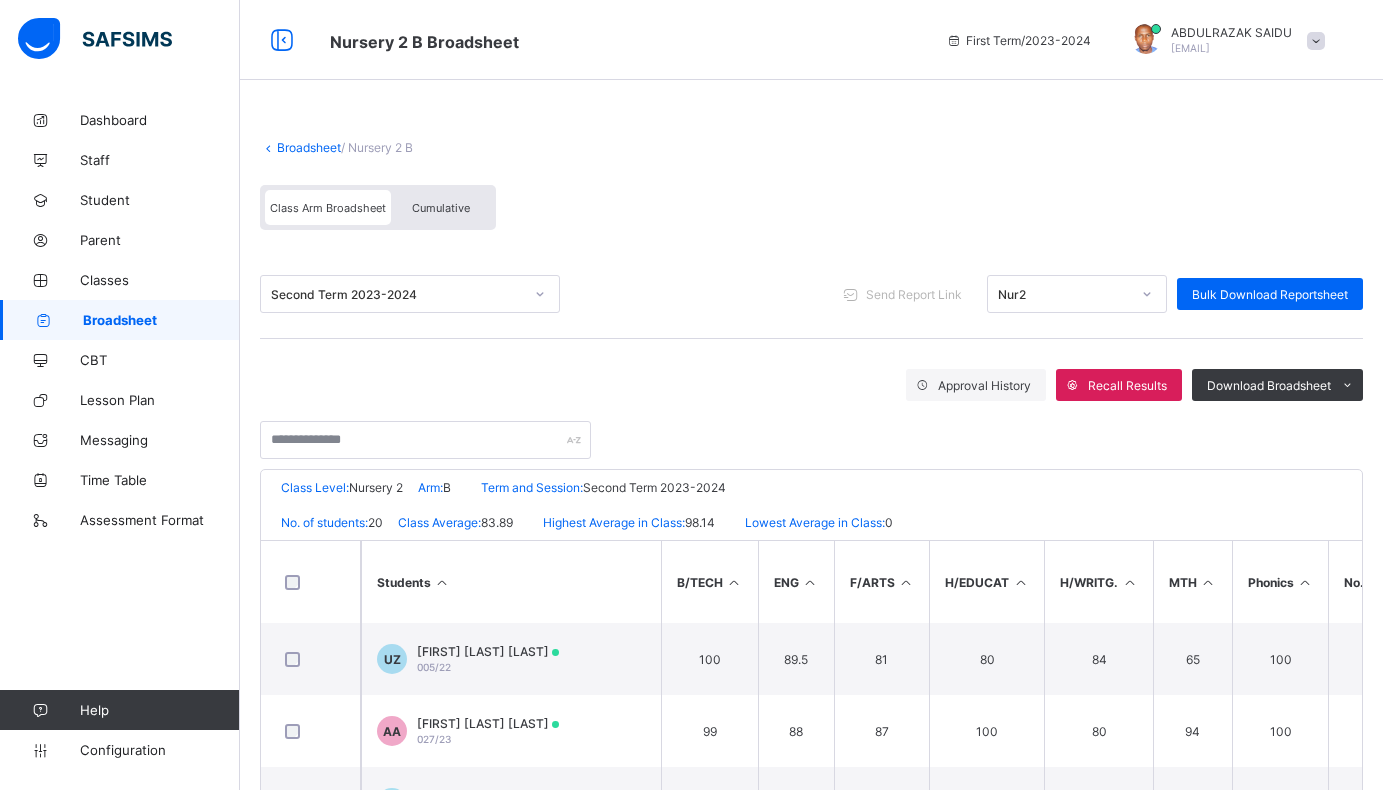 scroll, scrollTop: 0, scrollLeft: 0, axis: both 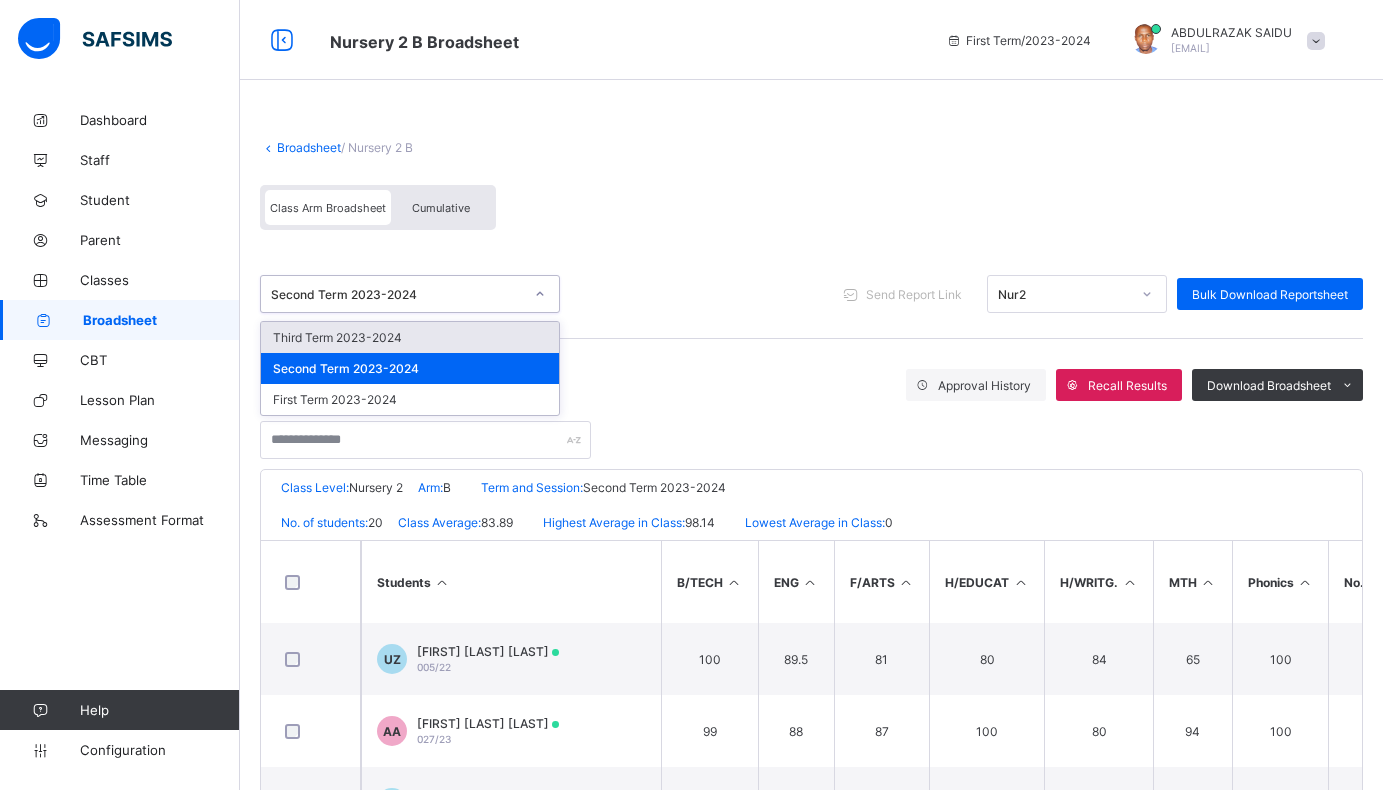 click on "Third Term 2023-2024" at bounding box center [410, 337] 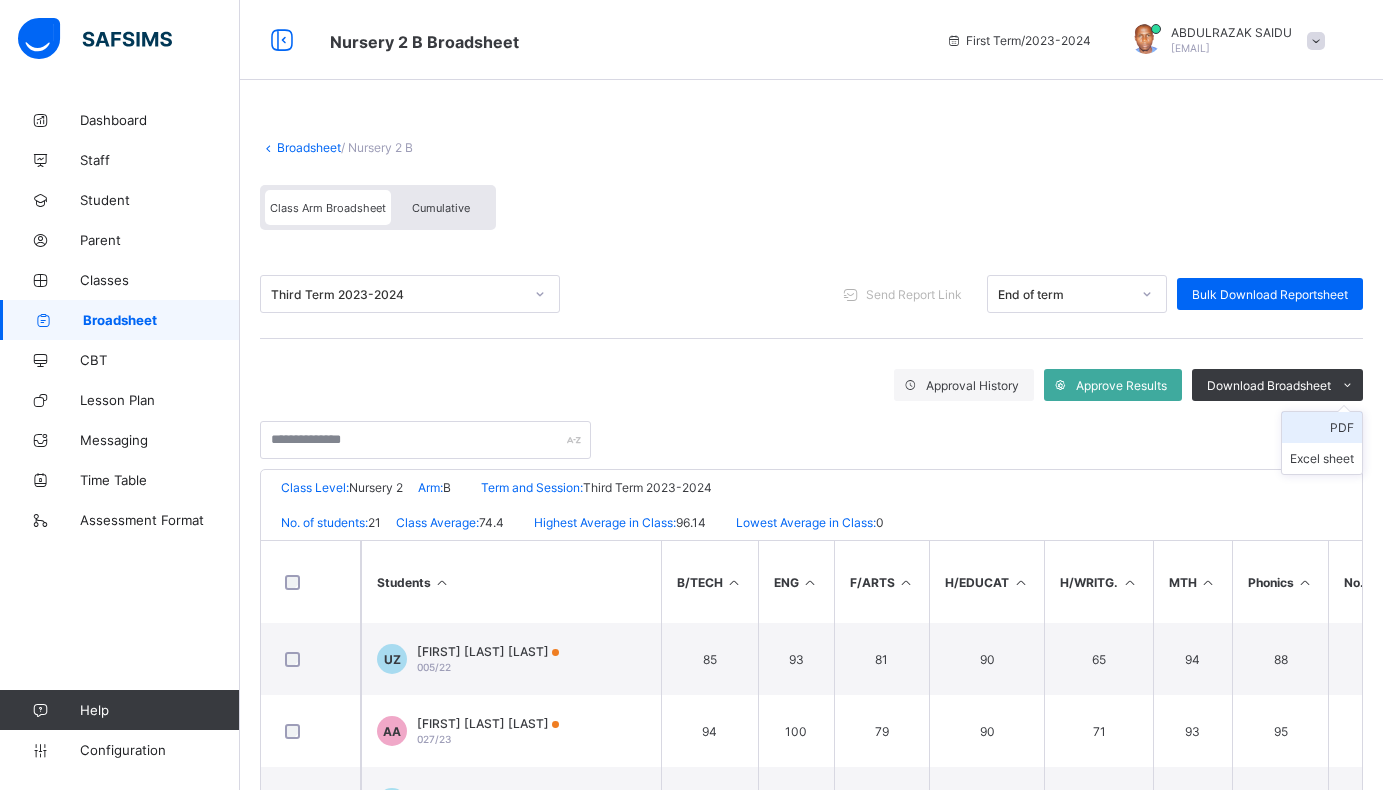 click on "PDF" at bounding box center [1322, 427] 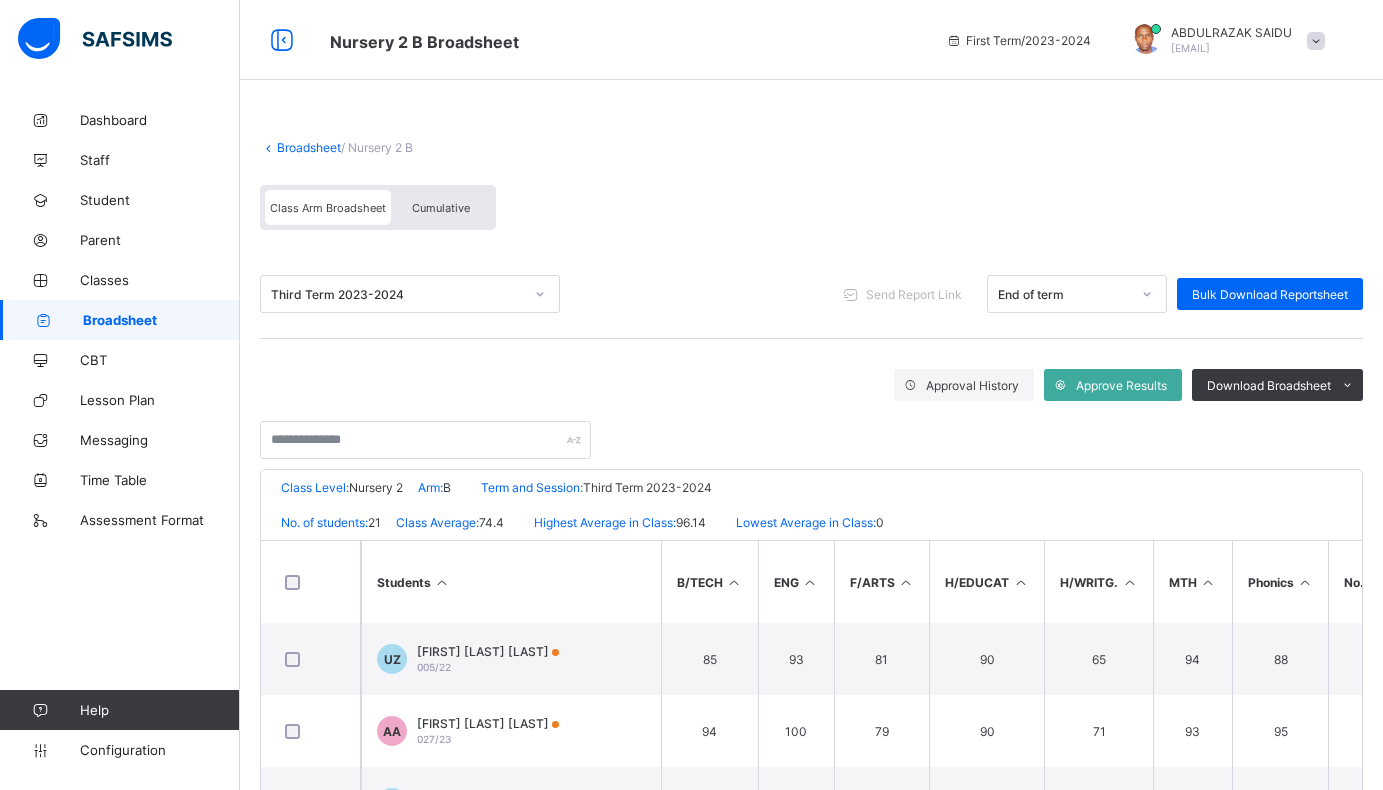 click on "Broadsheet" at bounding box center [309, 147] 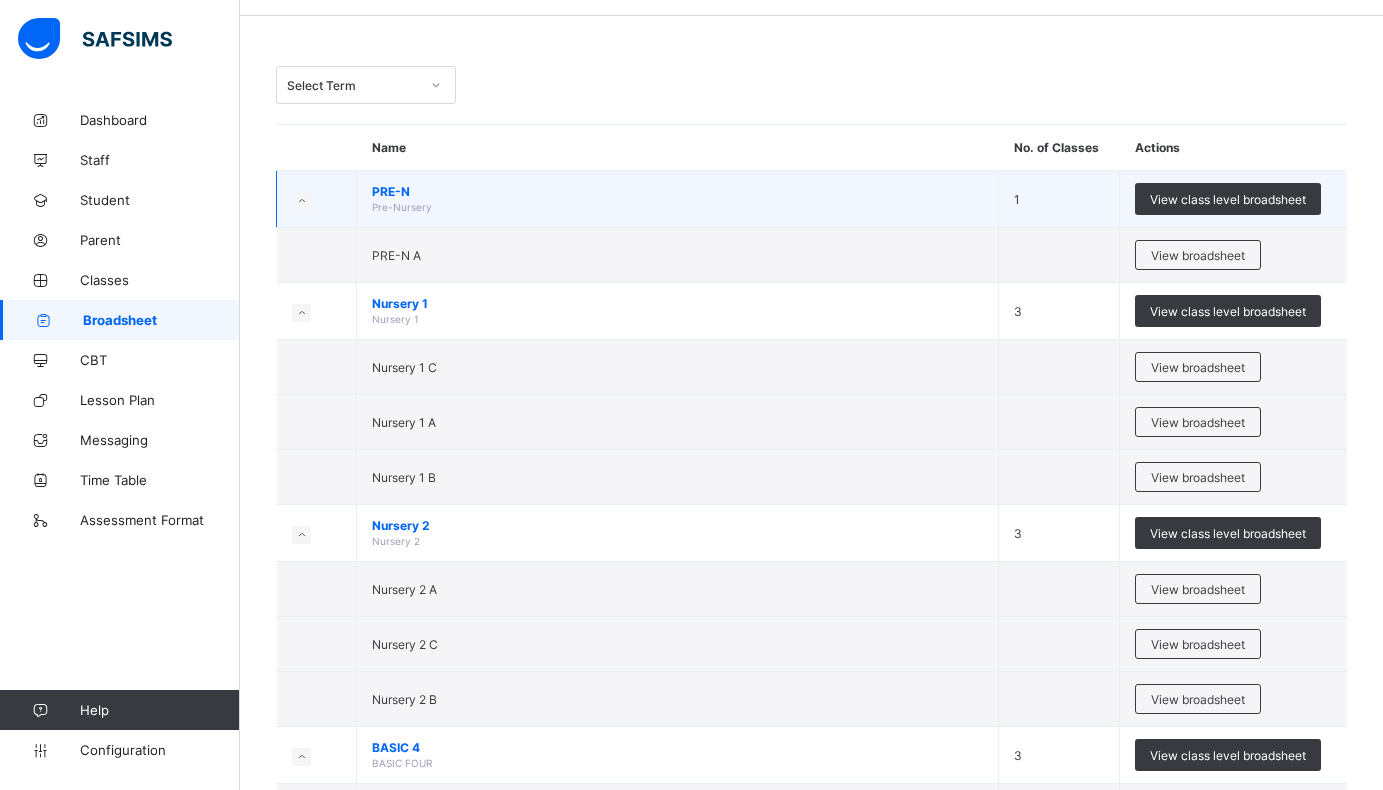 scroll, scrollTop: 100, scrollLeft: 0, axis: vertical 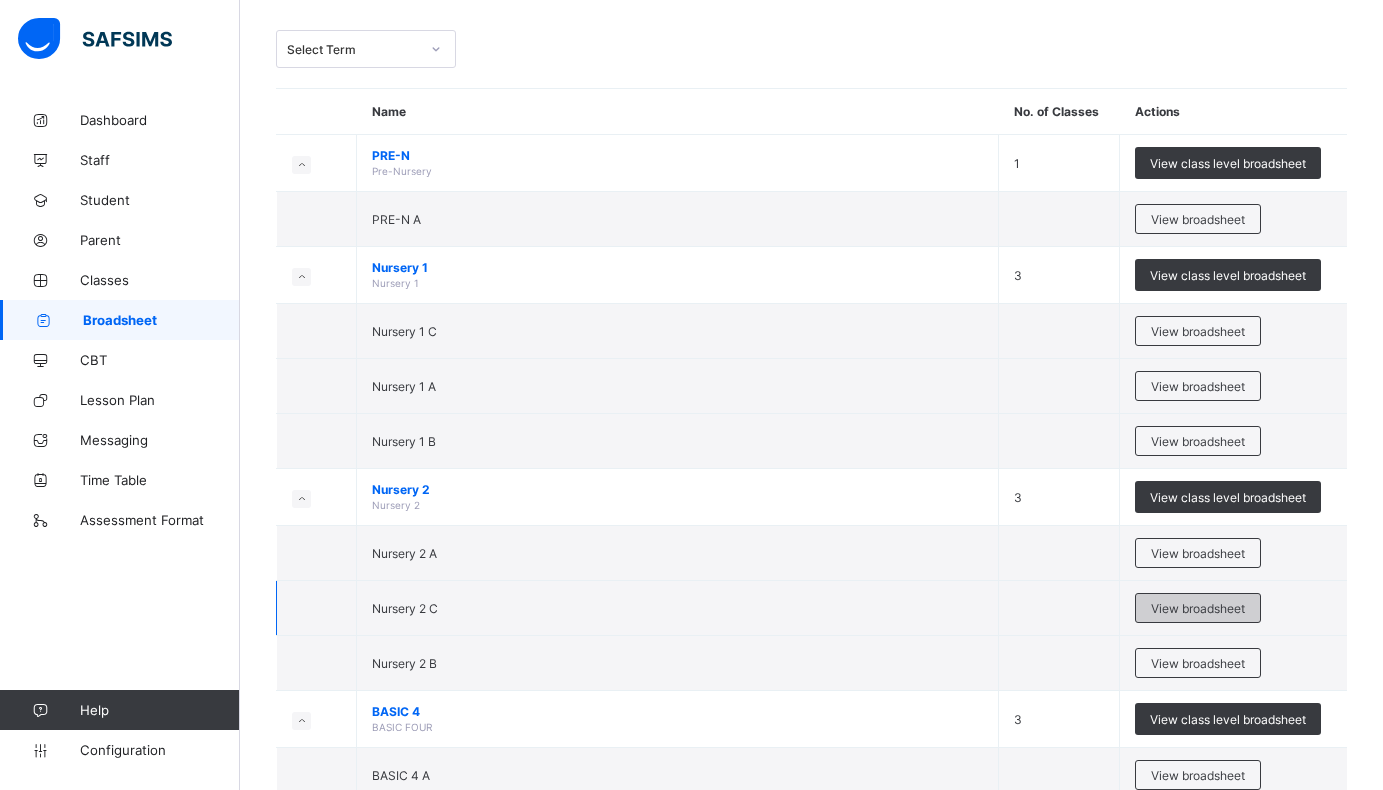 click on "View broadsheet" at bounding box center [1198, 608] 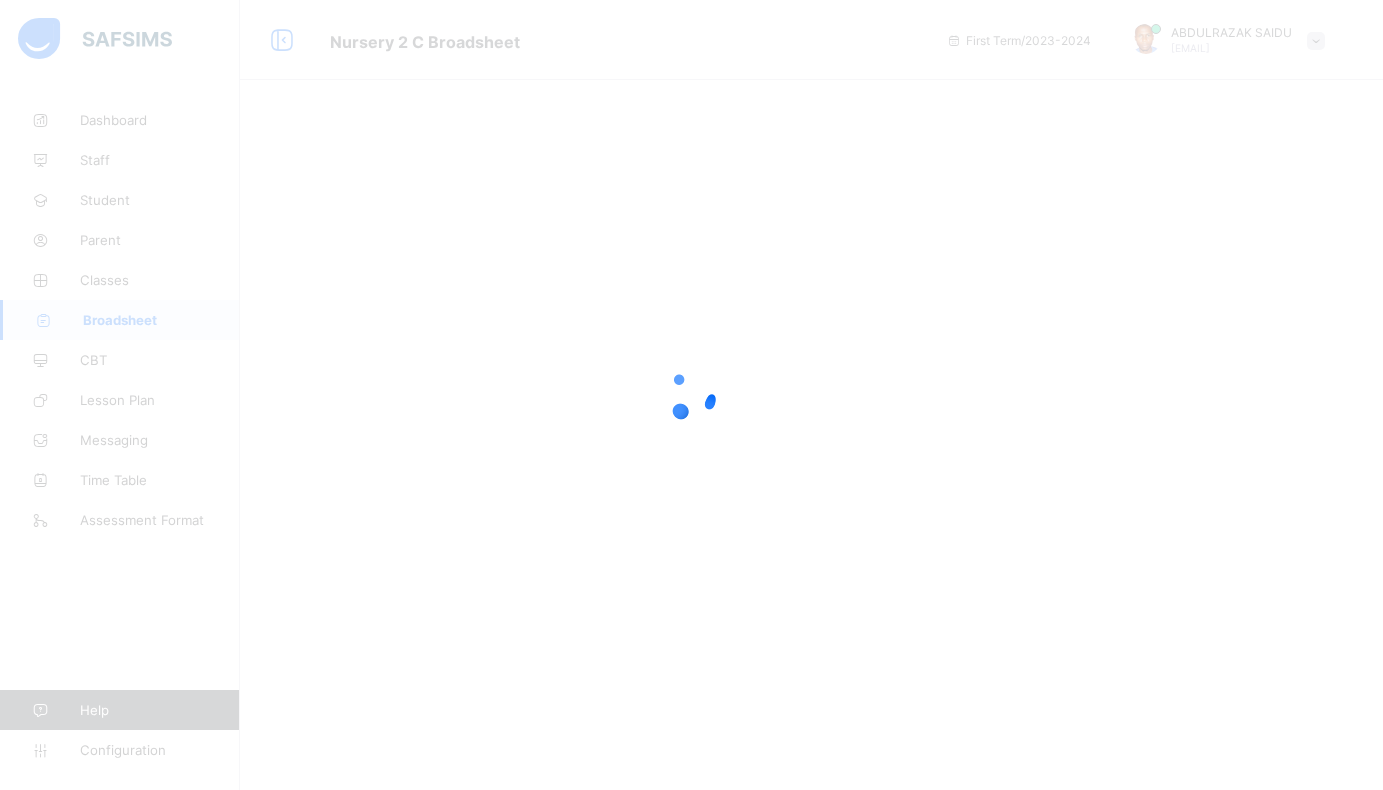 scroll, scrollTop: 0, scrollLeft: 0, axis: both 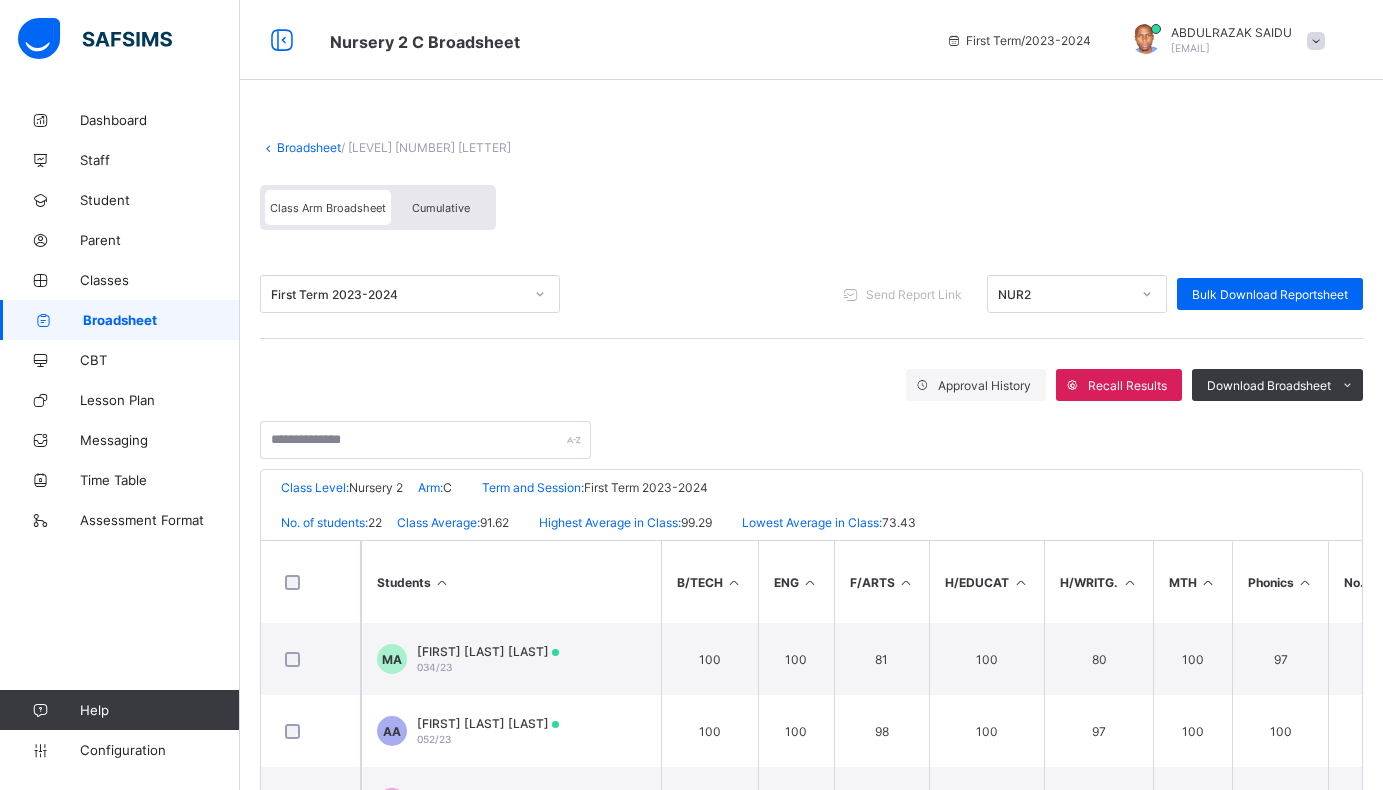 click 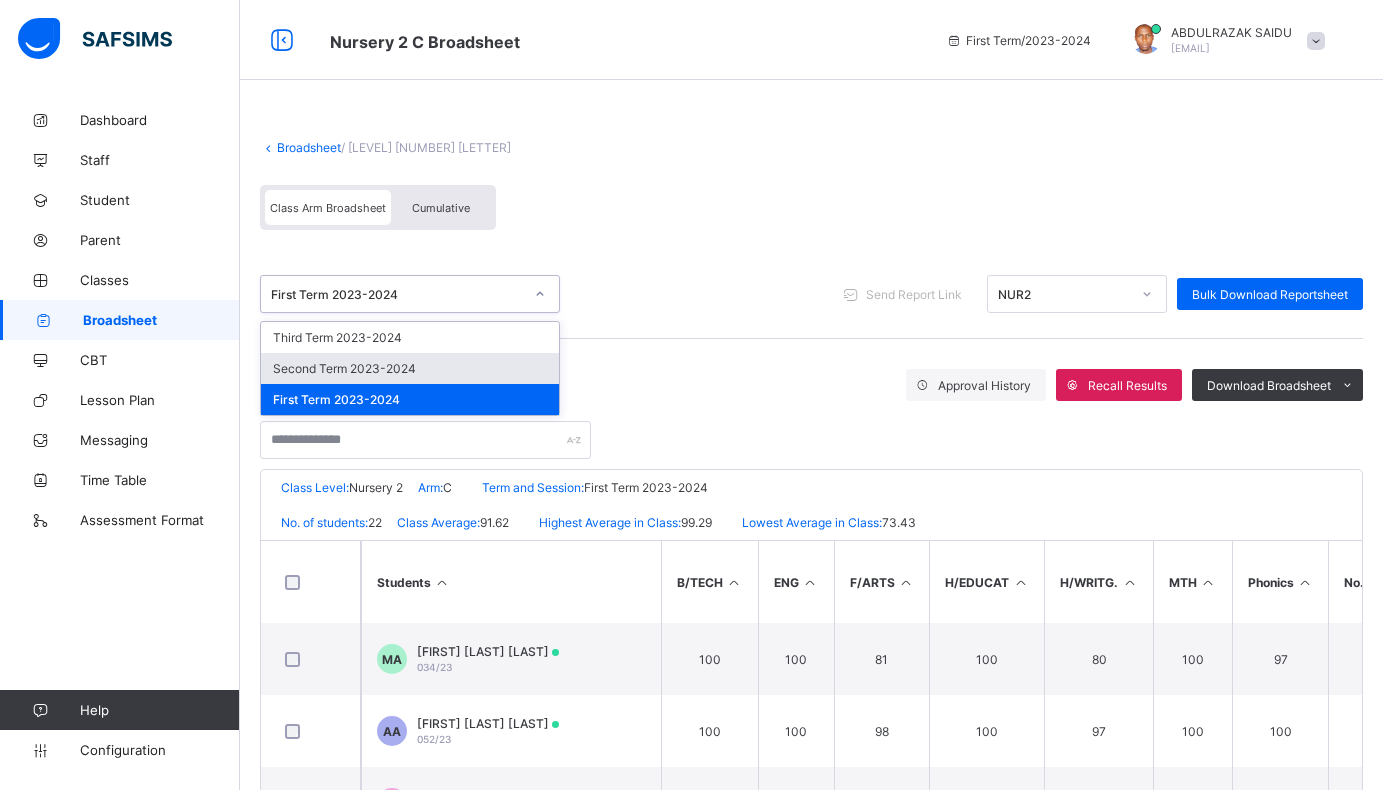 click on "Second Term 2023-2024" at bounding box center [410, 368] 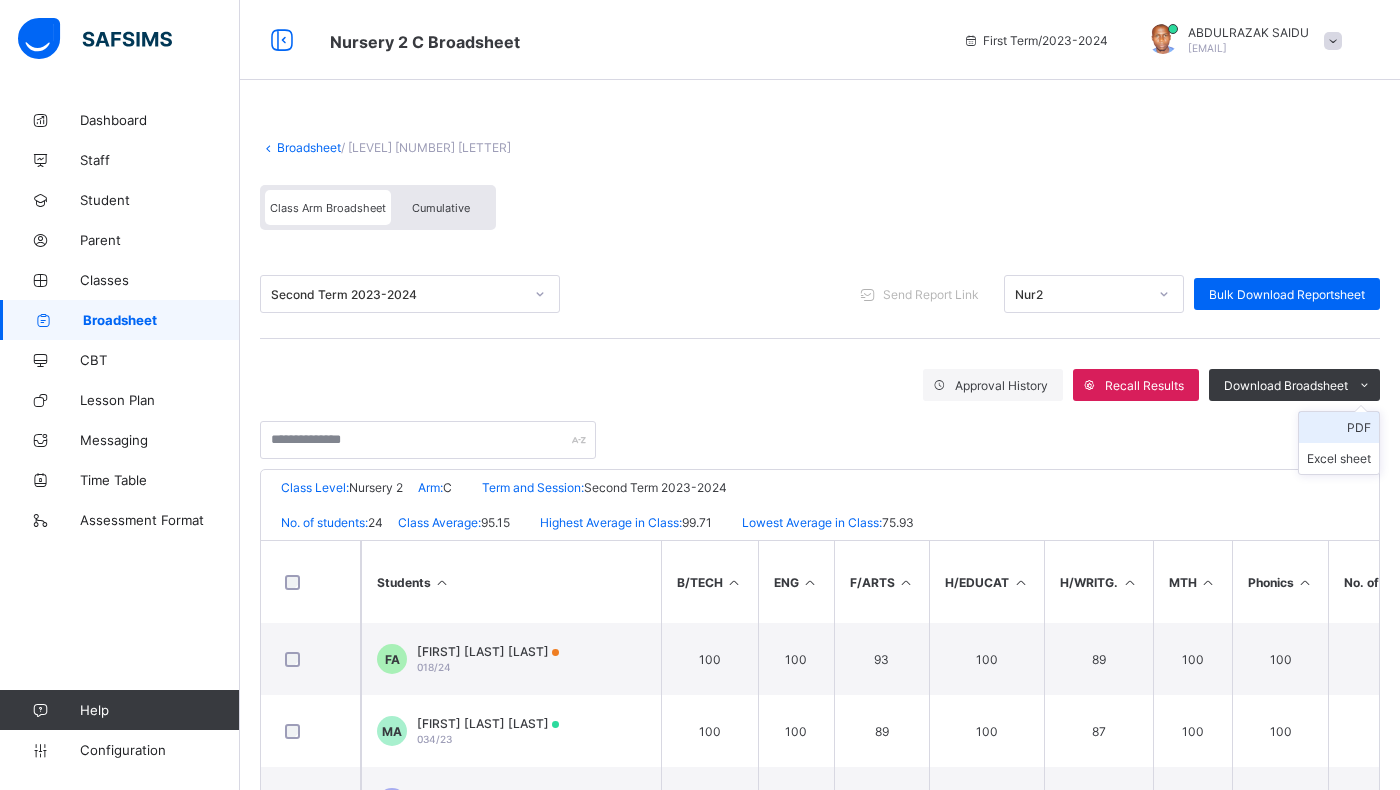 click on "PDF" at bounding box center (1339, 427) 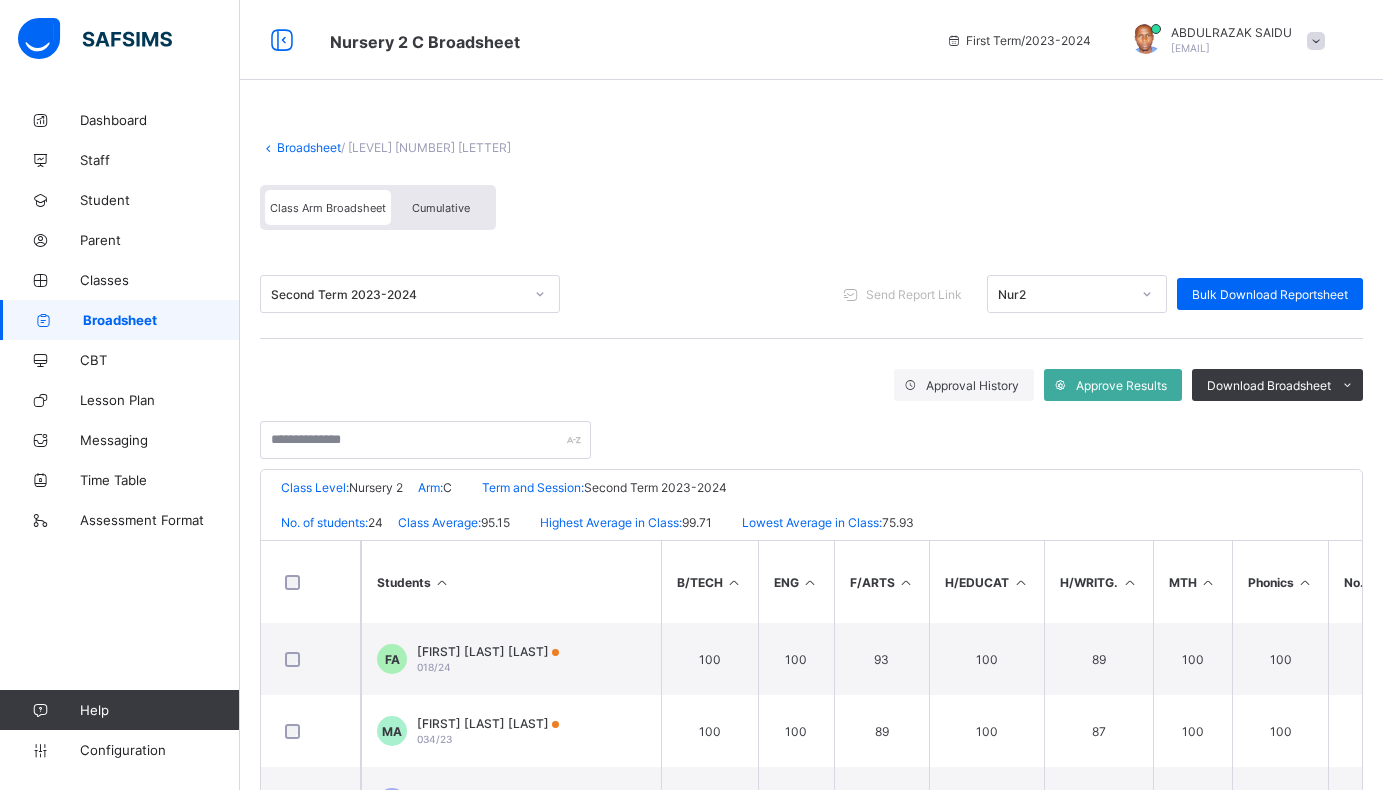 click on "Broadsheet" at bounding box center [309, 147] 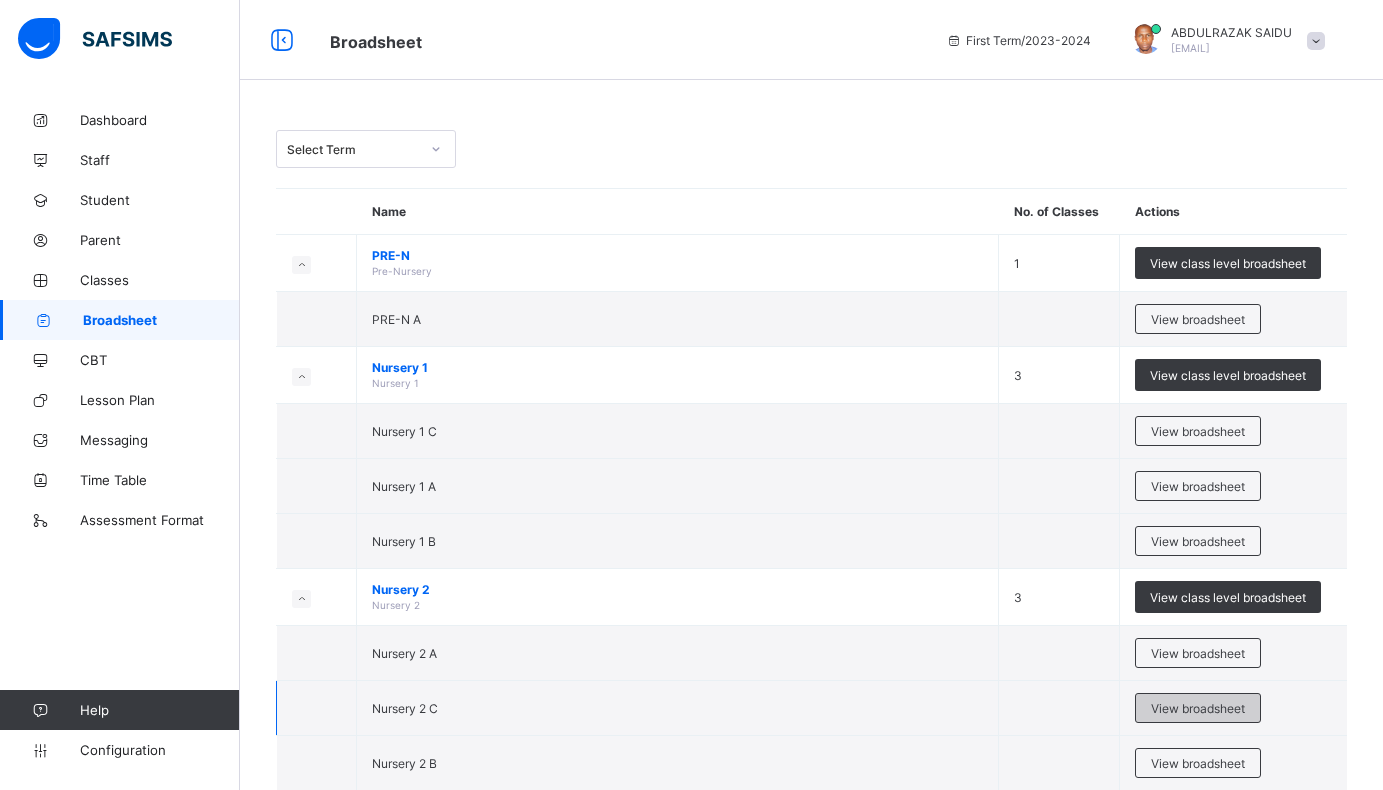 click on "View broadsheet" at bounding box center [1198, 708] 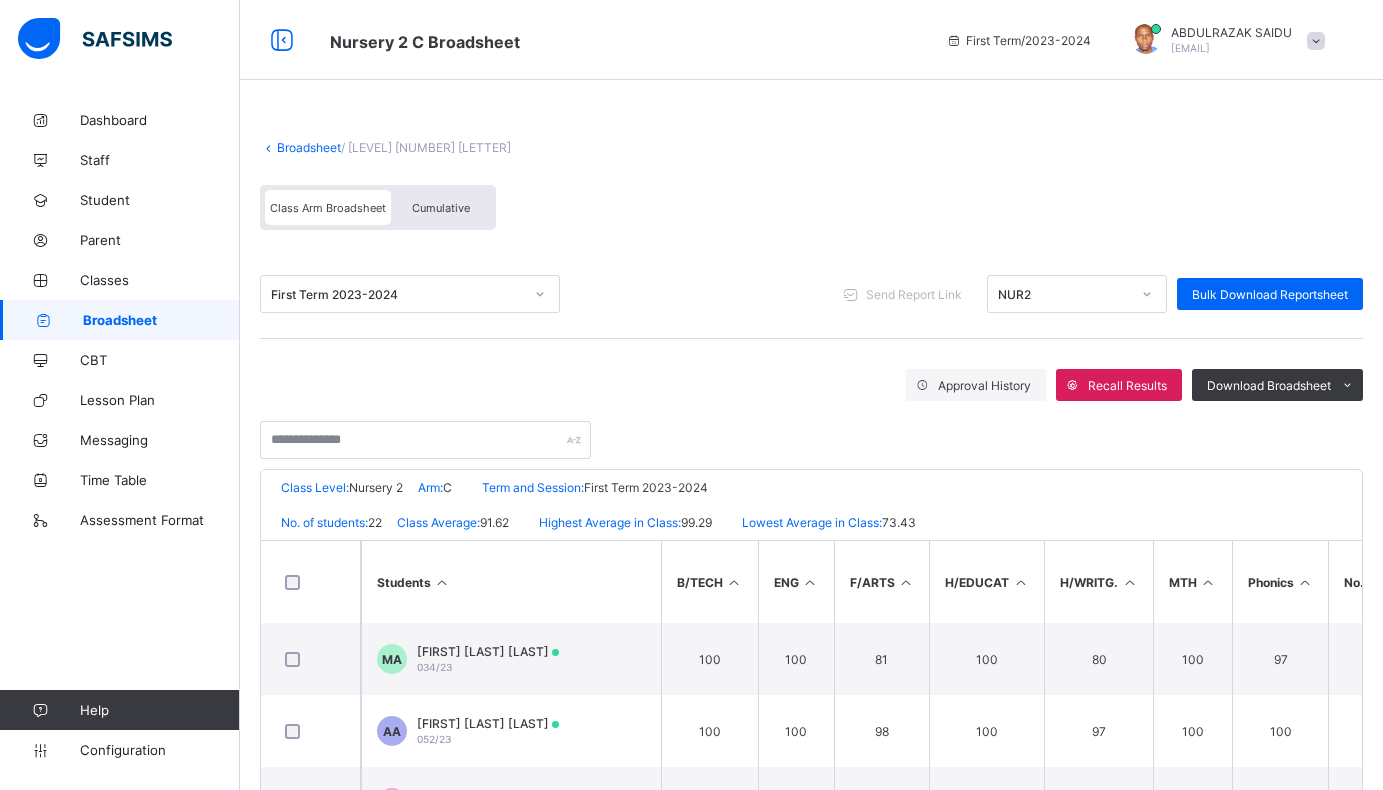 click 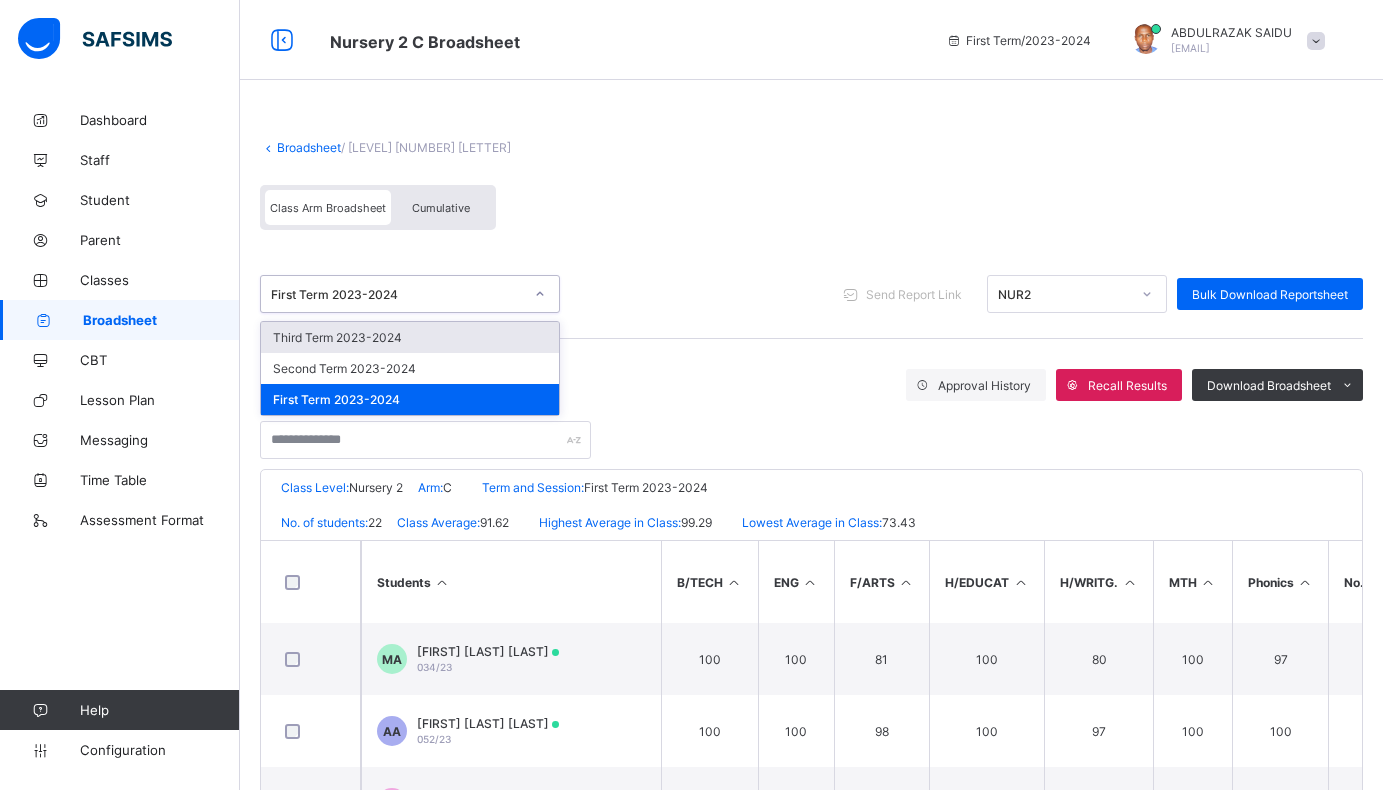 click on "Third Term 2023-2024" at bounding box center [410, 337] 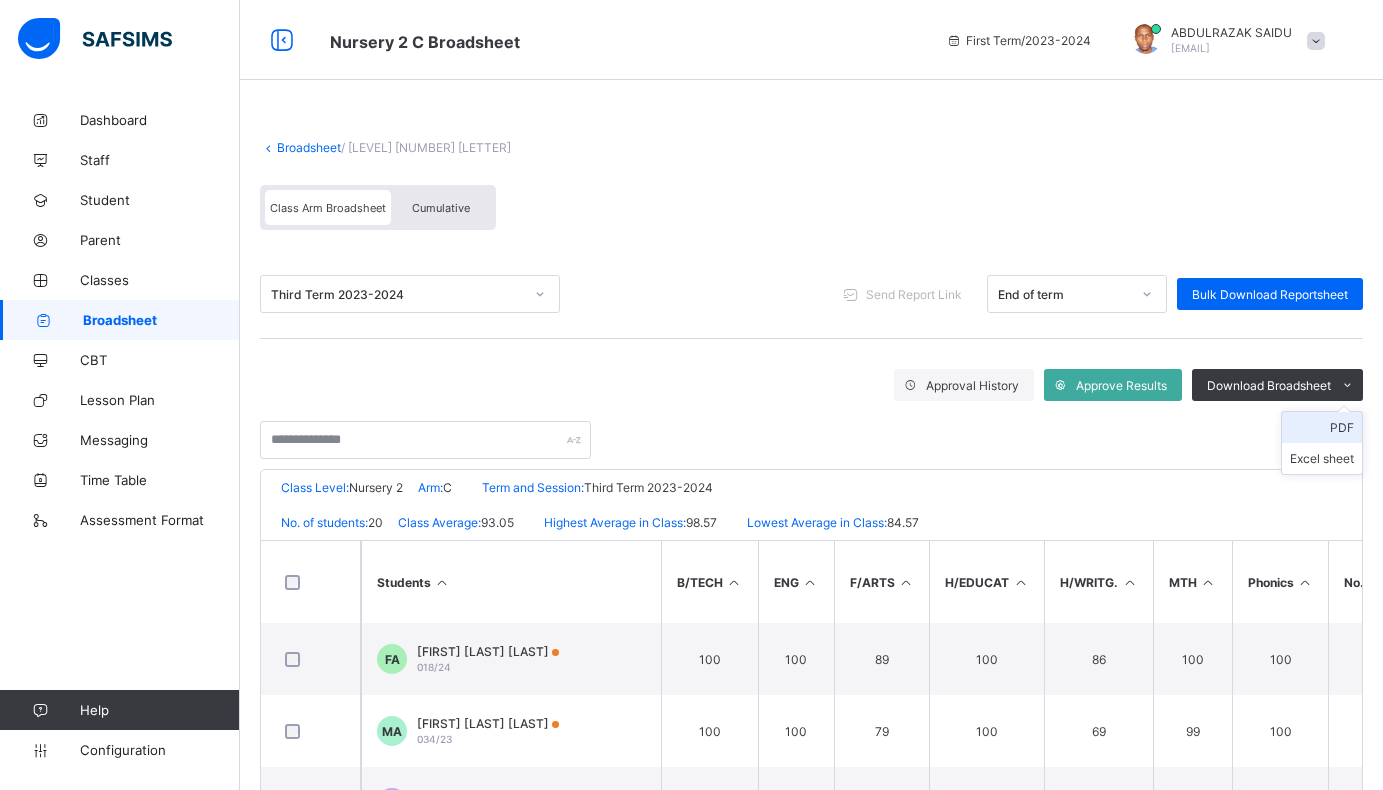 click on "PDF" at bounding box center [1322, 427] 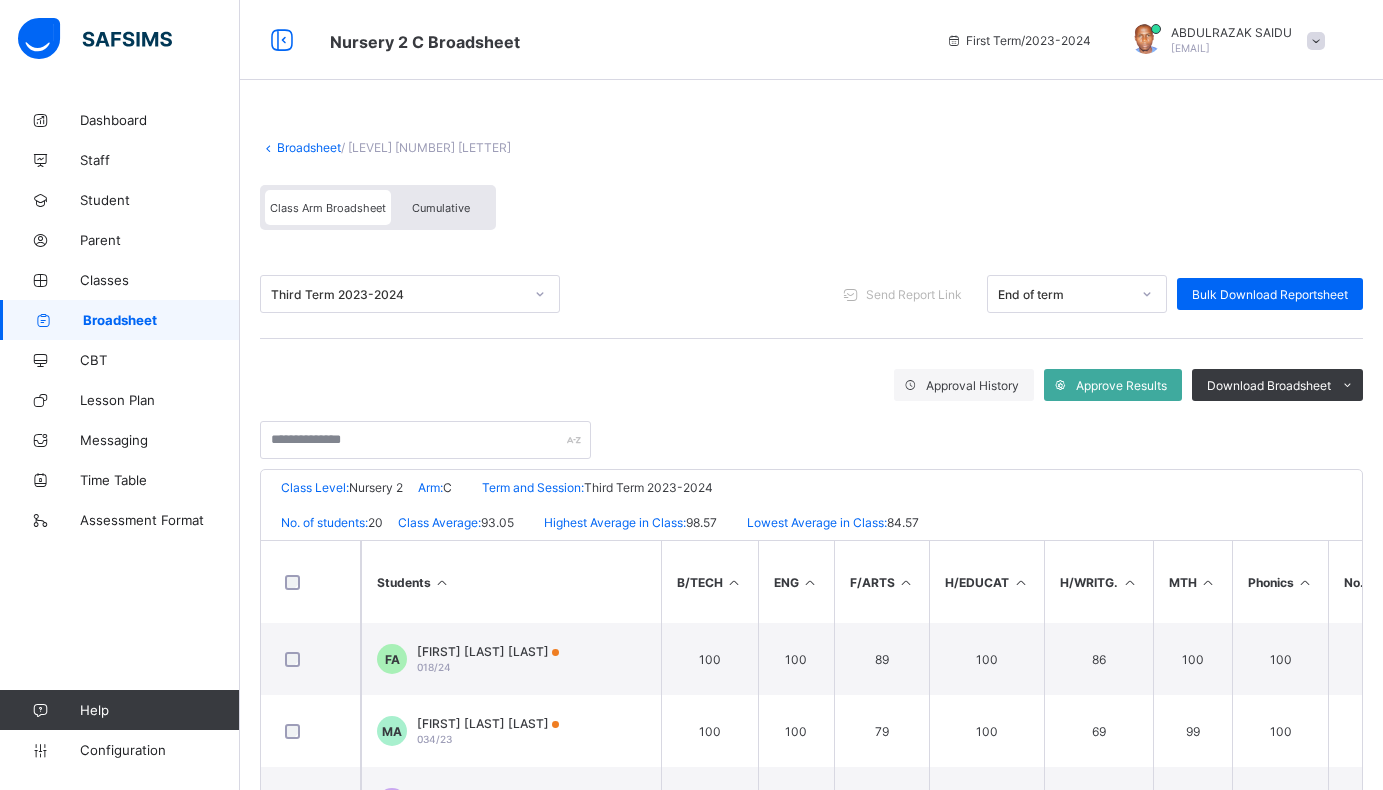 scroll, scrollTop: 0, scrollLeft: 0, axis: both 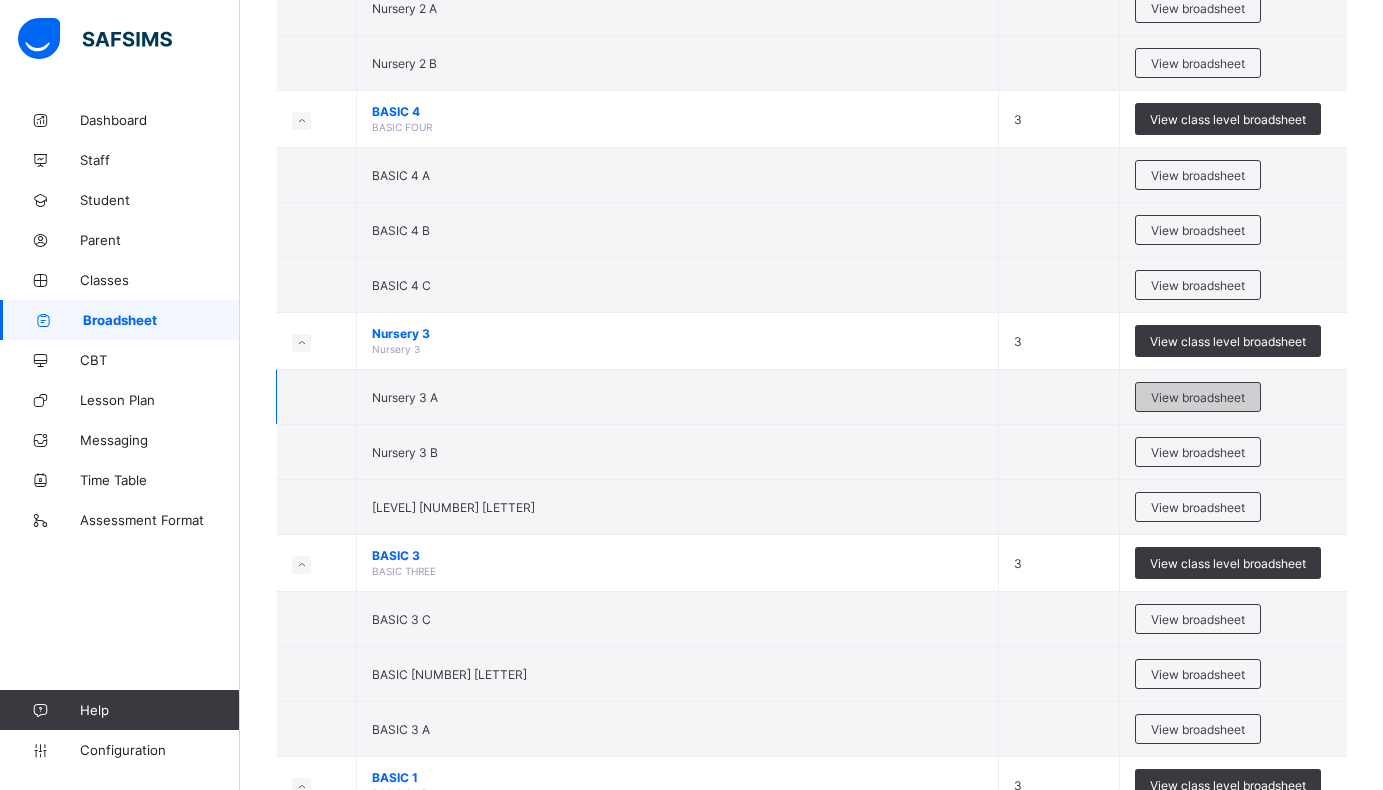 click on "View broadsheet" at bounding box center (1198, 397) 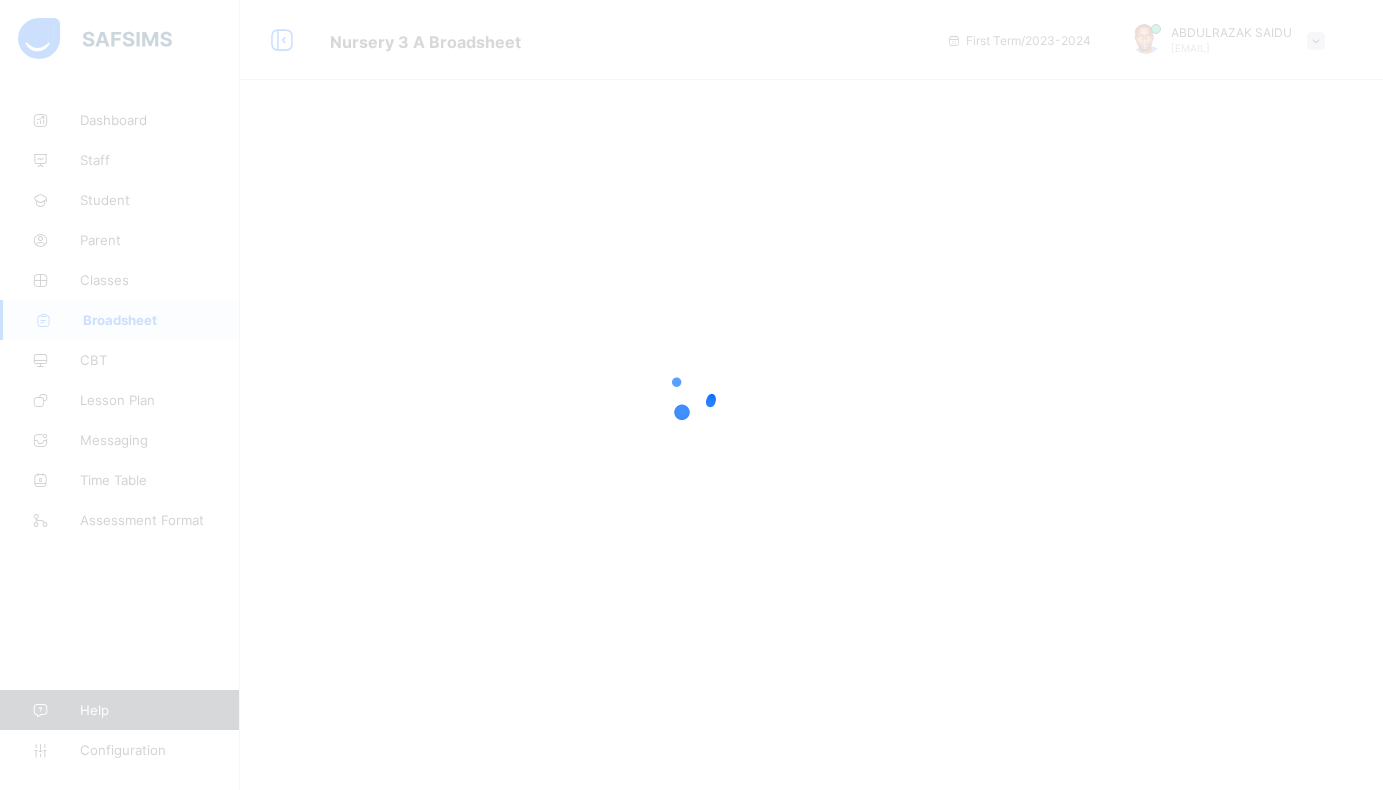 scroll, scrollTop: 0, scrollLeft: 0, axis: both 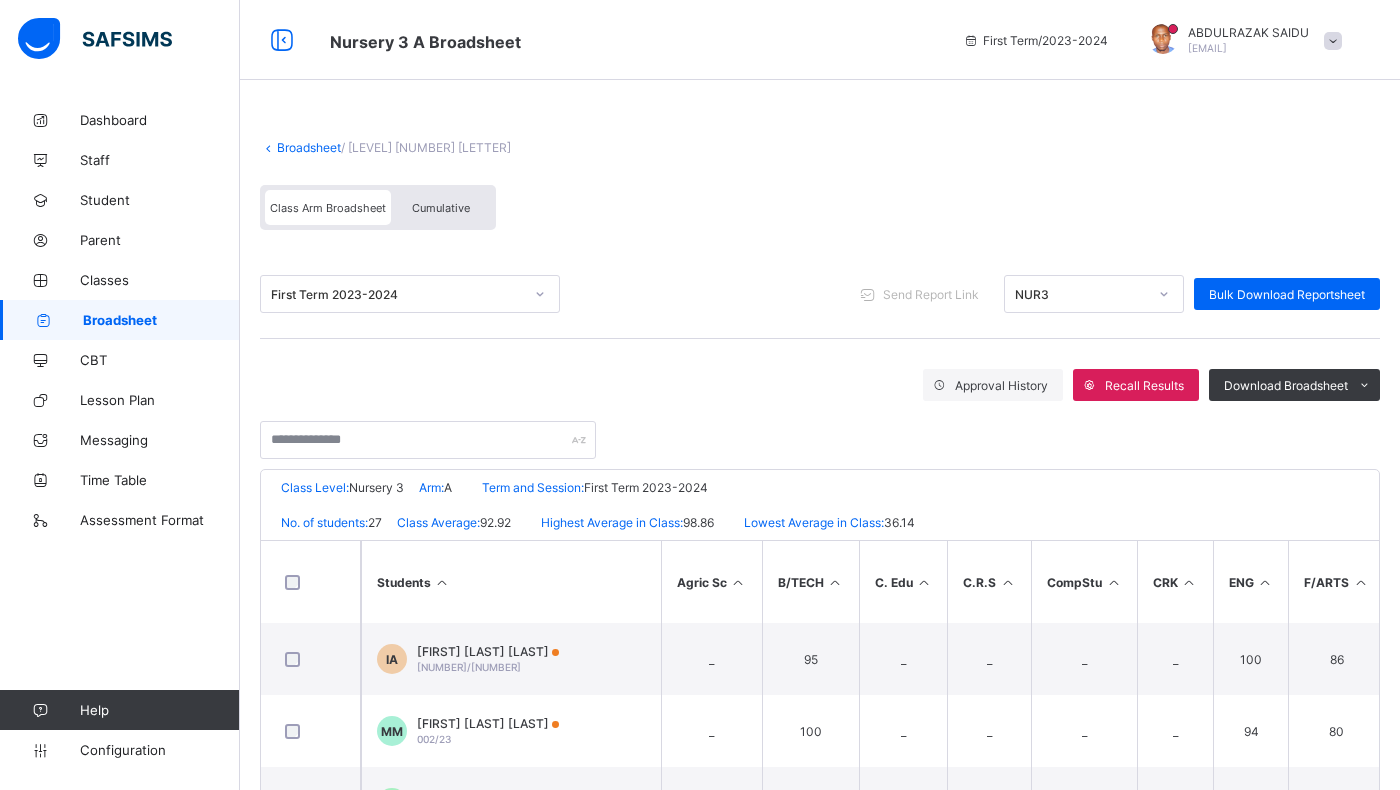 click 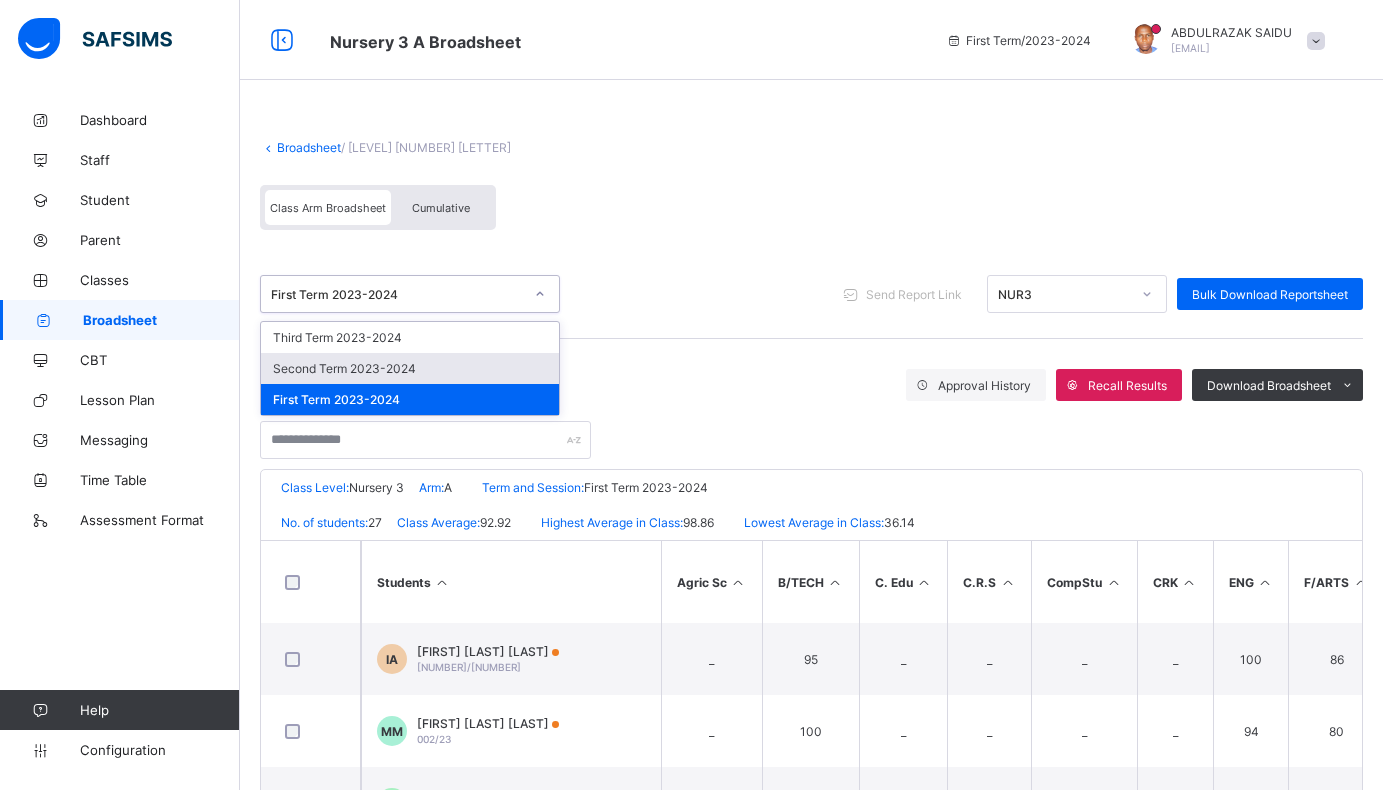 click on "Second Term 2023-2024" at bounding box center (410, 368) 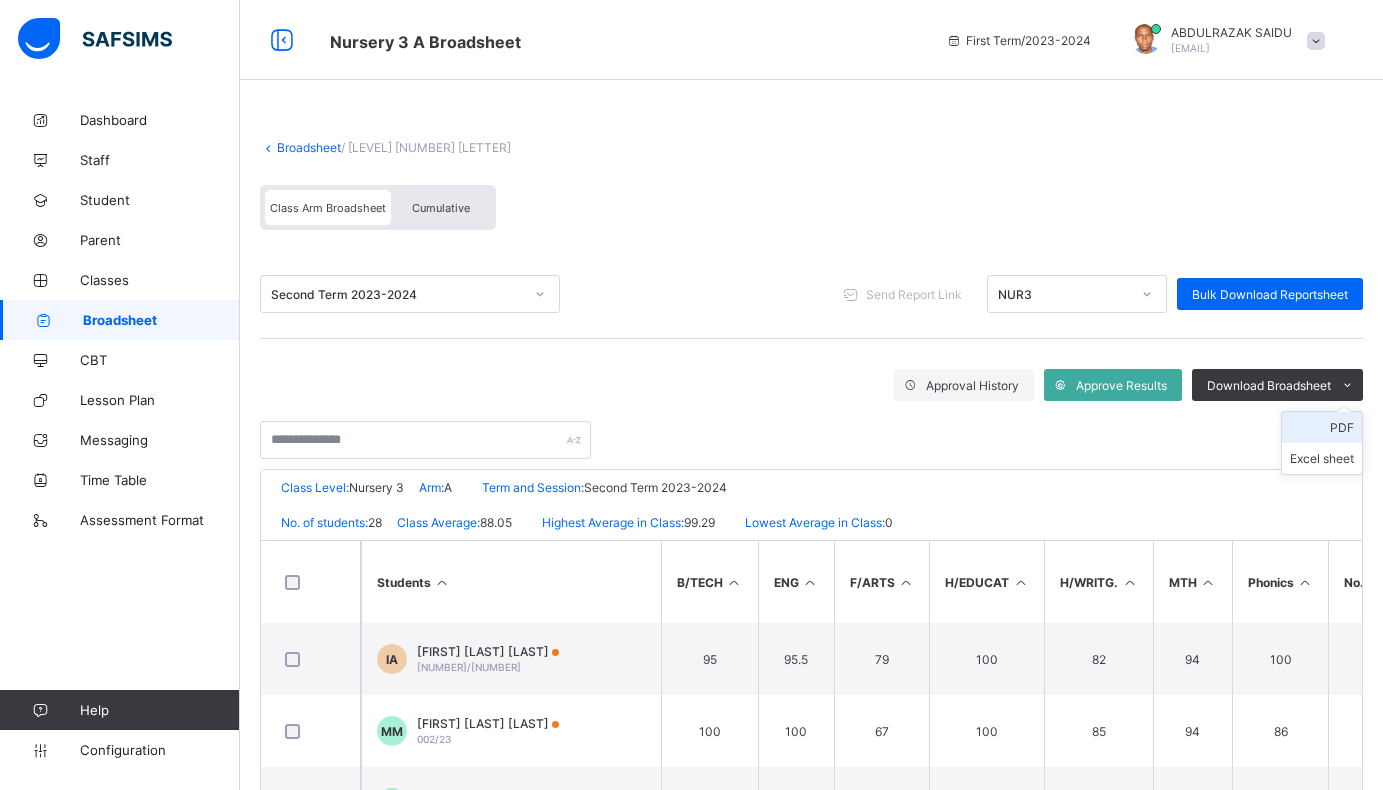 click on "PDF" at bounding box center [1322, 427] 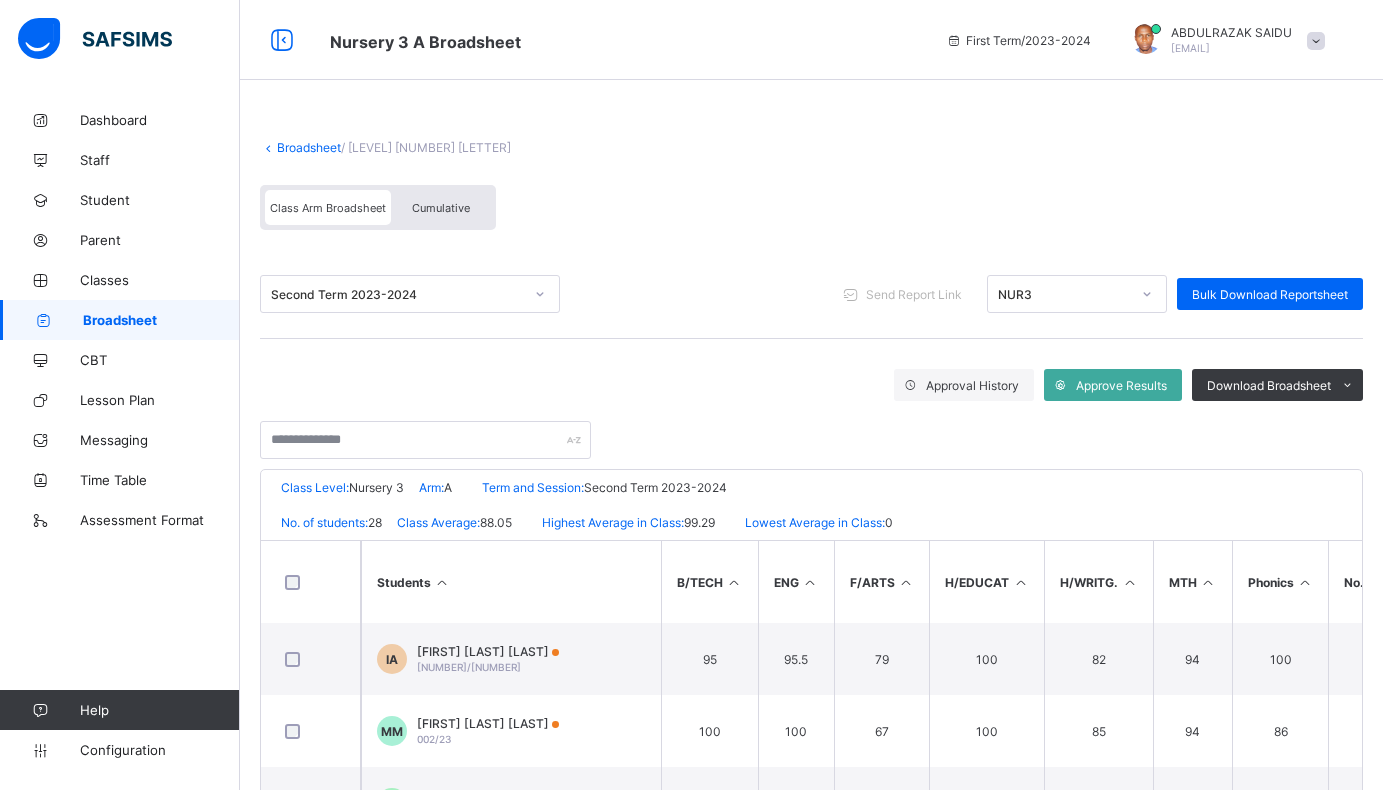 scroll, scrollTop: 0, scrollLeft: 0, axis: both 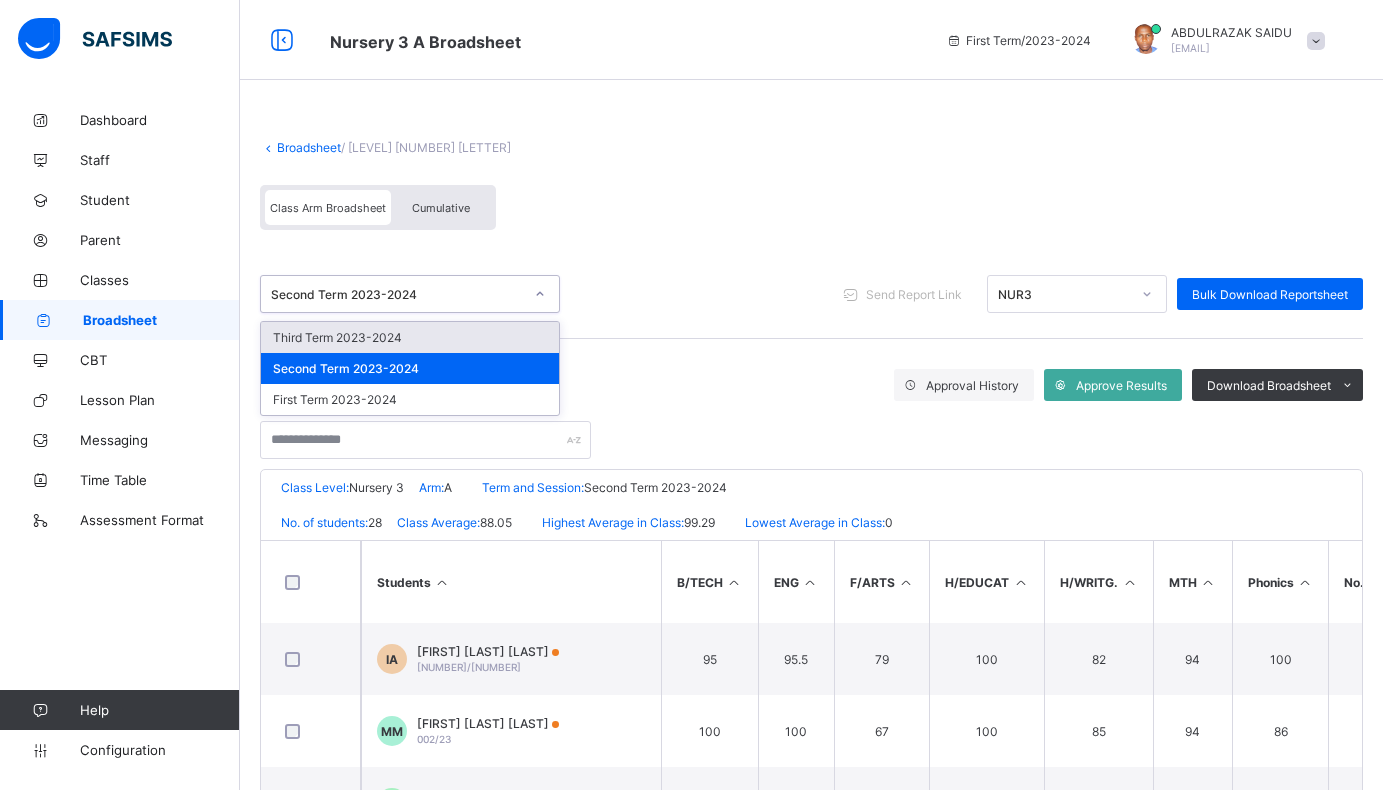click on "Third Term 2023-2024" at bounding box center [410, 337] 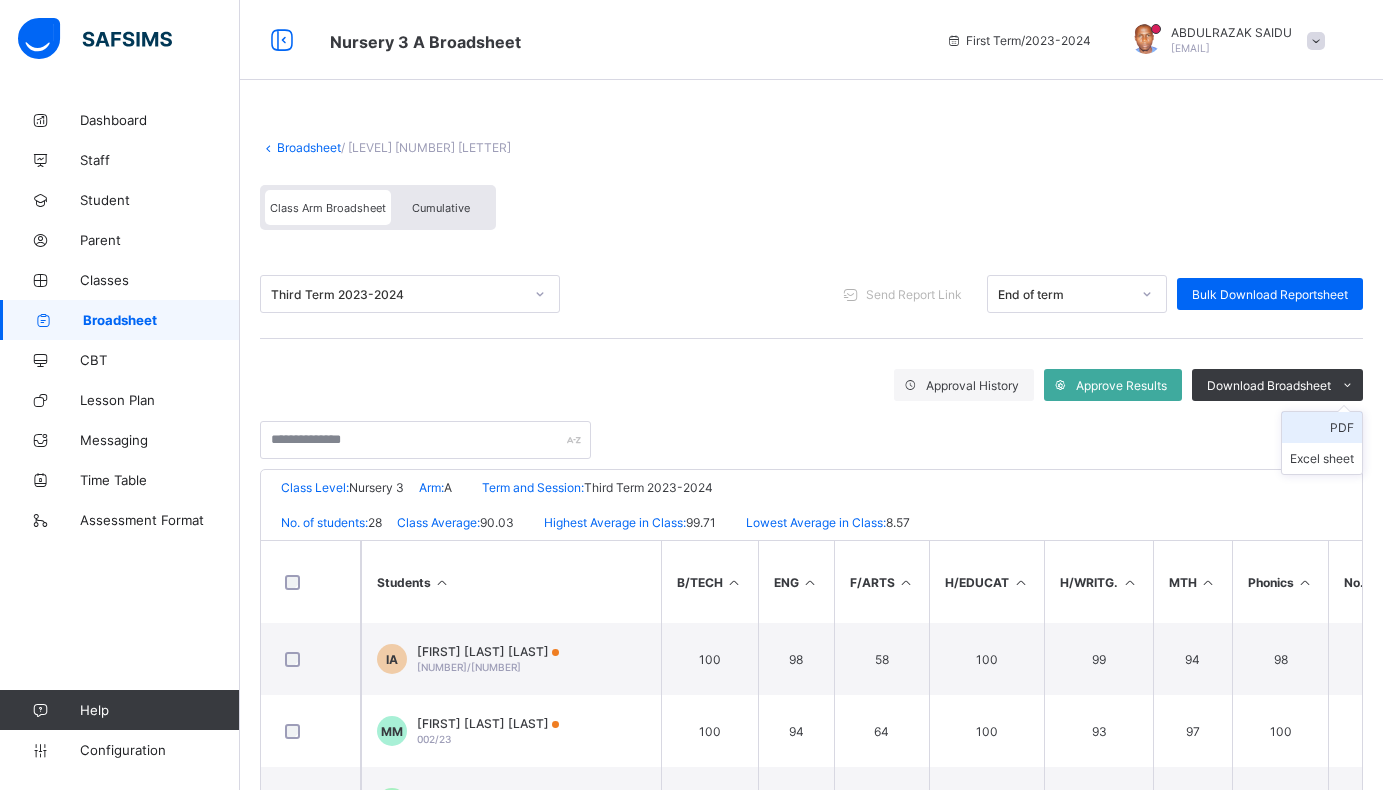 click on "PDF" at bounding box center (1322, 427) 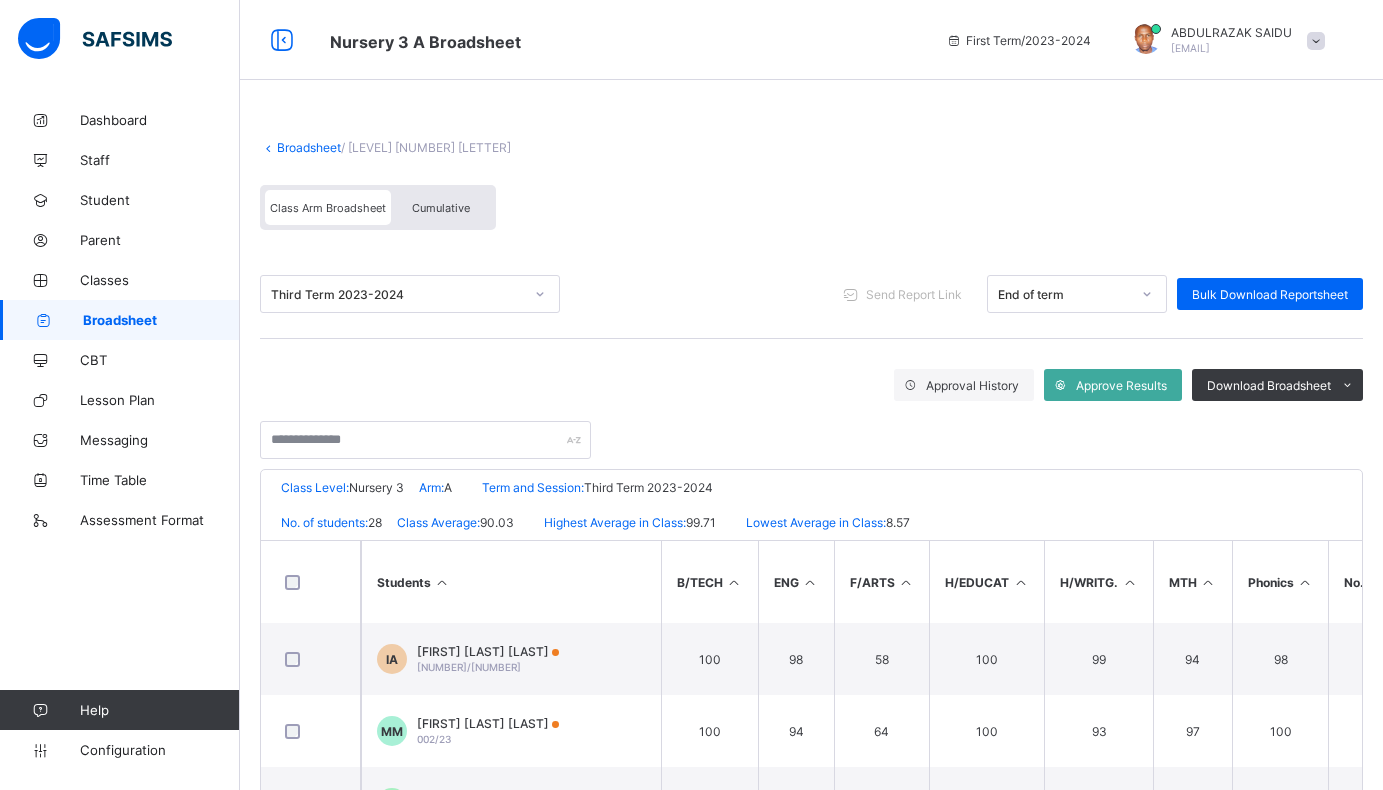 click on "Broadsheet" at bounding box center (309, 147) 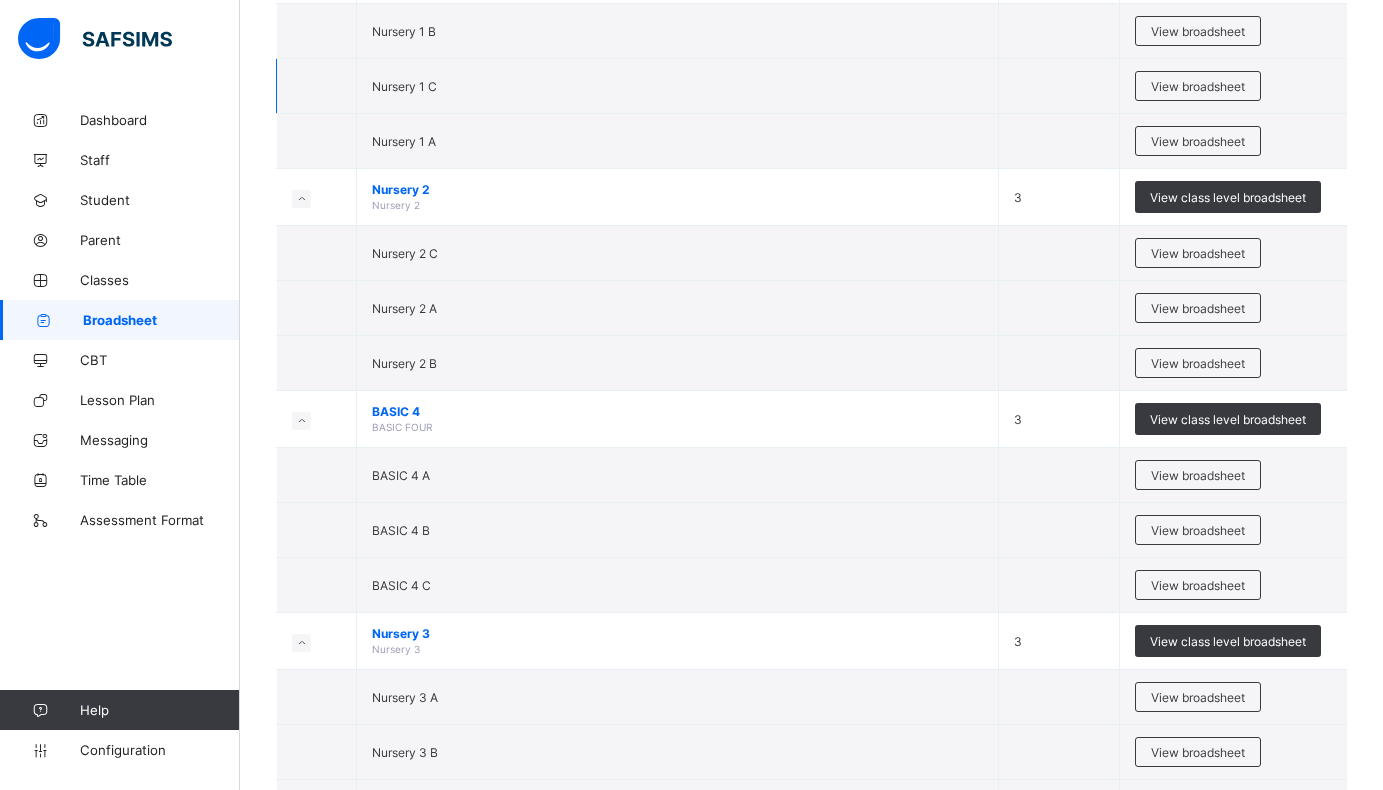 scroll, scrollTop: 500, scrollLeft: 0, axis: vertical 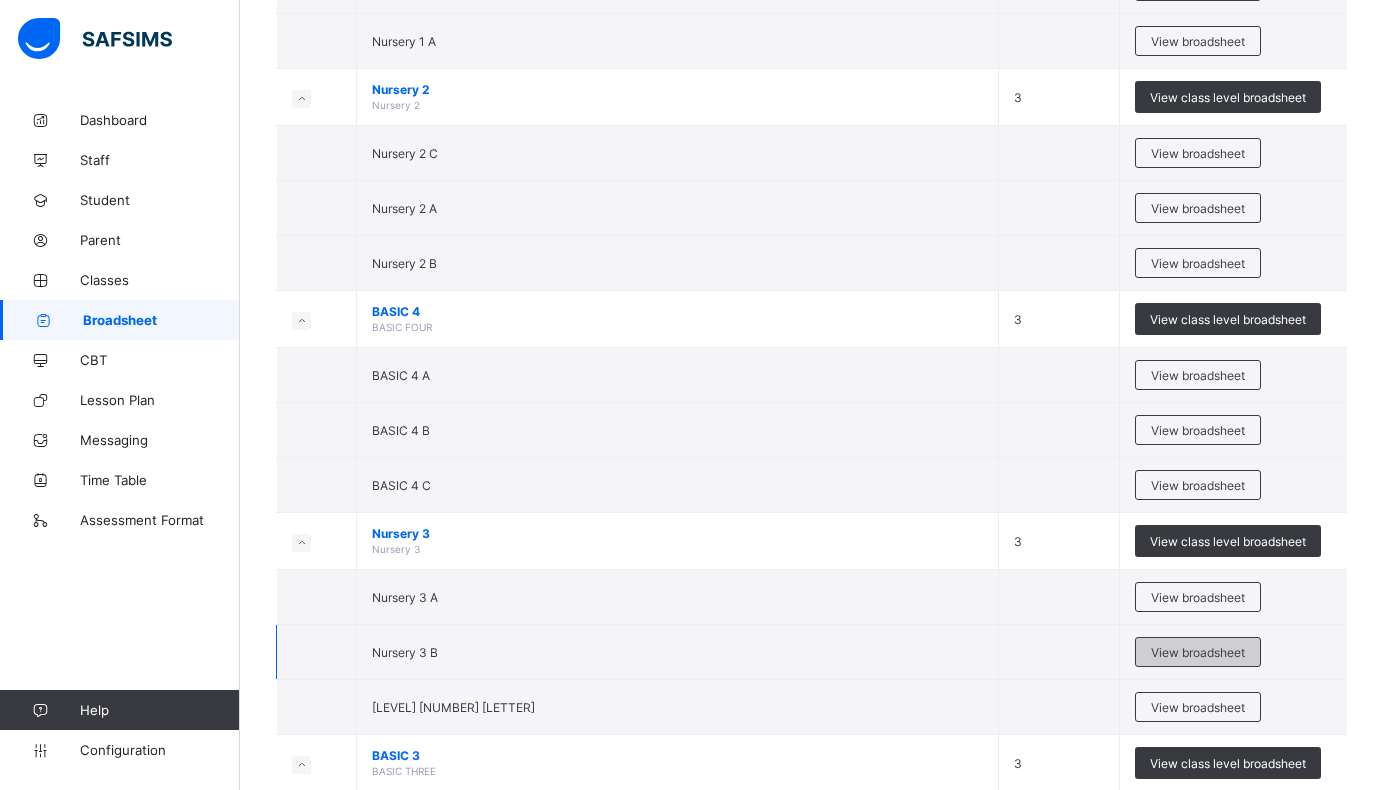 click on "View broadsheet" at bounding box center (1198, 652) 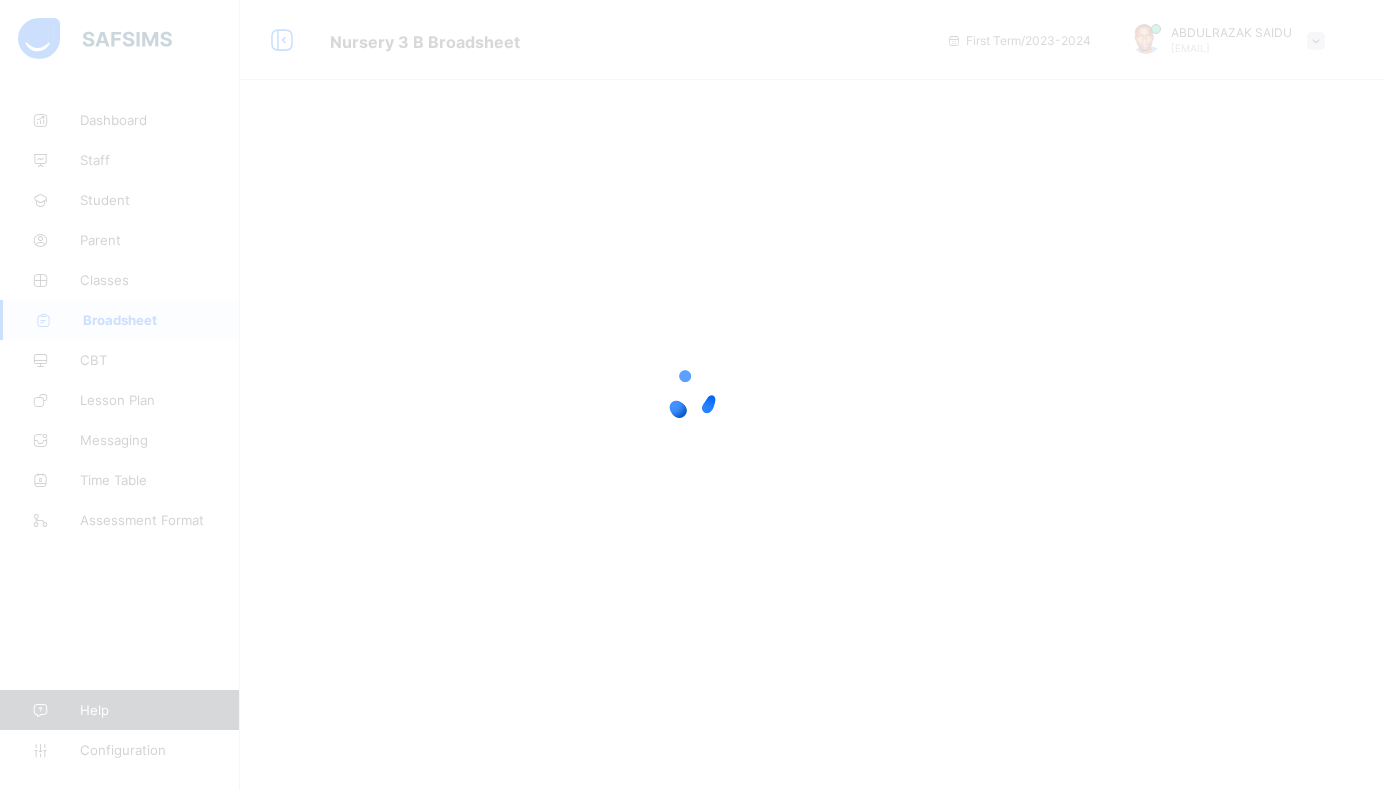scroll, scrollTop: 0, scrollLeft: 0, axis: both 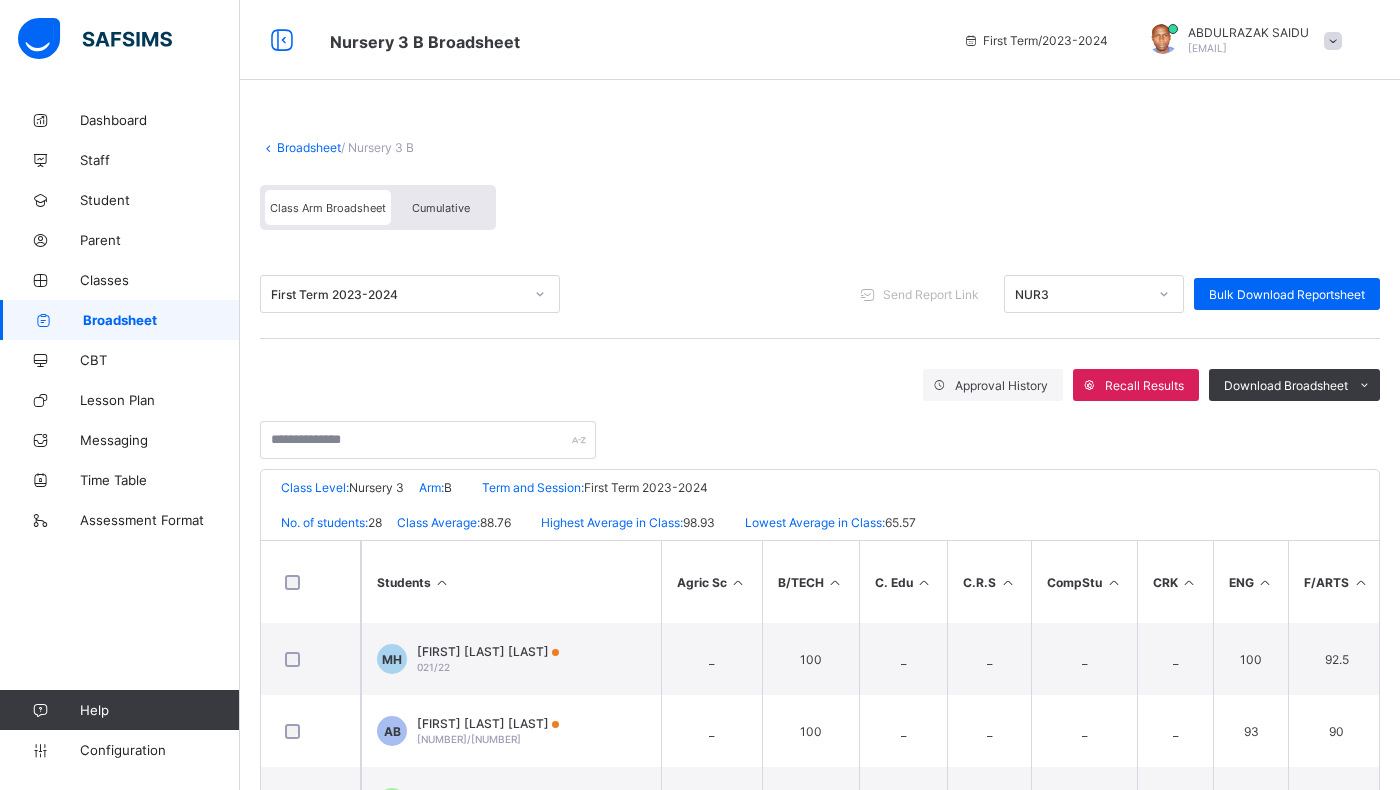 click 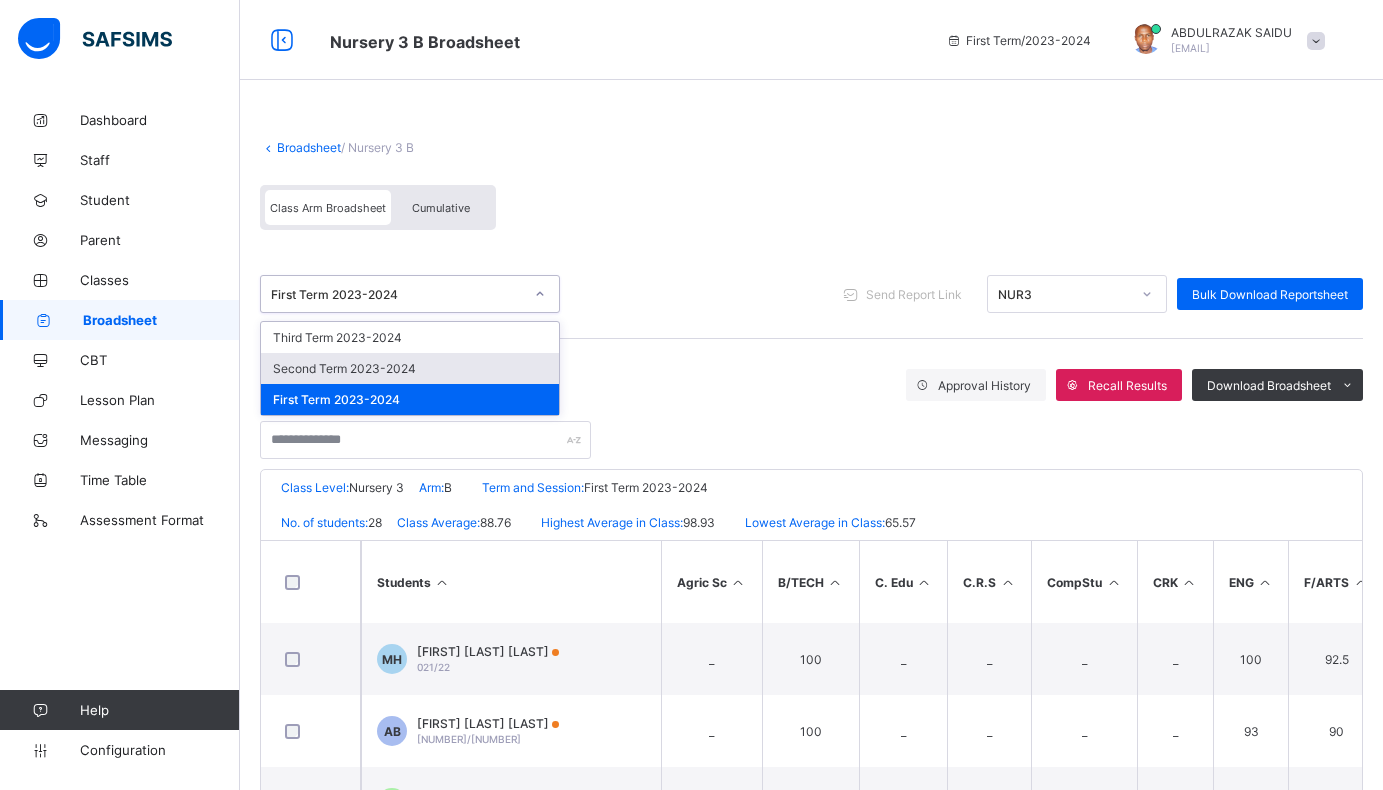 click on "Second Term 2023-2024" at bounding box center [410, 368] 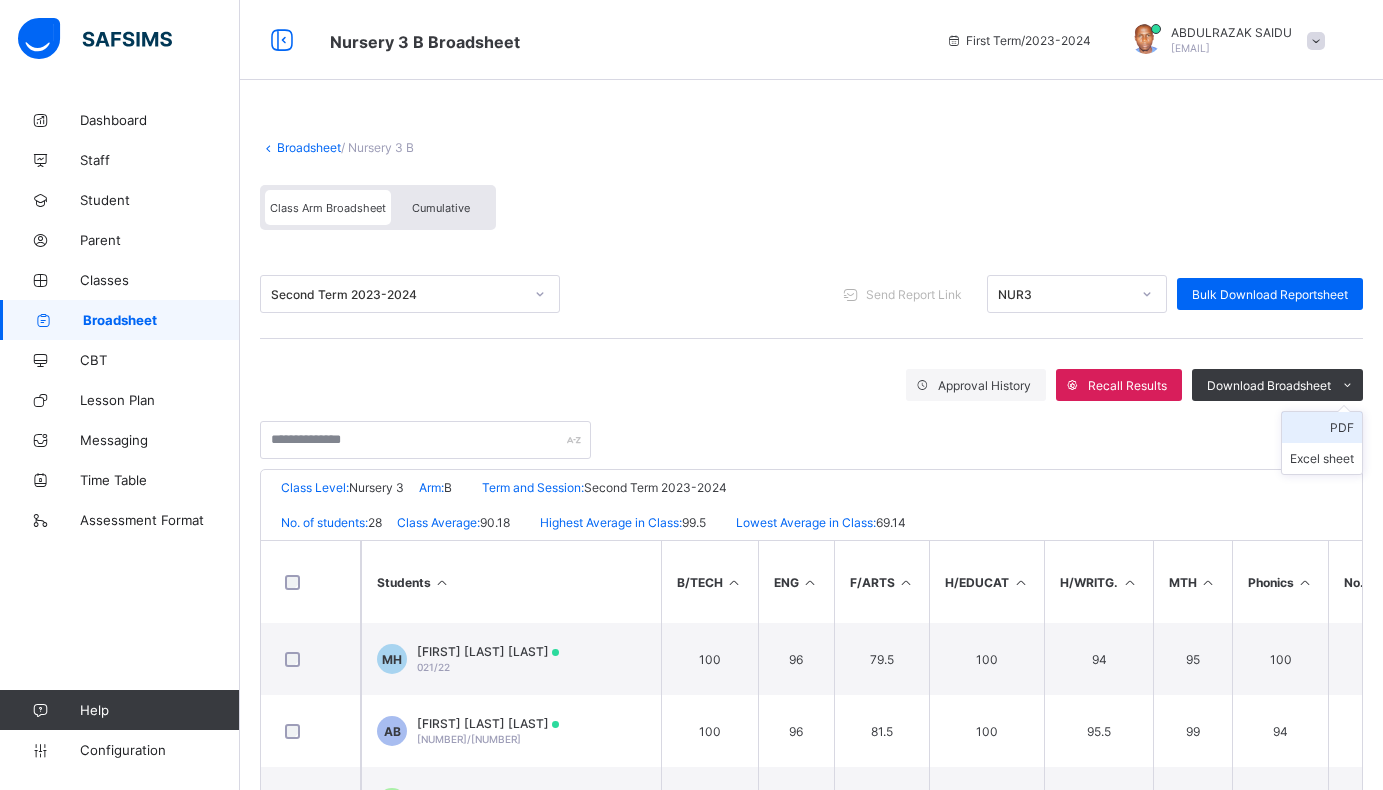 click on "PDF" at bounding box center (1322, 427) 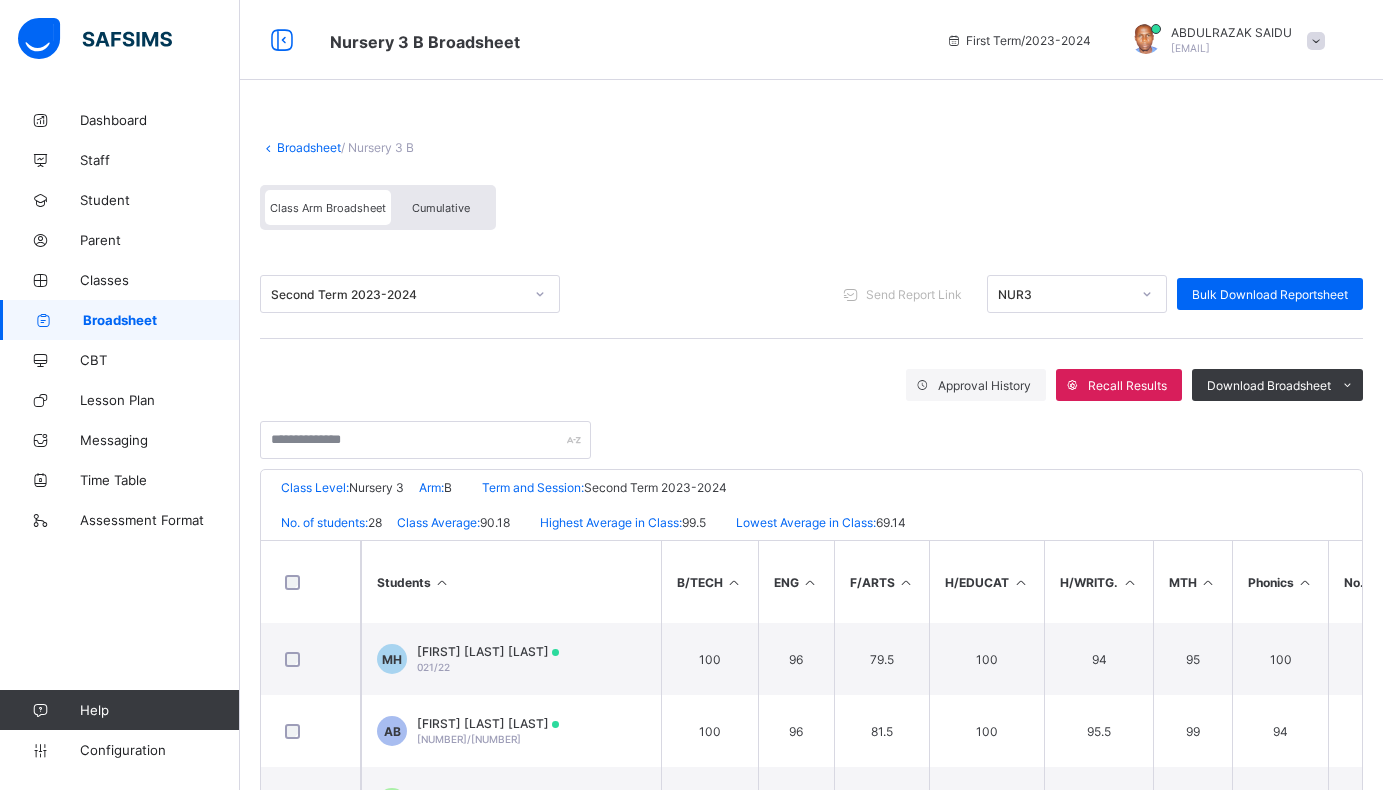 click 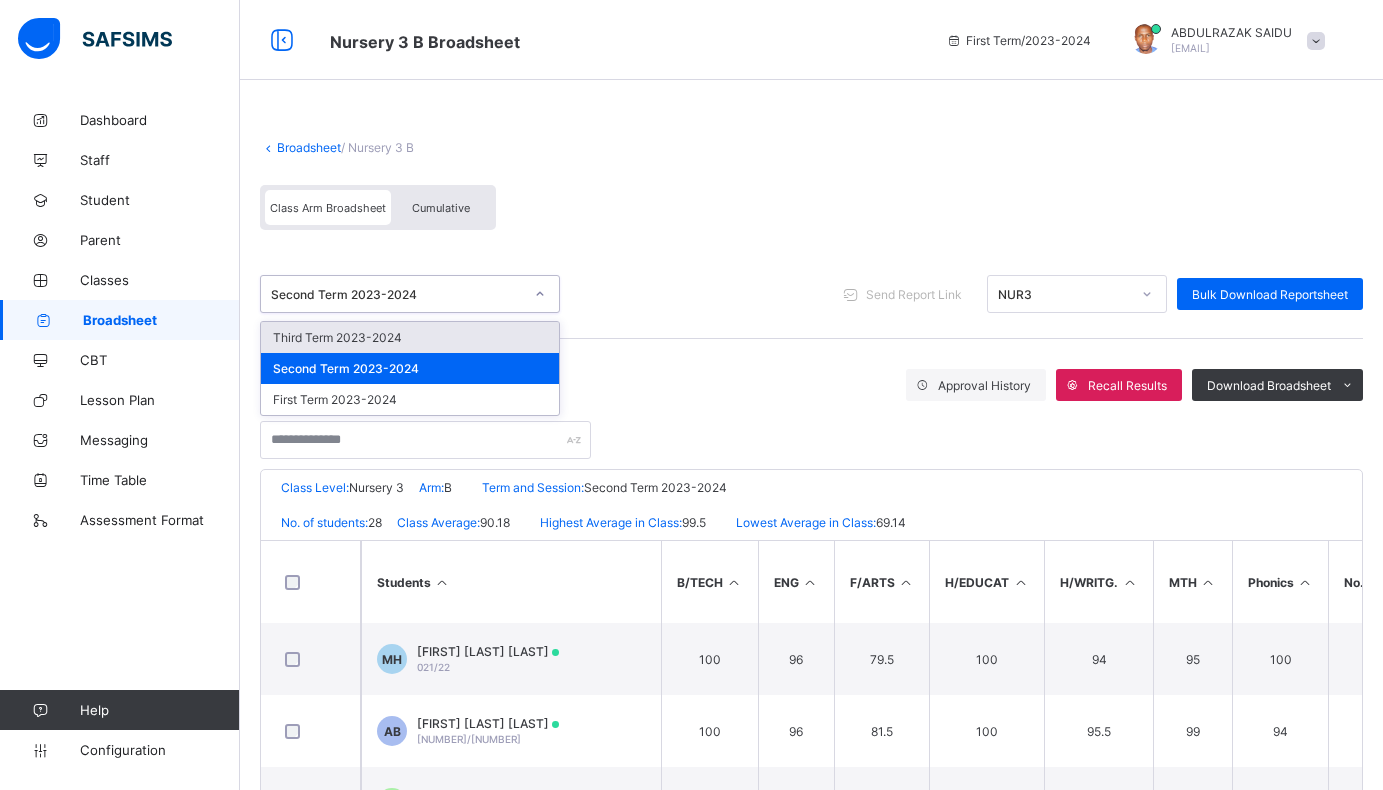 click on "Third Term 2023-2024" at bounding box center (410, 337) 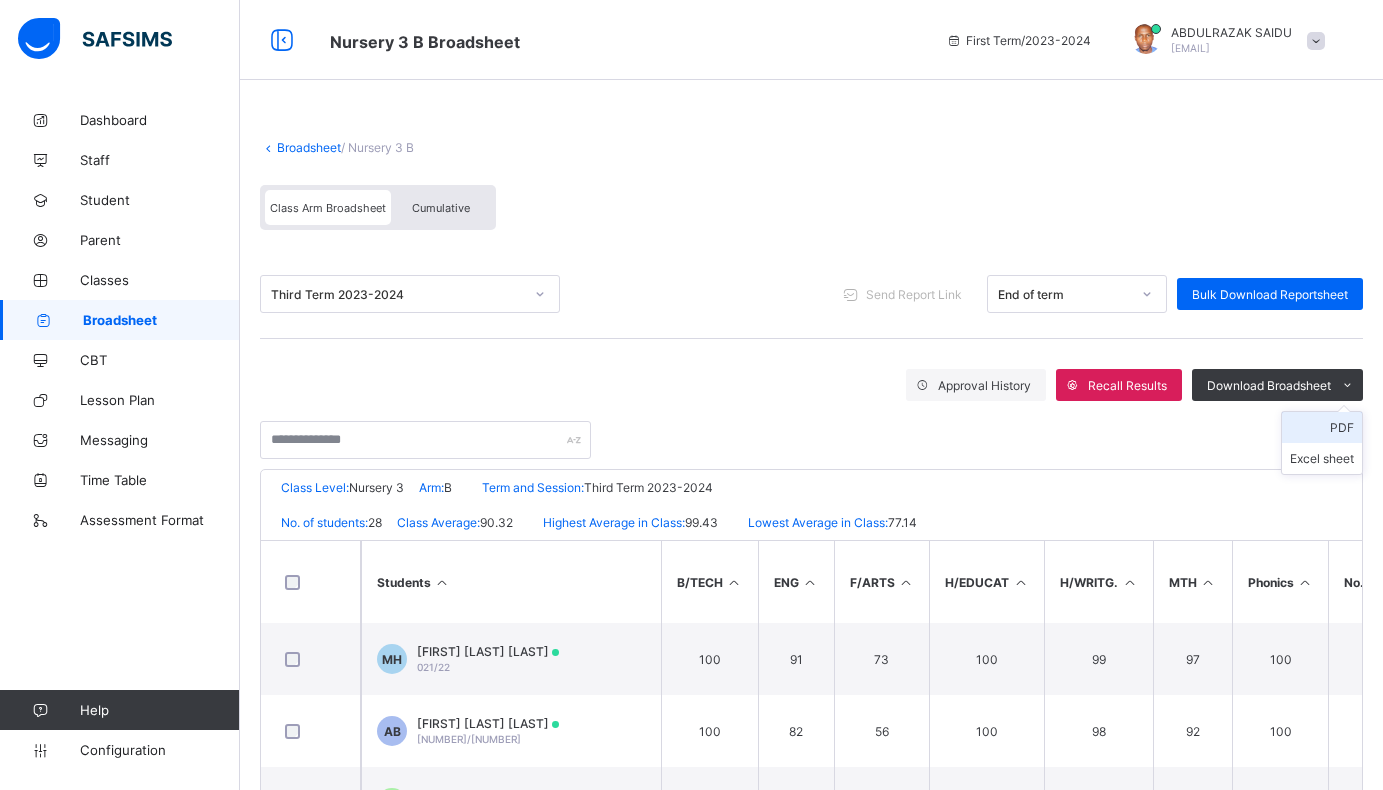 click on "PDF" at bounding box center [1322, 427] 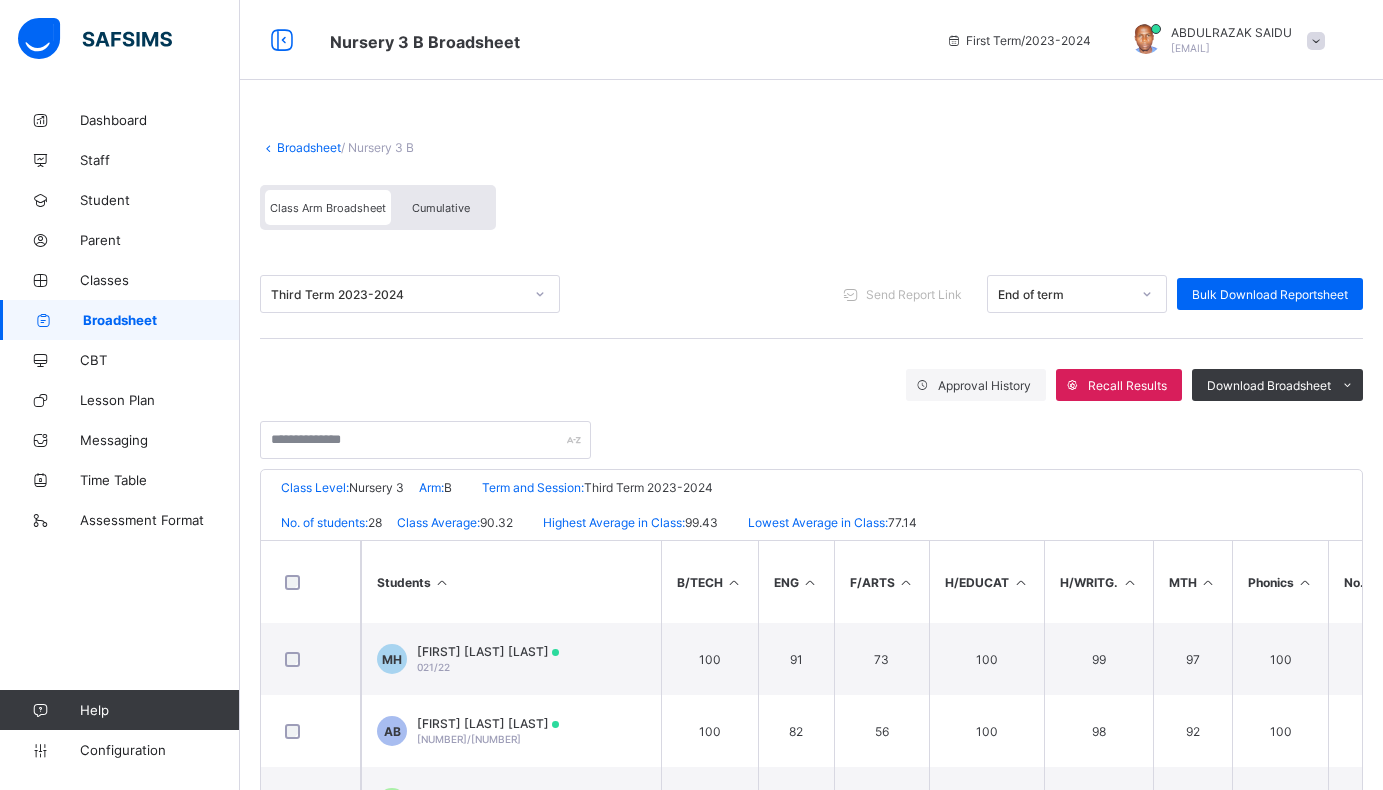 click on "Broadsheet" at bounding box center (309, 147) 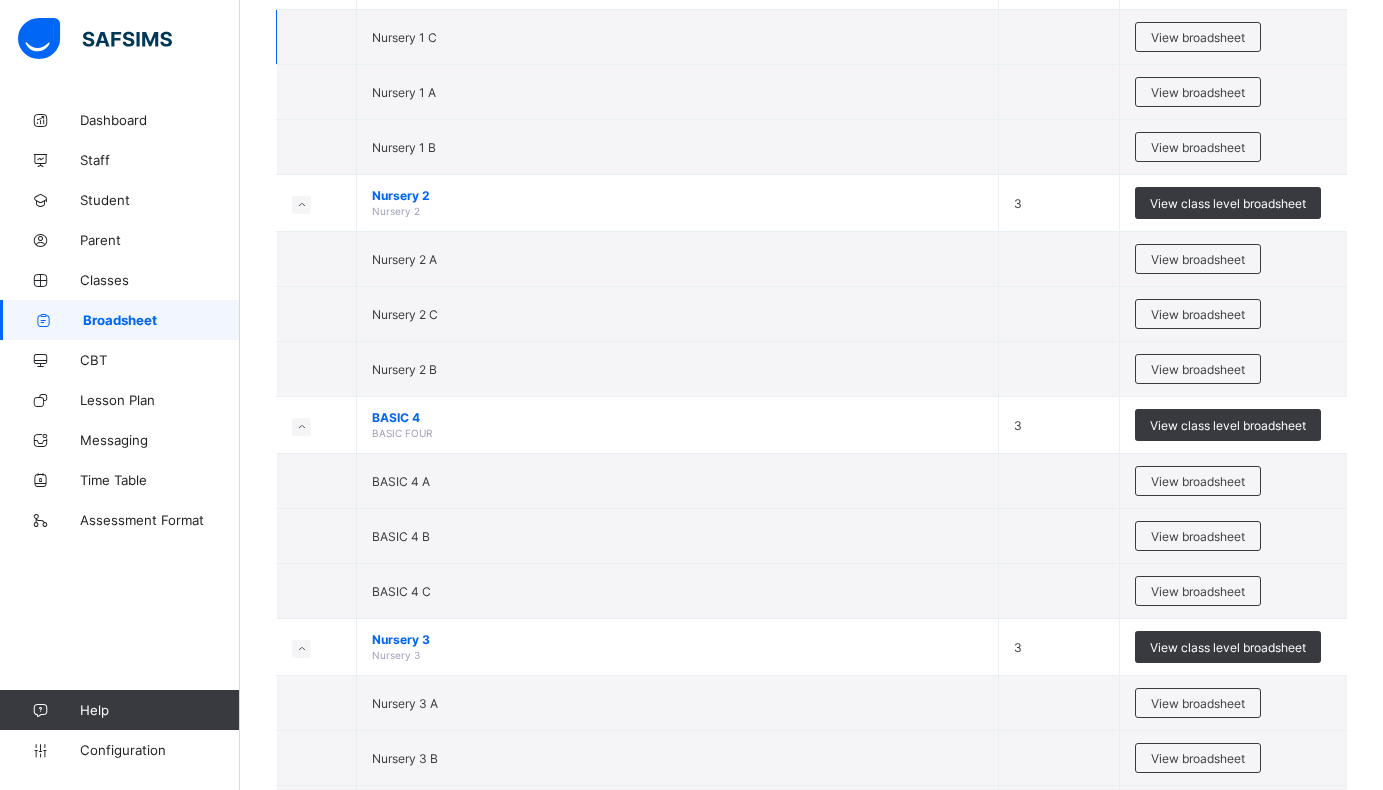 scroll, scrollTop: 500, scrollLeft: 0, axis: vertical 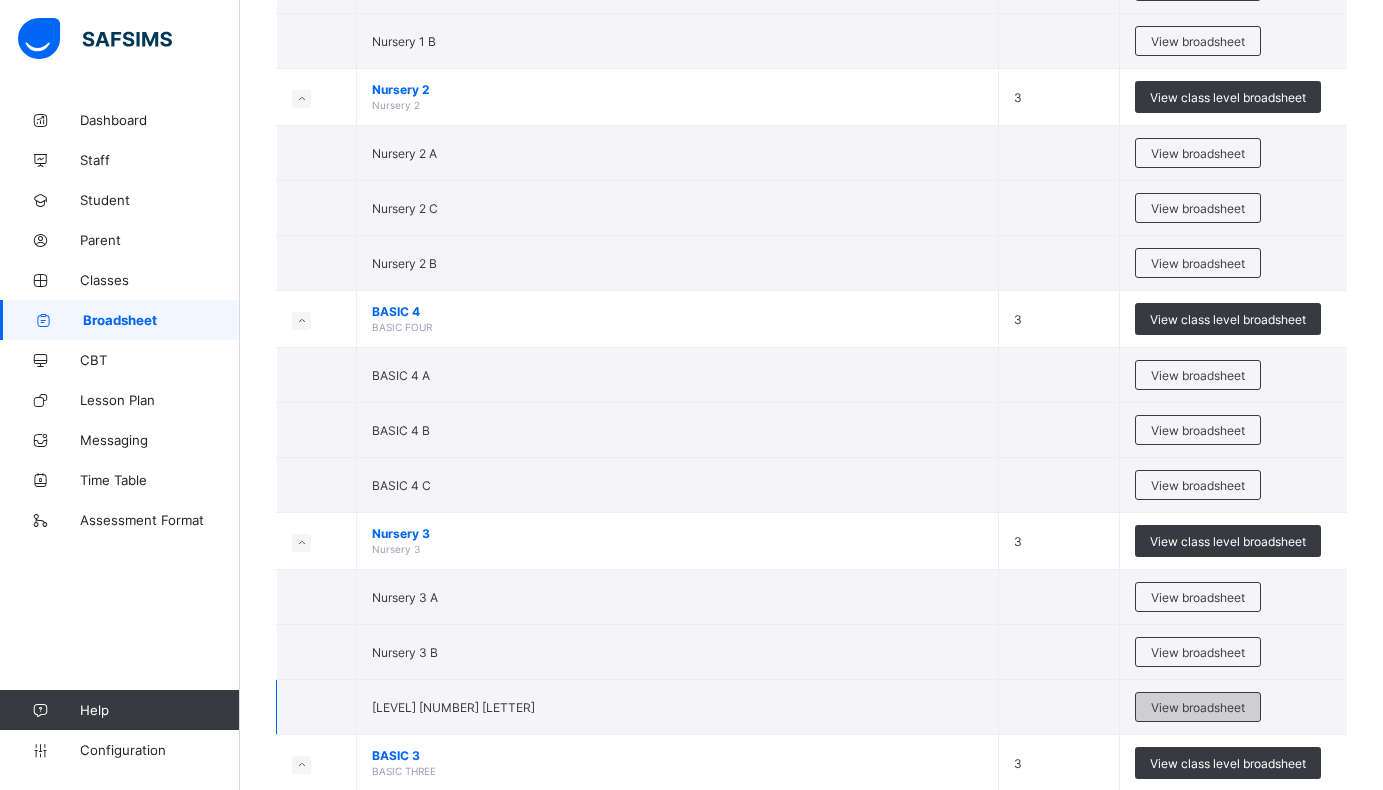click on "View broadsheet" at bounding box center (1198, 707) 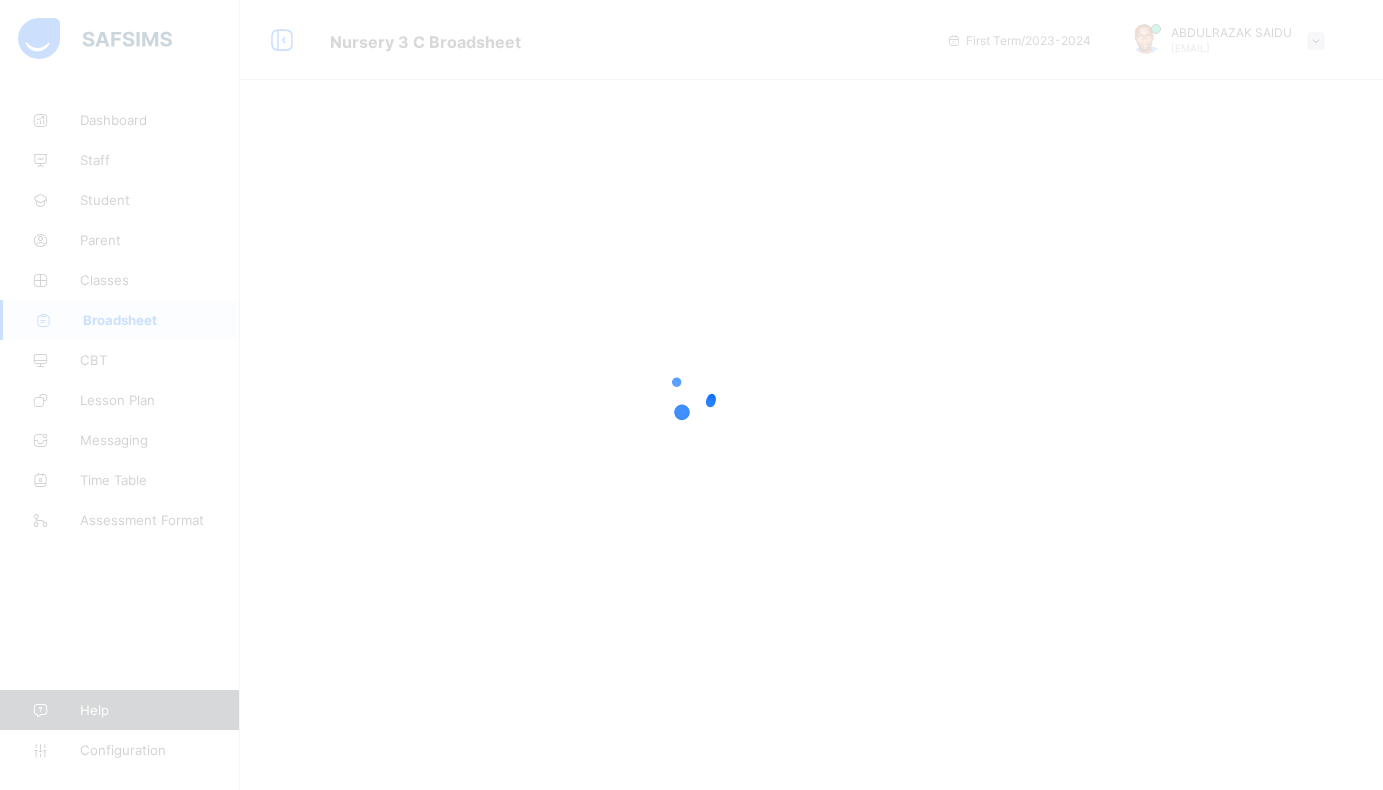 scroll, scrollTop: 0, scrollLeft: 0, axis: both 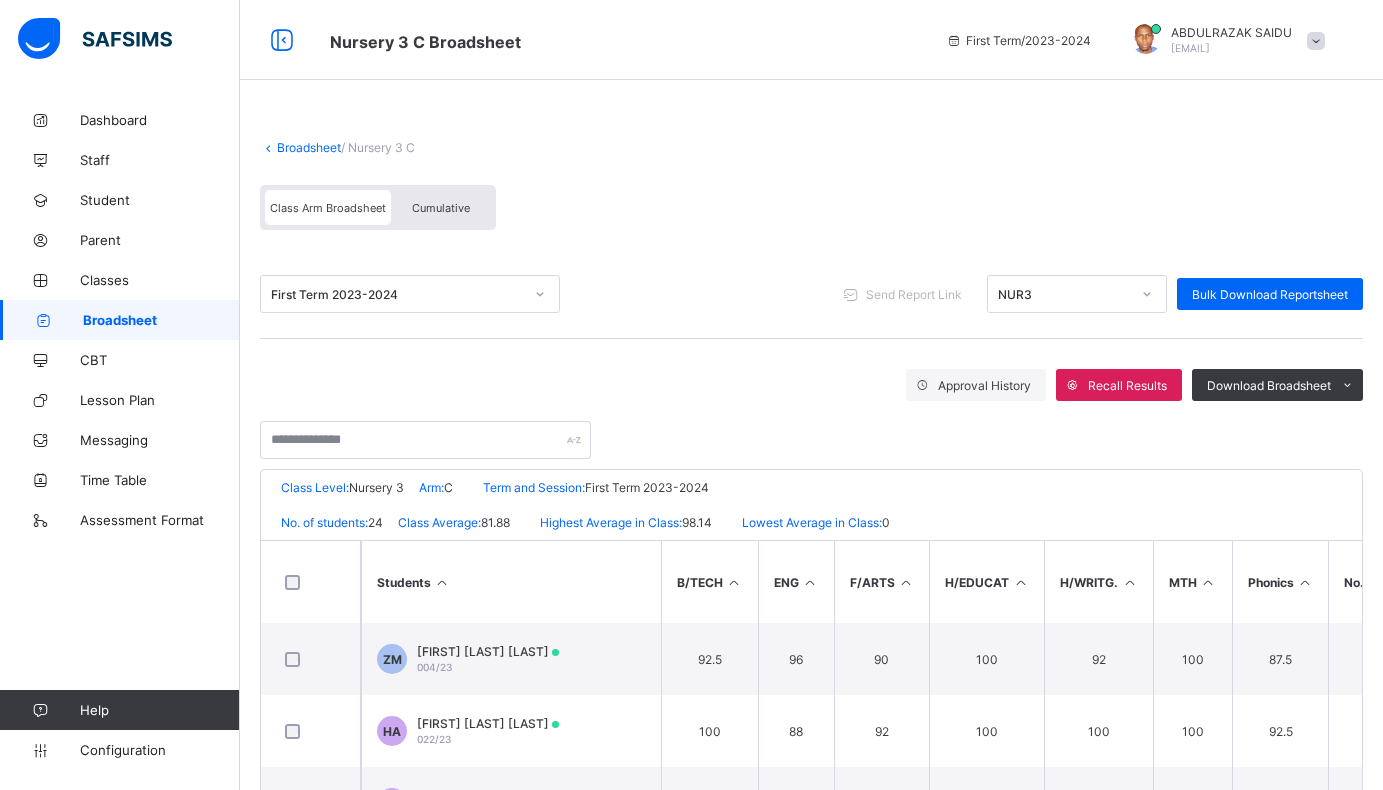 click 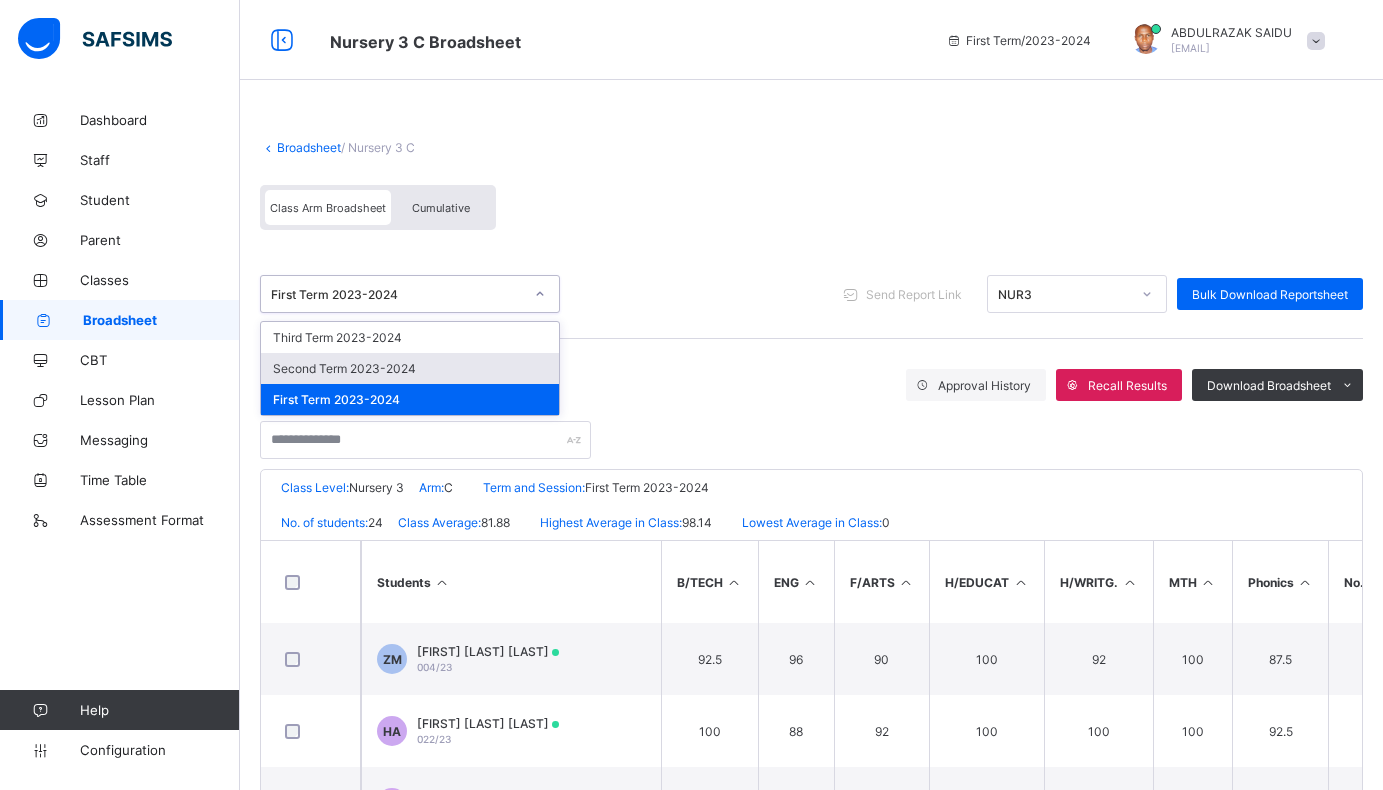 click on "Second Term 2023-2024" at bounding box center (410, 368) 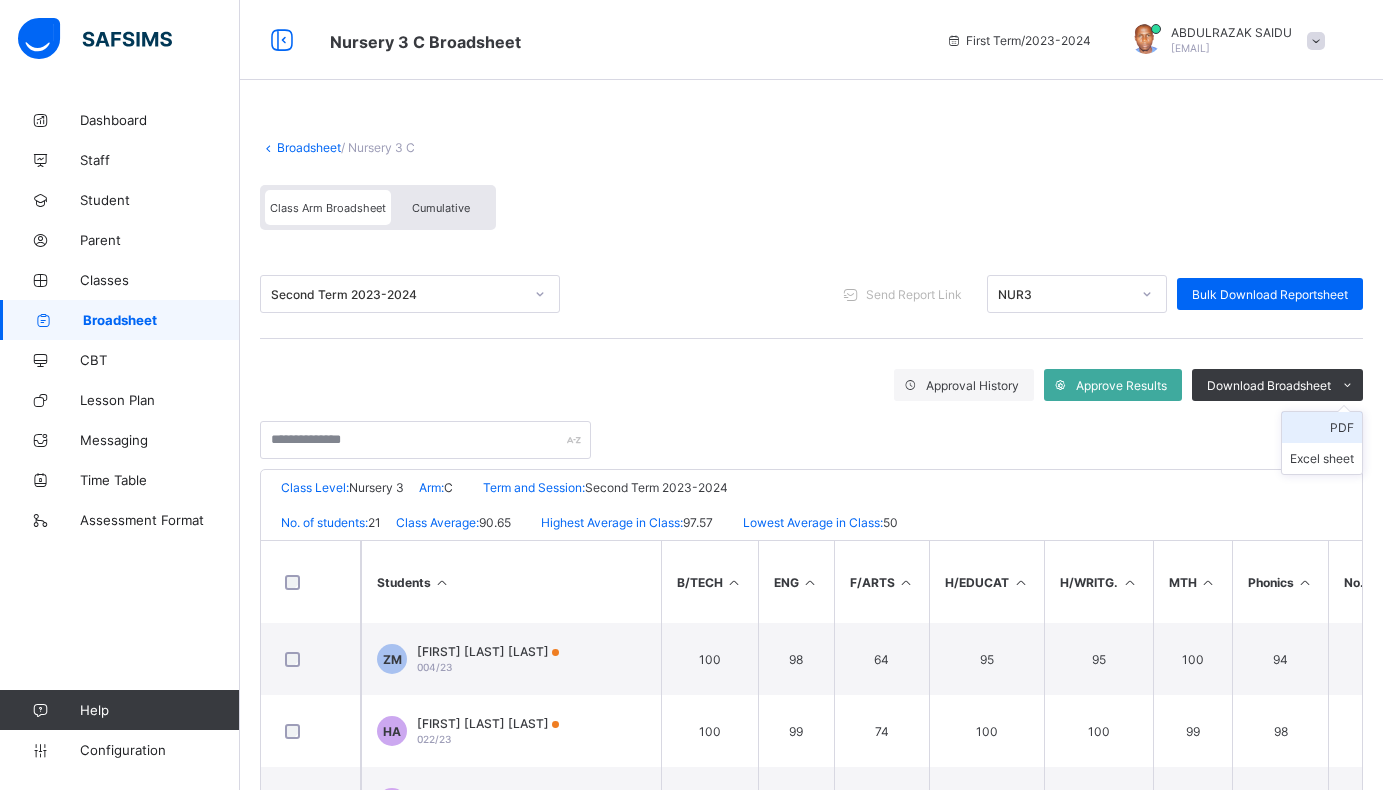 click on "PDF" at bounding box center (1322, 427) 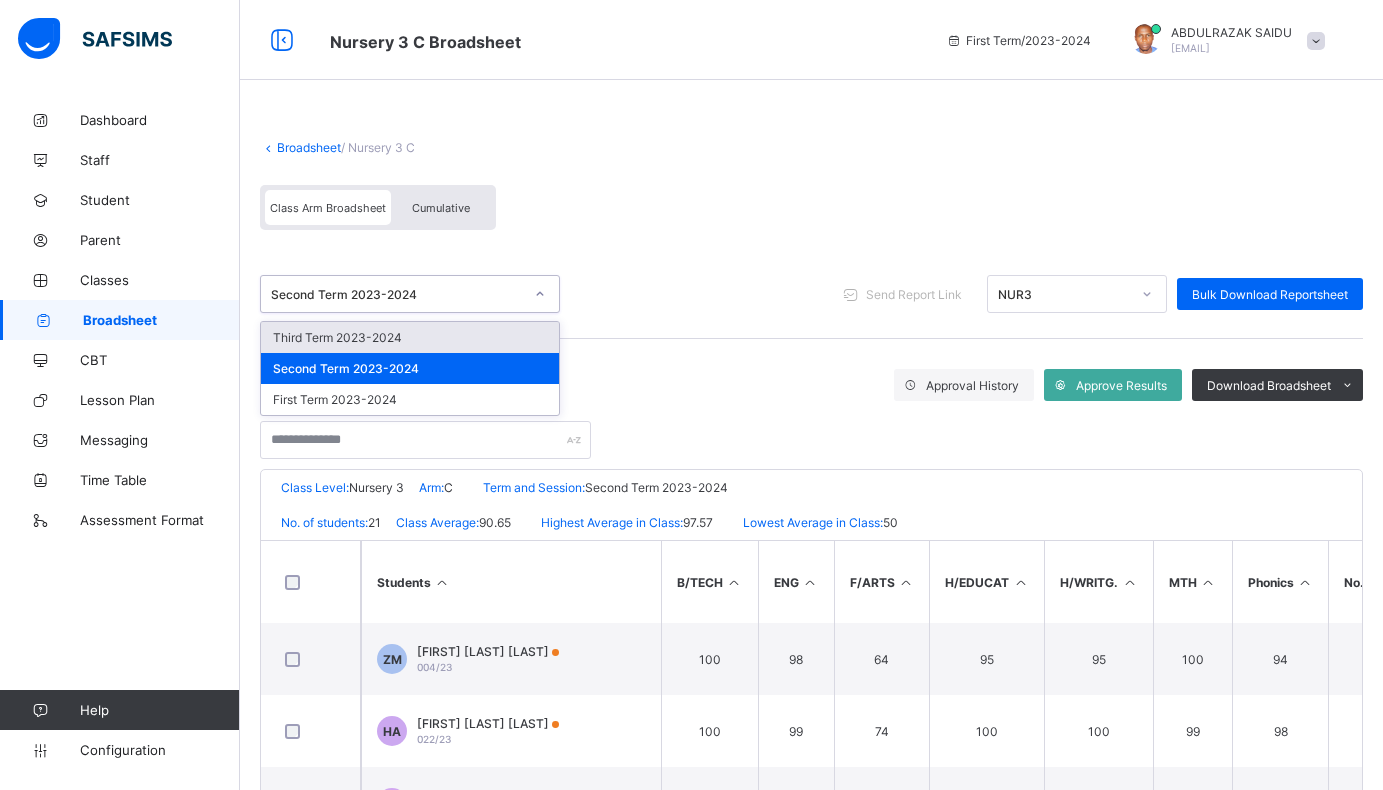 click 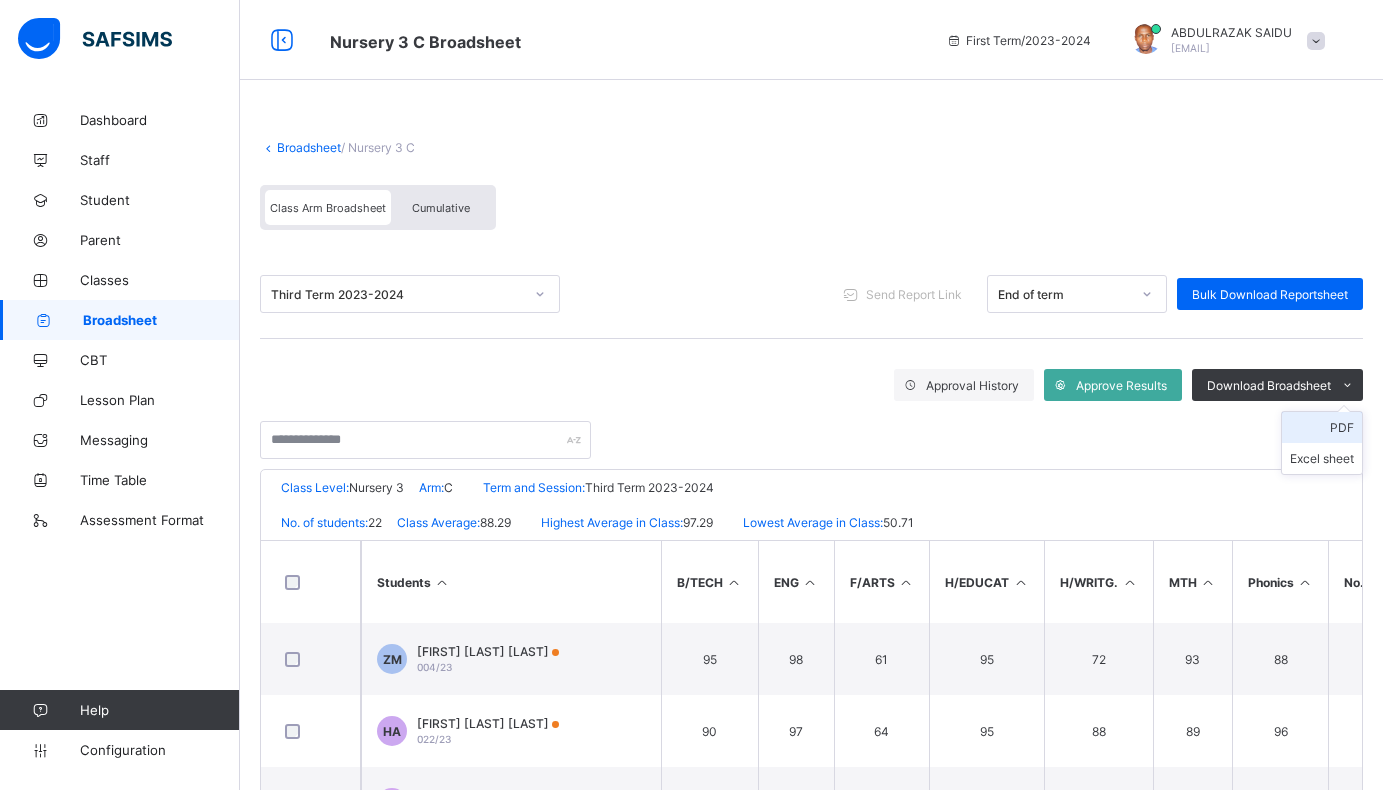 click on "PDF" at bounding box center [1322, 427] 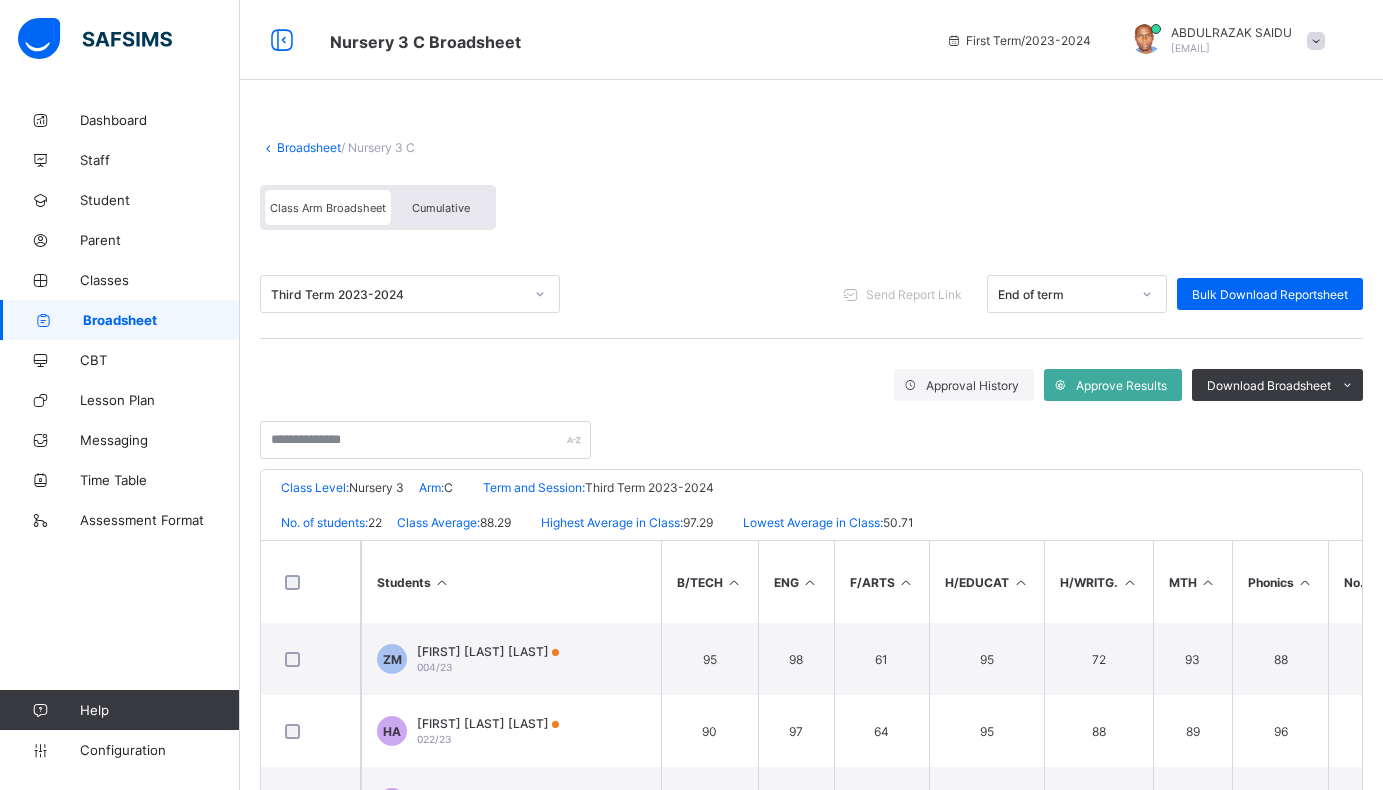 click on "Broadsheet" at bounding box center (309, 147) 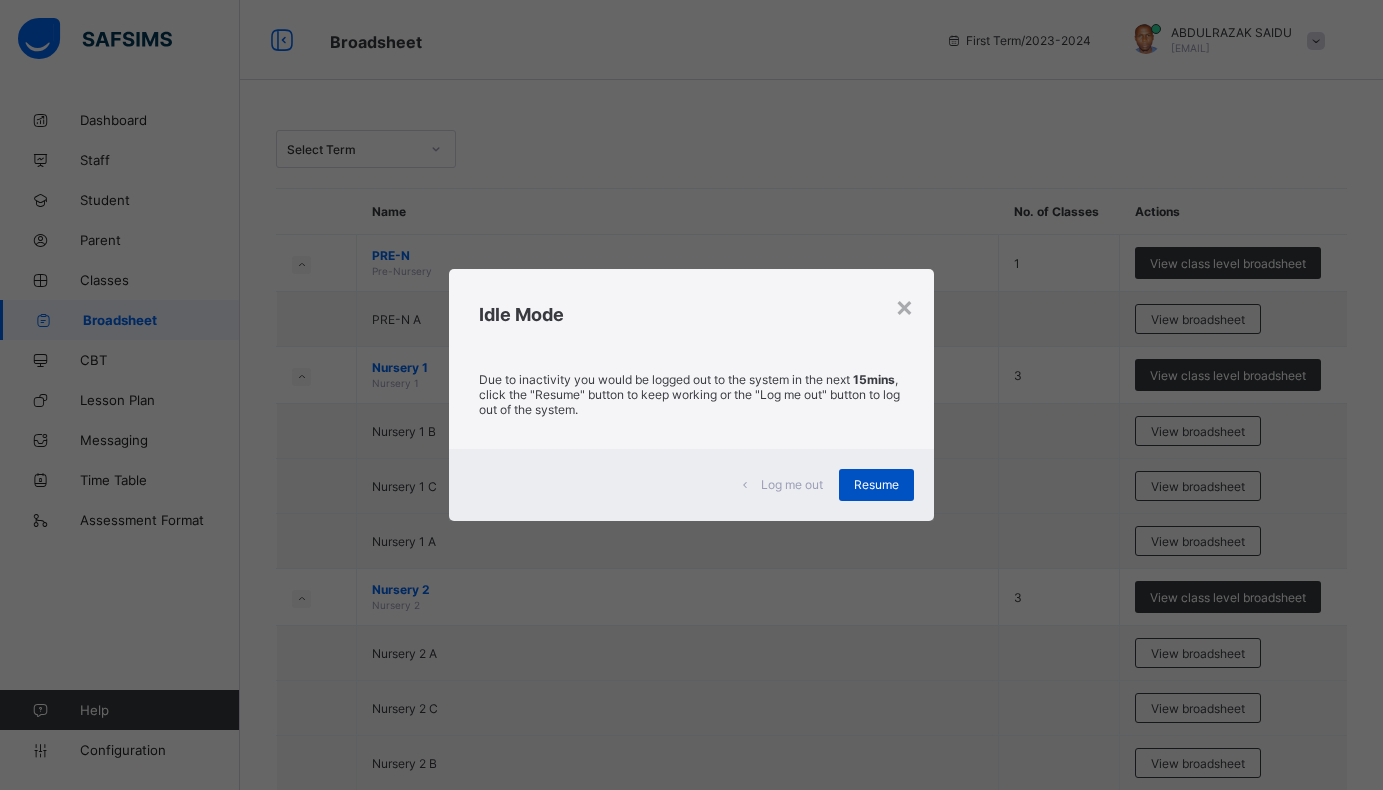 click on "Resume" at bounding box center (876, 484) 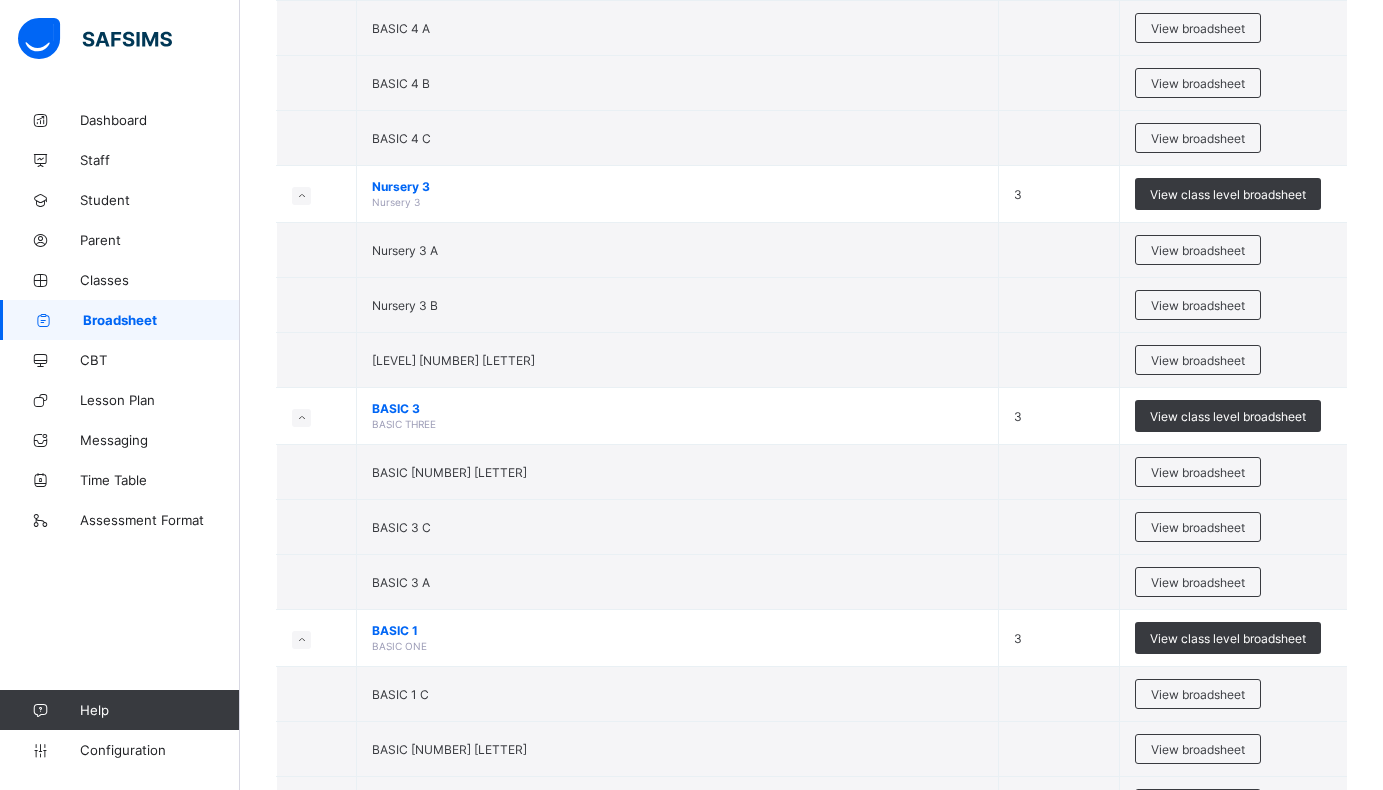 scroll, scrollTop: 1000, scrollLeft: 0, axis: vertical 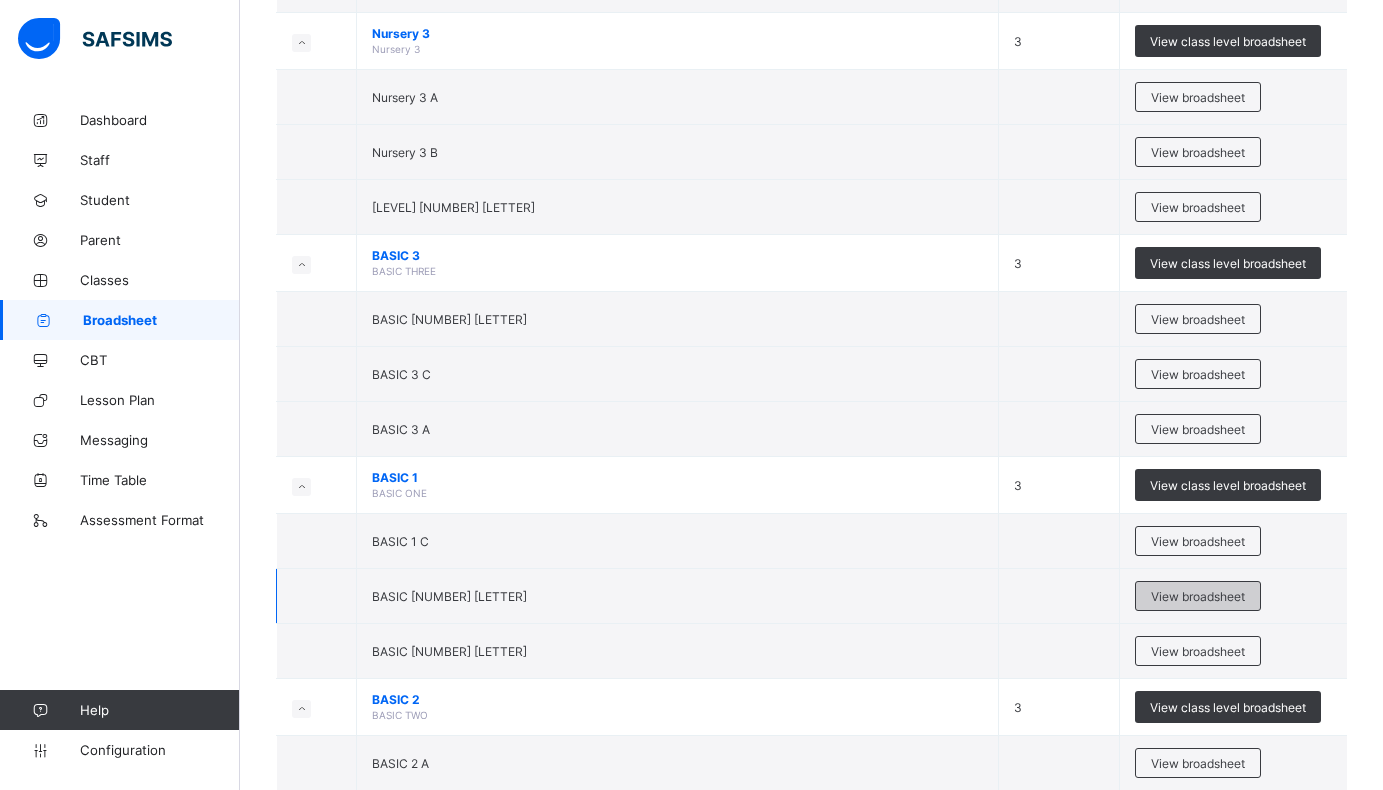 click on "View broadsheet" at bounding box center (1198, 596) 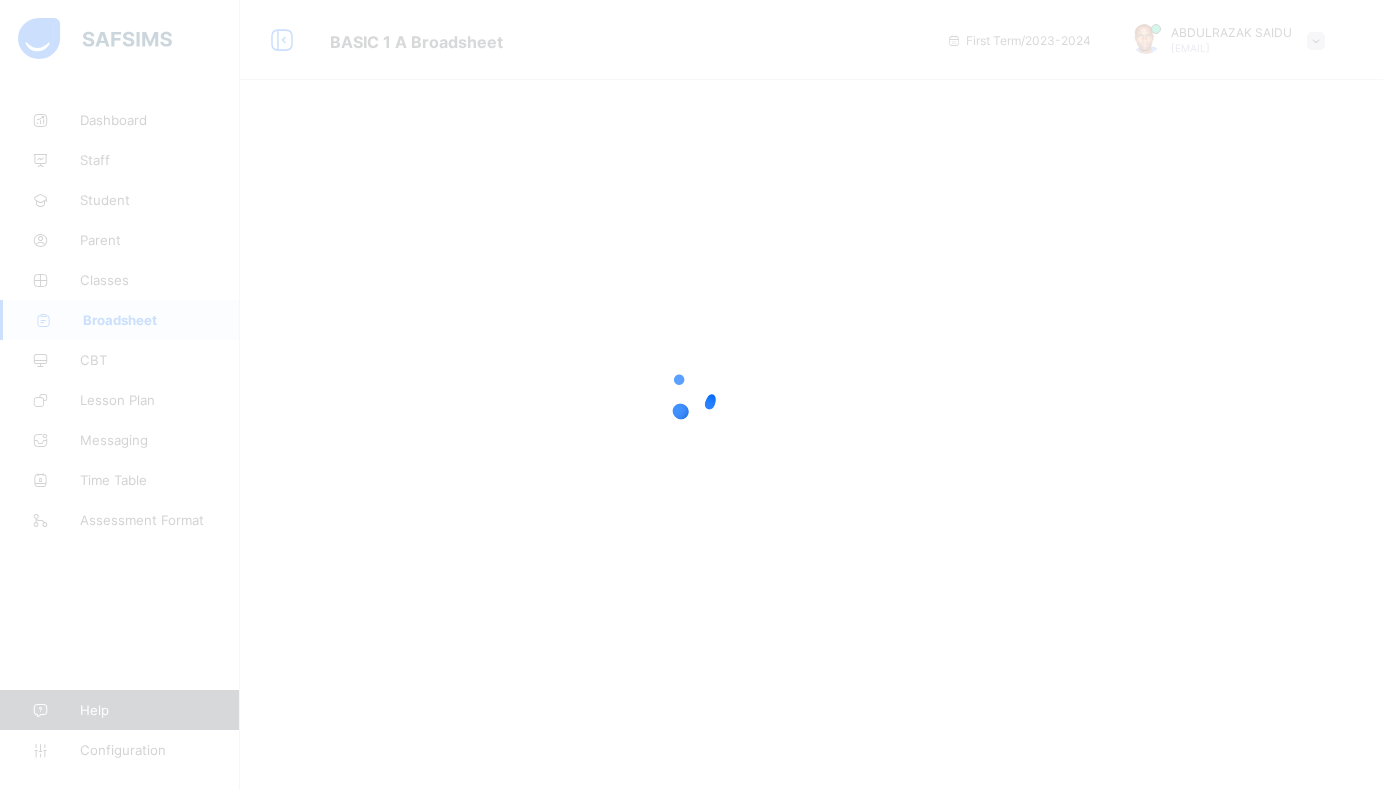 scroll, scrollTop: 0, scrollLeft: 0, axis: both 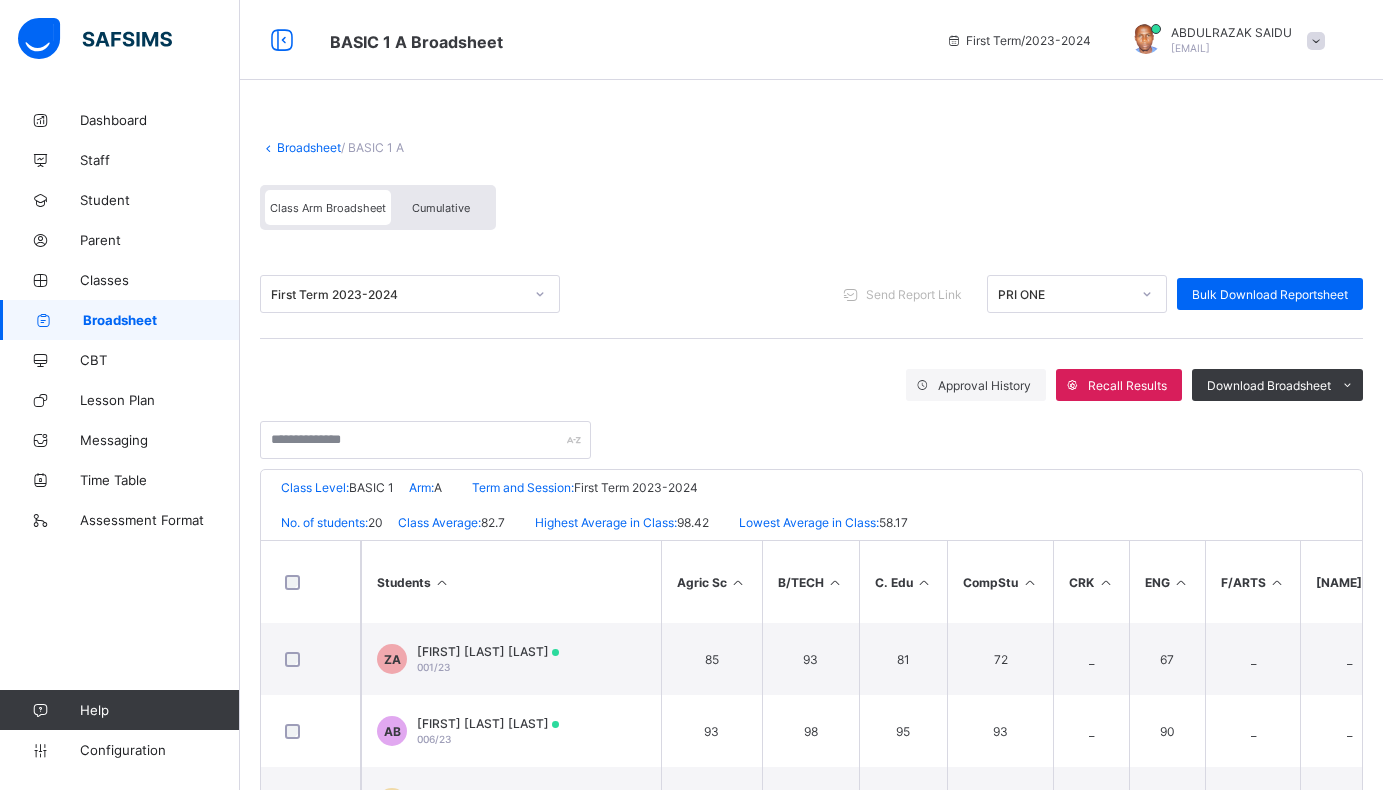 click 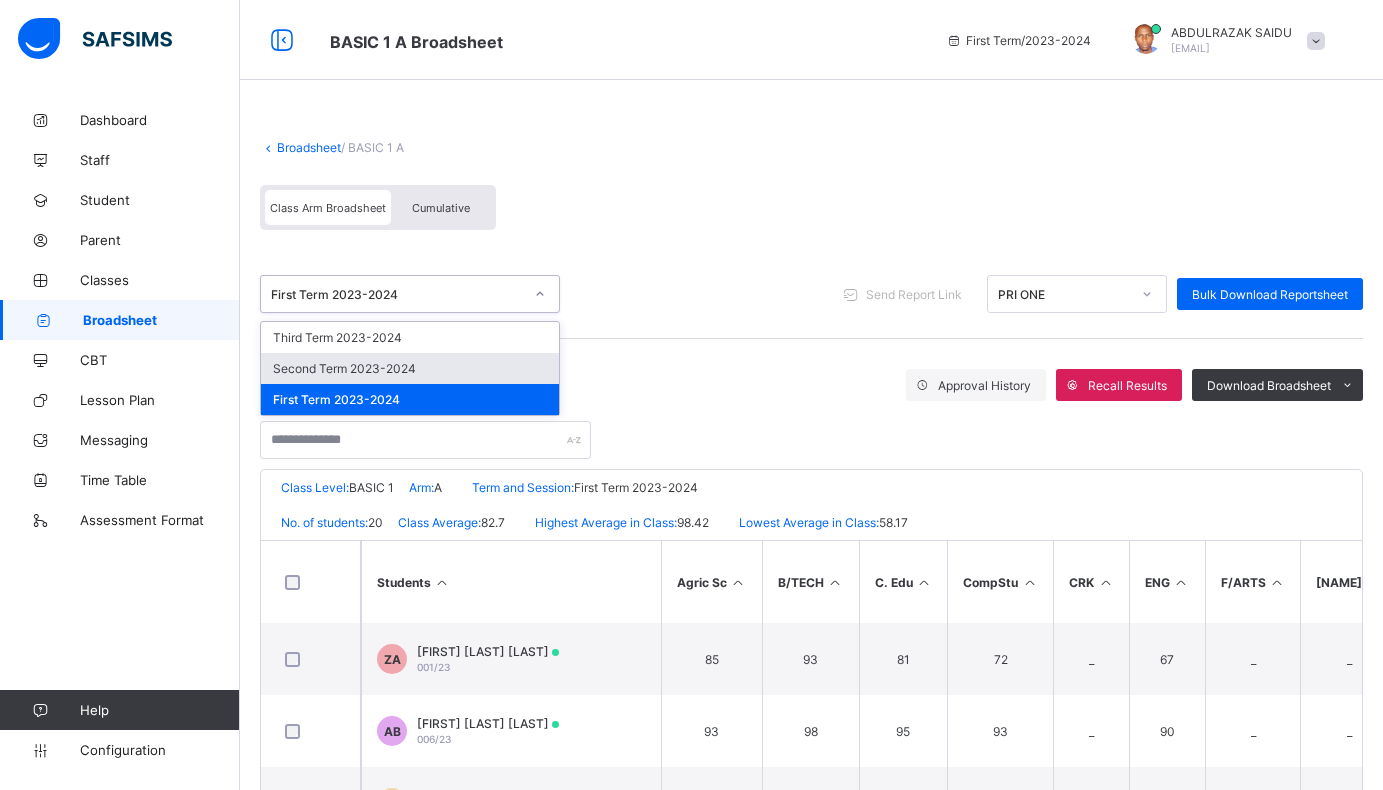 click on "Second Term 2023-2024" at bounding box center [410, 368] 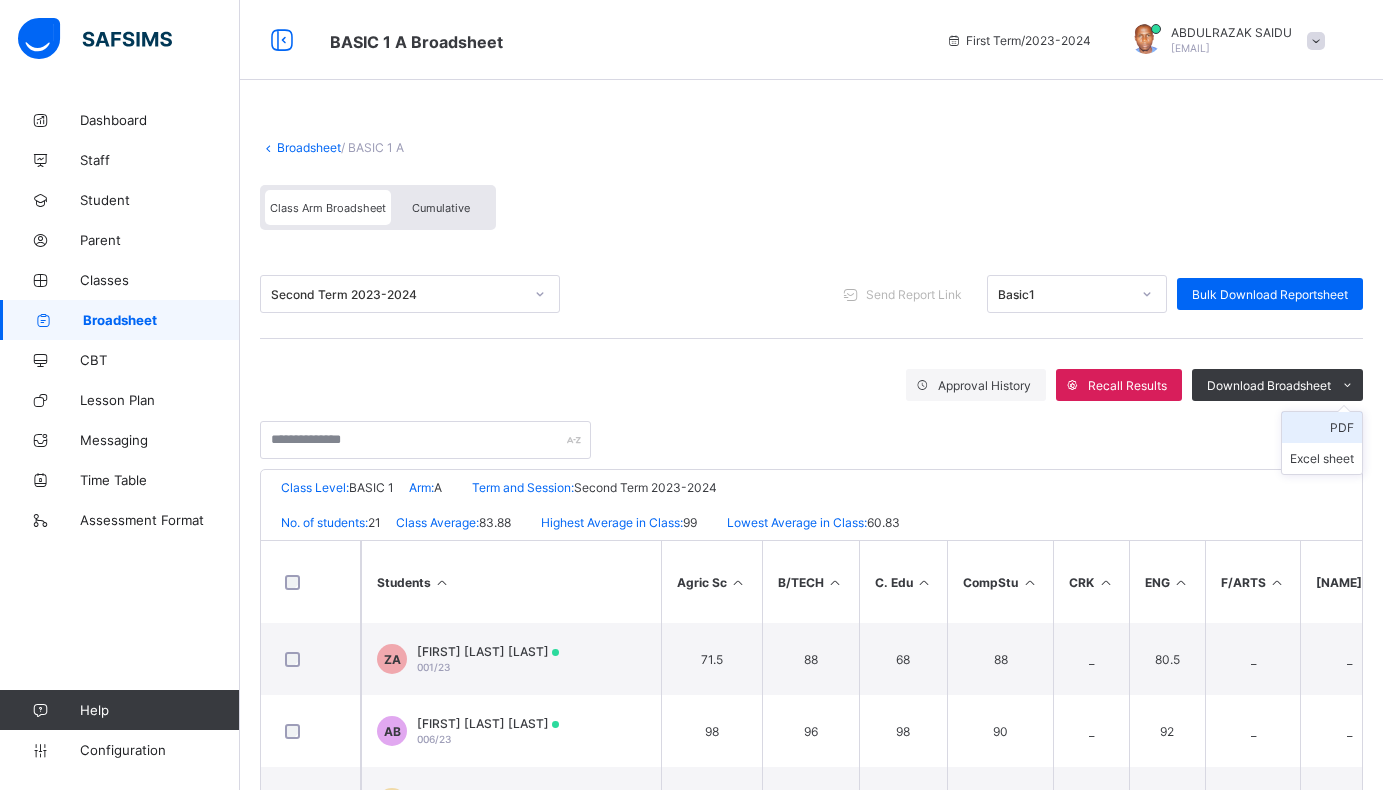 click on "PDF" at bounding box center [1322, 427] 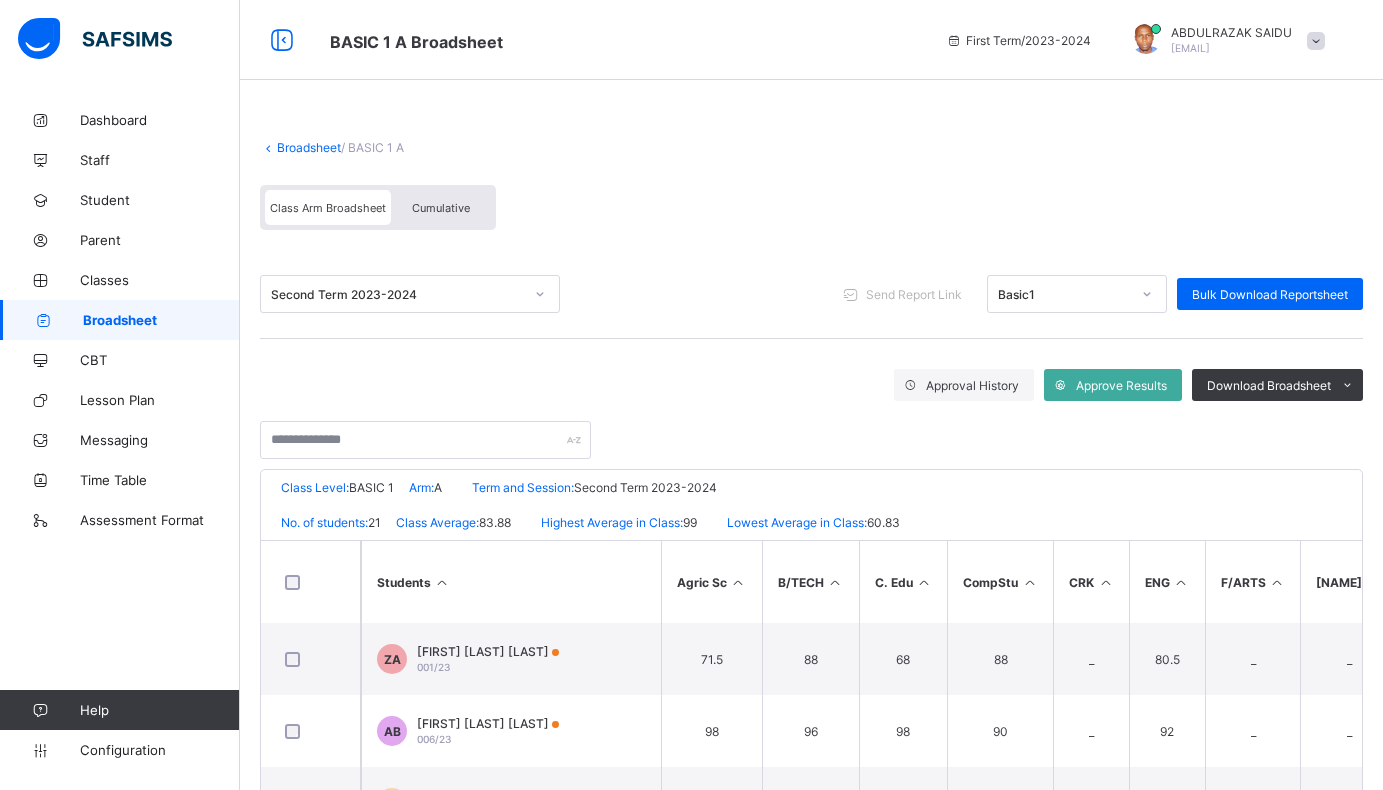click 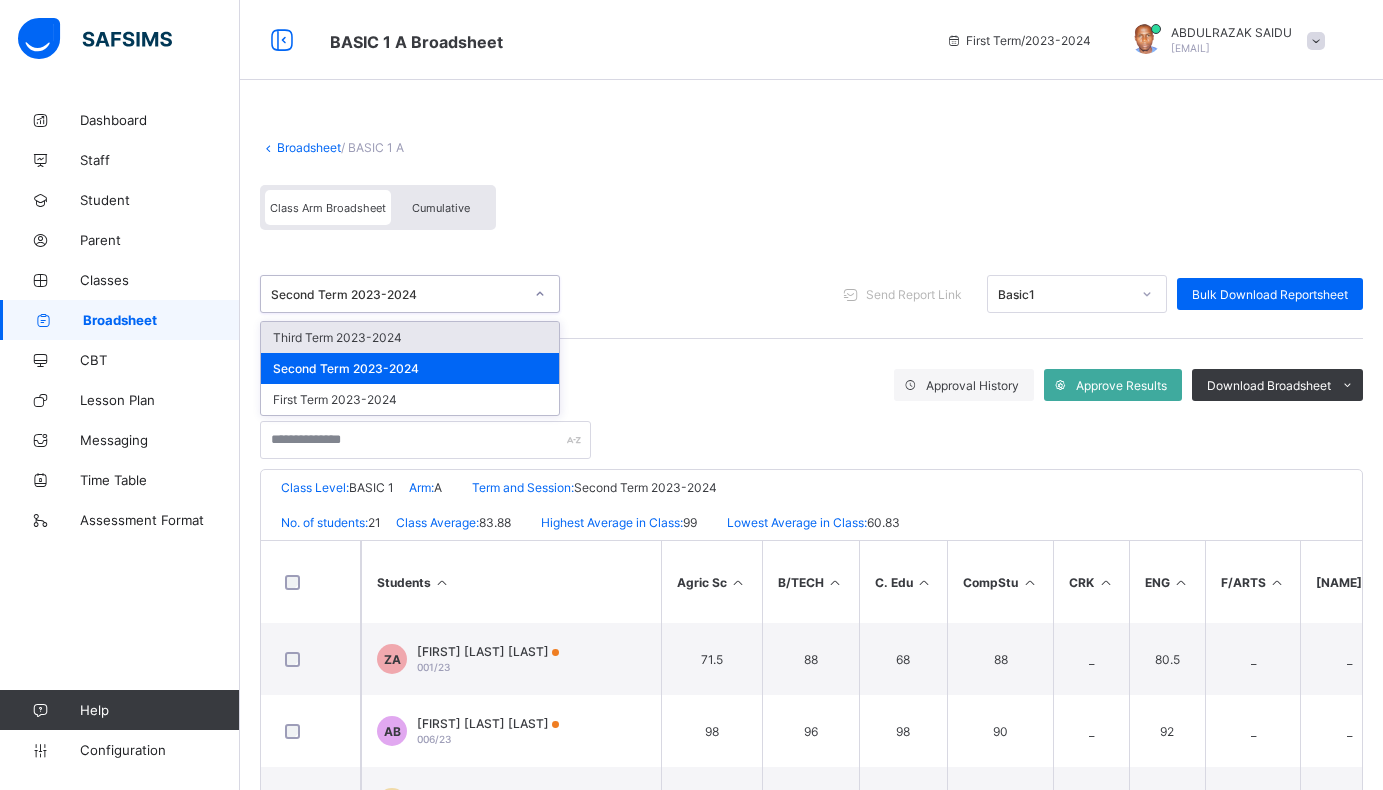 click on "Third Term 2023-2024" at bounding box center [410, 337] 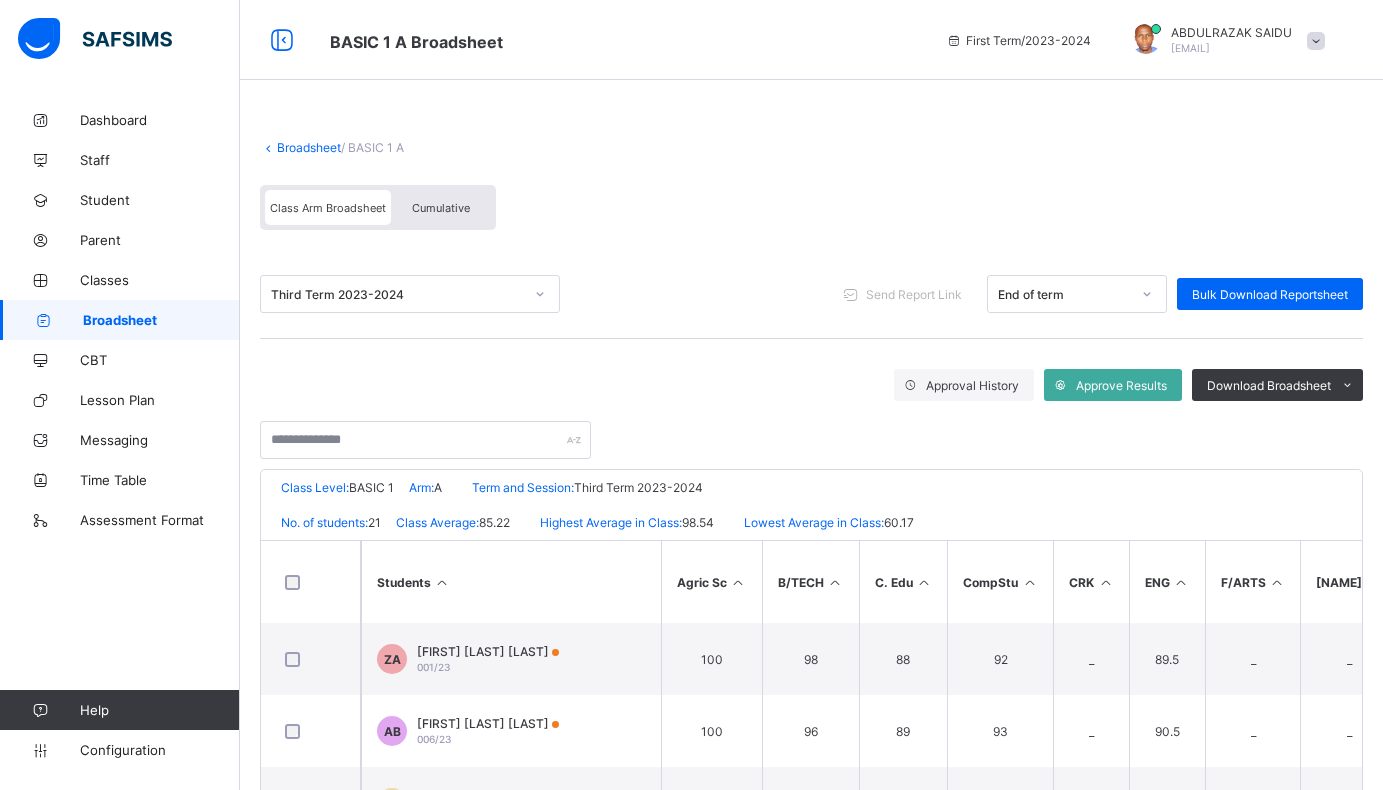 click on "Class Arm Broadsheet Cumulative" at bounding box center [811, 212] 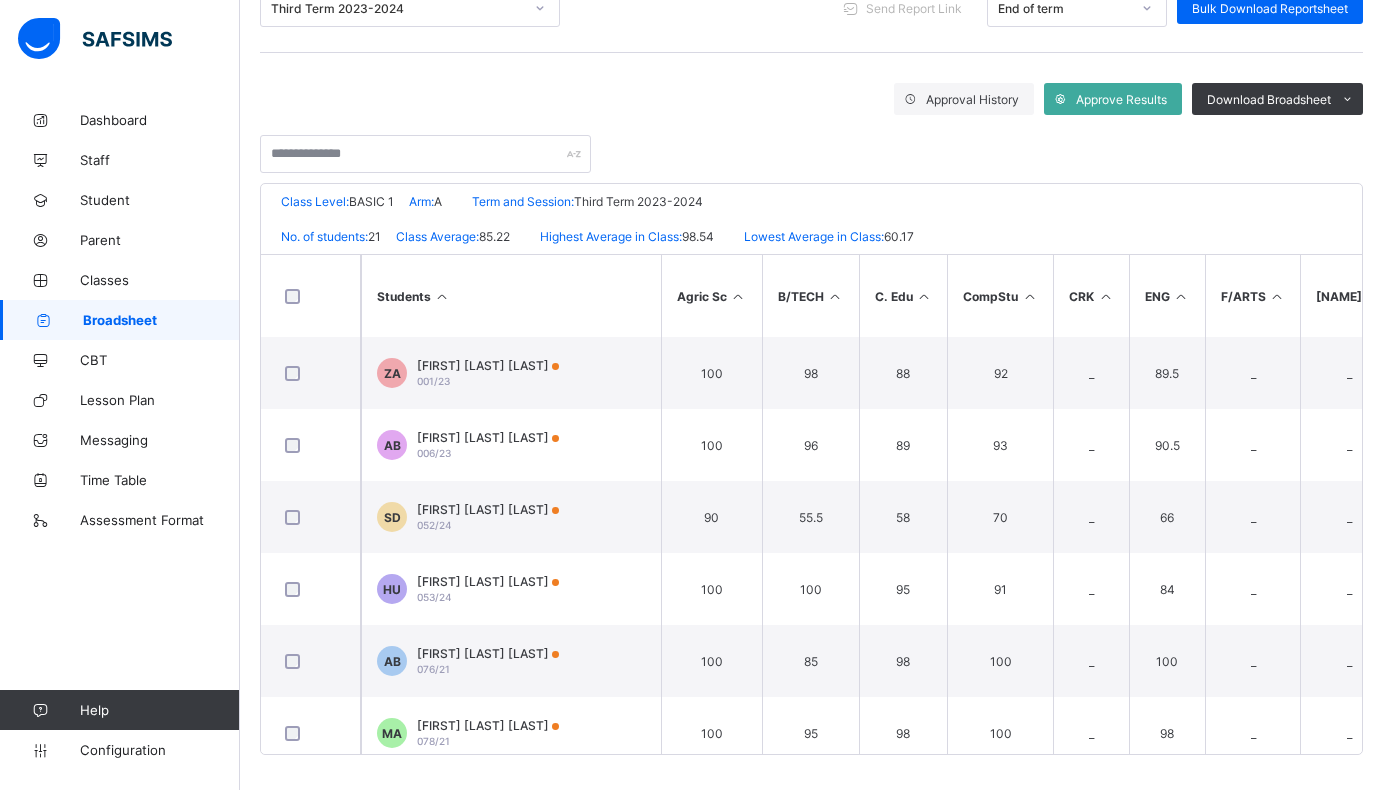 scroll, scrollTop: 291, scrollLeft: 0, axis: vertical 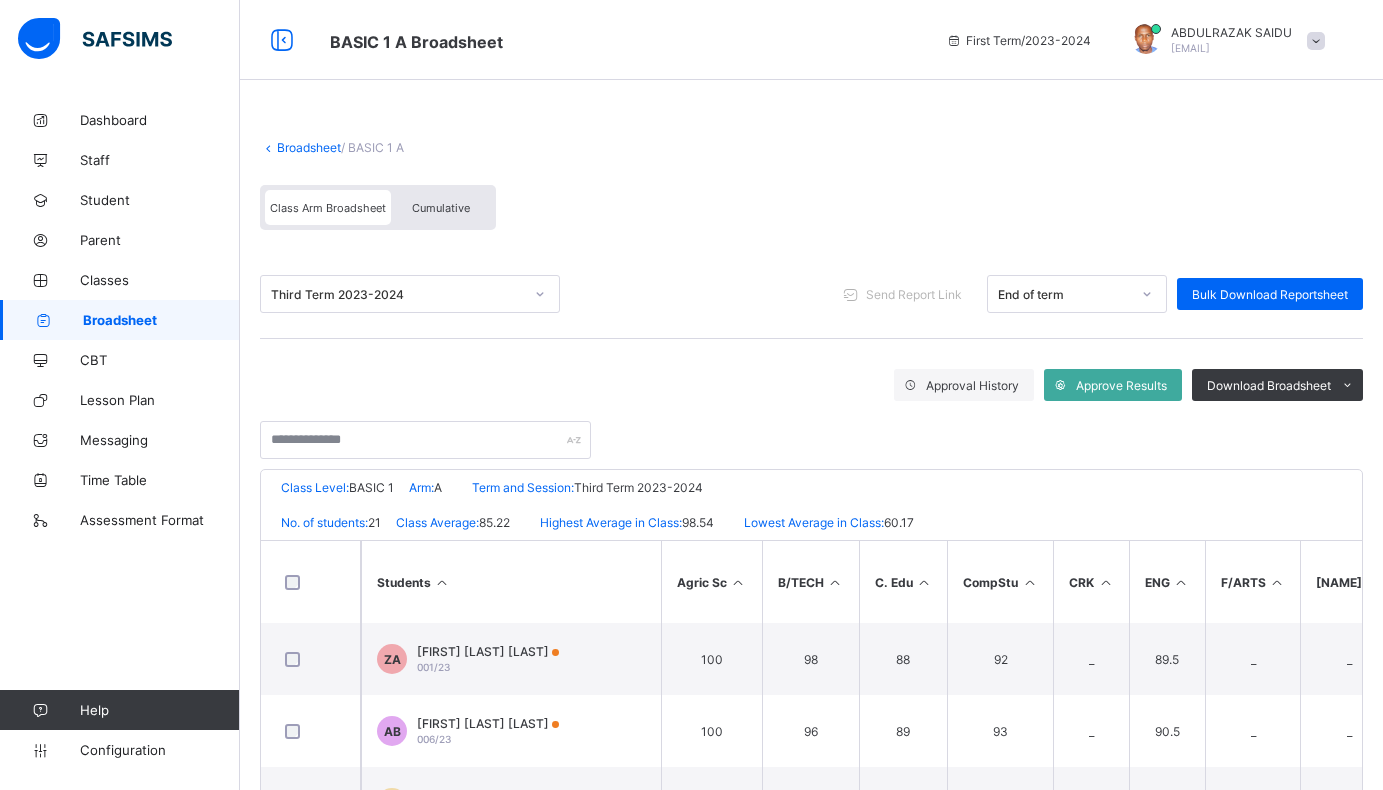 drag, startPoint x: 1348, startPoint y: 425, endPoint x: 898, endPoint y: 0, distance: 618.97095 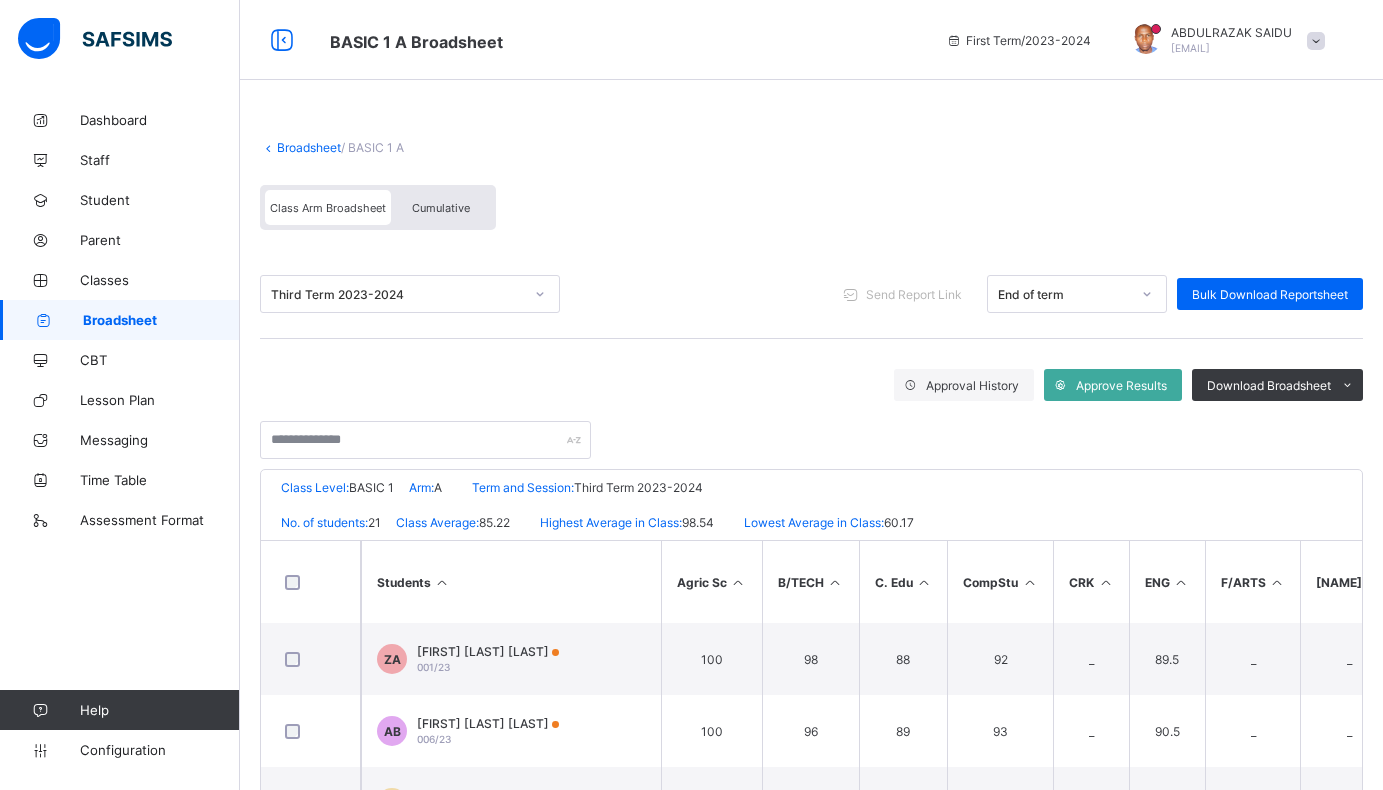scroll, scrollTop: 0, scrollLeft: 0, axis: both 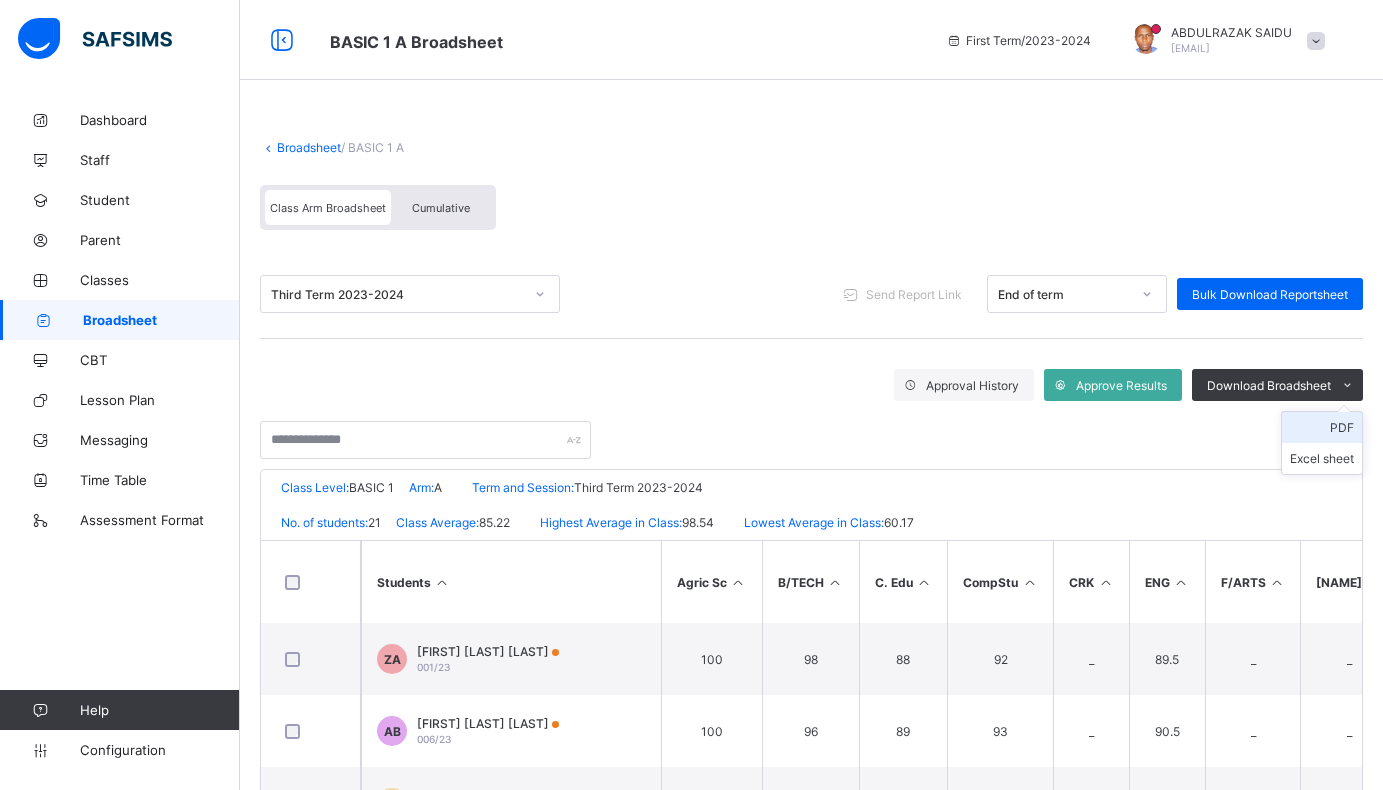 click on "PDF" at bounding box center (1322, 427) 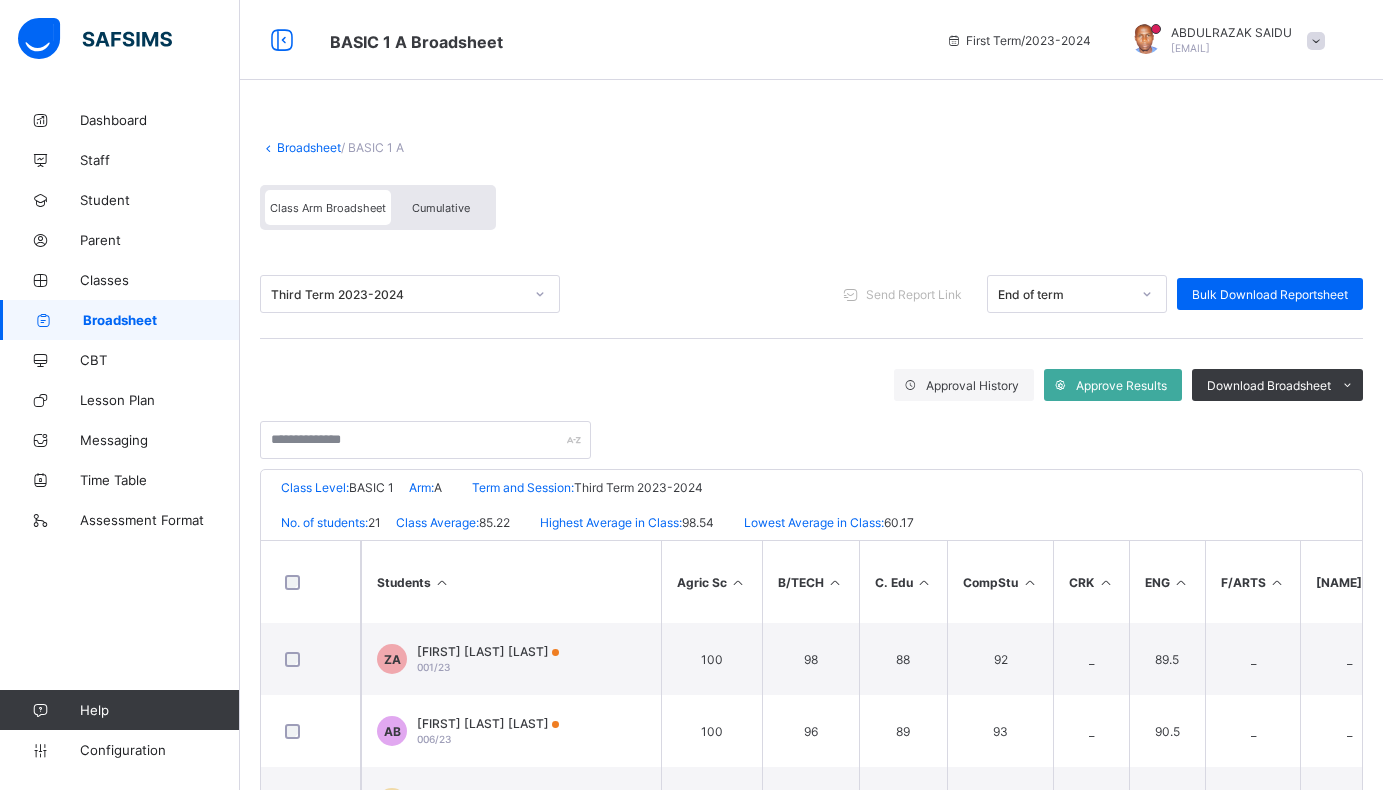 scroll, scrollTop: 0, scrollLeft: 0, axis: both 